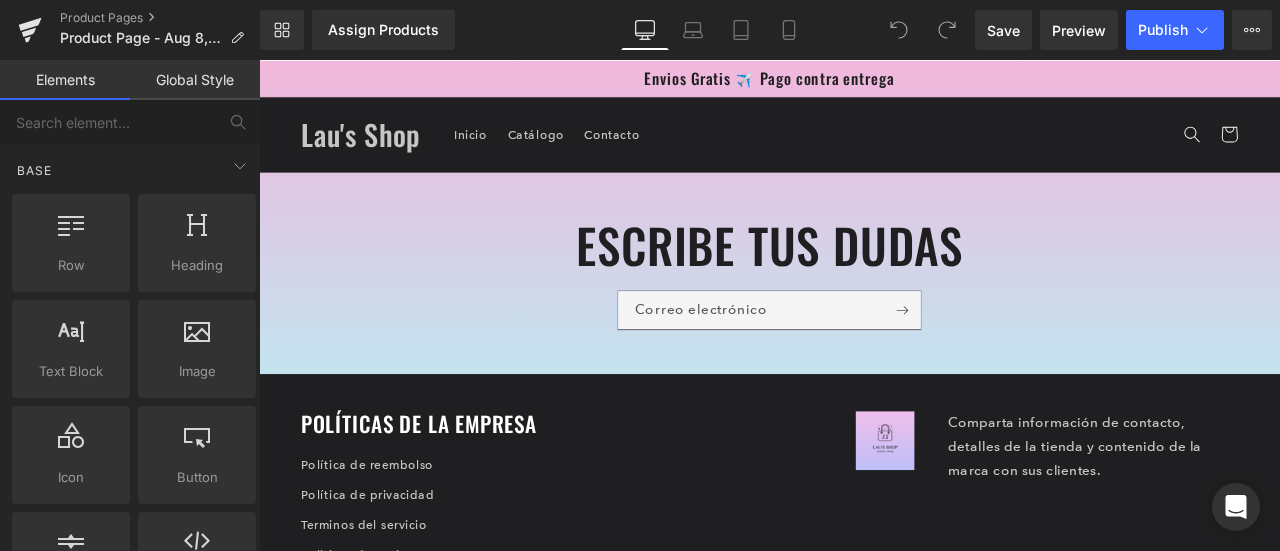 scroll, scrollTop: 0, scrollLeft: 0, axis: both 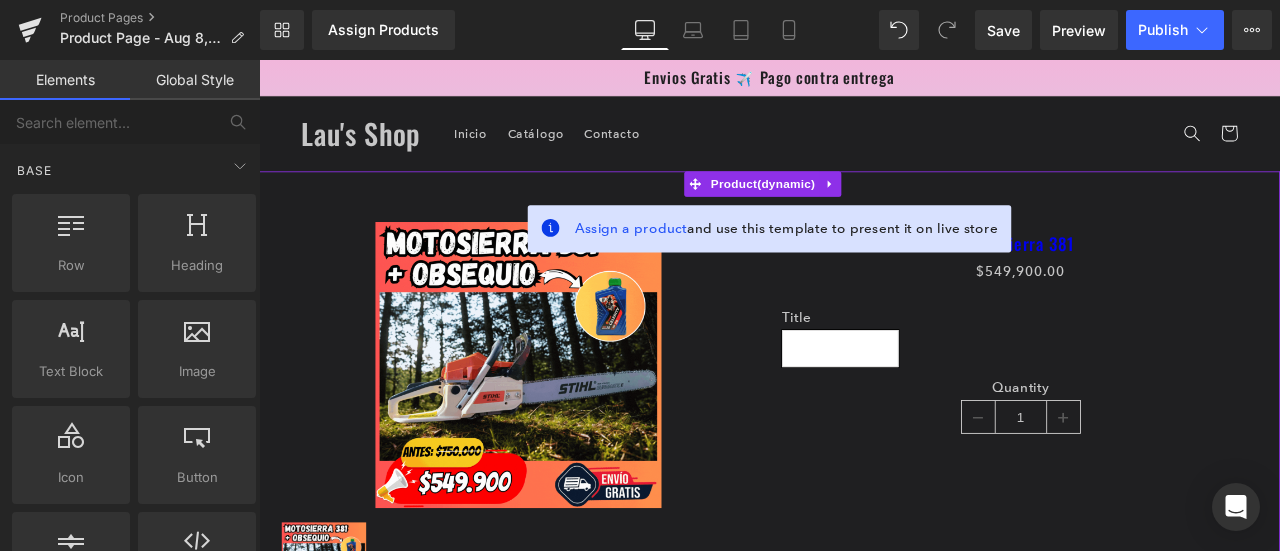 click on "Assign a product  and use this template to present it on live store
Sale Off
(P) Image
(P) Image List
motosierra [PRODUCT_NAME]
(P) Title
$549,900.00
Title" at bounding box center (864, 474) 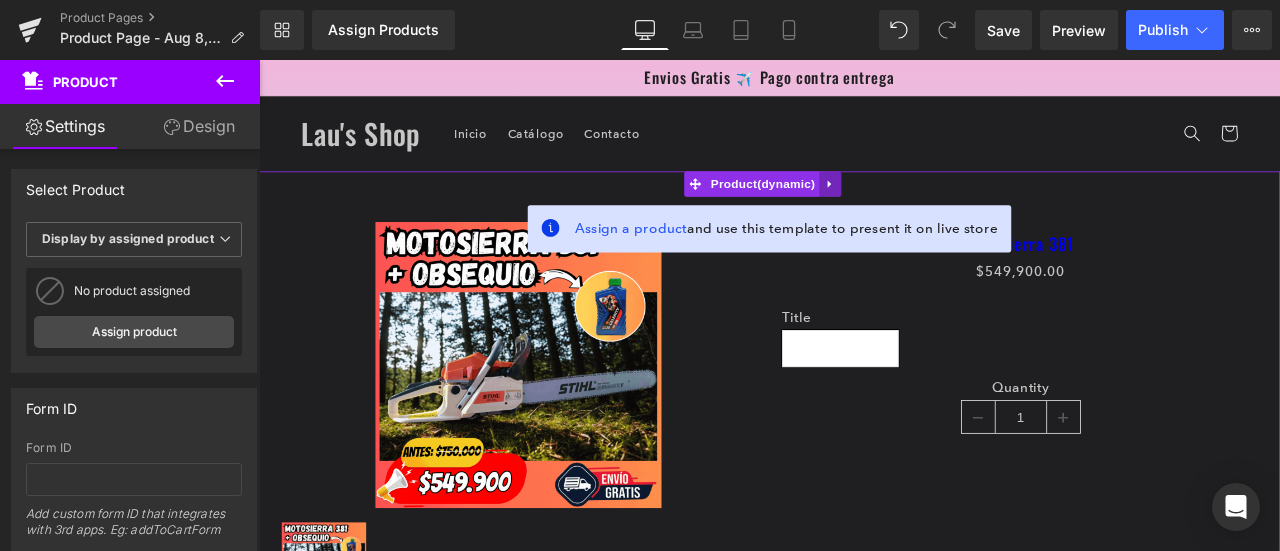 click at bounding box center (936, 207) 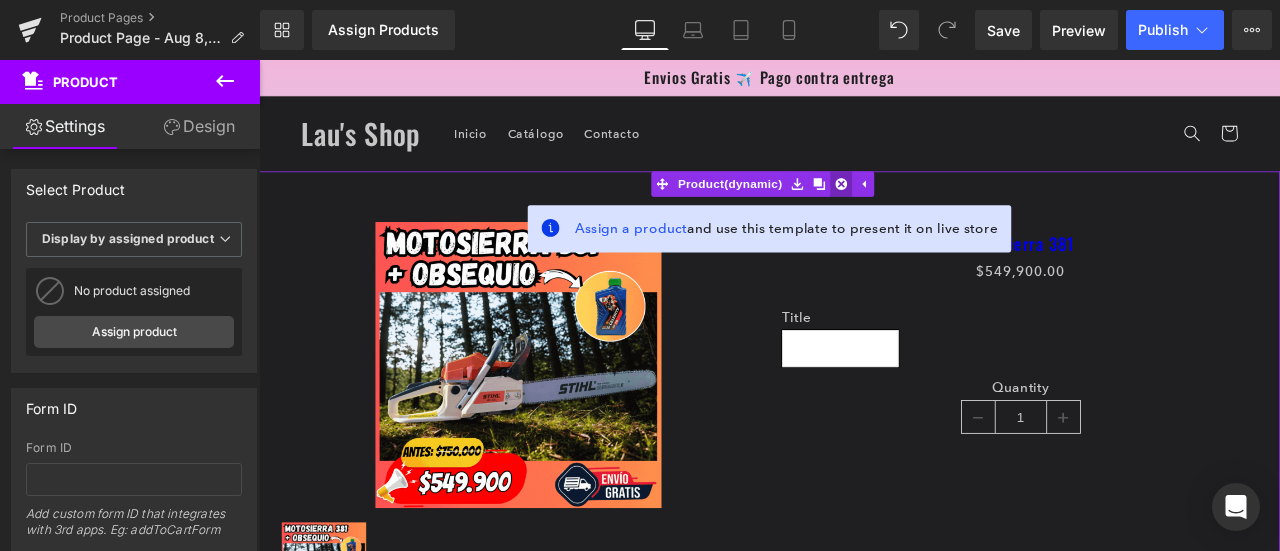 click 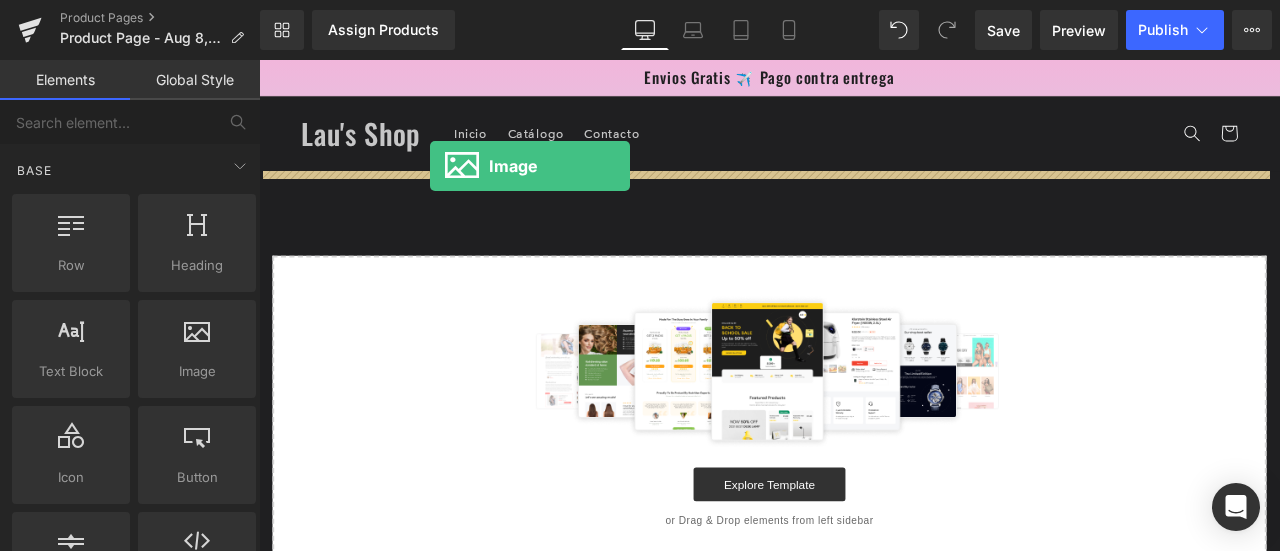 drag, startPoint x: 481, startPoint y: 430, endPoint x: 464, endPoint y: 204, distance: 226.63847 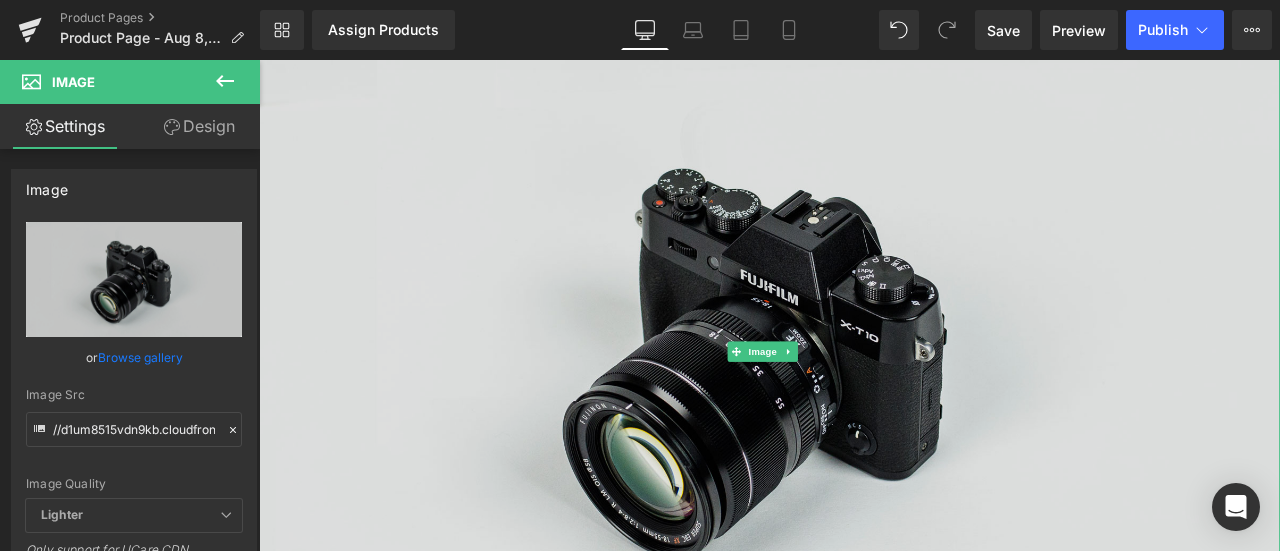 scroll, scrollTop: 256, scrollLeft: 0, axis: vertical 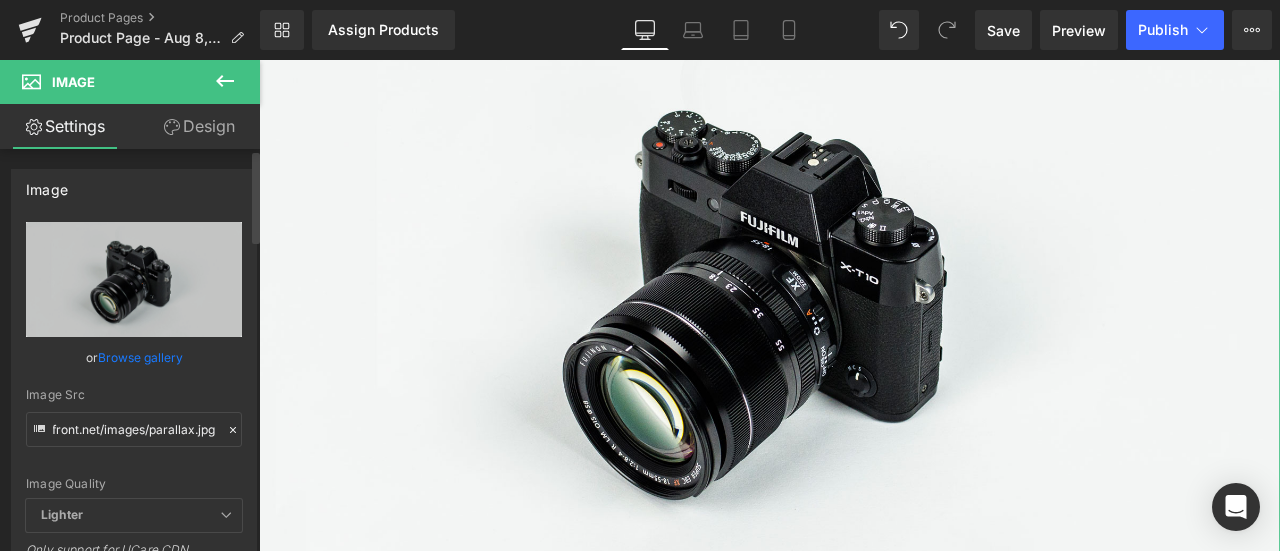 click 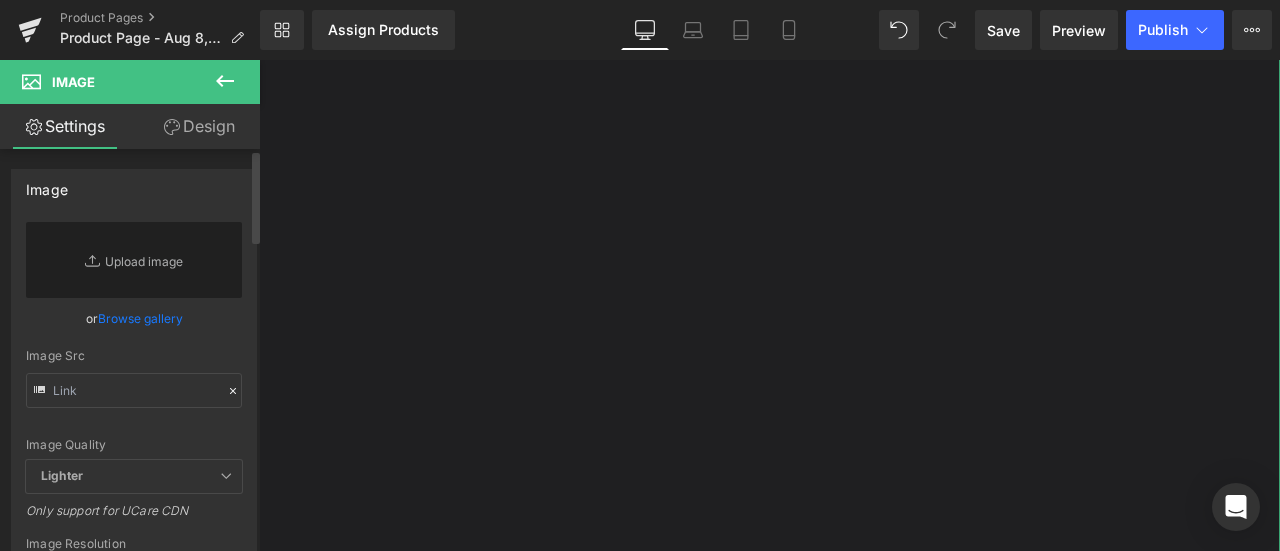 scroll, scrollTop: 0, scrollLeft: 0, axis: both 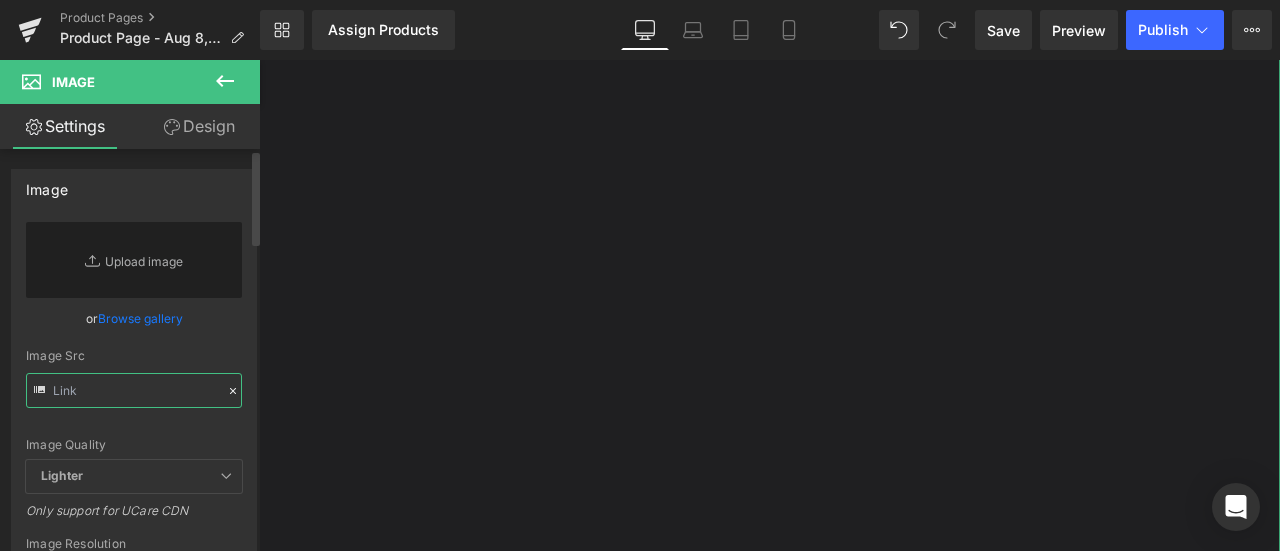 click at bounding box center [134, 390] 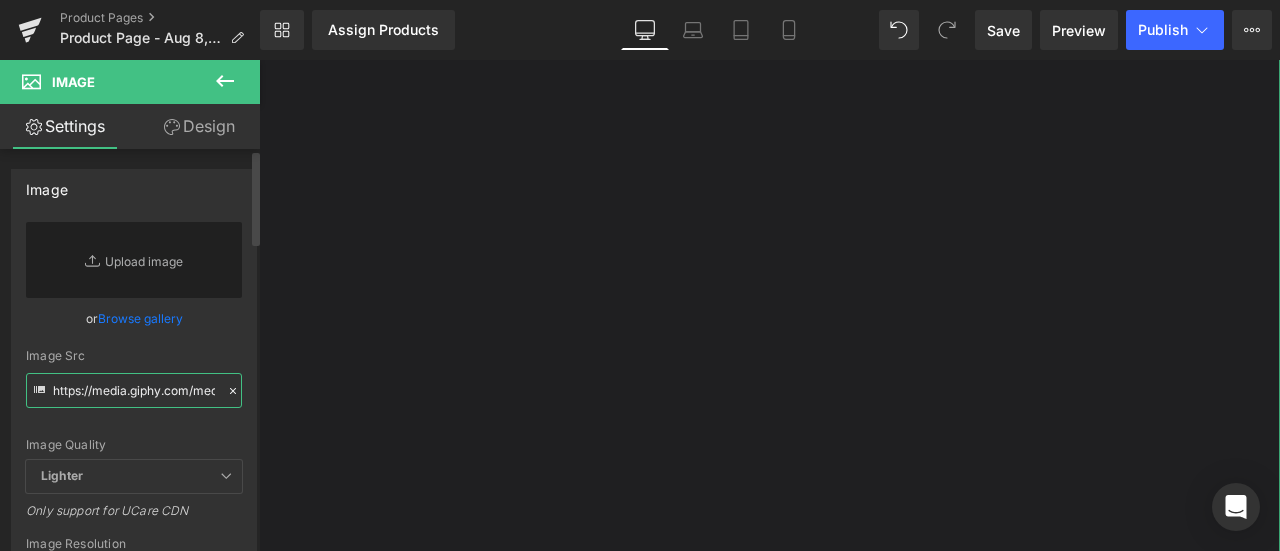 scroll, scrollTop: 0, scrollLeft: 210, axis: horizontal 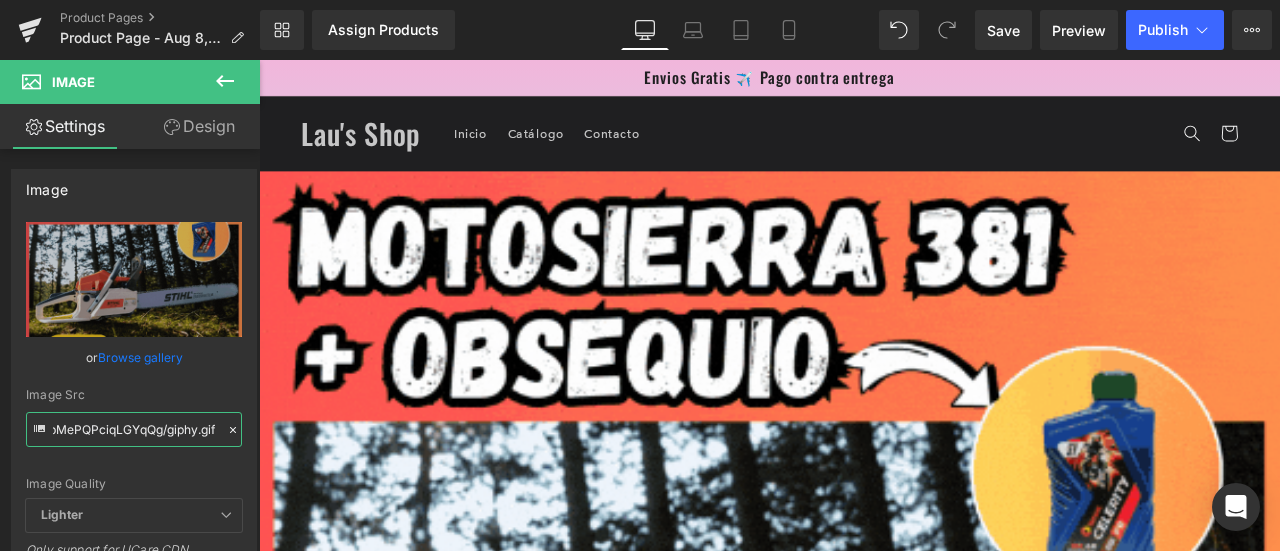 type on "https://media.giphy.com/media/wfjbMePQPciqLGYqQg/giphy.gif" 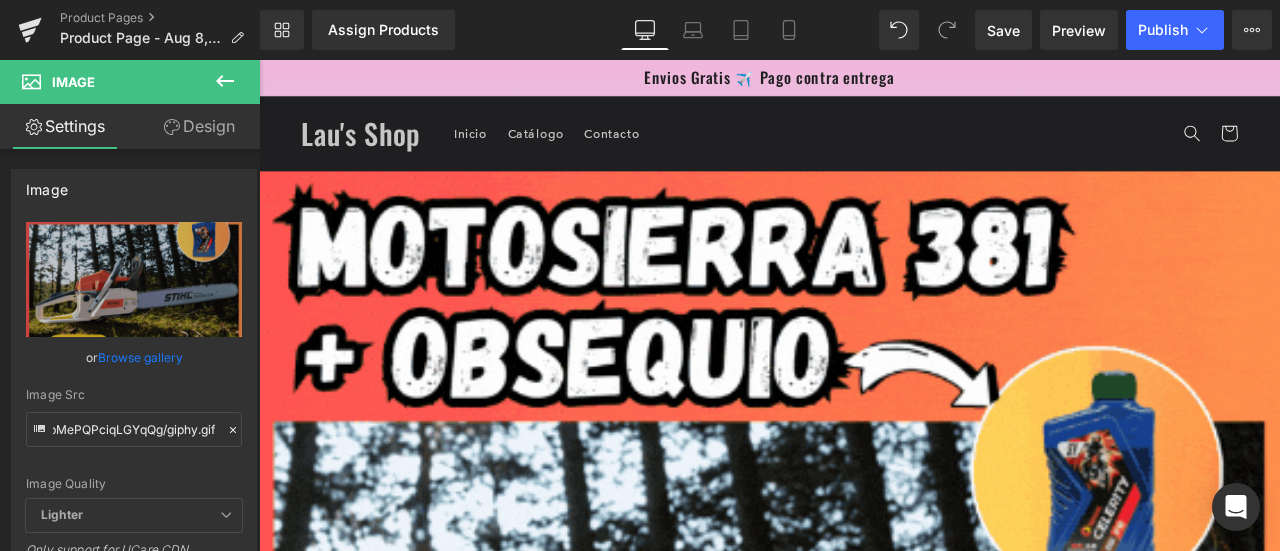 scroll, scrollTop: 0, scrollLeft: 0, axis: both 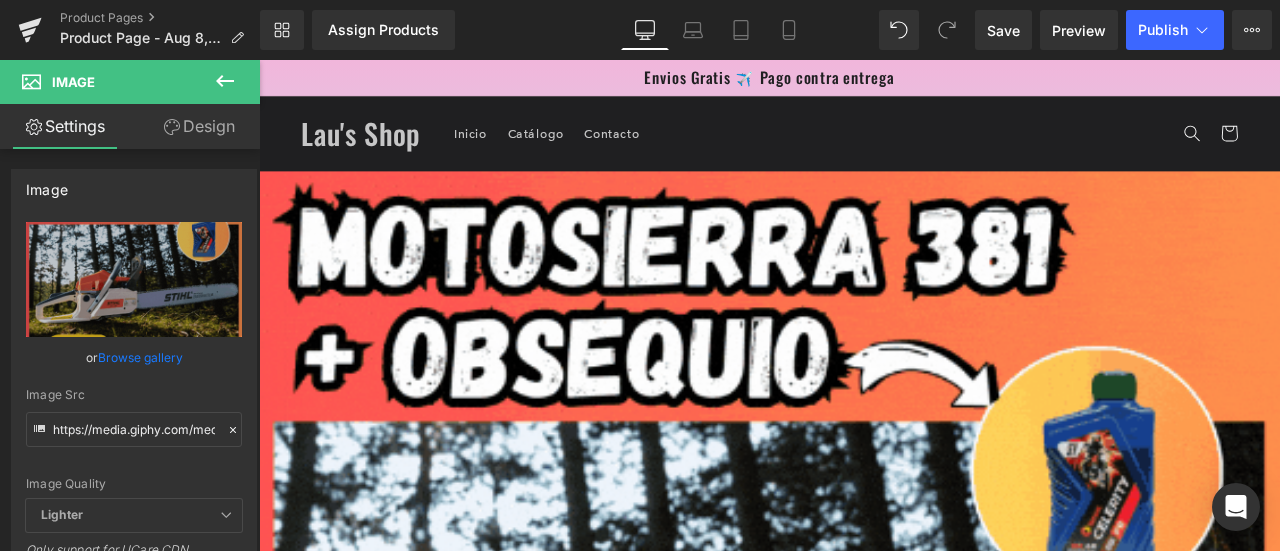 click at bounding box center (225, 82) 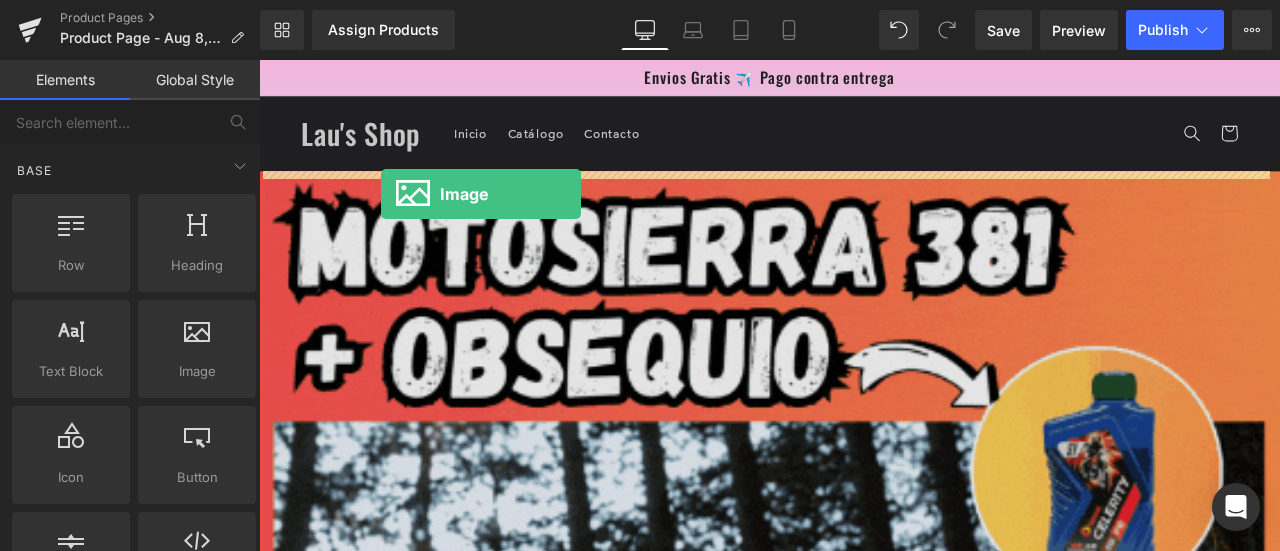 drag, startPoint x: 471, startPoint y: 432, endPoint x: 412, endPoint y: 213, distance: 226.80829 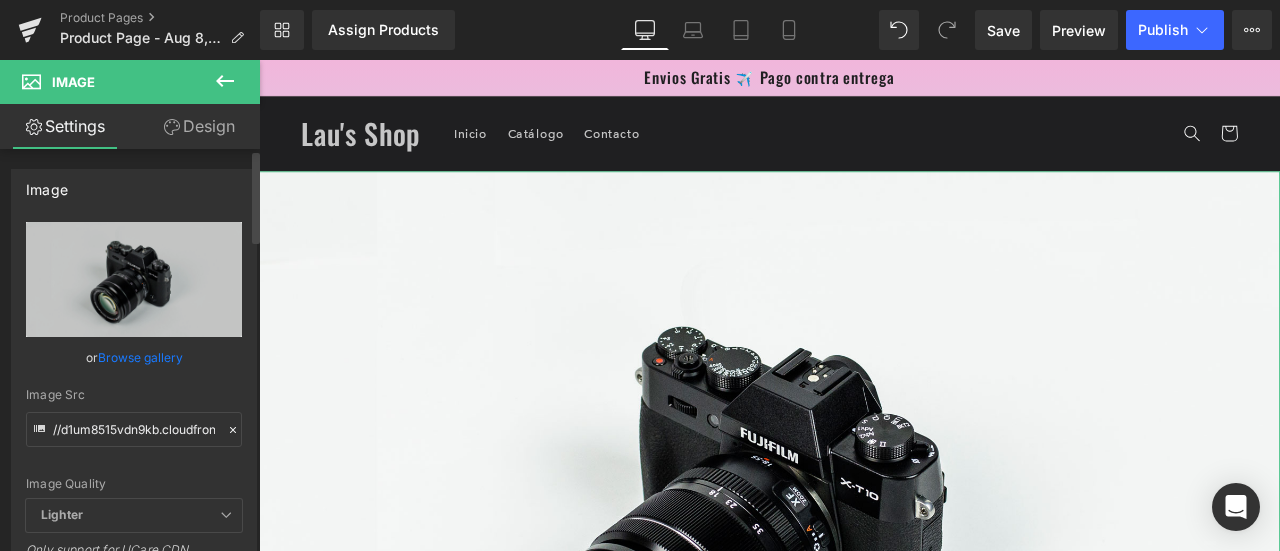 click 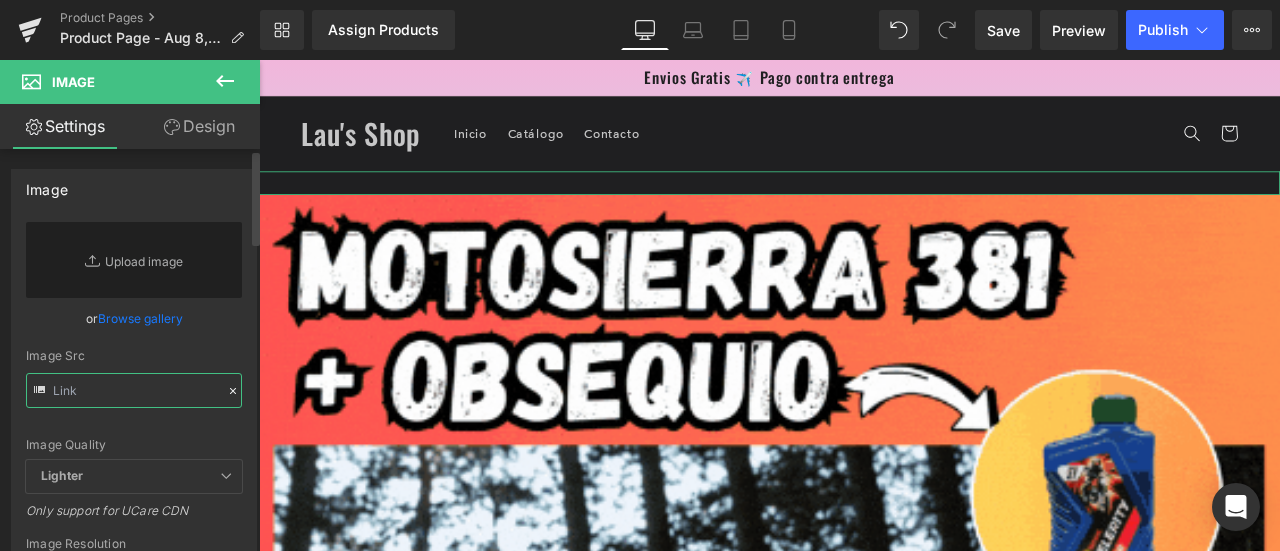 click at bounding box center [134, 390] 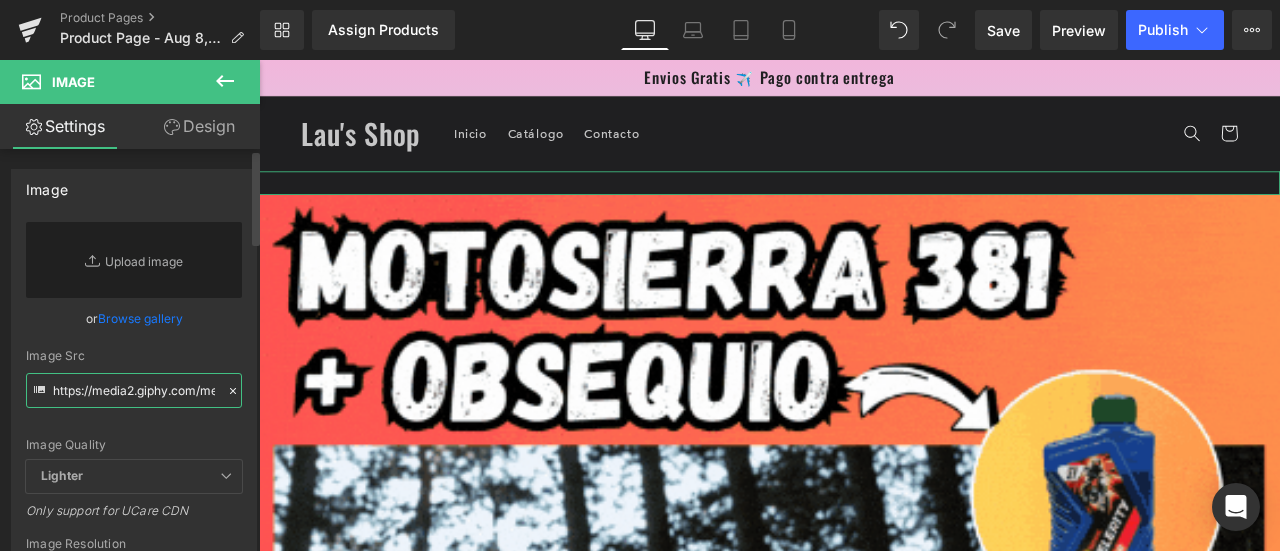 scroll, scrollTop: 0, scrollLeft: 1031, axis: horizontal 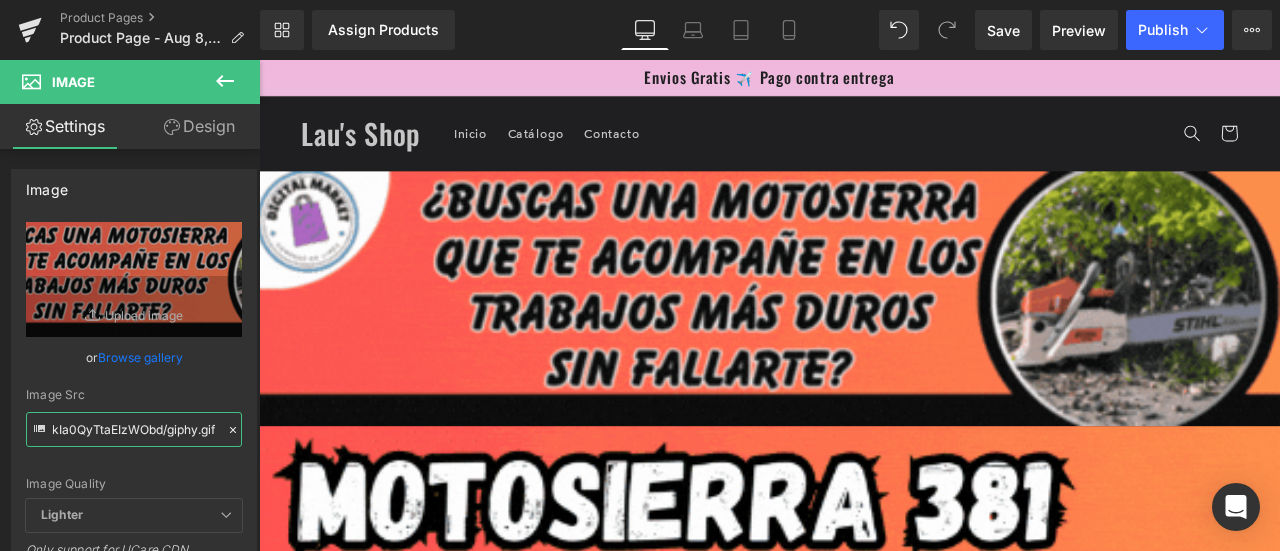 type on "https://media2.giphy.com/media/v1.Y2lkPTc5MGI3NjExZzZjbXkwajhsc21vNDRzcnJjMDBzbmxqYWI0dW80OGZoZGpseGtvcyZlcD12MV9pbnRlcm5hbF9naWZfYnlfaWQmY3Q9Zw/ockIa0QyTtaEIzWObd/giphy.gif" 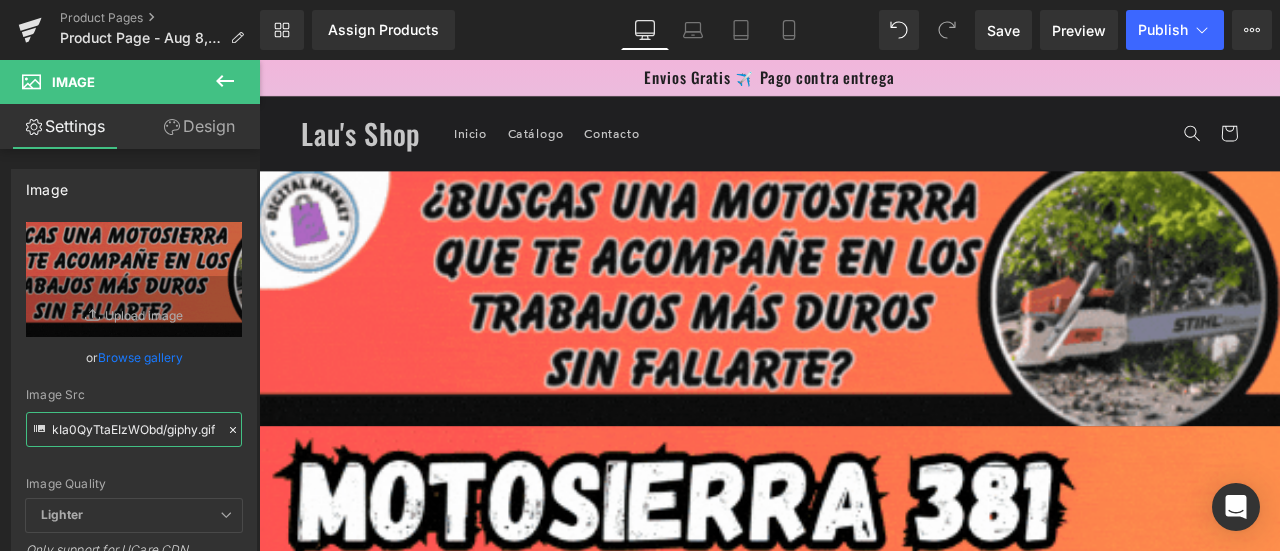 scroll, scrollTop: 0, scrollLeft: 0, axis: both 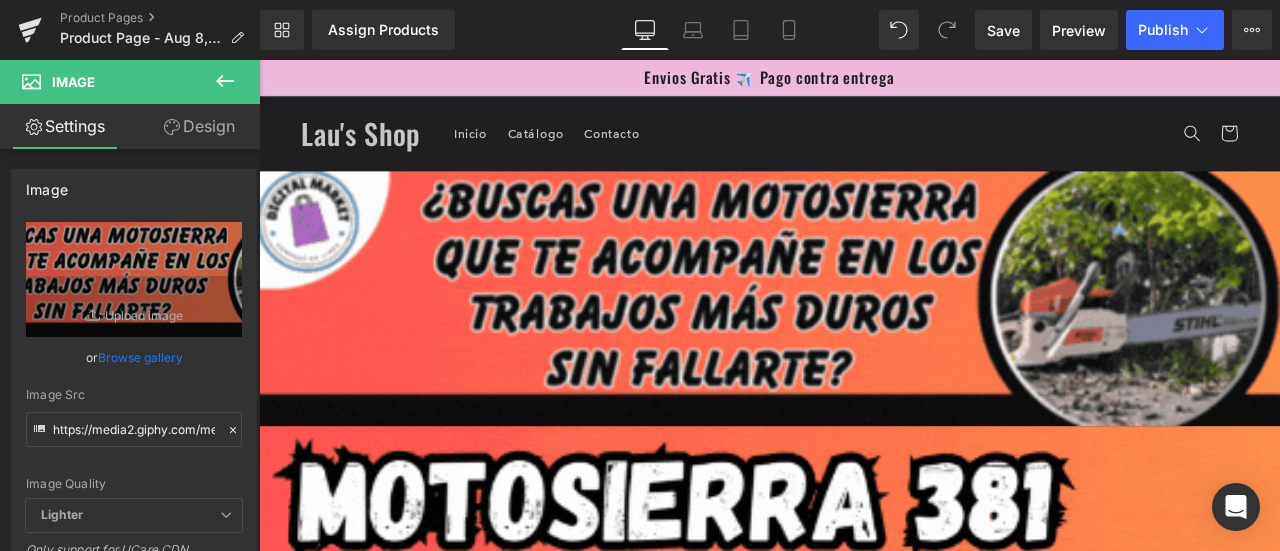 click 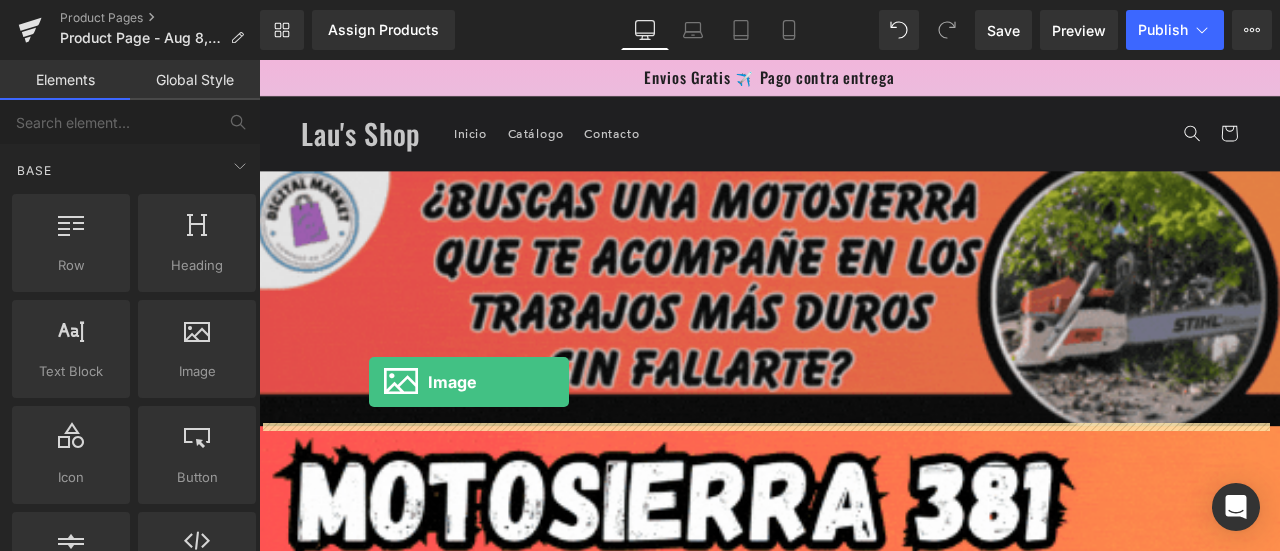 drag, startPoint x: 455, startPoint y: 389, endPoint x: 389, endPoint y: 442, distance: 84.646324 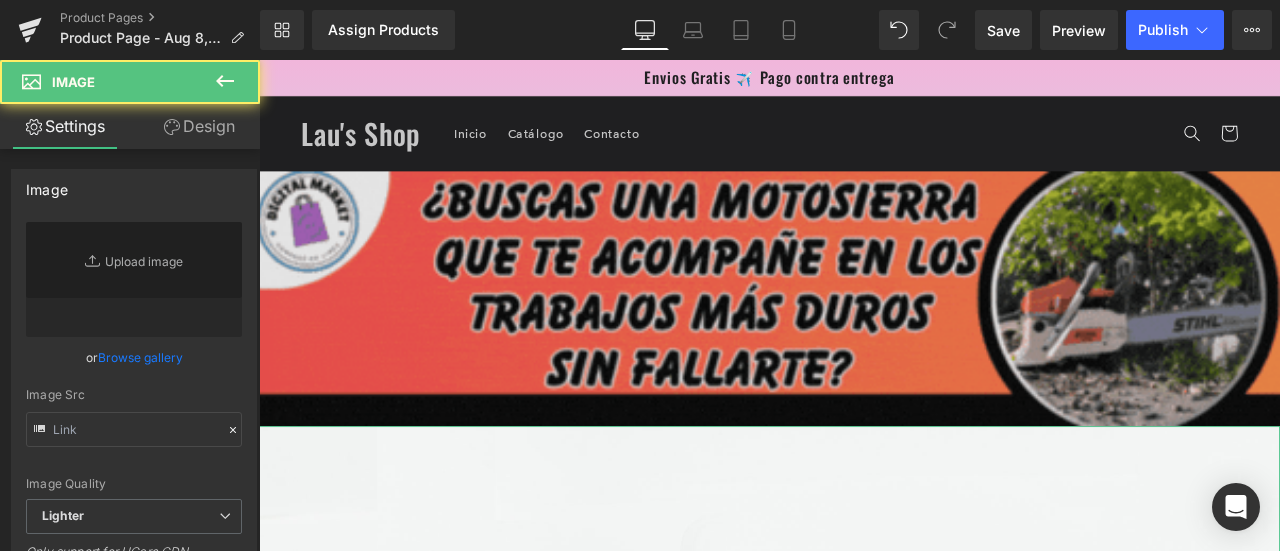 type on "//d1um8515vdn9kb.cloudfront.net/images/parallax.jpg" 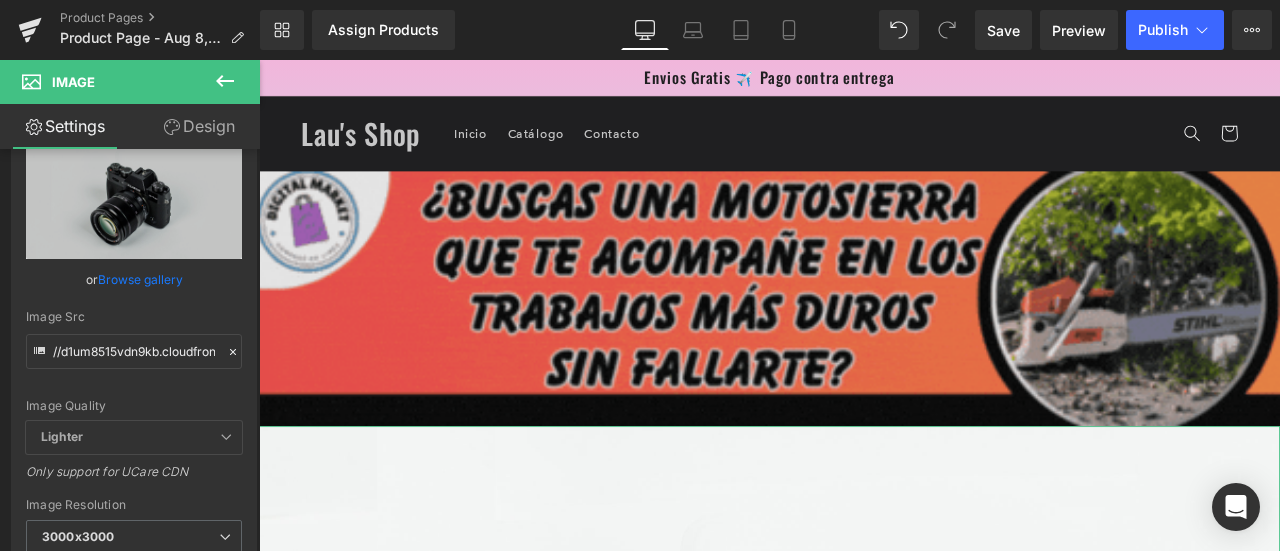 scroll, scrollTop: 80, scrollLeft: 0, axis: vertical 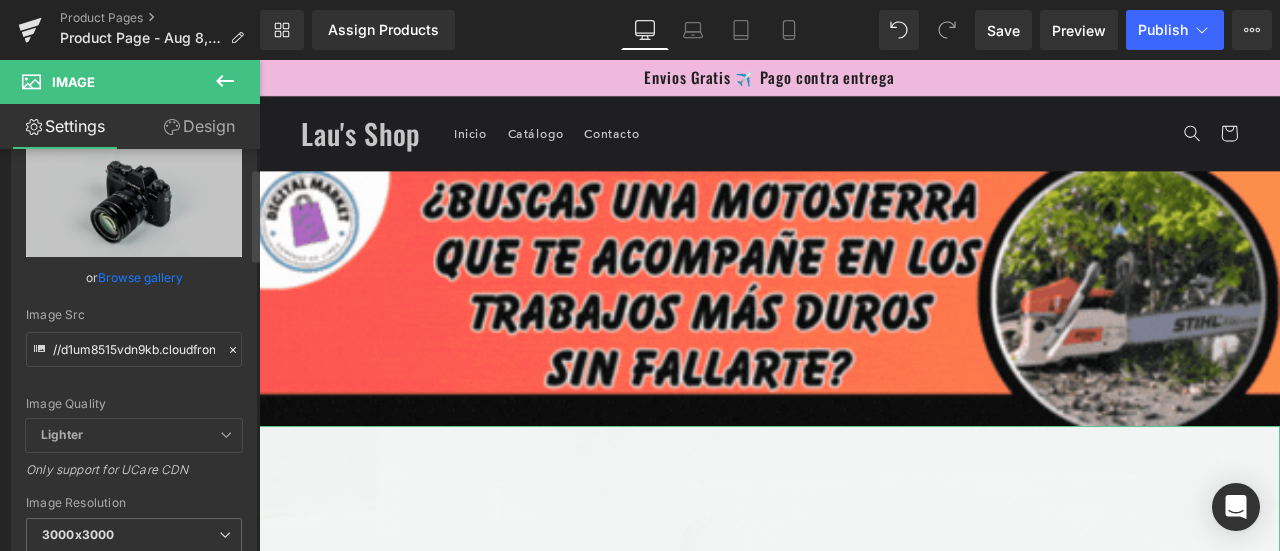 click 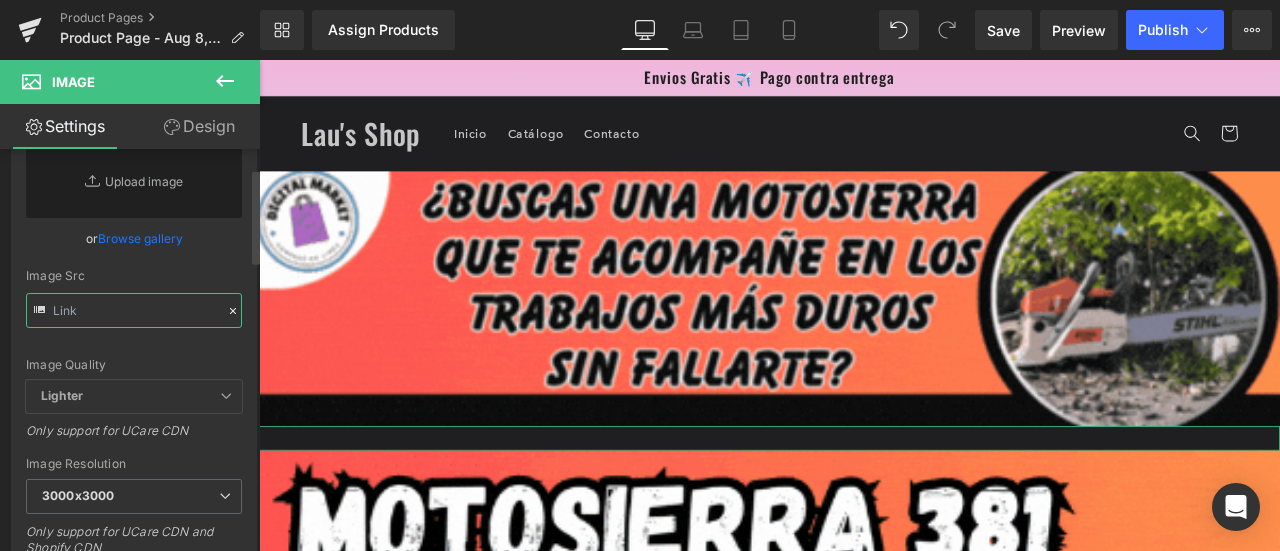 click at bounding box center (134, 310) 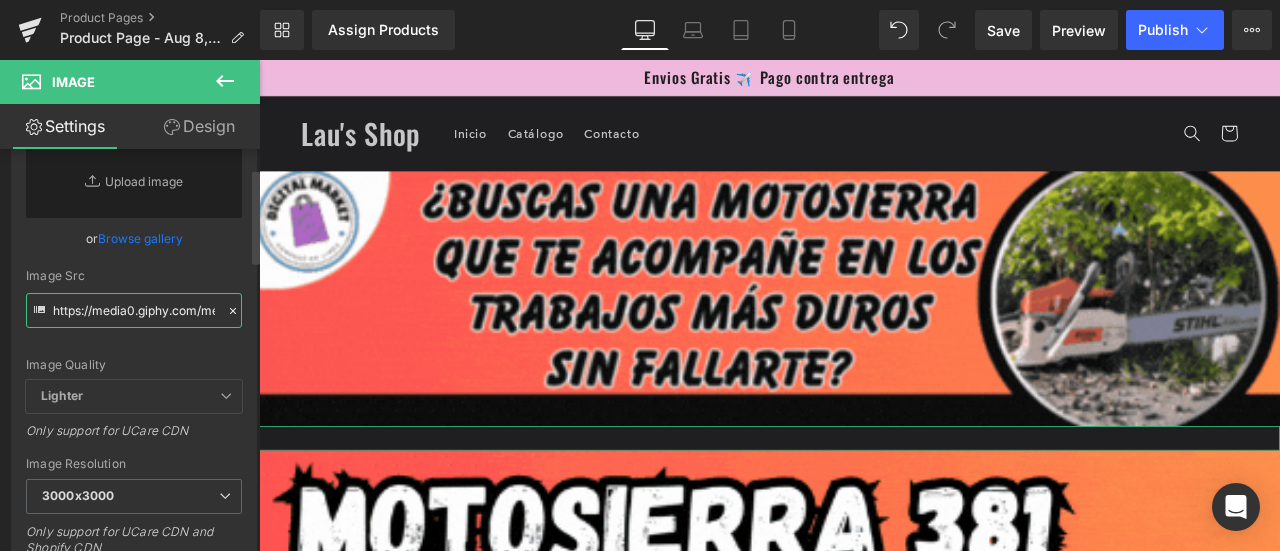 scroll, scrollTop: 0, scrollLeft: 1037, axis: horizontal 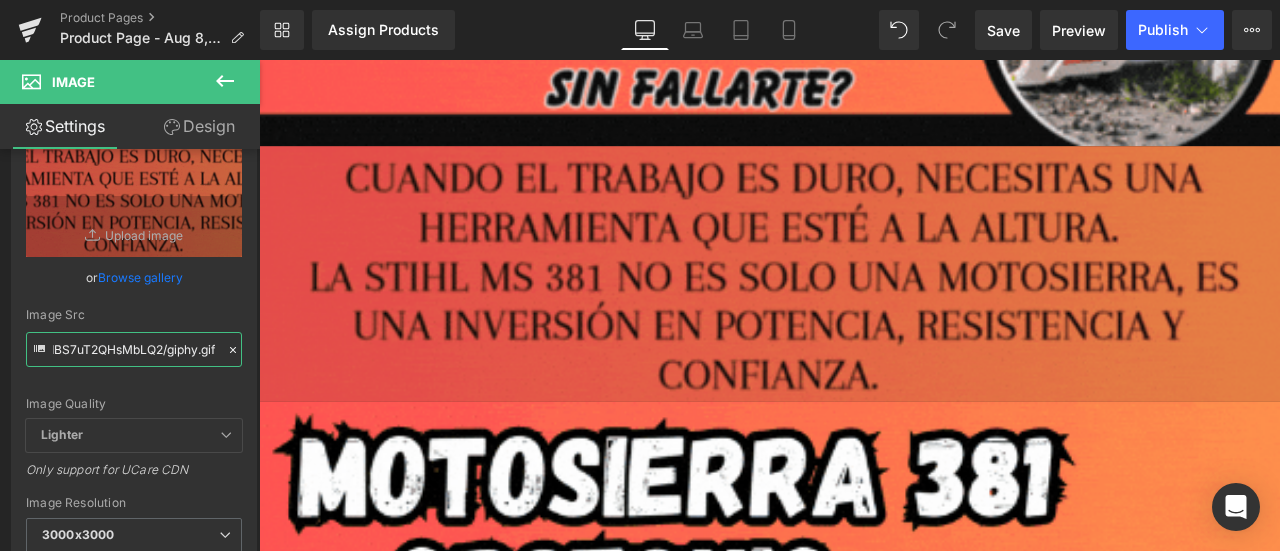 type on "https://media0.giphy.com/media/v1.Y2lkPTc5MGI3NjExZ3NkZ21tcmR0MnJlamptODN1dWxyMmQ0Y2EydjI5cjBoaTdxcG9tdyZlcD12MV9pbnRlcm5hbF9naWZfYnlfaWQmY3Q9Zw/r5odBS7uT2QHsMbLQ2/giphy.gif" 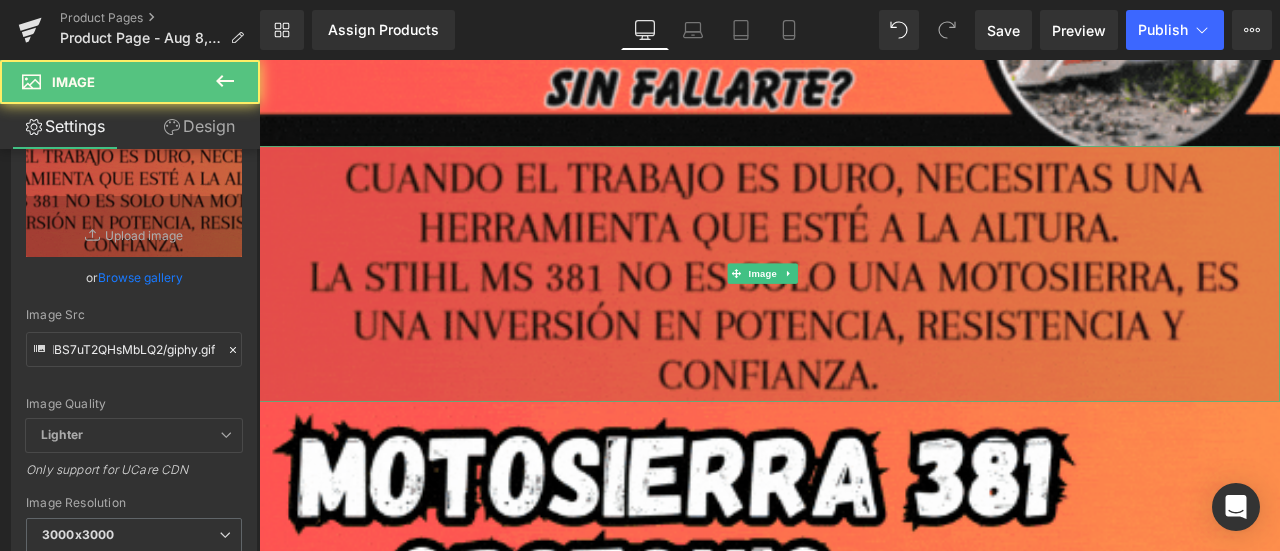 click at bounding box center [864, 313] 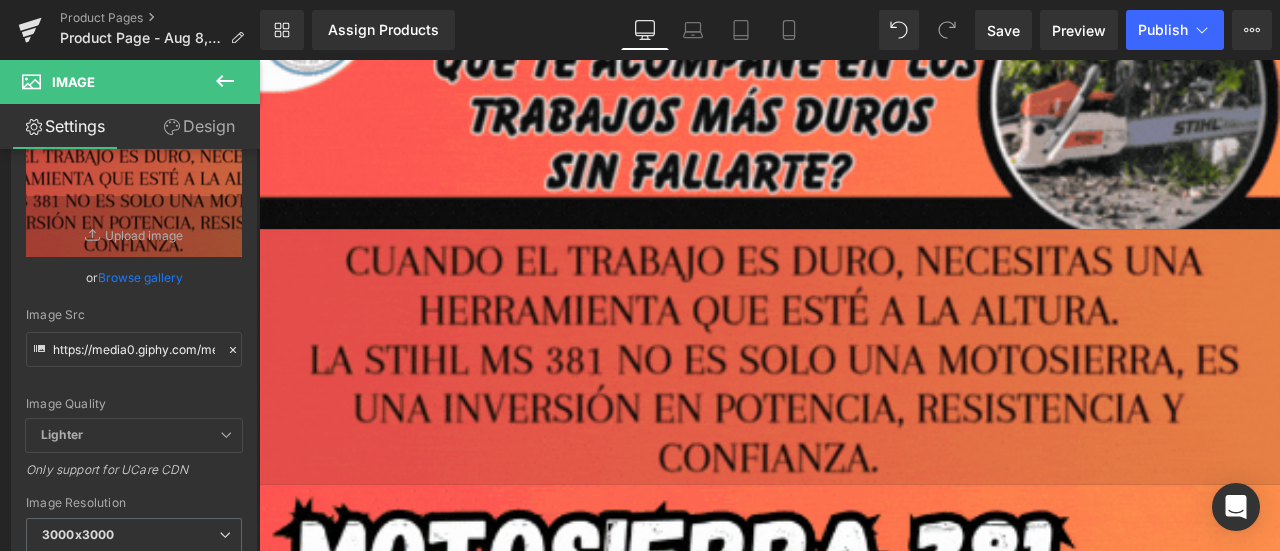 scroll, scrollTop: 283, scrollLeft: 0, axis: vertical 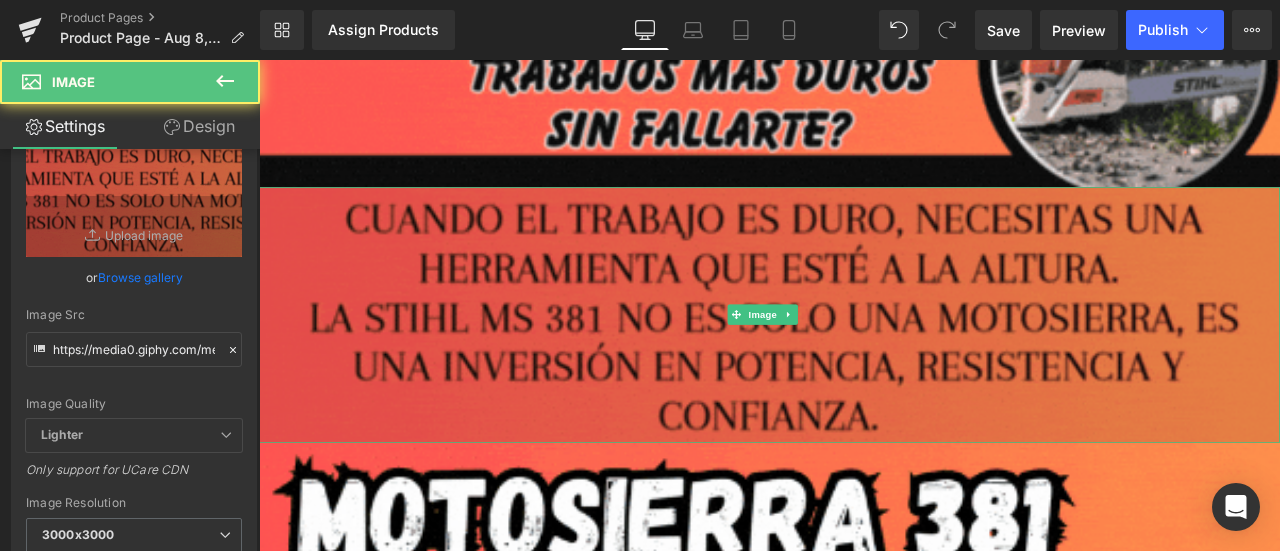 click at bounding box center [864, 362] 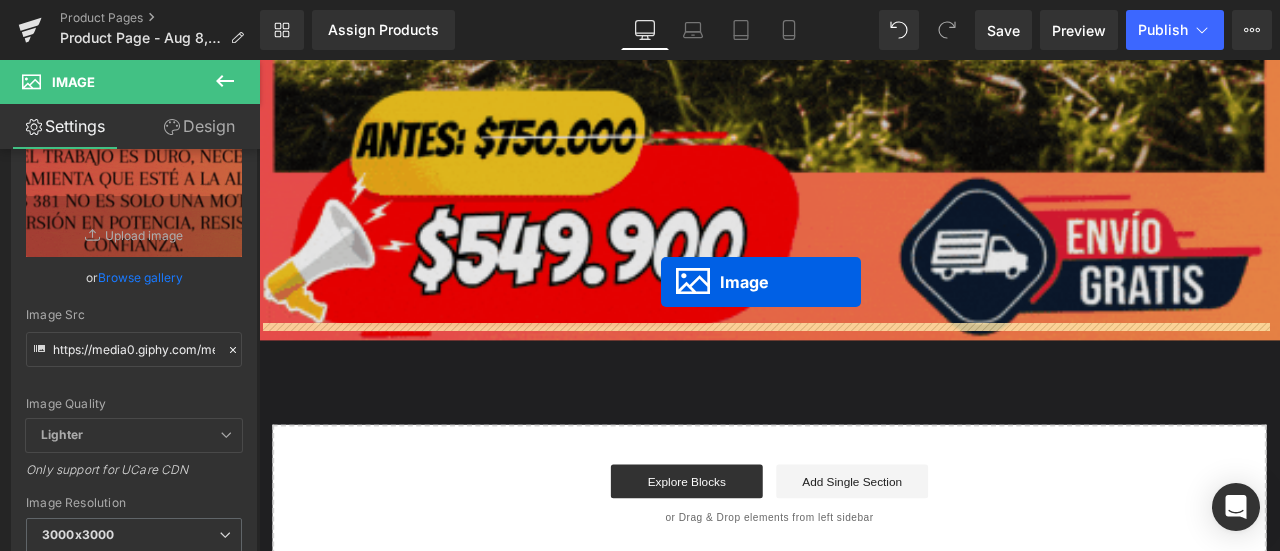 drag, startPoint x: 819, startPoint y: 344, endPoint x: 745, endPoint y: 370, distance: 78.434685 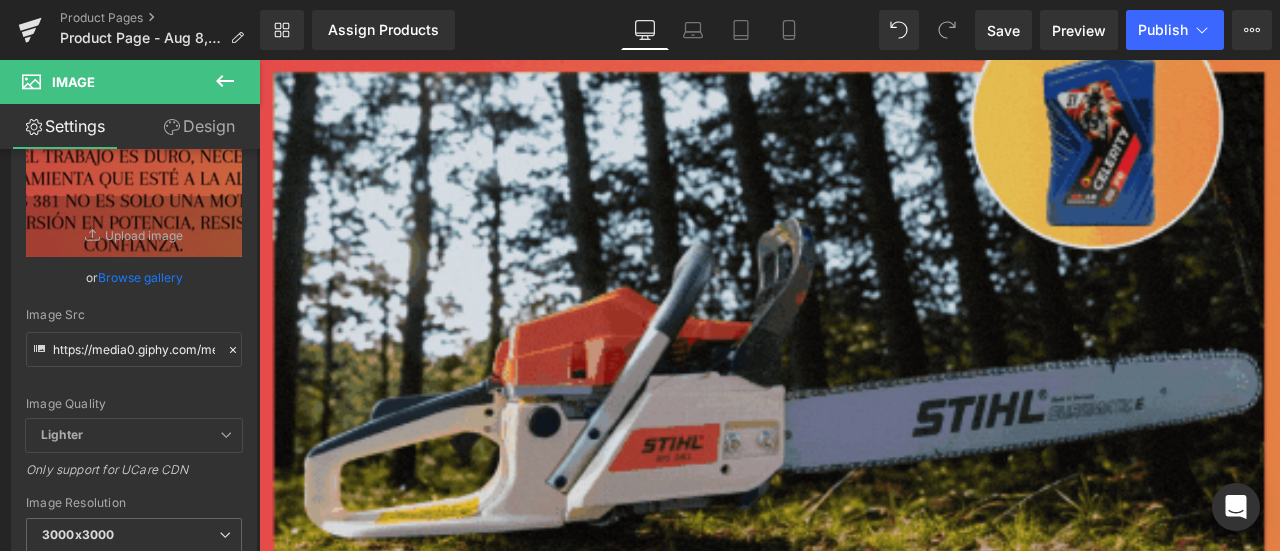 scroll, scrollTop: 714, scrollLeft: 0, axis: vertical 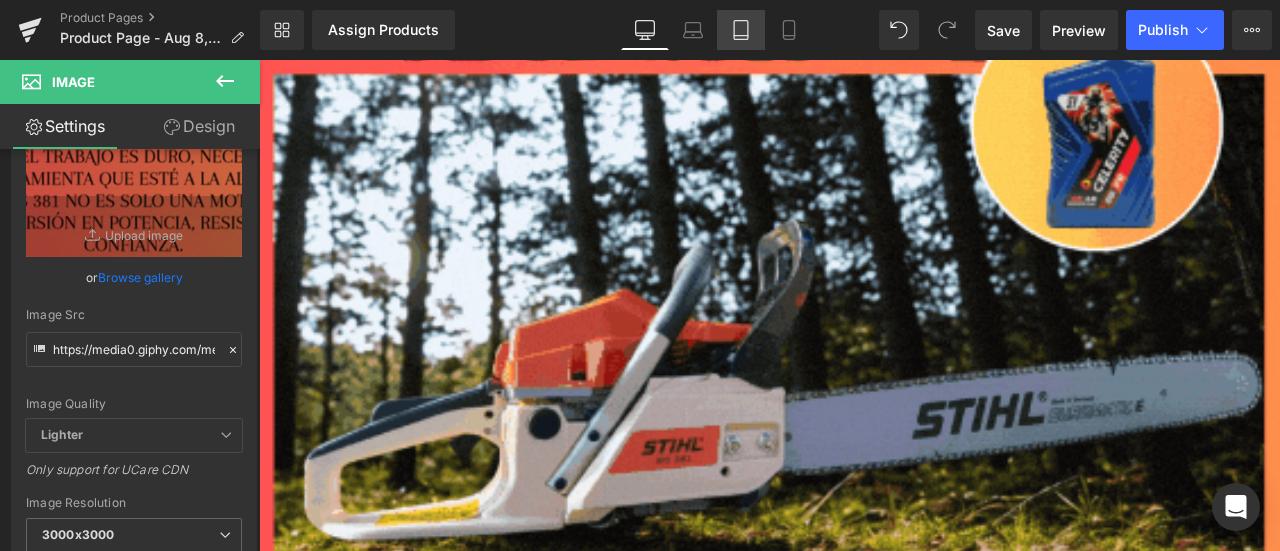 click 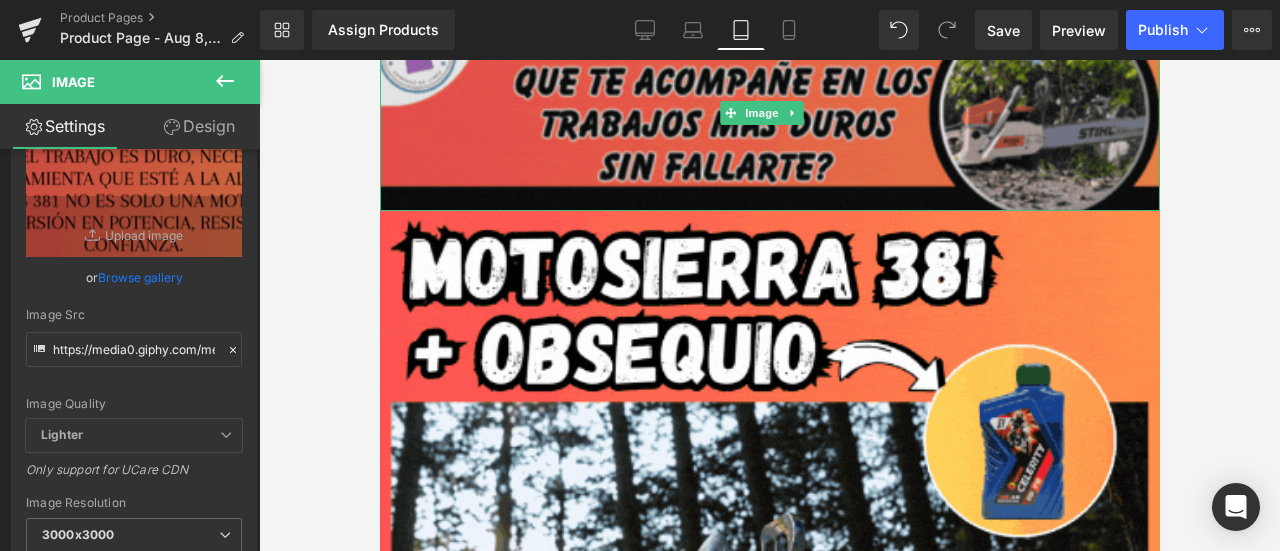 scroll, scrollTop: 0, scrollLeft: 0, axis: both 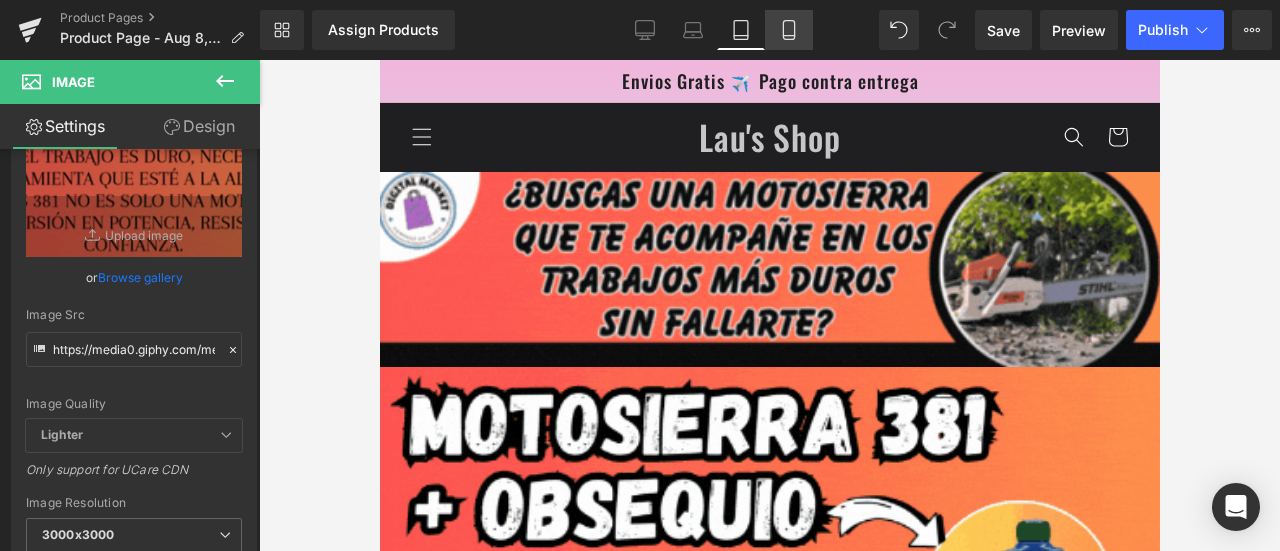 click 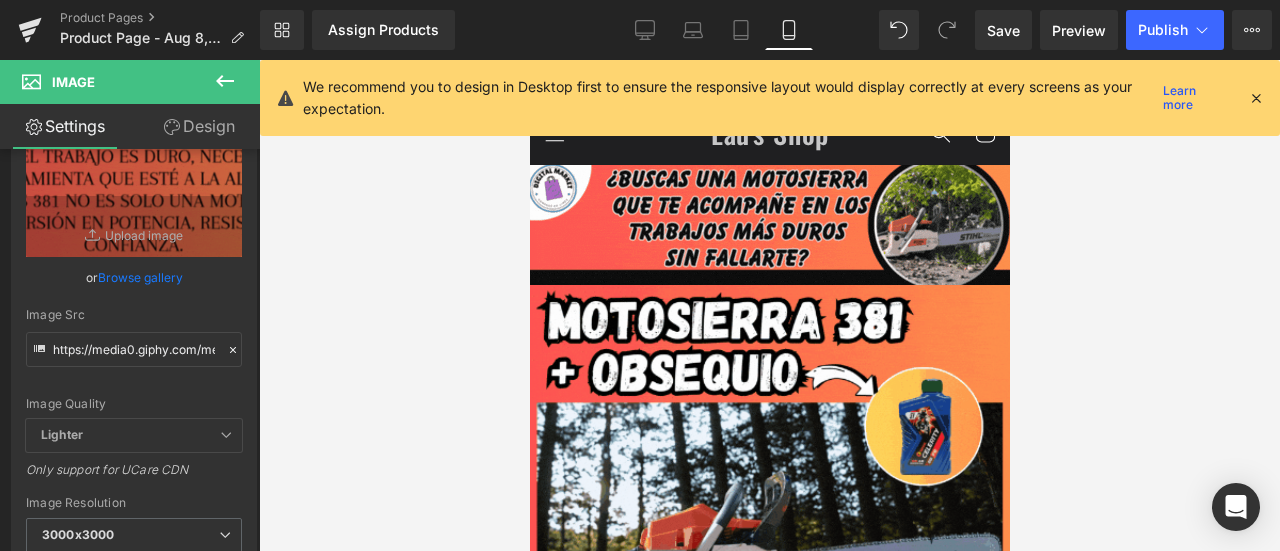 click at bounding box center [1256, 98] 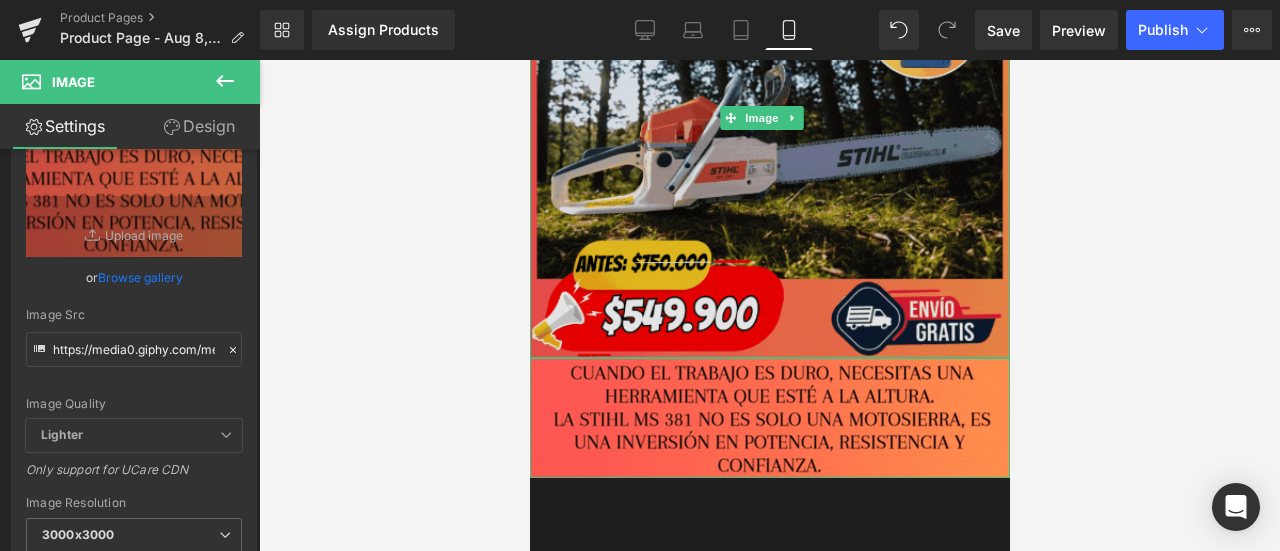scroll, scrollTop: 421, scrollLeft: 0, axis: vertical 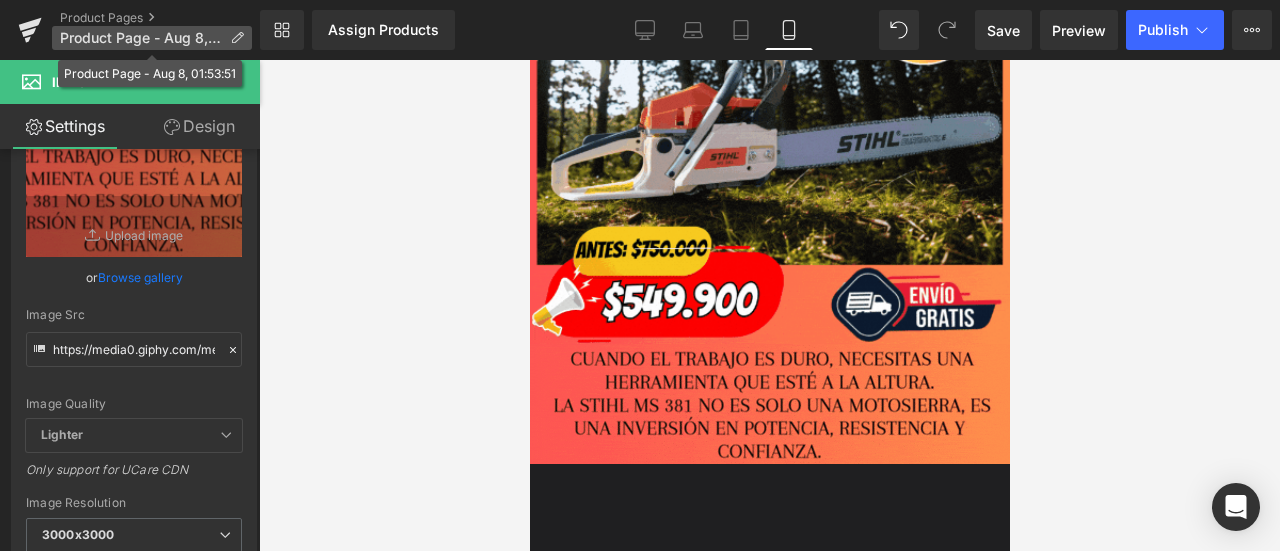 click at bounding box center [237, 38] 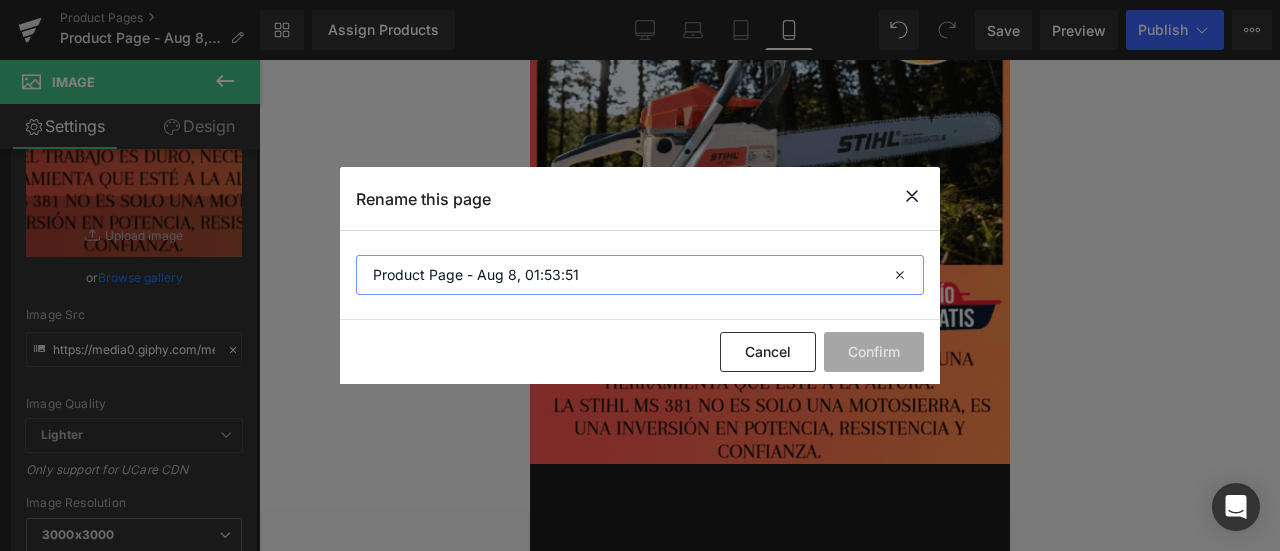 click on "Product Page - Aug 8, 01:53:51" at bounding box center (640, 275) 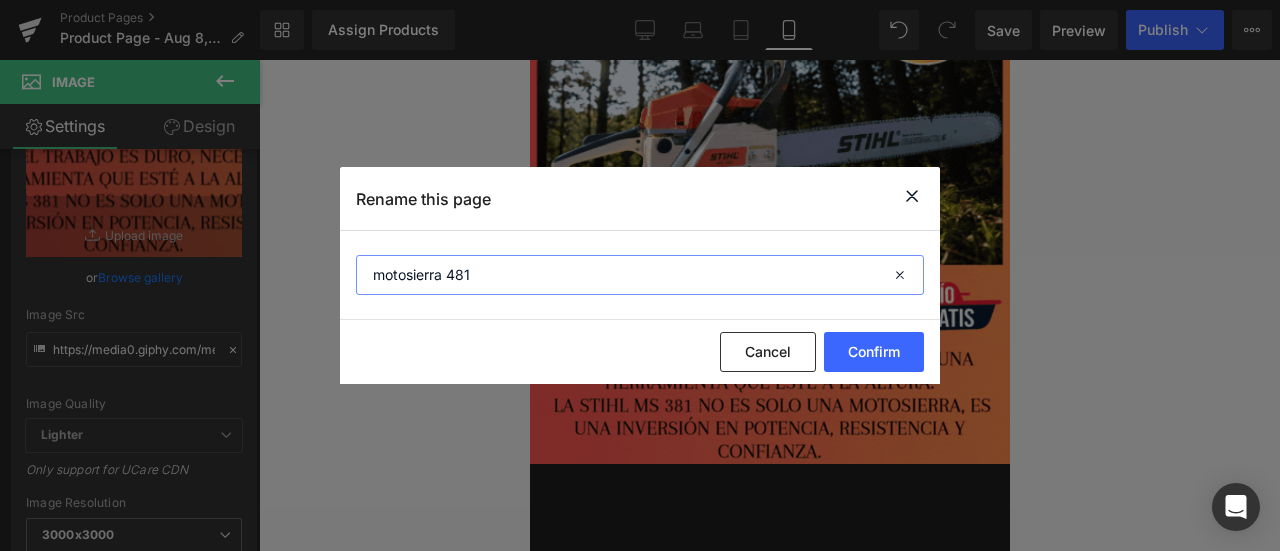 click on "motosierra 481" at bounding box center [640, 275] 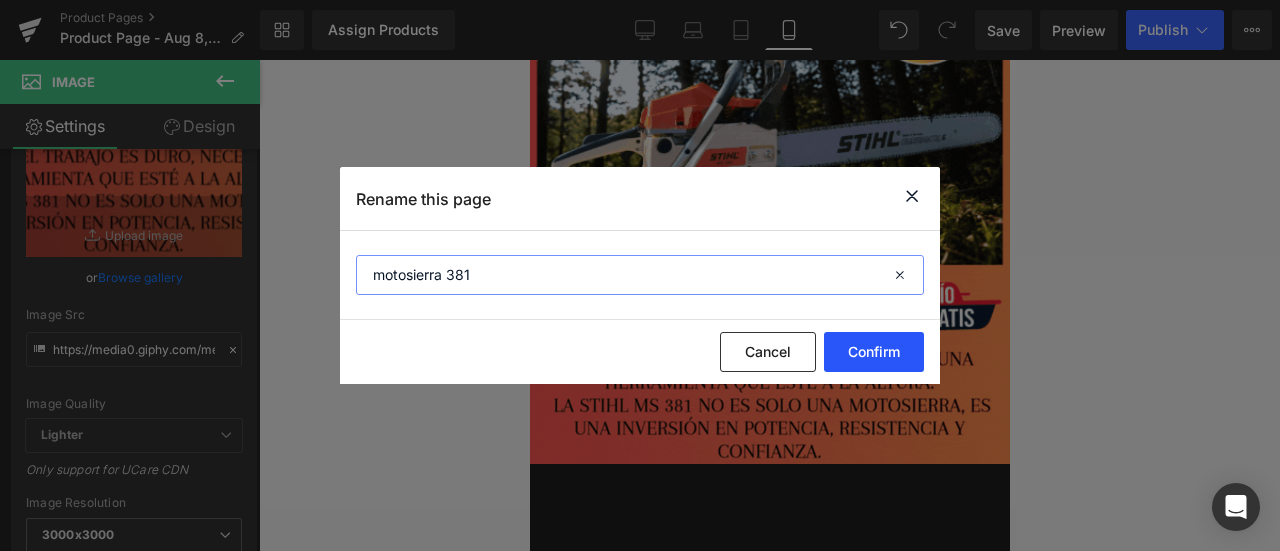 type on "motosierra 381" 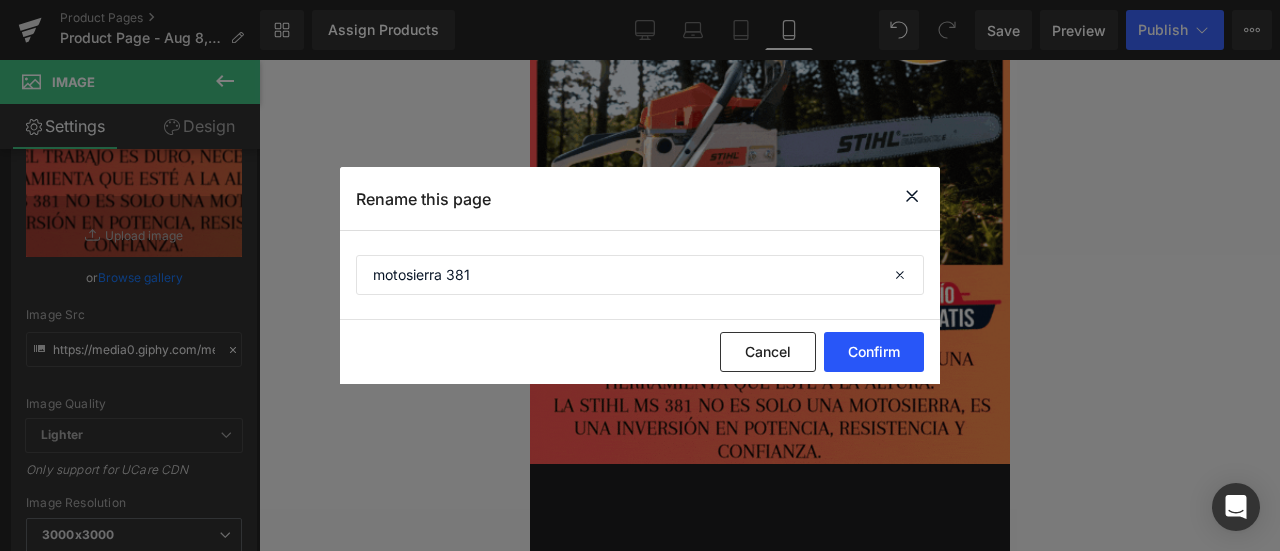click on "Confirm" at bounding box center (874, 352) 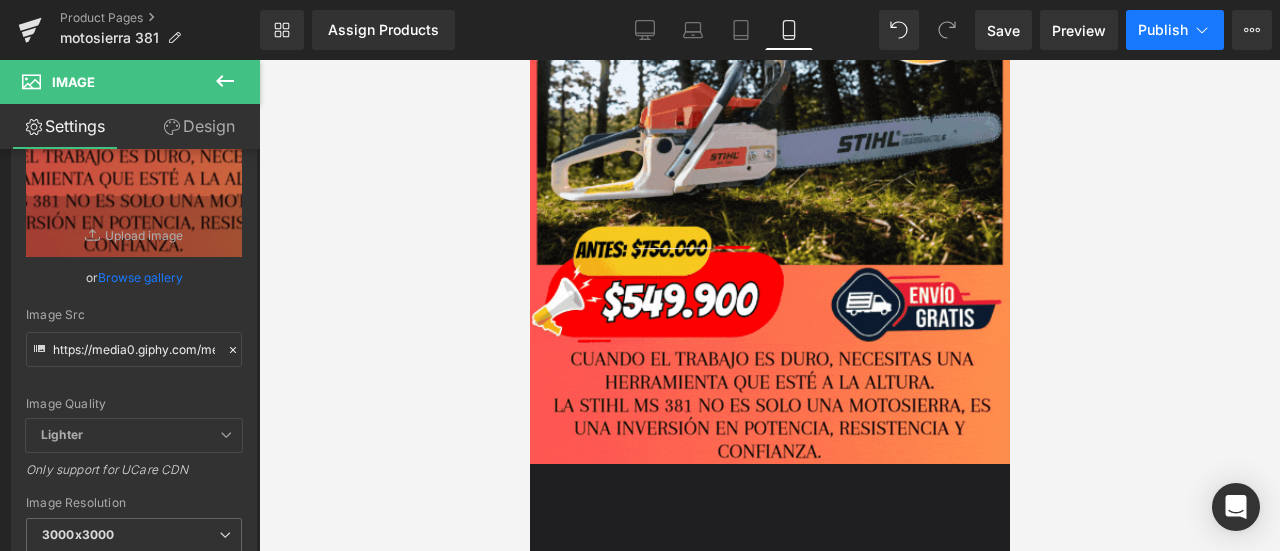 click 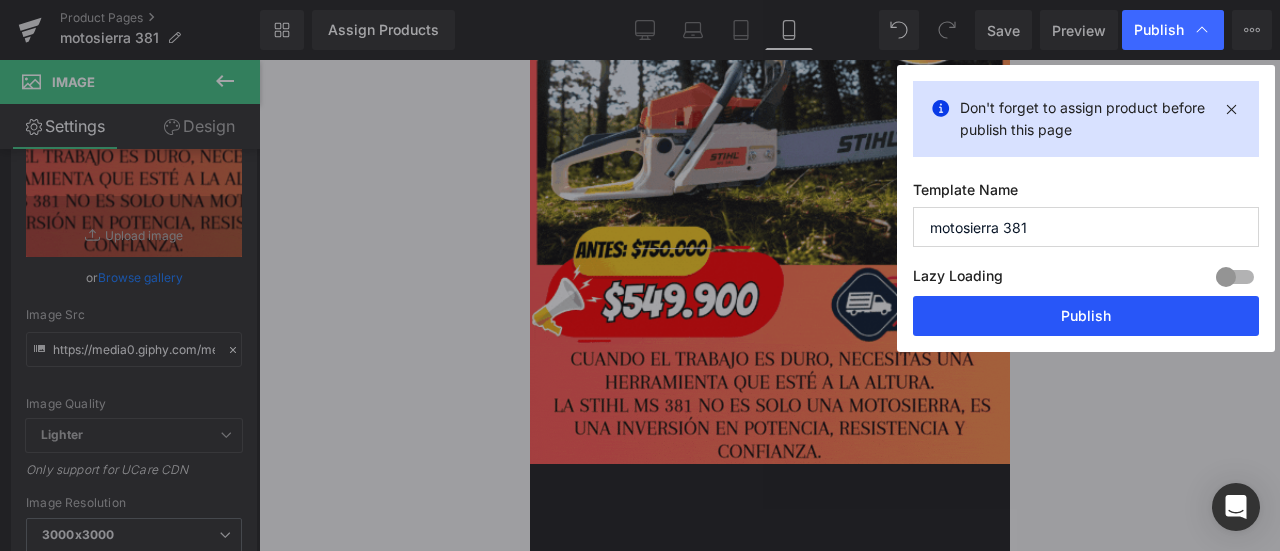 click on "Publish" at bounding box center [1086, 316] 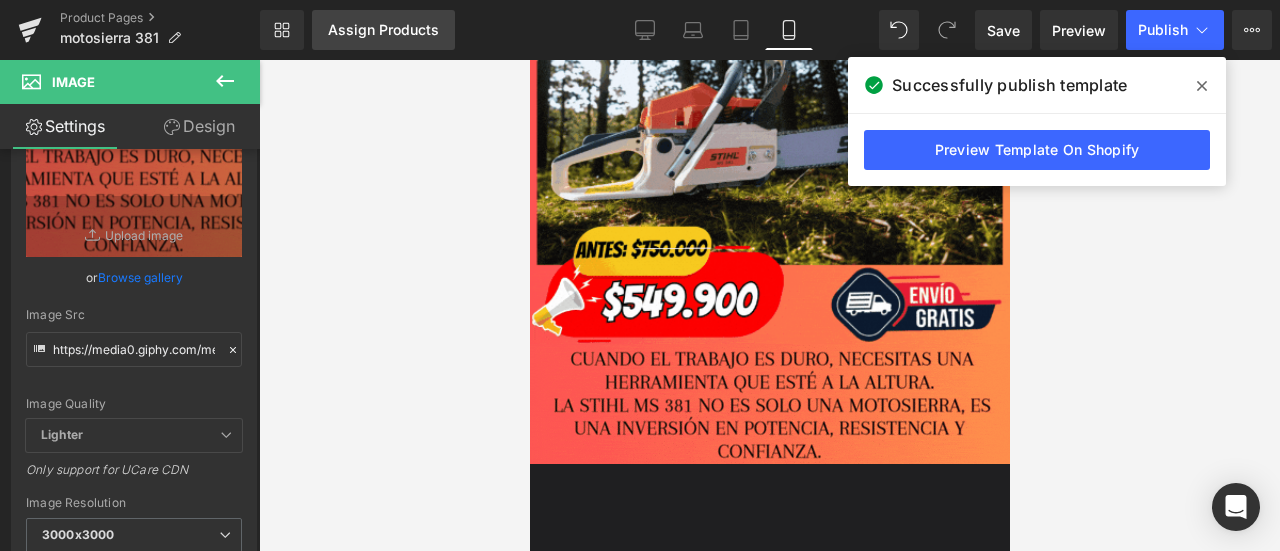 click on "Assign Products" at bounding box center [383, 30] 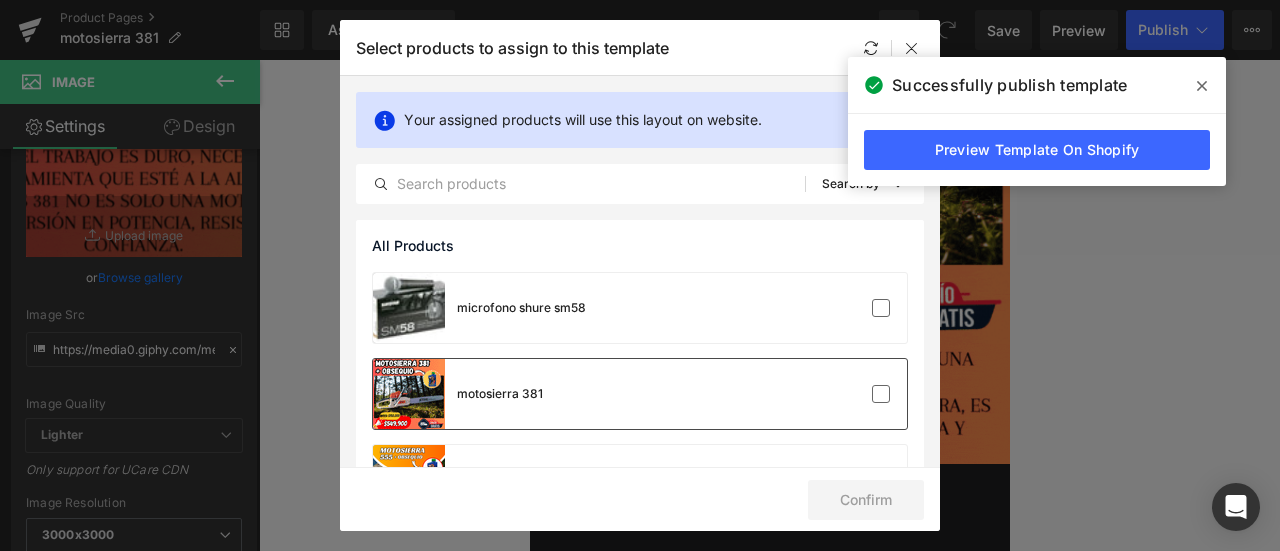 click on "motosierra 381" at bounding box center (500, 394) 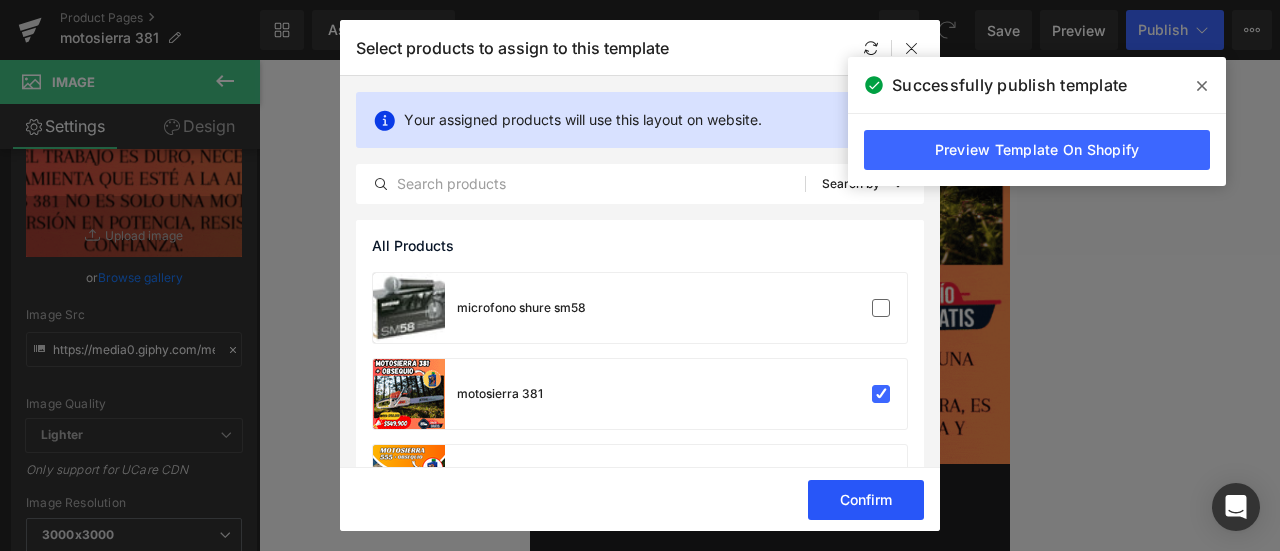 click on "Confirm" at bounding box center (866, 500) 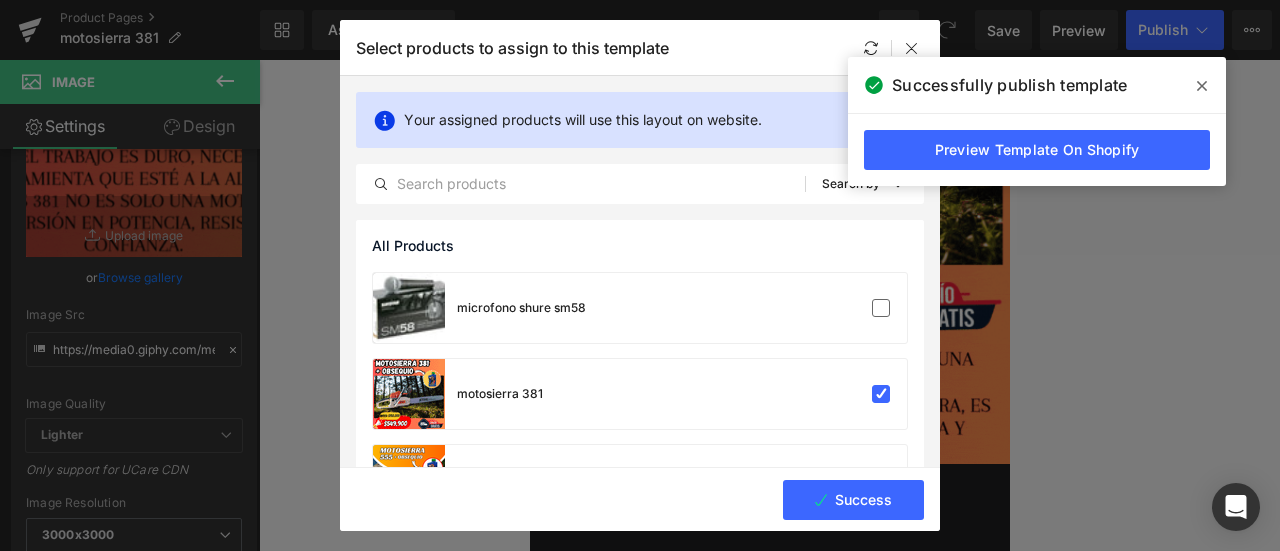 click 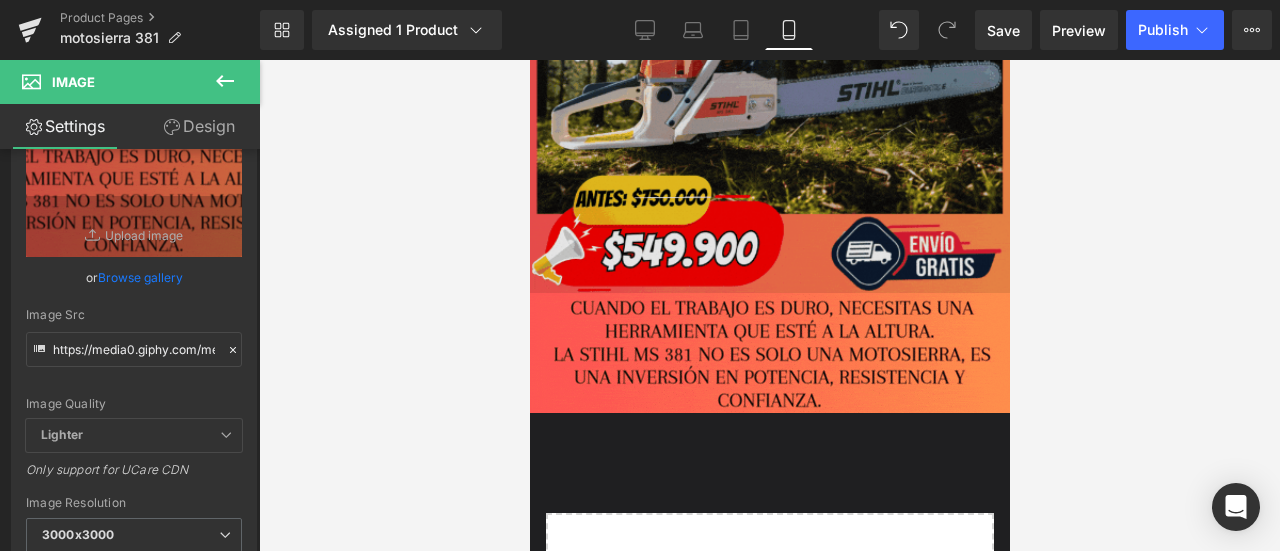 scroll, scrollTop: 475, scrollLeft: 0, axis: vertical 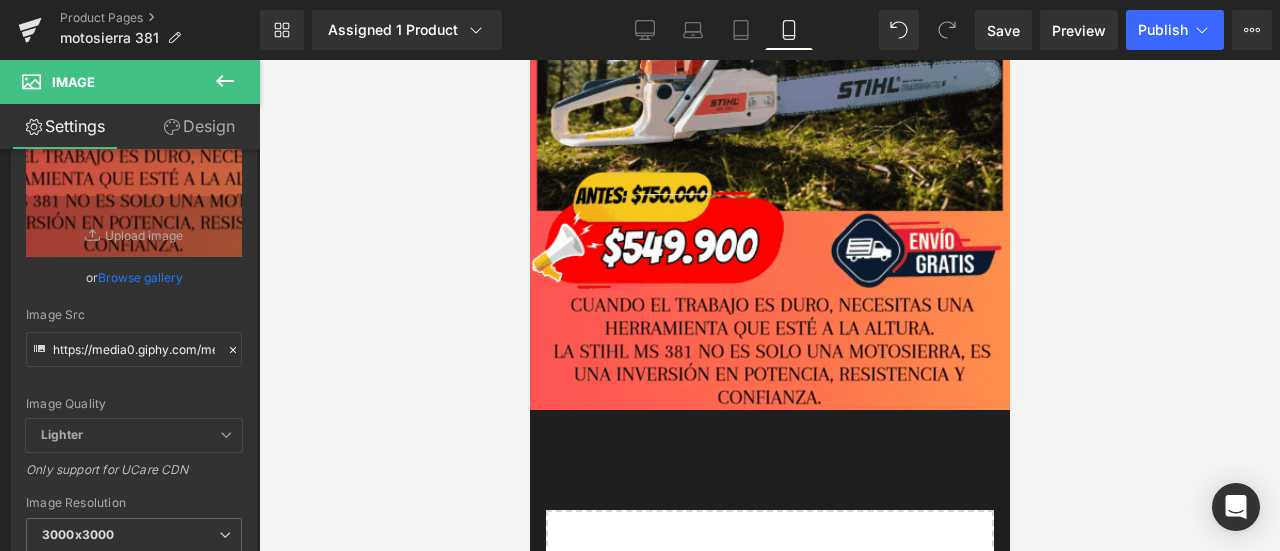 click 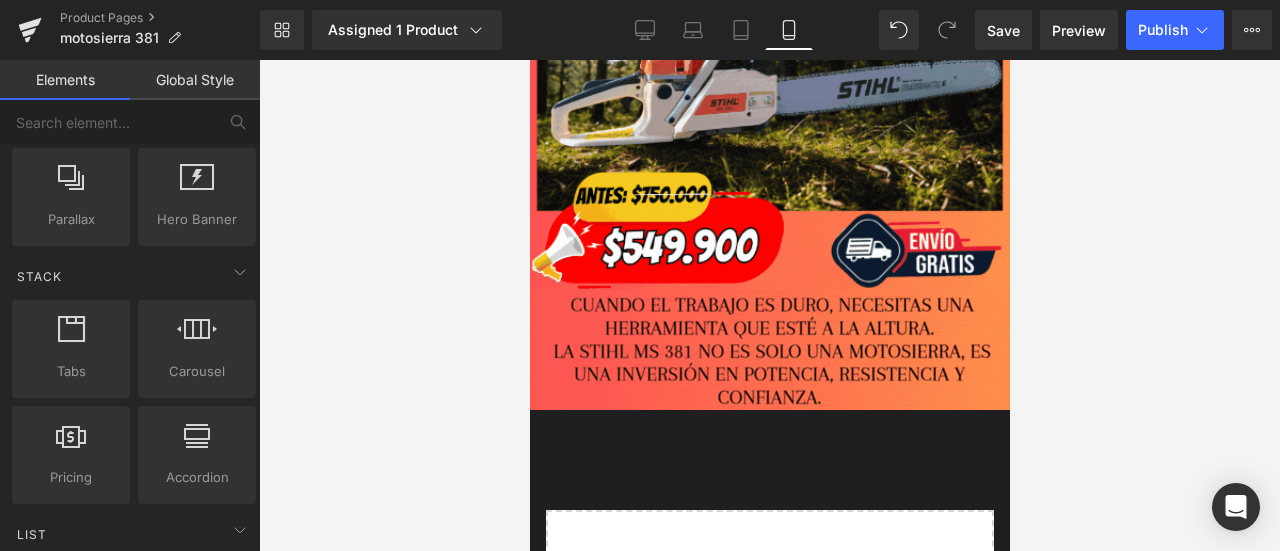 scroll, scrollTop: 517, scrollLeft: 0, axis: vertical 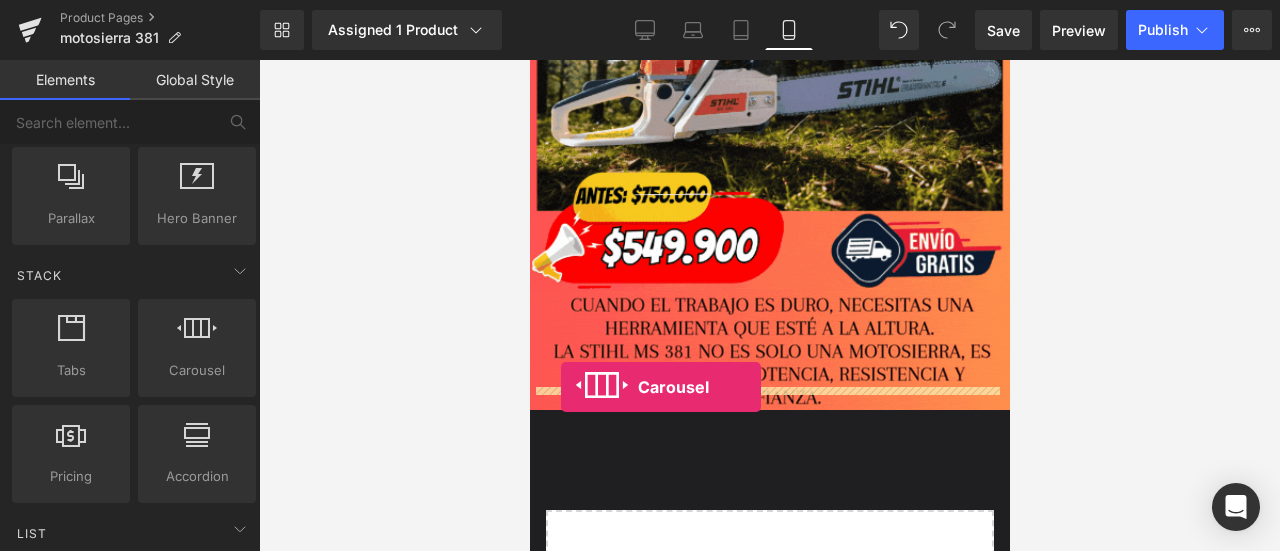 drag, startPoint x: 721, startPoint y: 414, endPoint x: 560, endPoint y: 388, distance: 163.08586 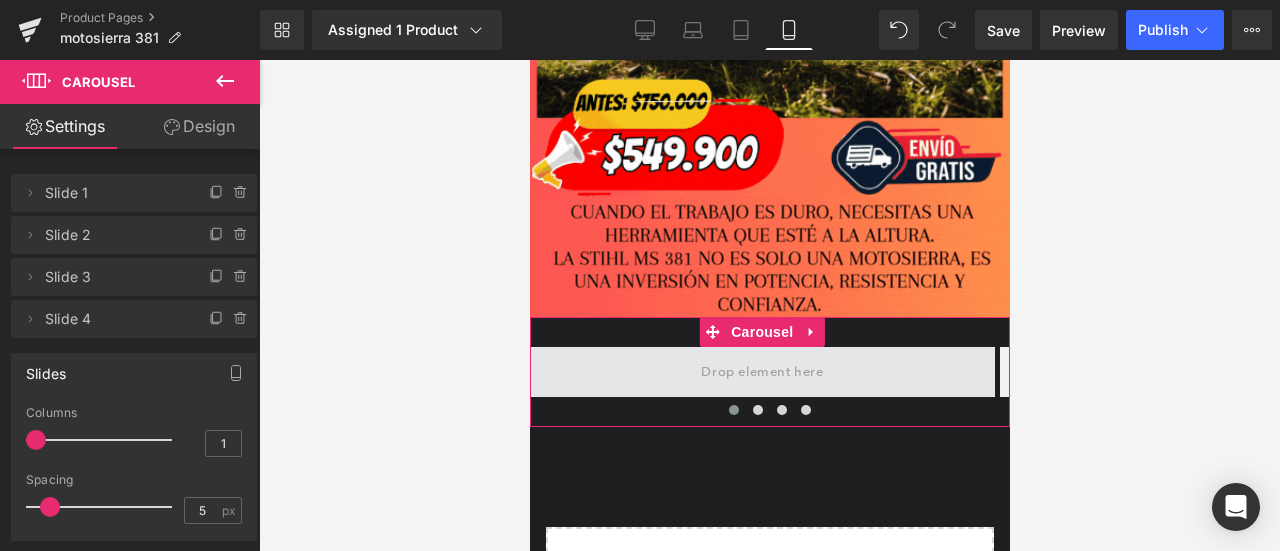 scroll, scrollTop: 571, scrollLeft: 0, axis: vertical 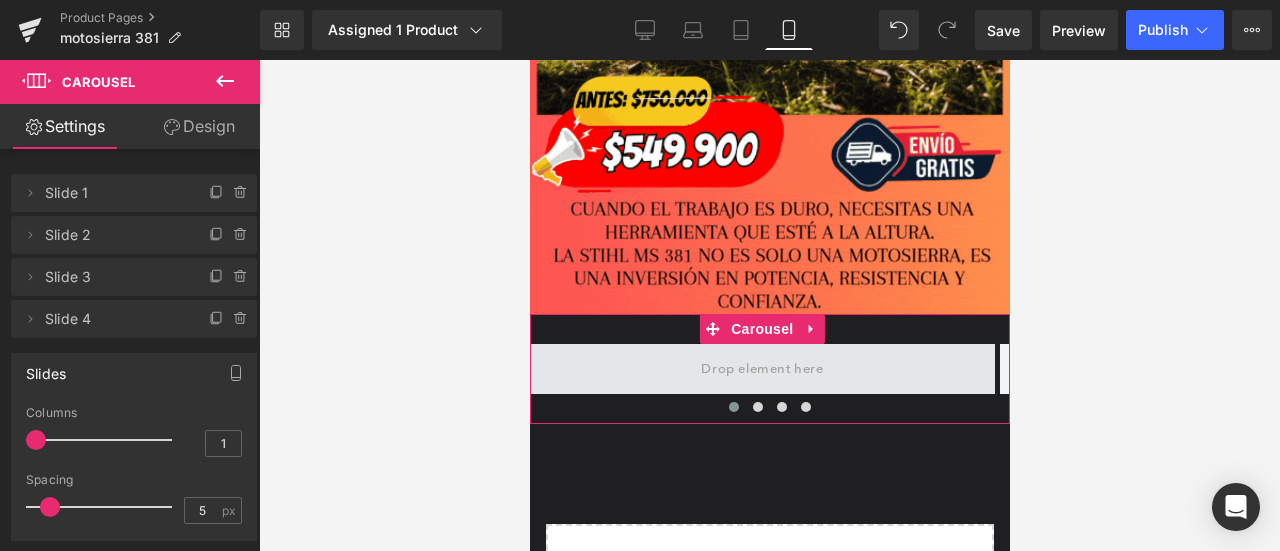 click at bounding box center [761, 369] 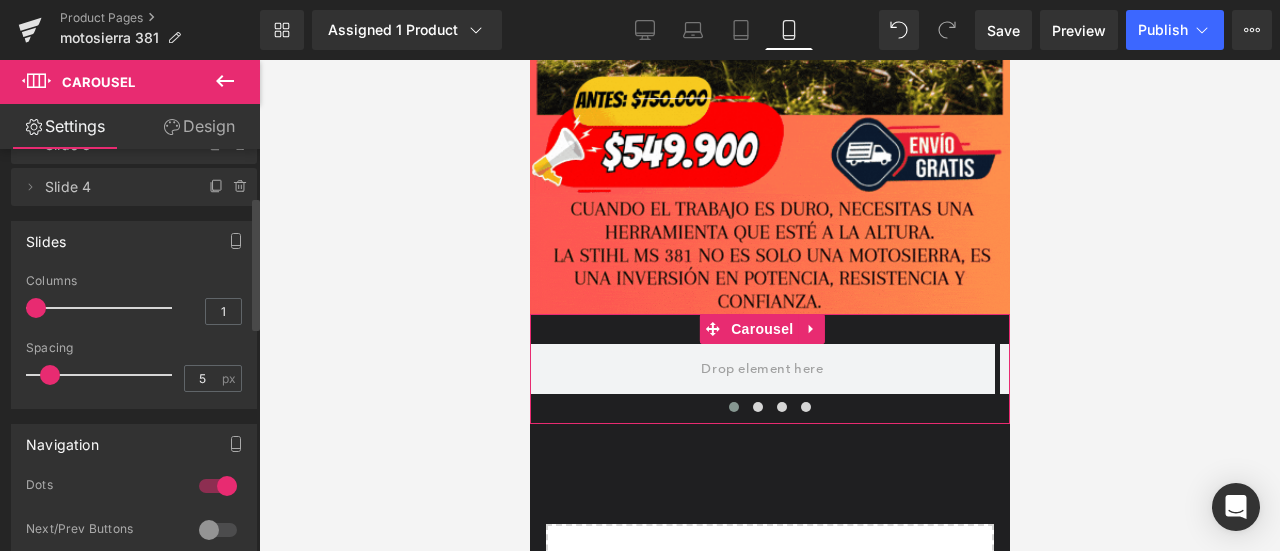 scroll, scrollTop: 143, scrollLeft: 0, axis: vertical 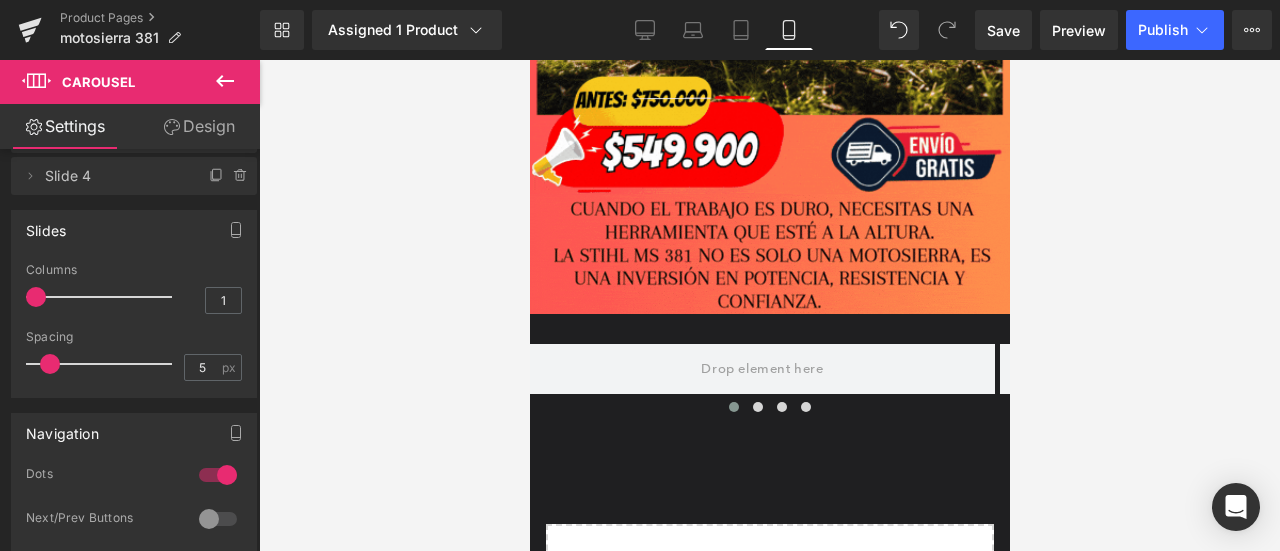click 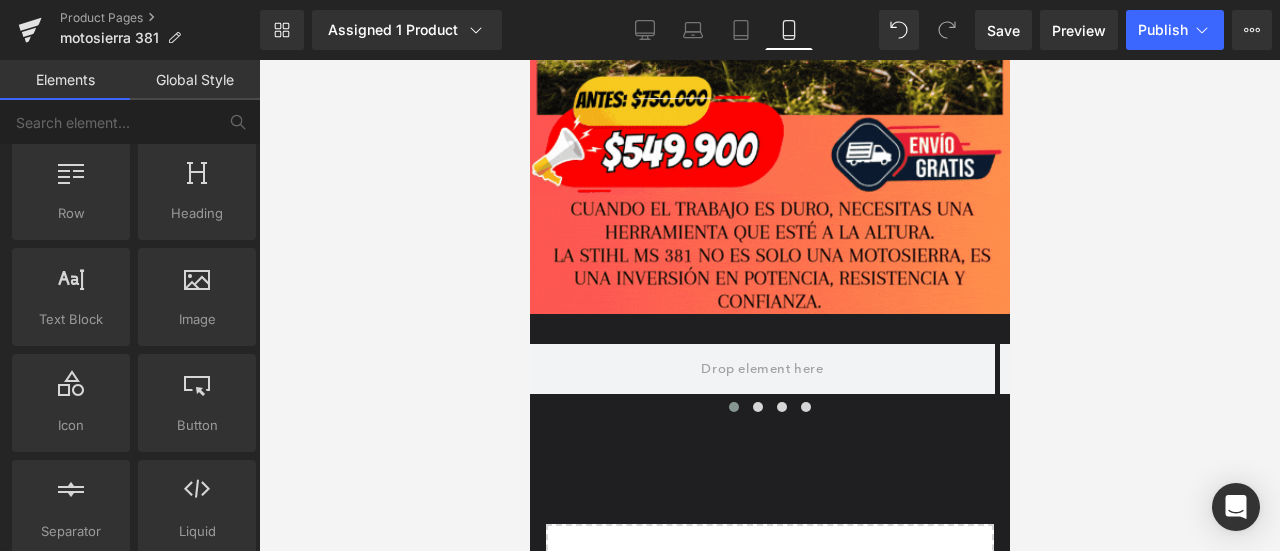 scroll, scrollTop: 0, scrollLeft: 0, axis: both 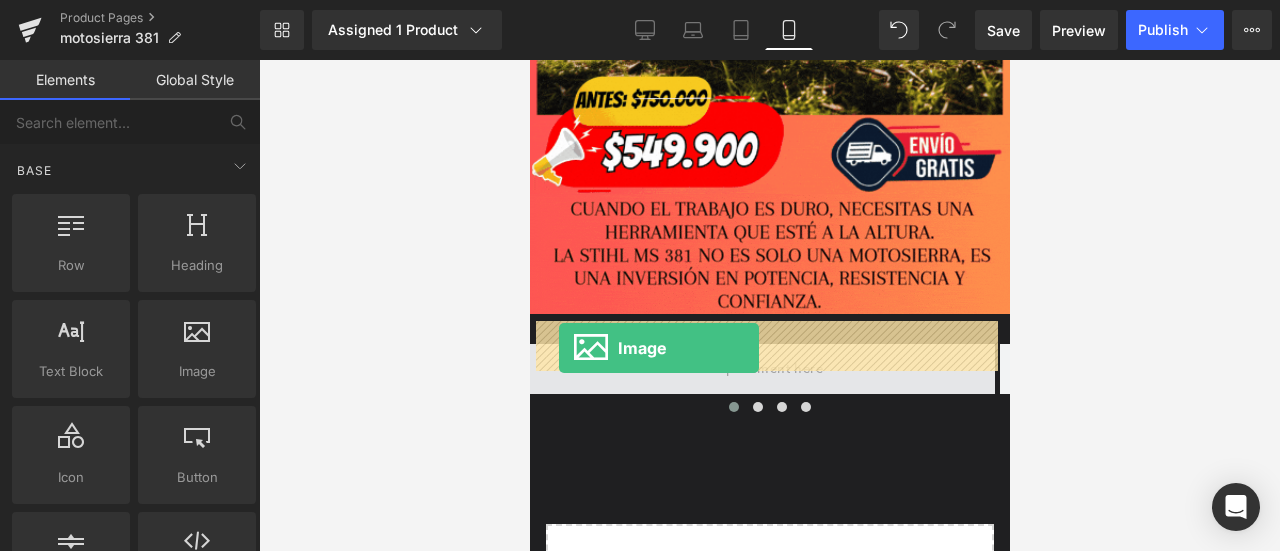 drag, startPoint x: 716, startPoint y: 415, endPoint x: 558, endPoint y: 347, distance: 172.01163 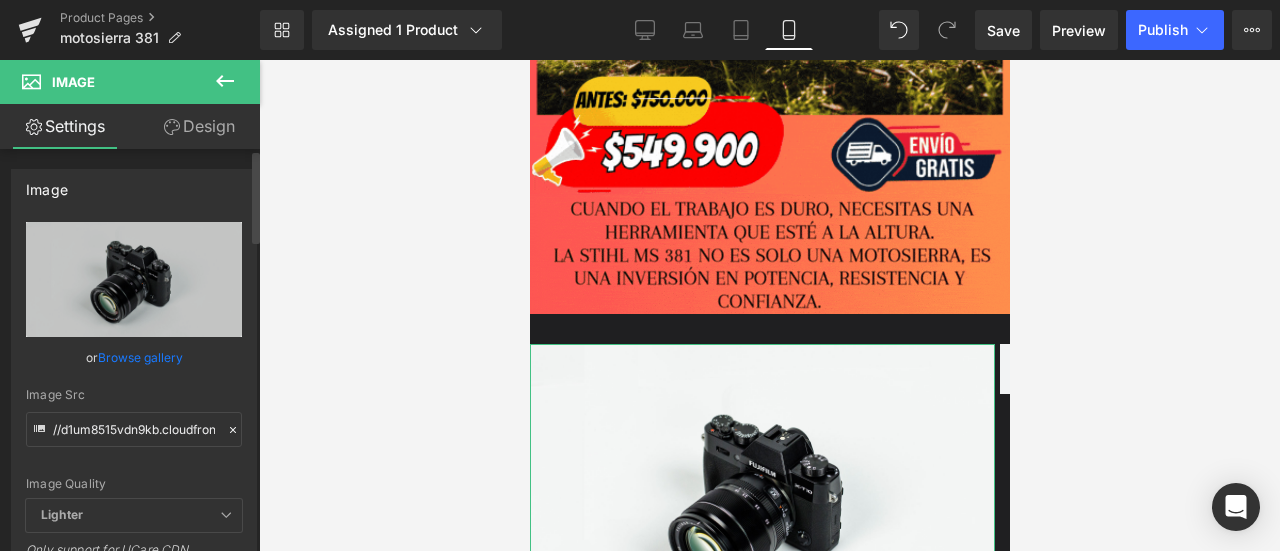 click 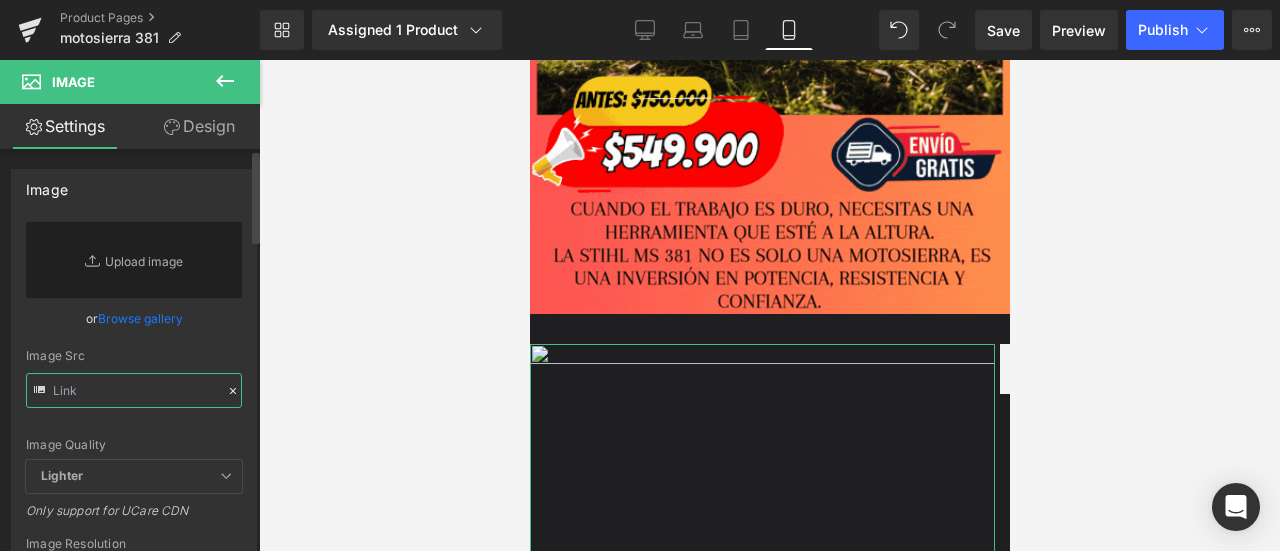 click at bounding box center [134, 390] 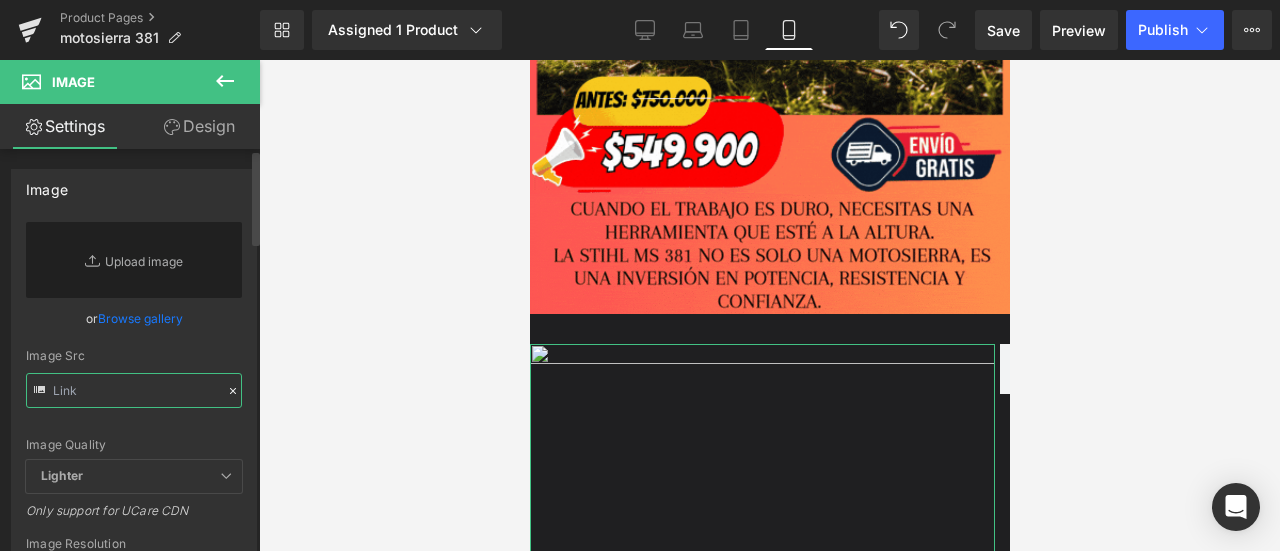 paste on "https://media.giphy.com/media/OHOXWyLvb9kmWcSPZE/giphy.gif" 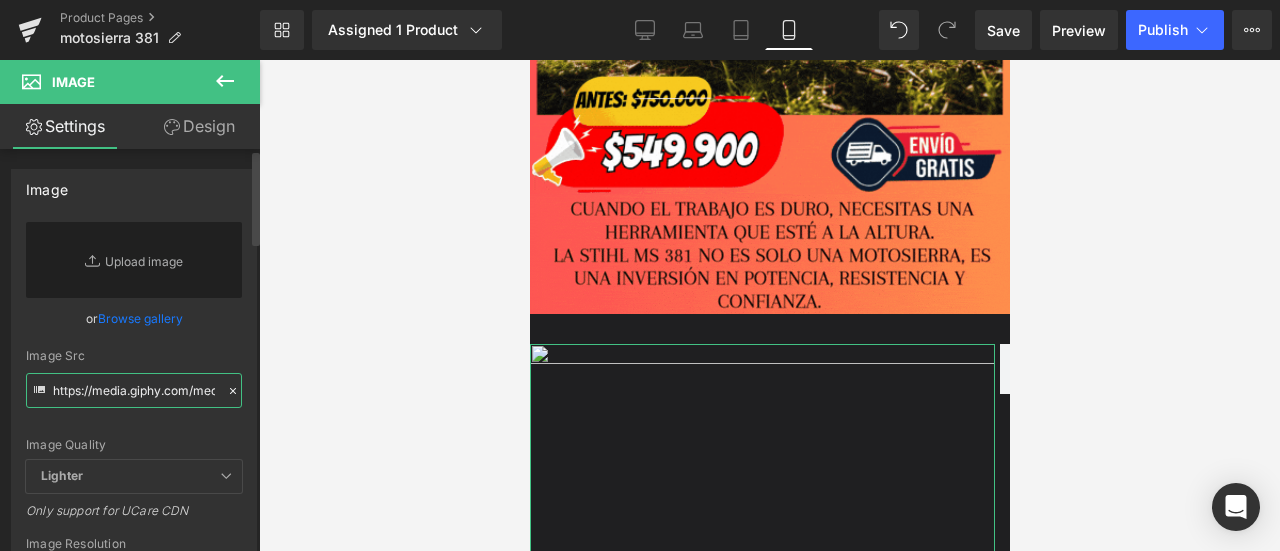 scroll, scrollTop: 0, scrollLeft: 226, axis: horizontal 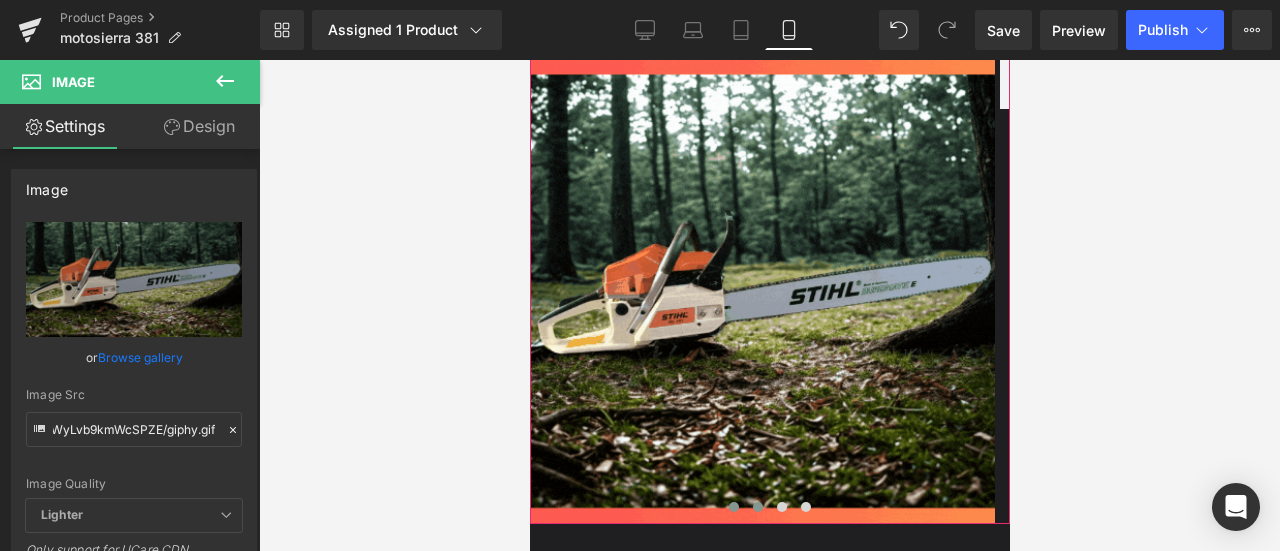 click at bounding box center (757, 507) 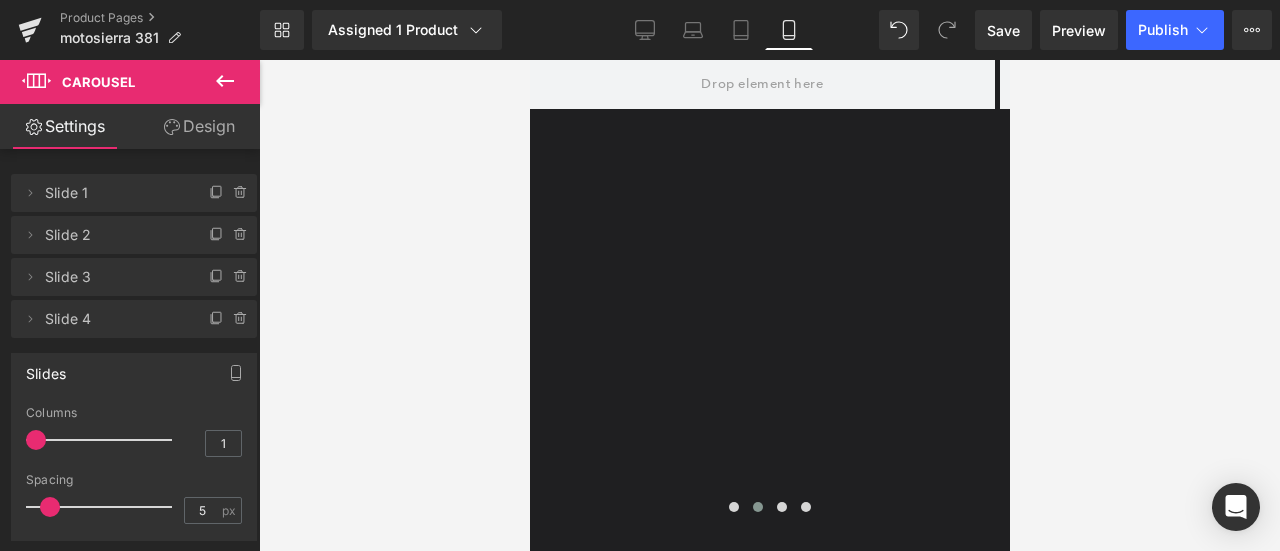 click at bounding box center (225, 82) 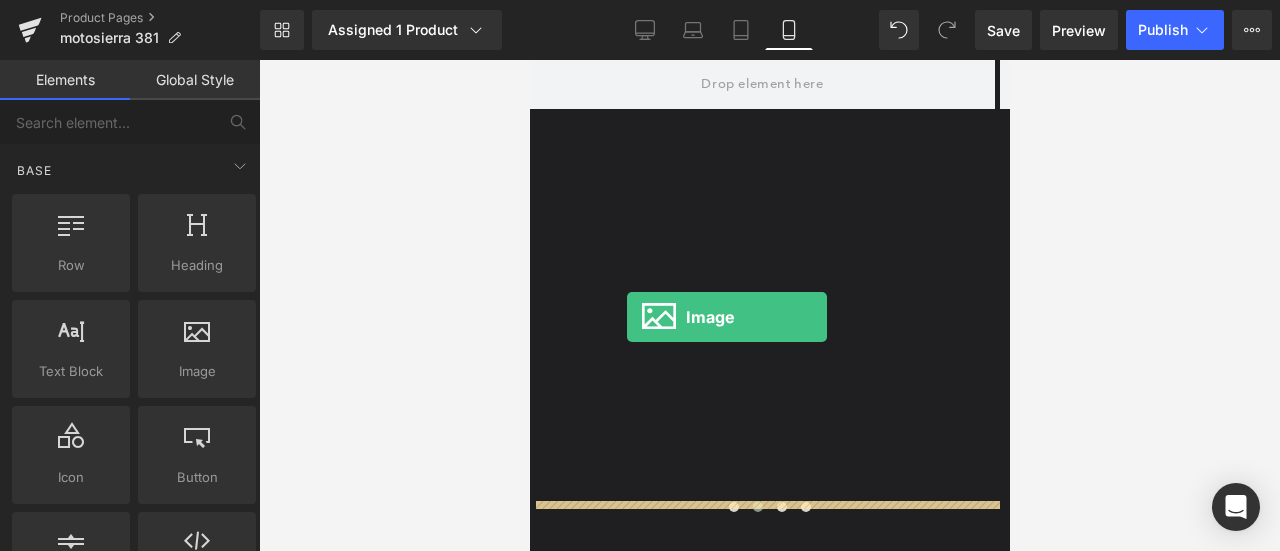 drag, startPoint x: 727, startPoint y: 435, endPoint x: 626, endPoint y: 317, distance: 155.32225 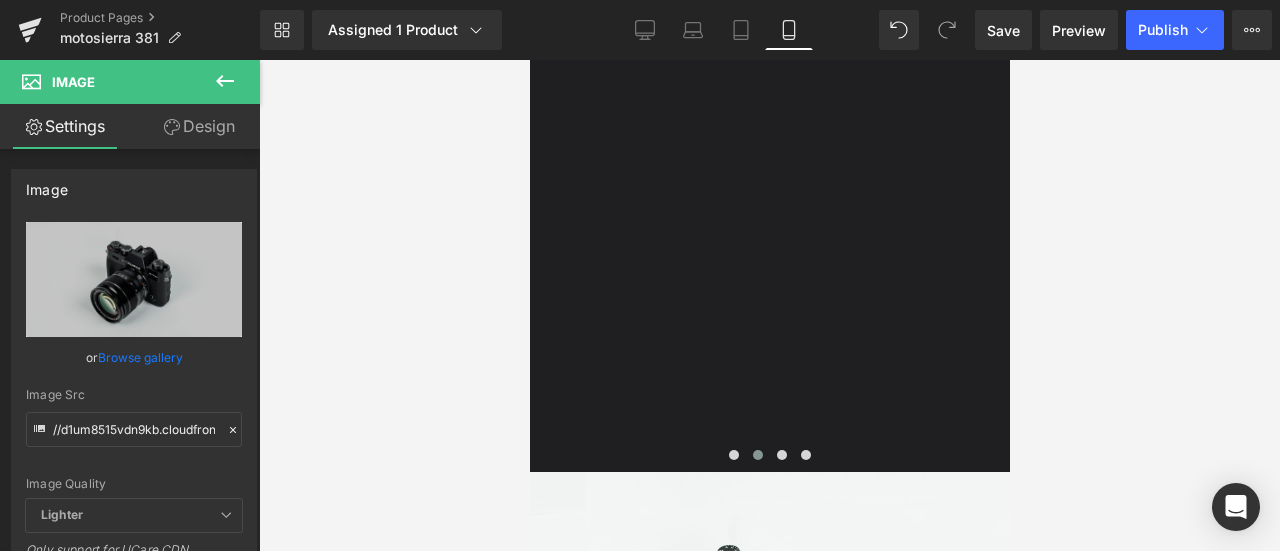 scroll, scrollTop: 840, scrollLeft: 0, axis: vertical 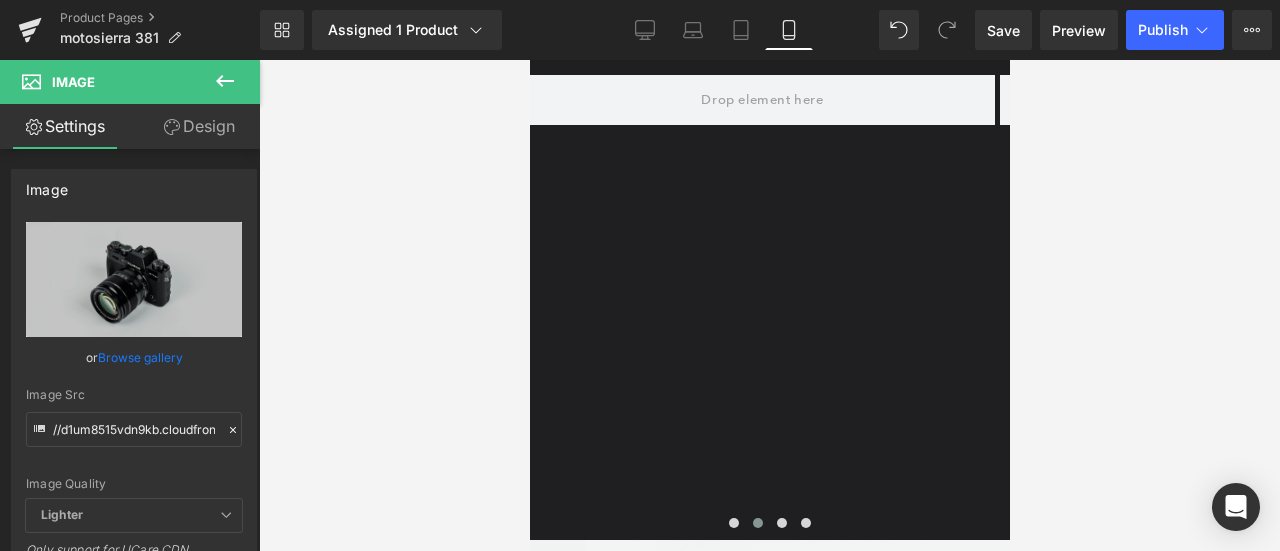 click at bounding box center [769, 305] 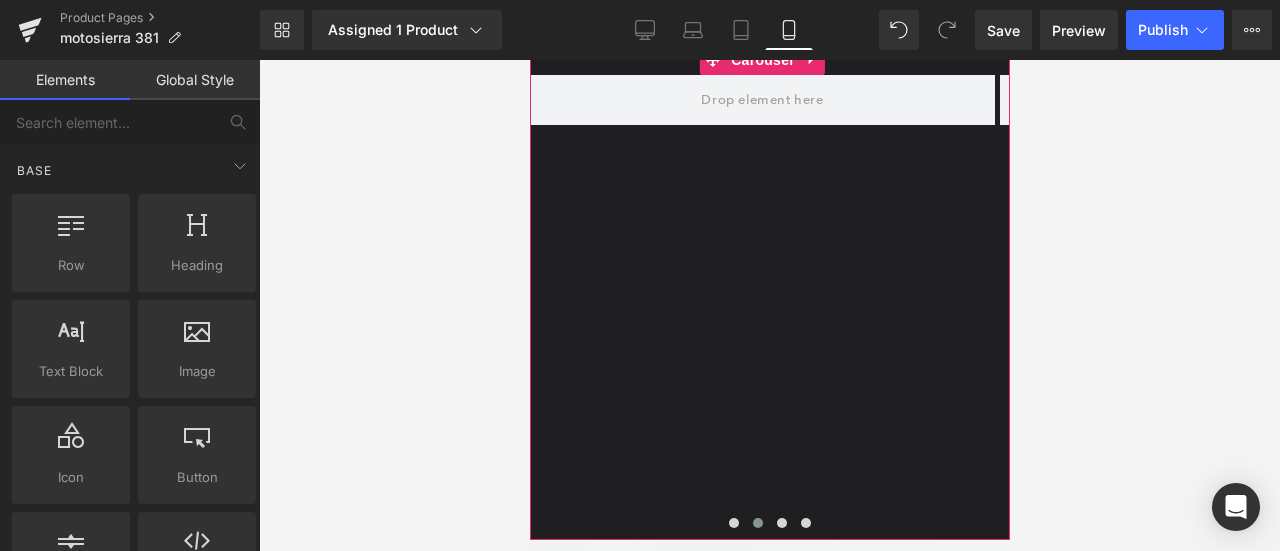 scroll, scrollTop: 750, scrollLeft: 0, axis: vertical 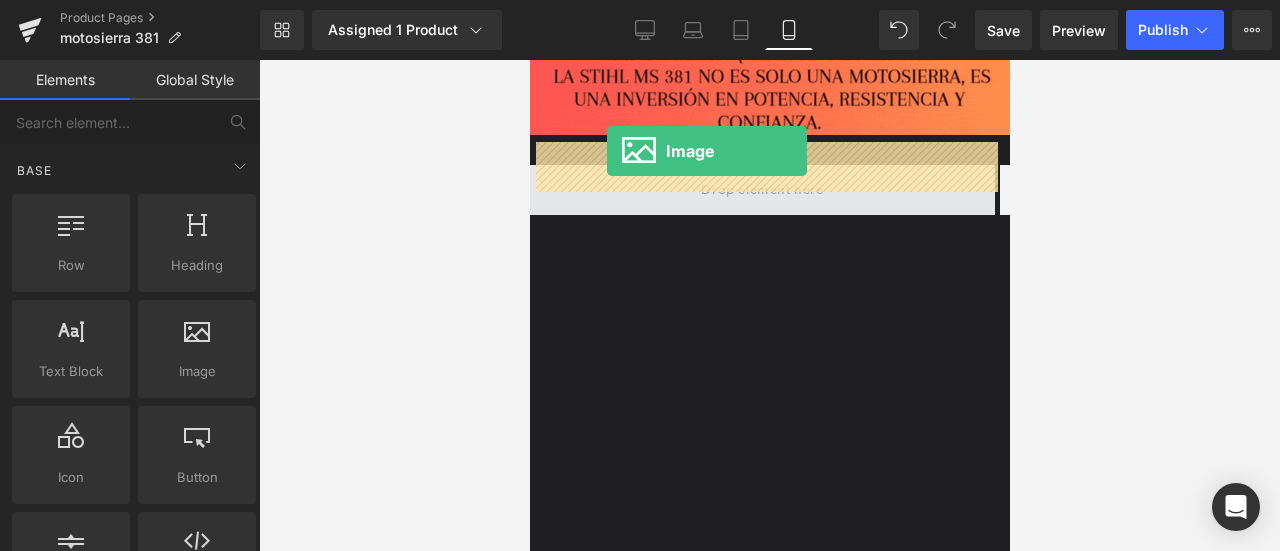 drag, startPoint x: 730, startPoint y: 405, endPoint x: 606, endPoint y: 151, distance: 282.65173 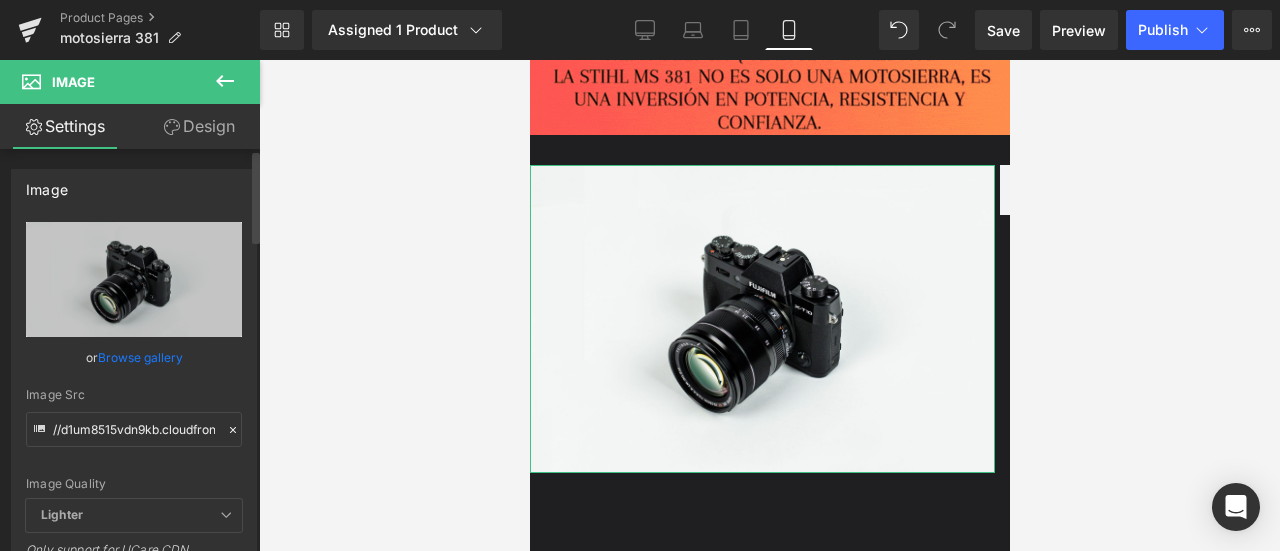 click 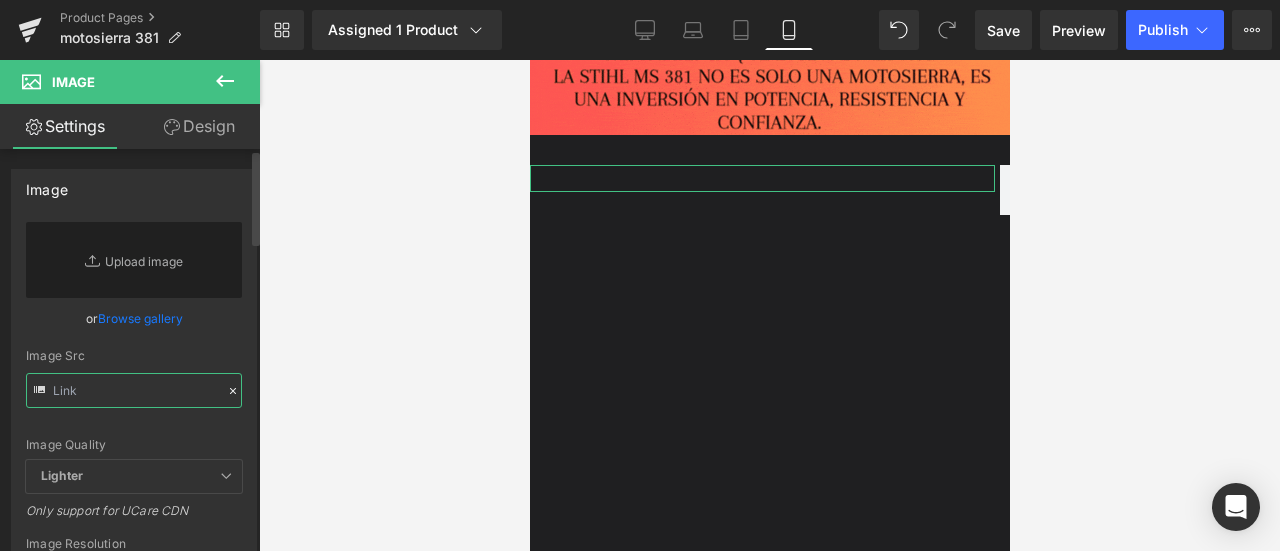 click at bounding box center [134, 390] 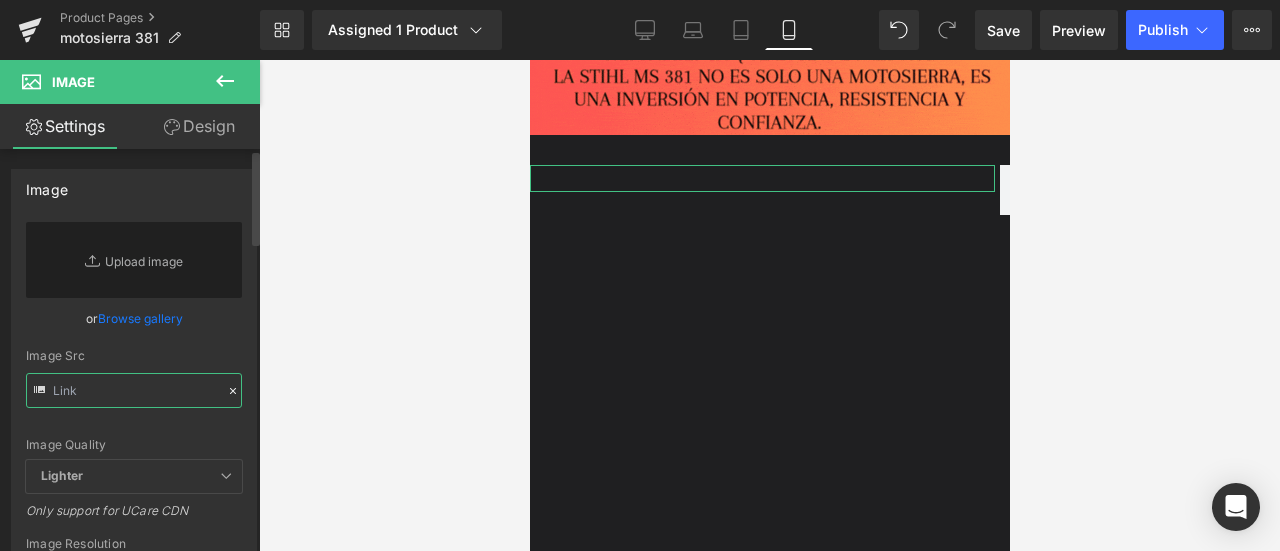 paste on "https://media.giphy.com/media/m6ufYbIQAc5cfYx0D0/giphy.gif" 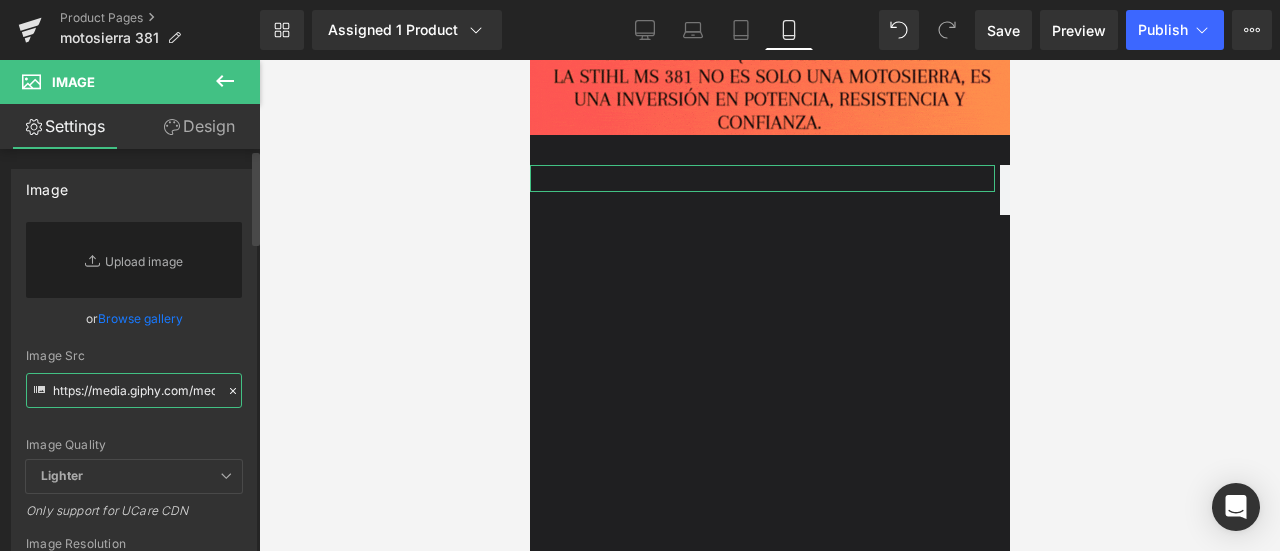 scroll, scrollTop: 0, scrollLeft: 209, axis: horizontal 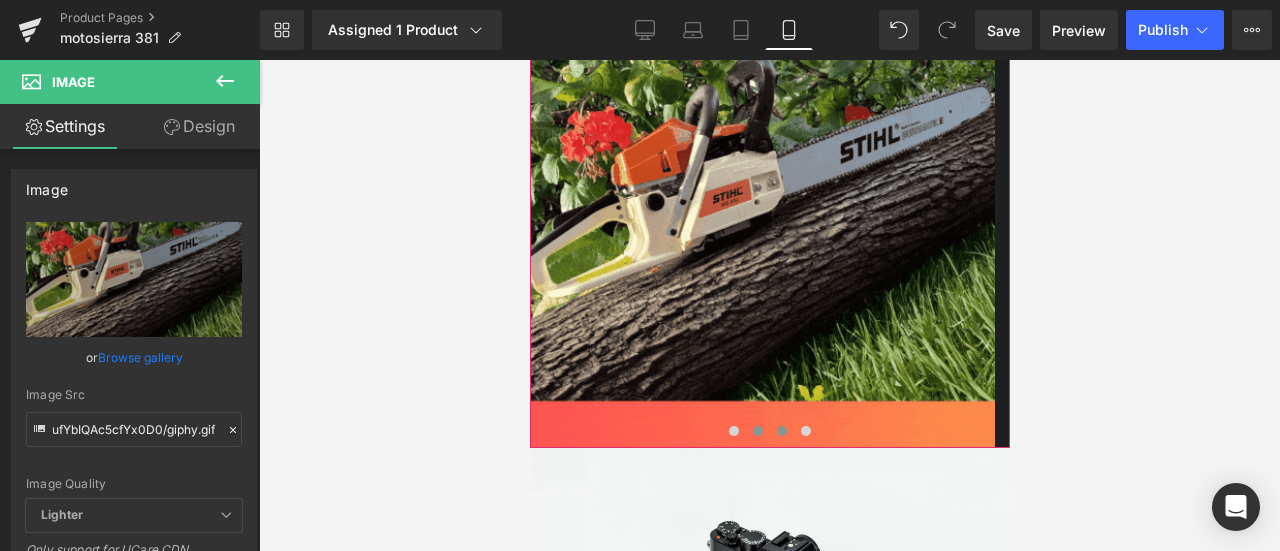 click at bounding box center (781, 431) 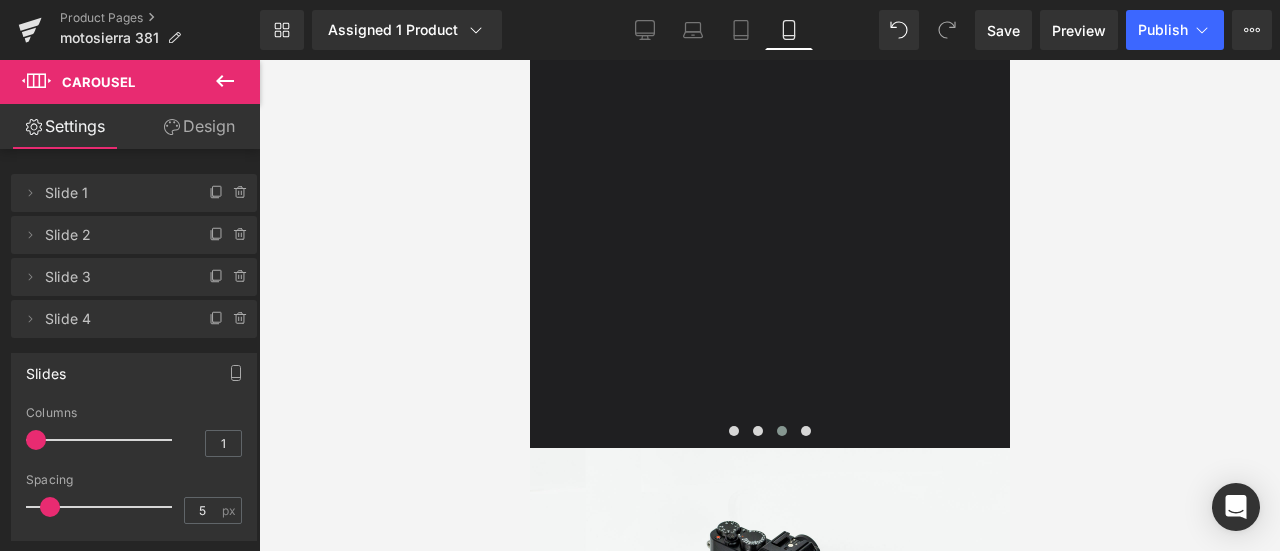 click 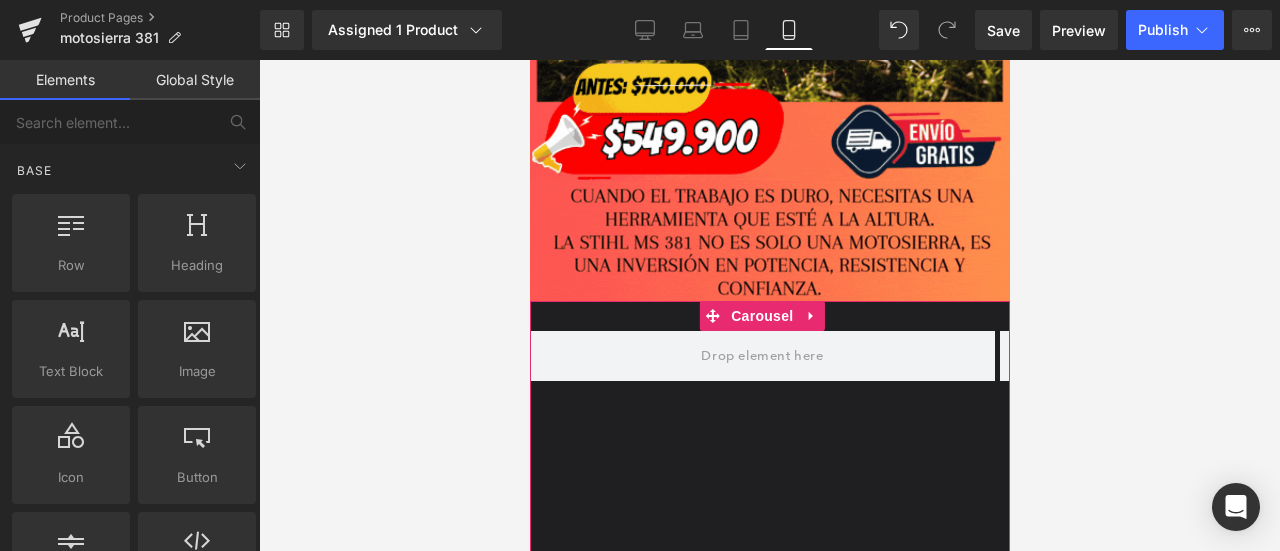 scroll, scrollTop: 571, scrollLeft: 0, axis: vertical 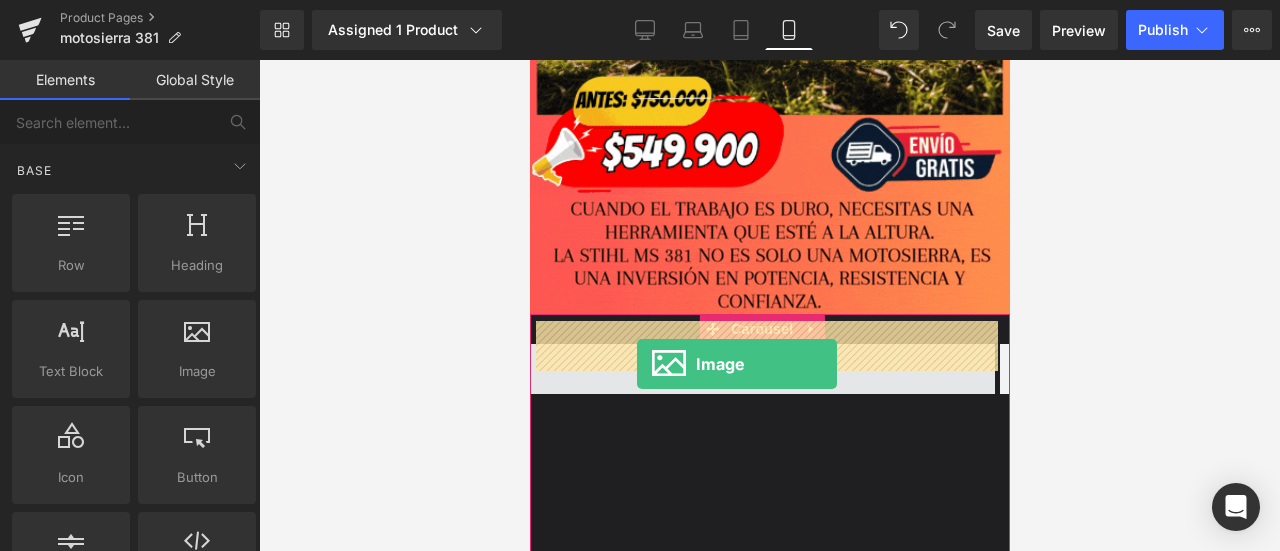 drag, startPoint x: 712, startPoint y: 416, endPoint x: 636, endPoint y: 363, distance: 92.65527 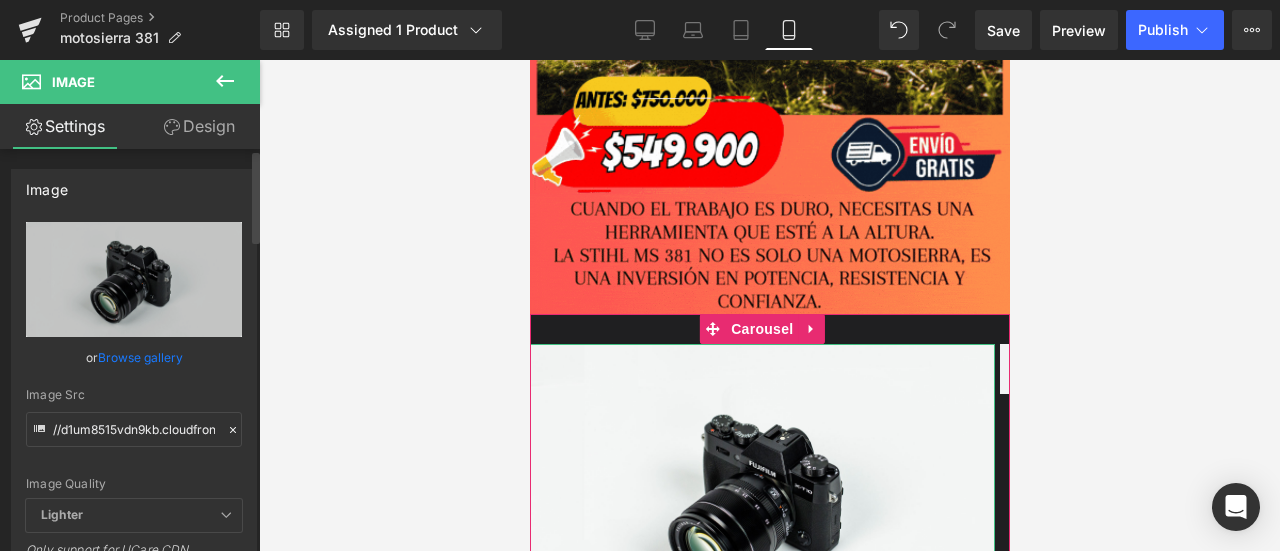click 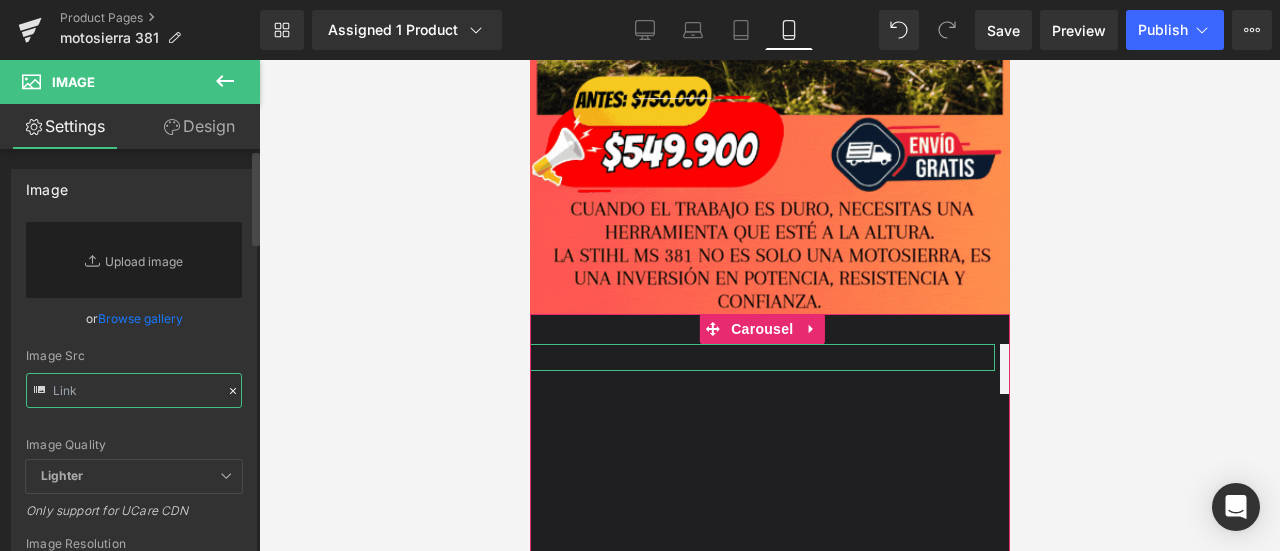 paste on "https://media.giphy.com/media/xKTmYjh2GDG9xY5QEv/giphy.gif" 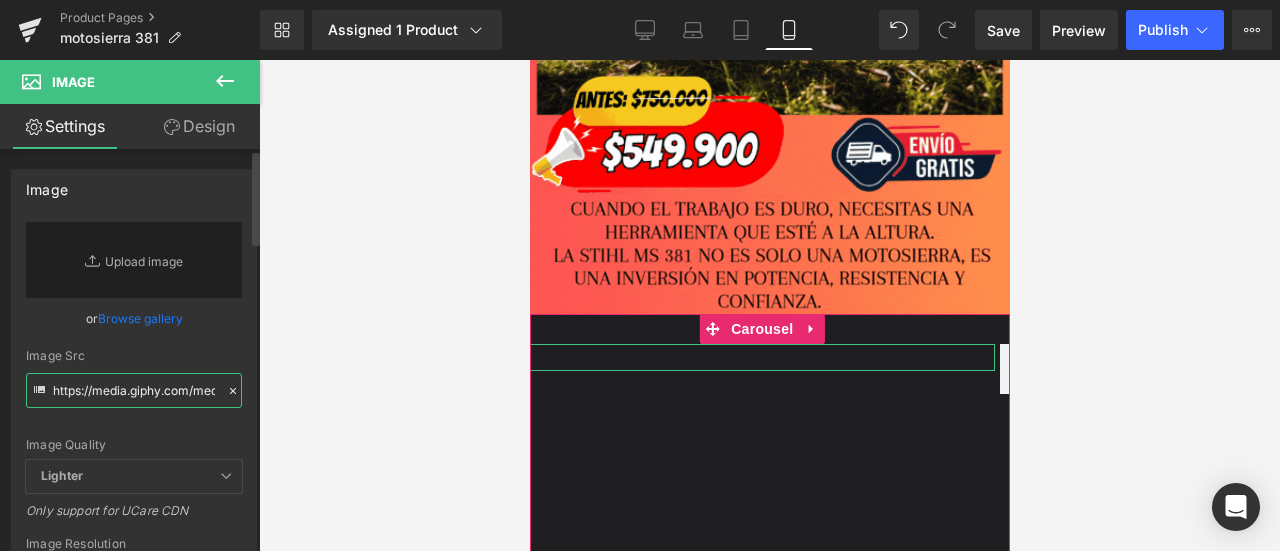 scroll, scrollTop: 0, scrollLeft: 216, axis: horizontal 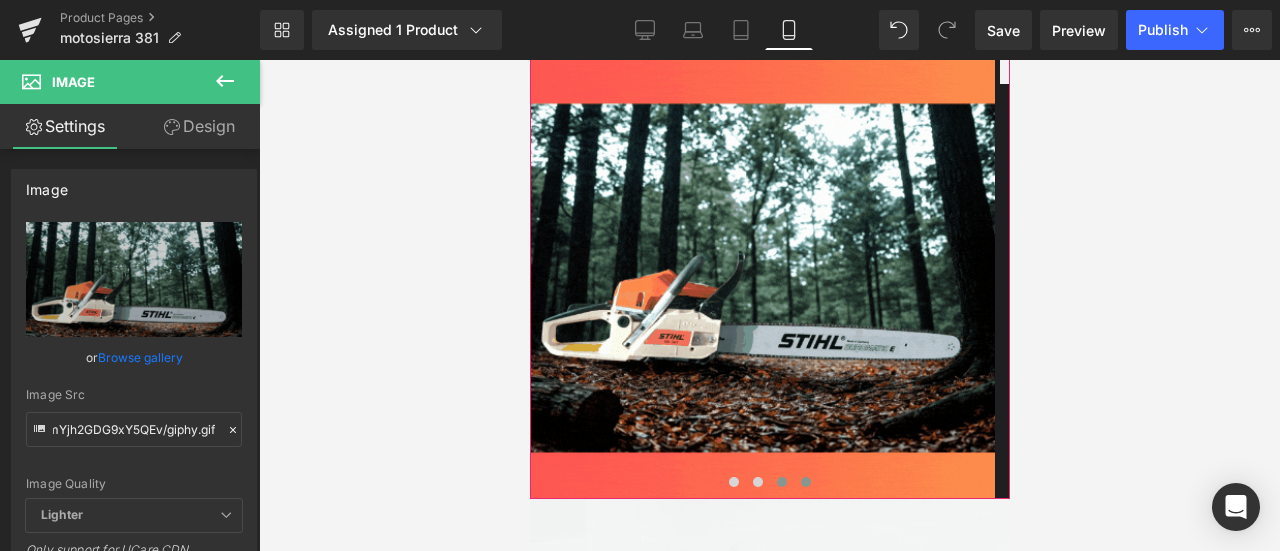 click at bounding box center (805, 482) 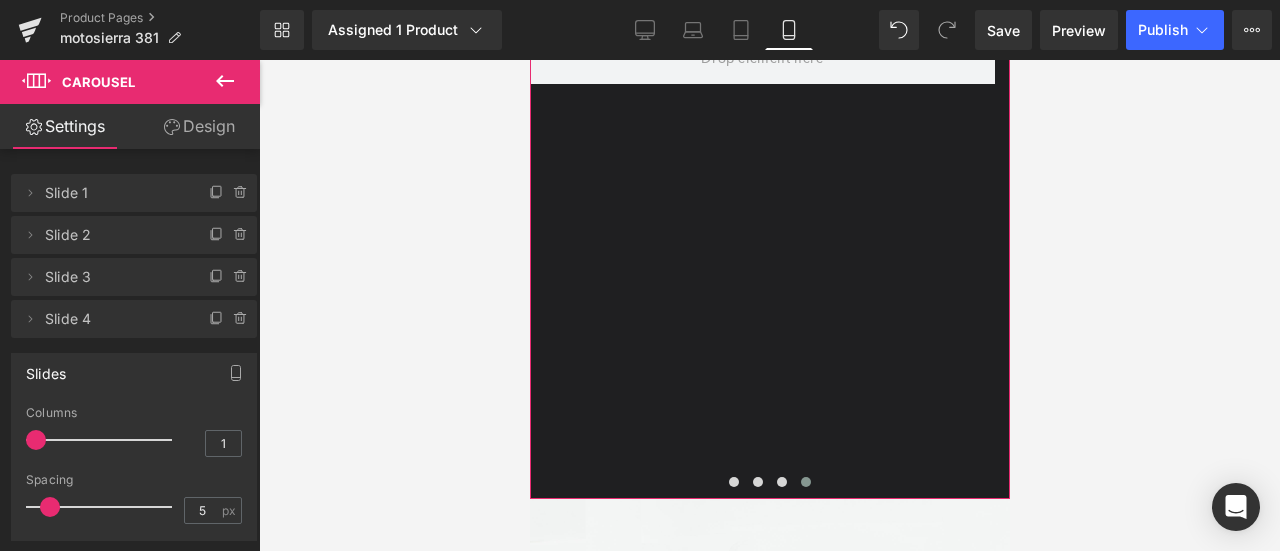 scroll, scrollTop: 696, scrollLeft: 0, axis: vertical 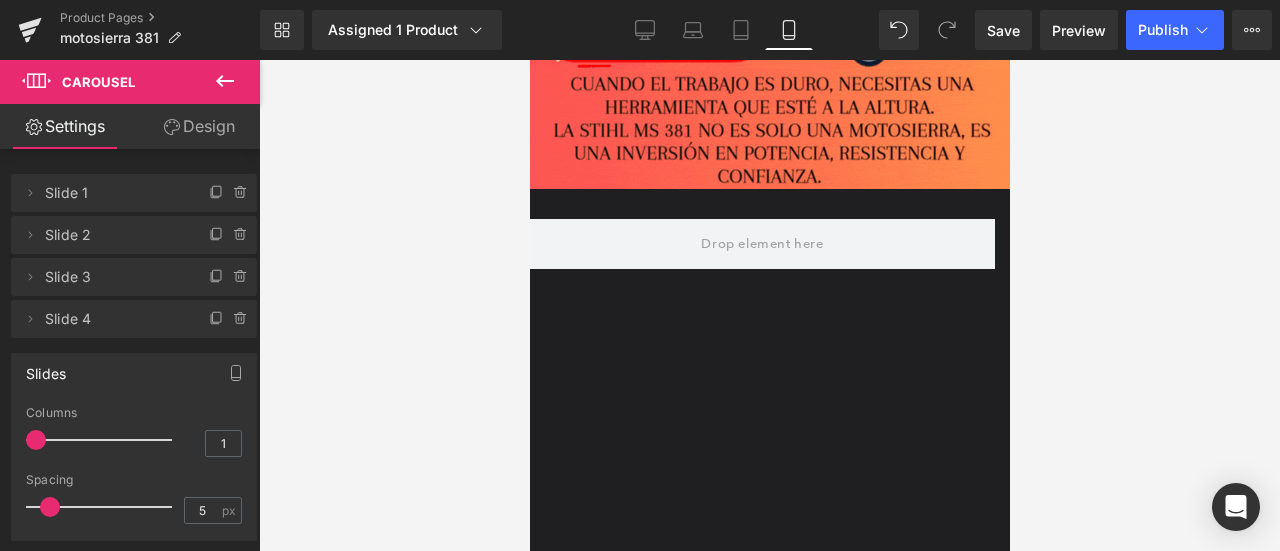 click at bounding box center [225, 82] 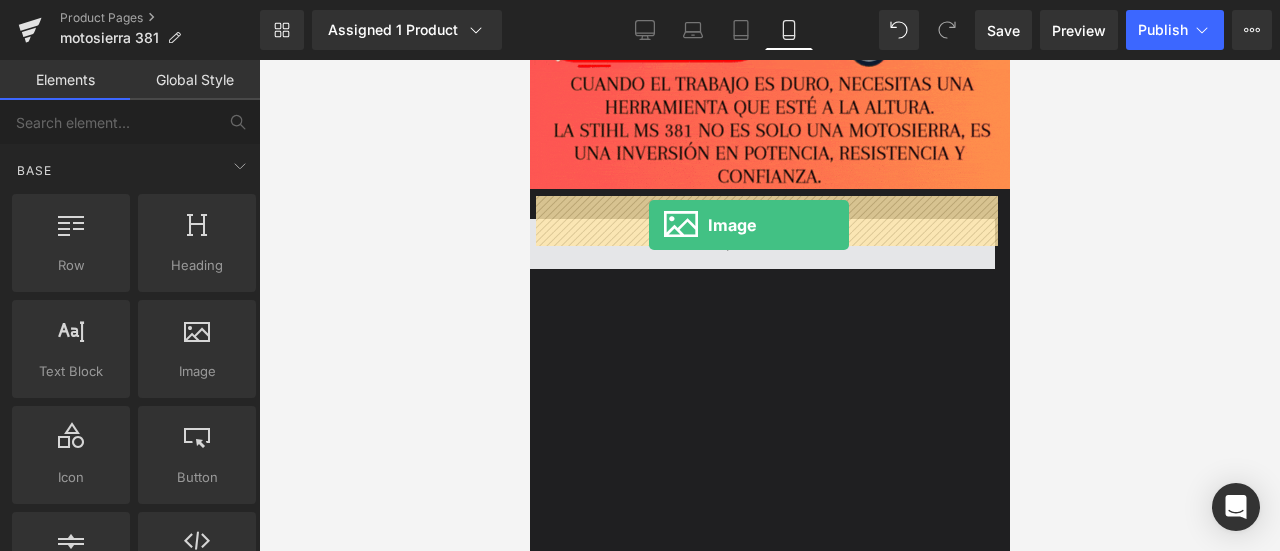 drag, startPoint x: 832, startPoint y: 357, endPoint x: 648, endPoint y: 225, distance: 226.45088 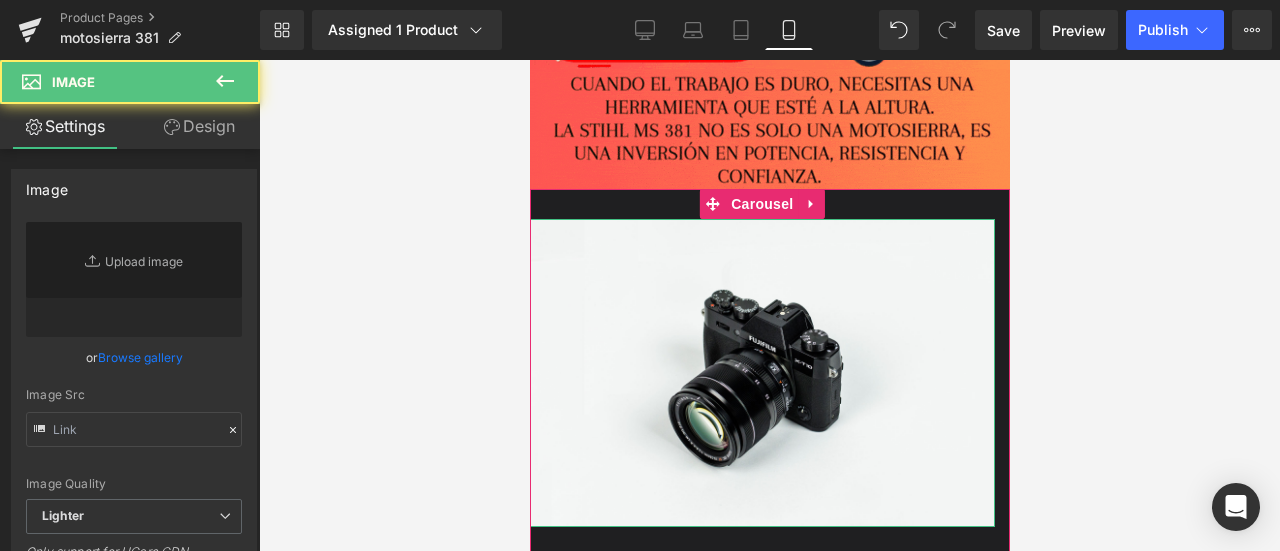 type on "//d1um8515vdn9kb.cloudfront.net/images/parallax.jpg" 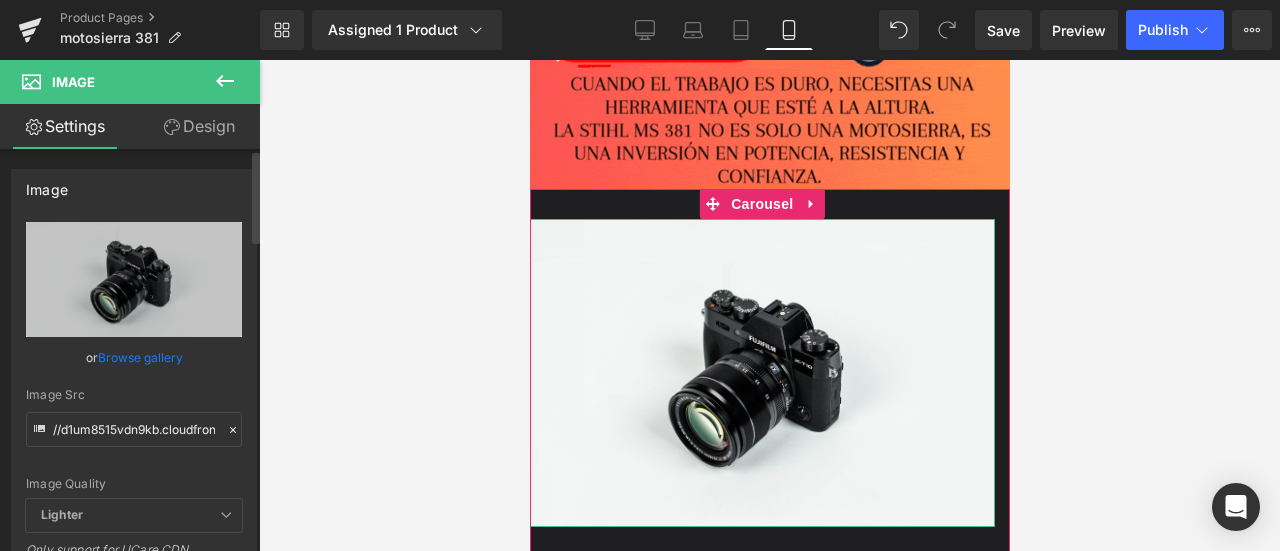 click 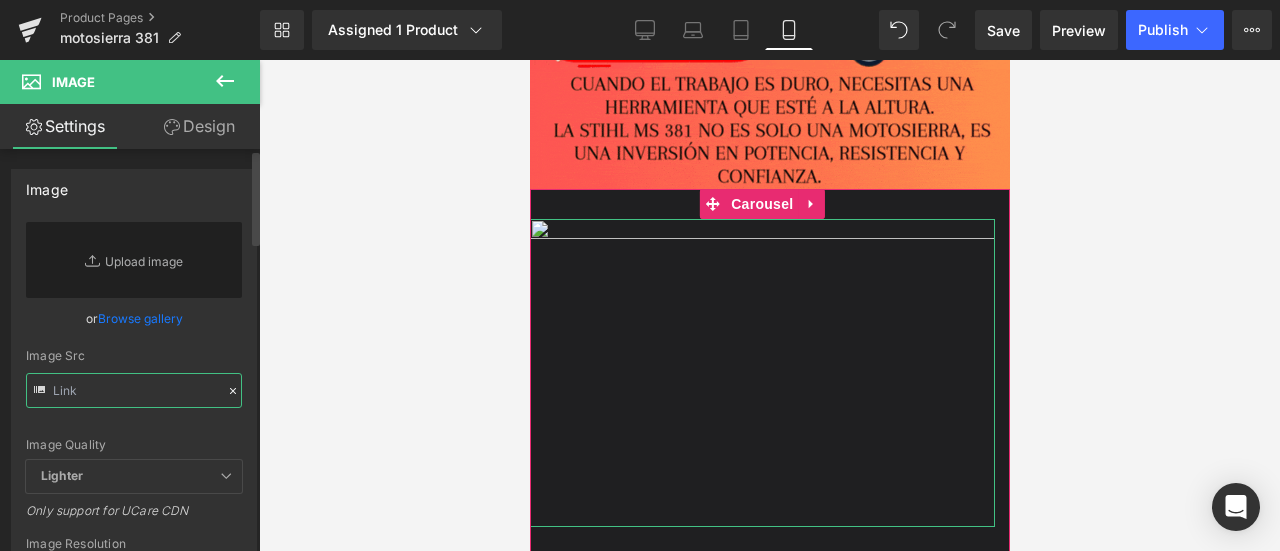 paste on "https://media.giphy.com/media/OHOXWyLvb9kmWcSPZE/giphy.gif" 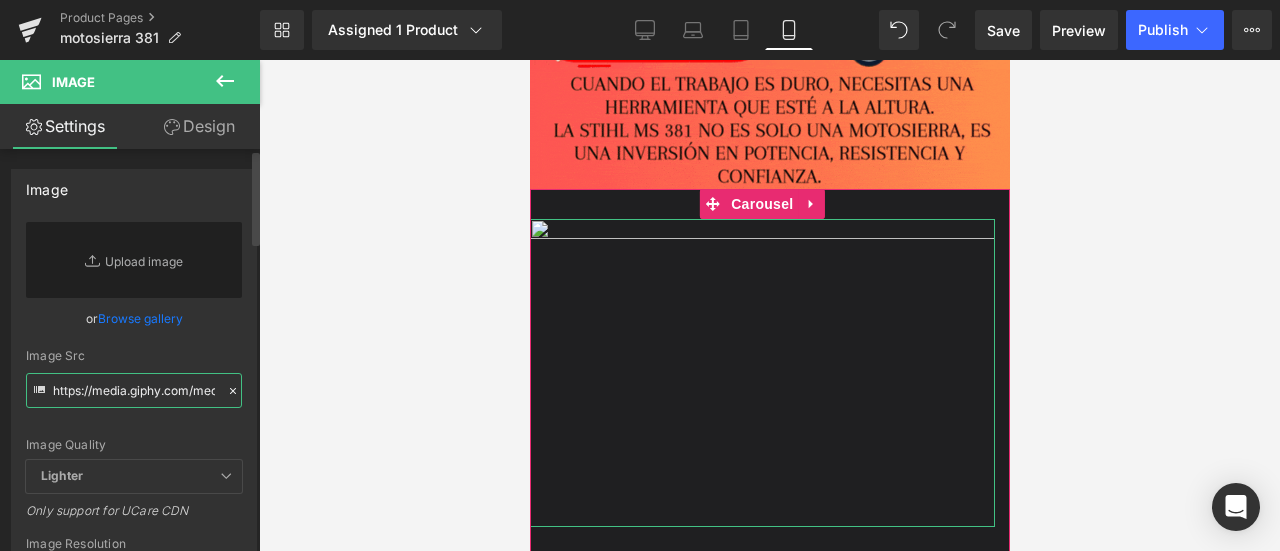 scroll, scrollTop: 0, scrollLeft: 226, axis: horizontal 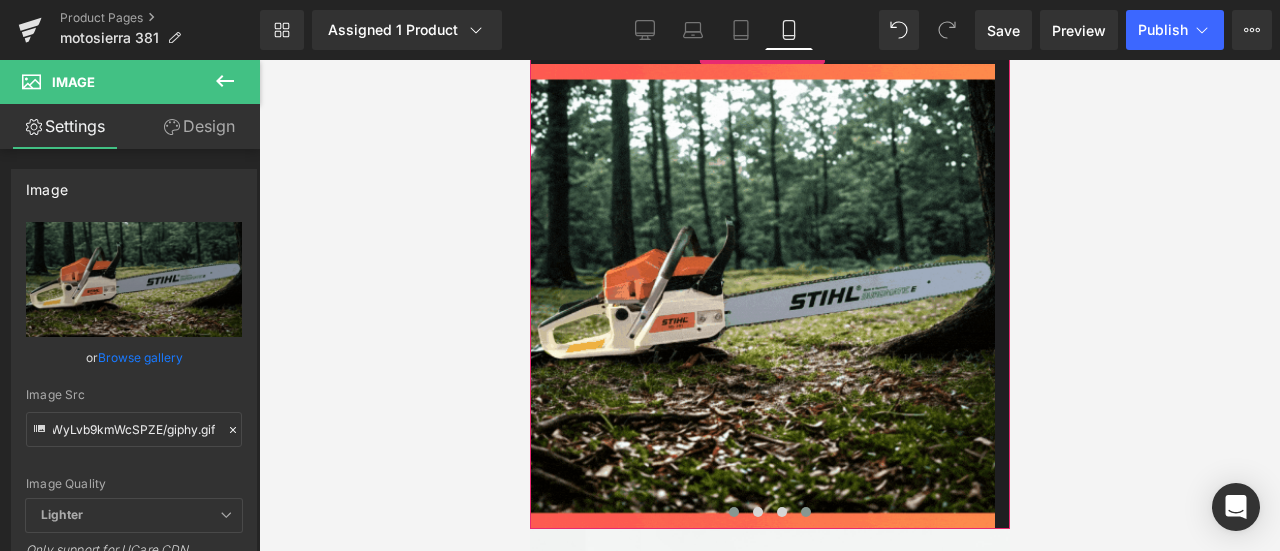 click at bounding box center [733, 512] 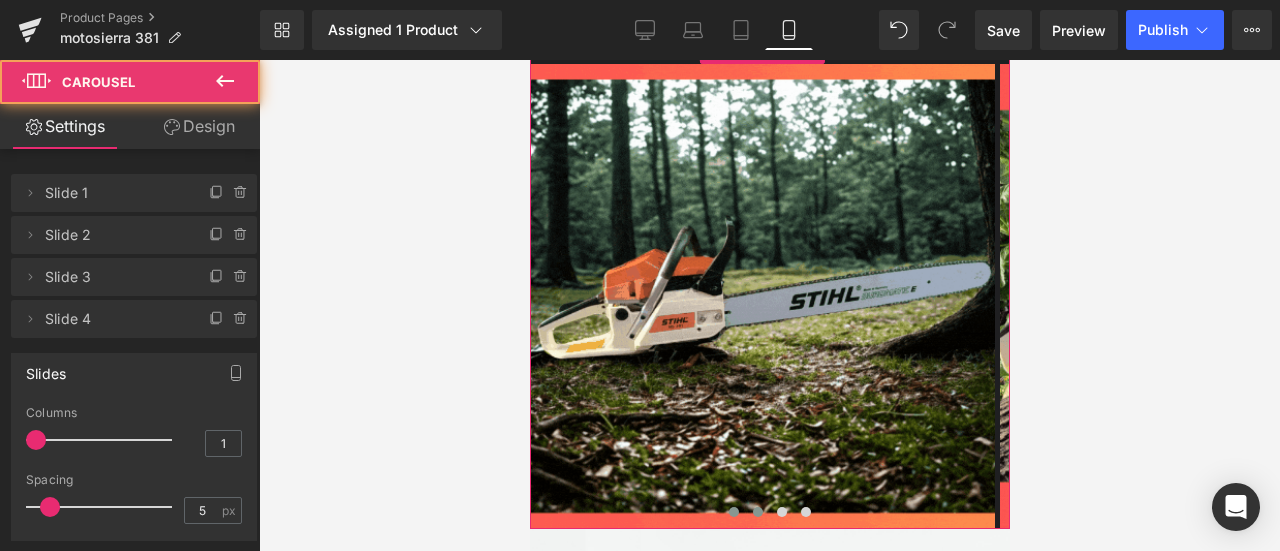 click at bounding box center (757, 512) 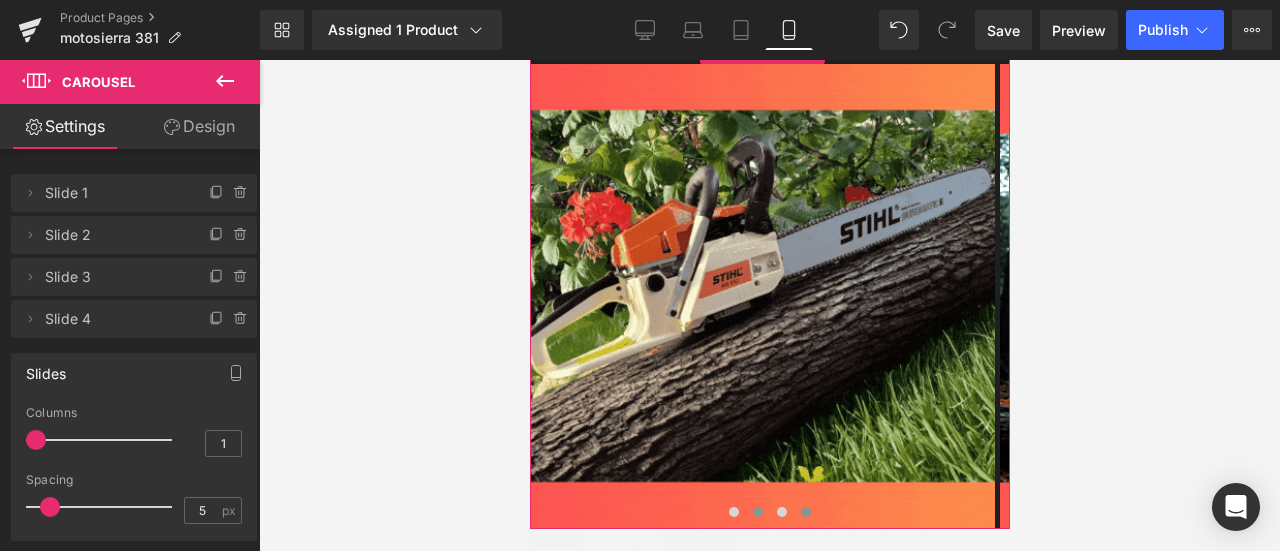 click at bounding box center (805, 512) 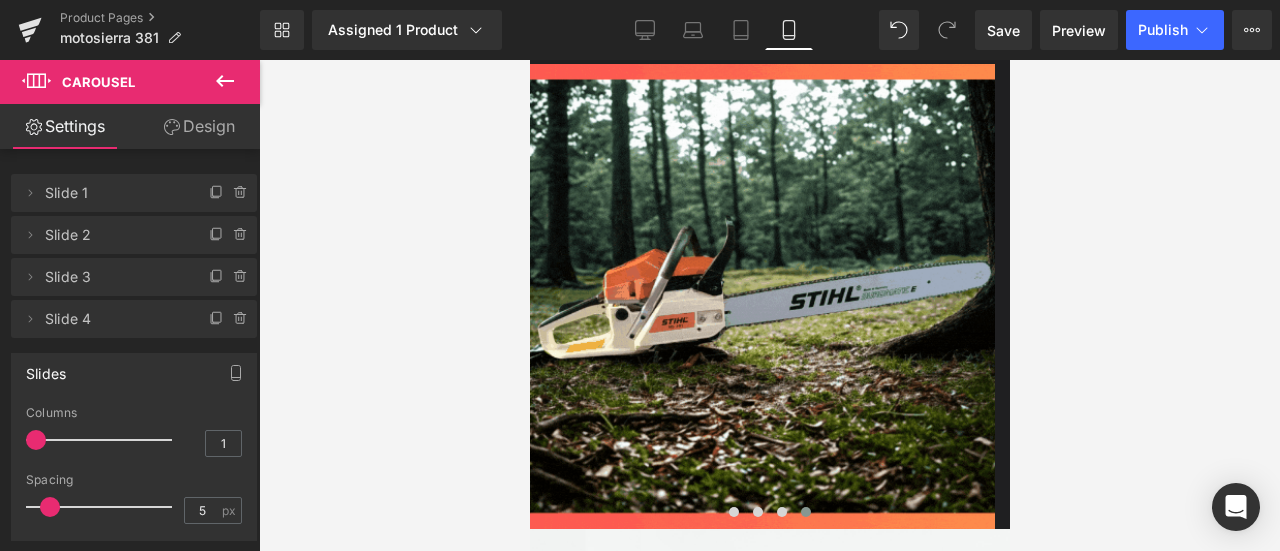 click 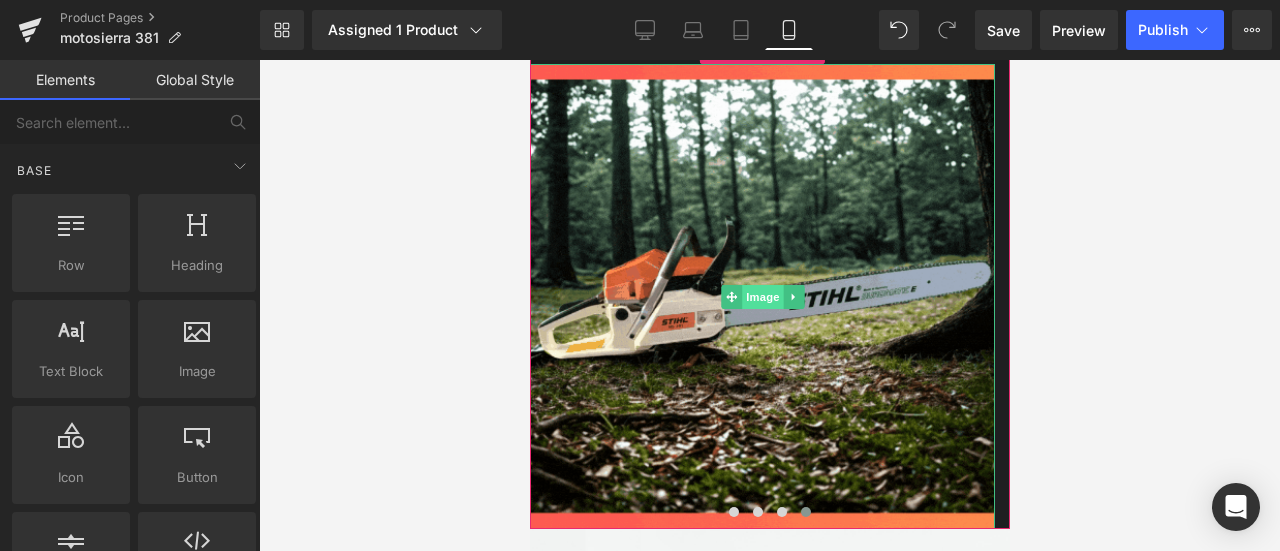 click on "Image" at bounding box center [762, 297] 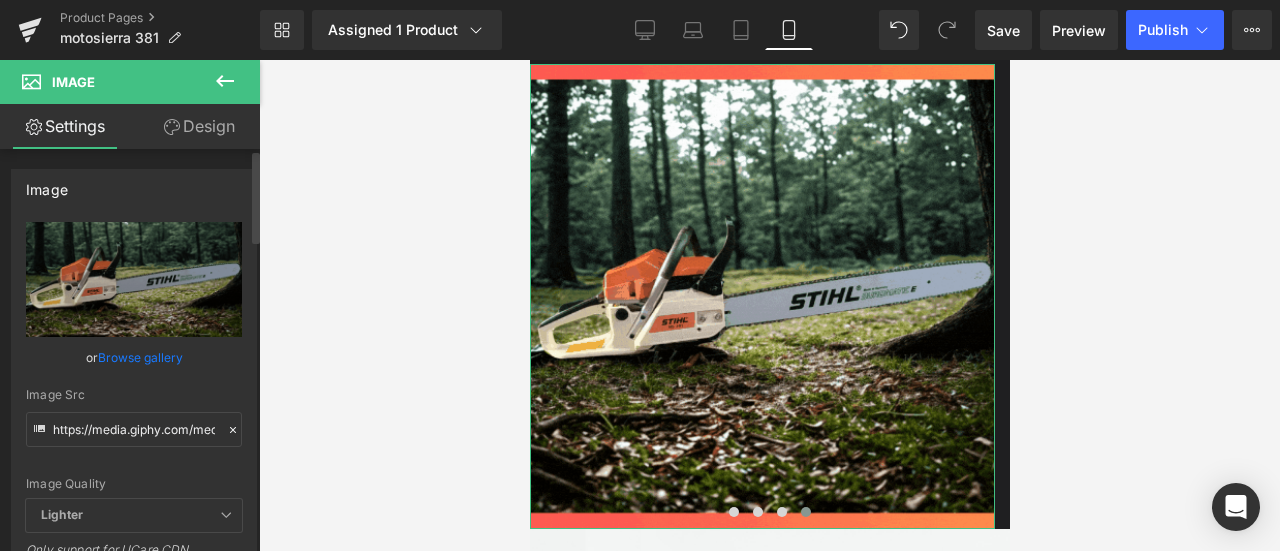 click 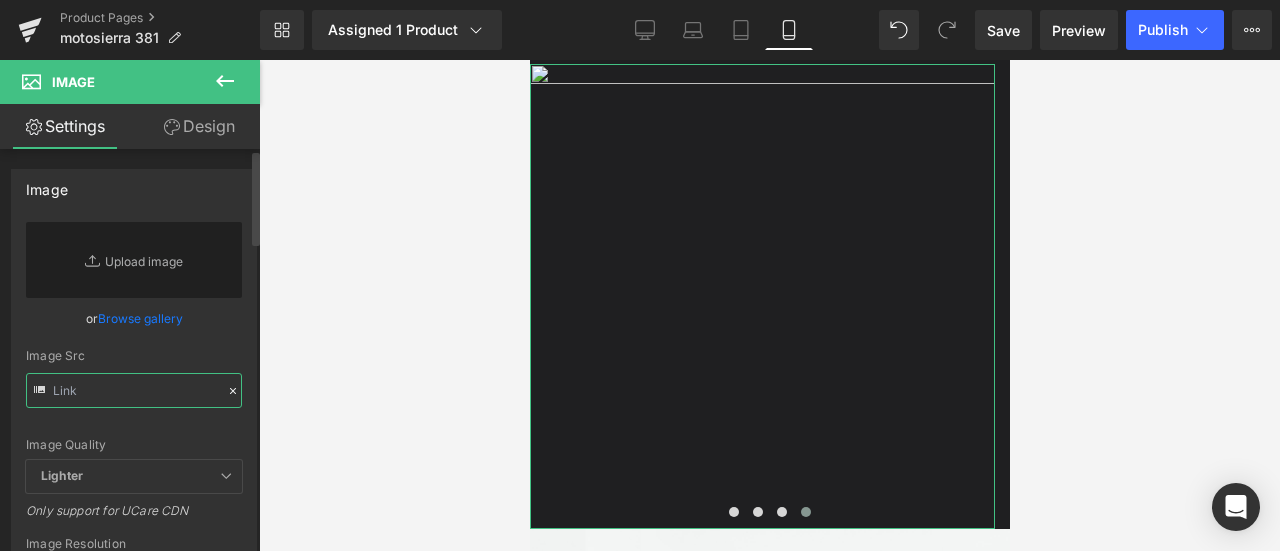 paste on "https://media.giphy.com/media/HSKNRFDjIvsvCgQzw2/giphy.gif" 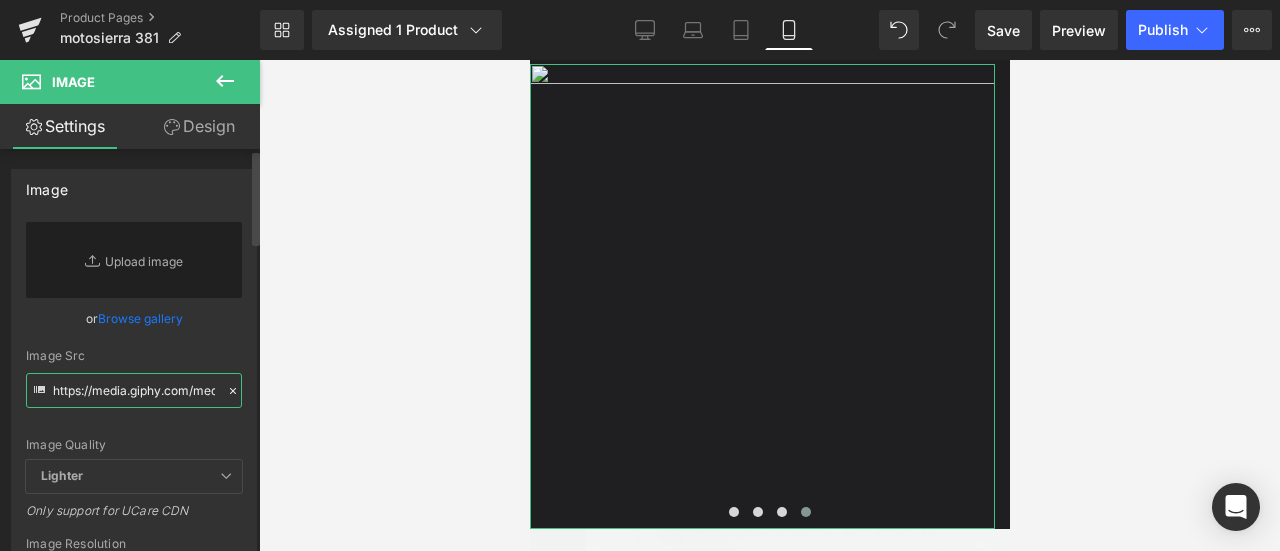 scroll, scrollTop: 0, scrollLeft: 212, axis: horizontal 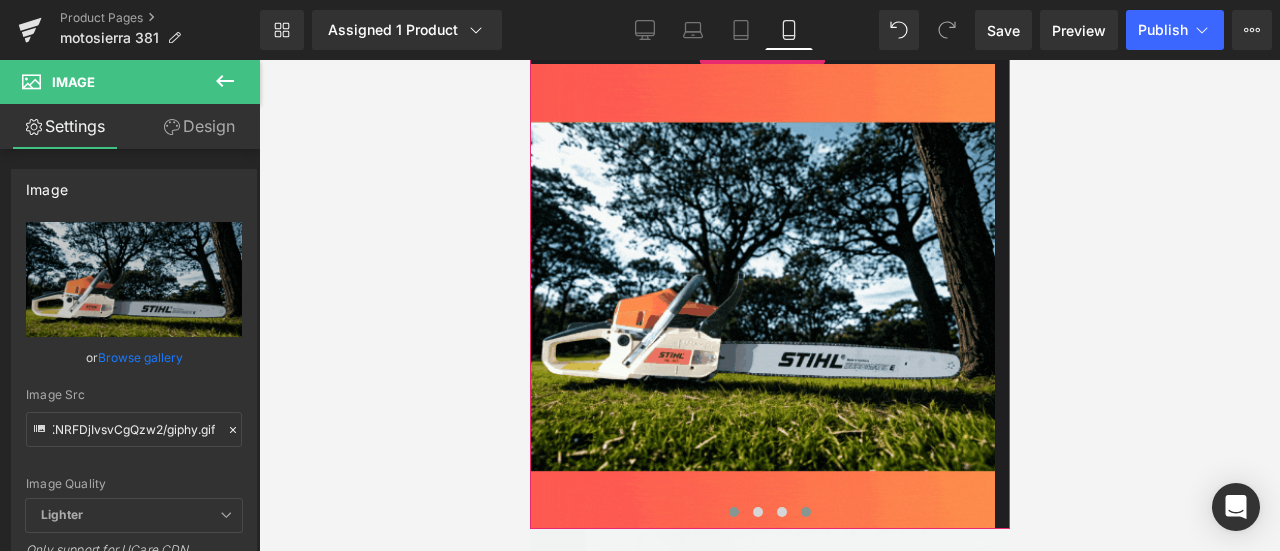 click at bounding box center [733, 512] 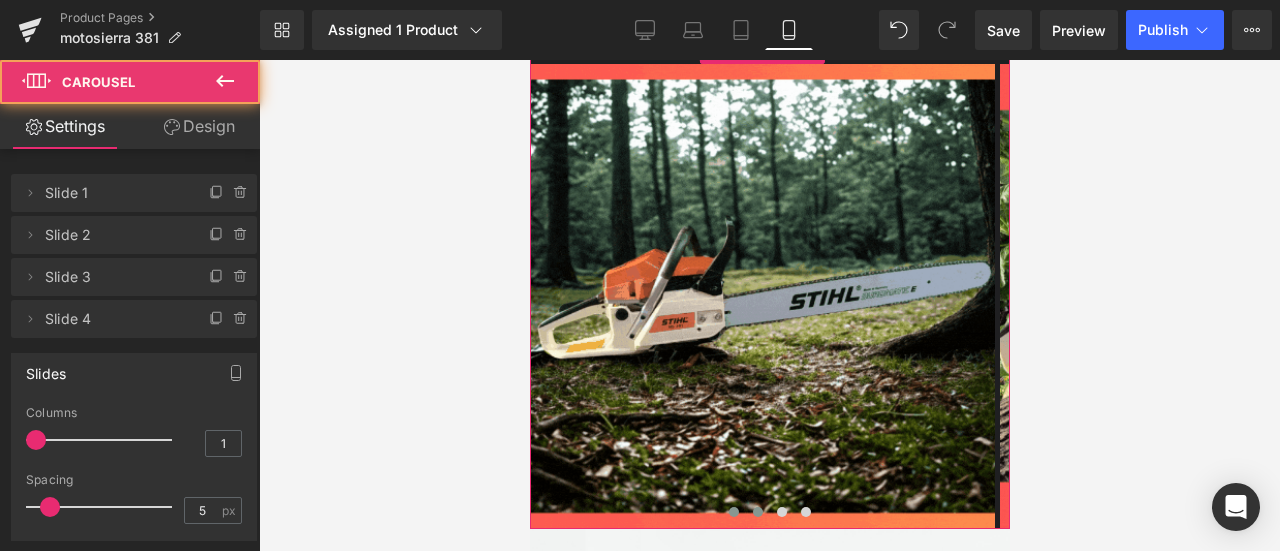 click at bounding box center [757, 512] 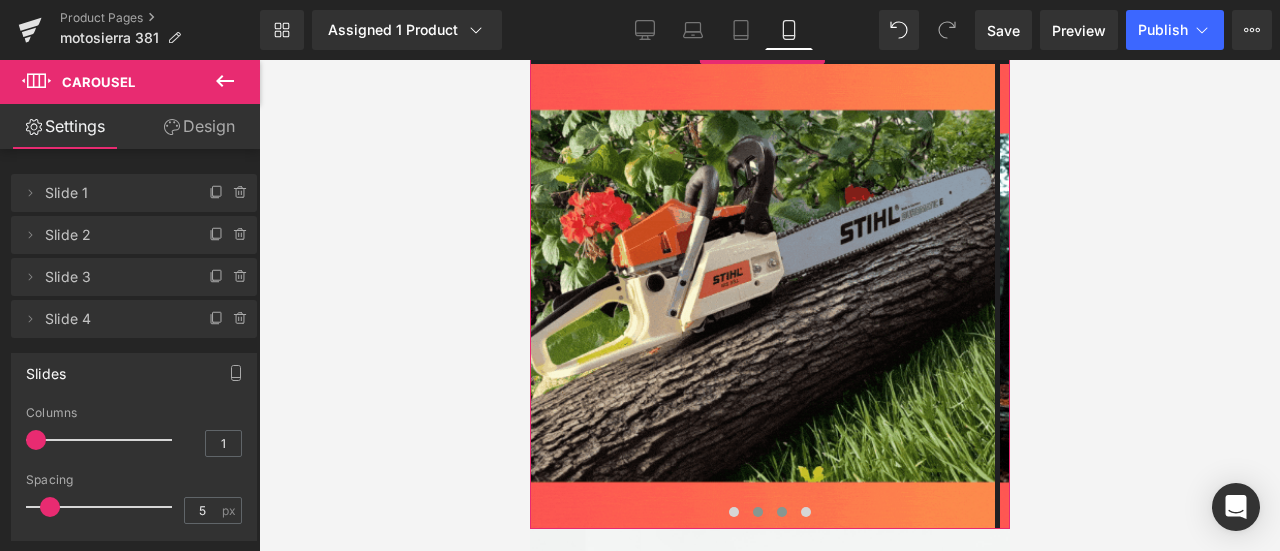 click at bounding box center (781, 512) 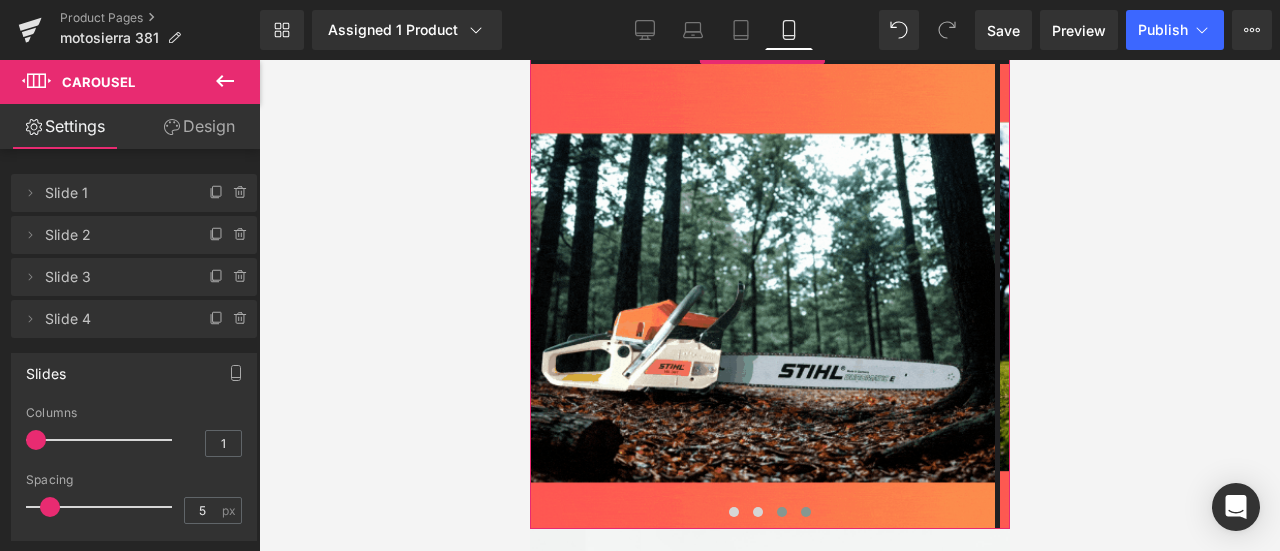 click at bounding box center (805, 512) 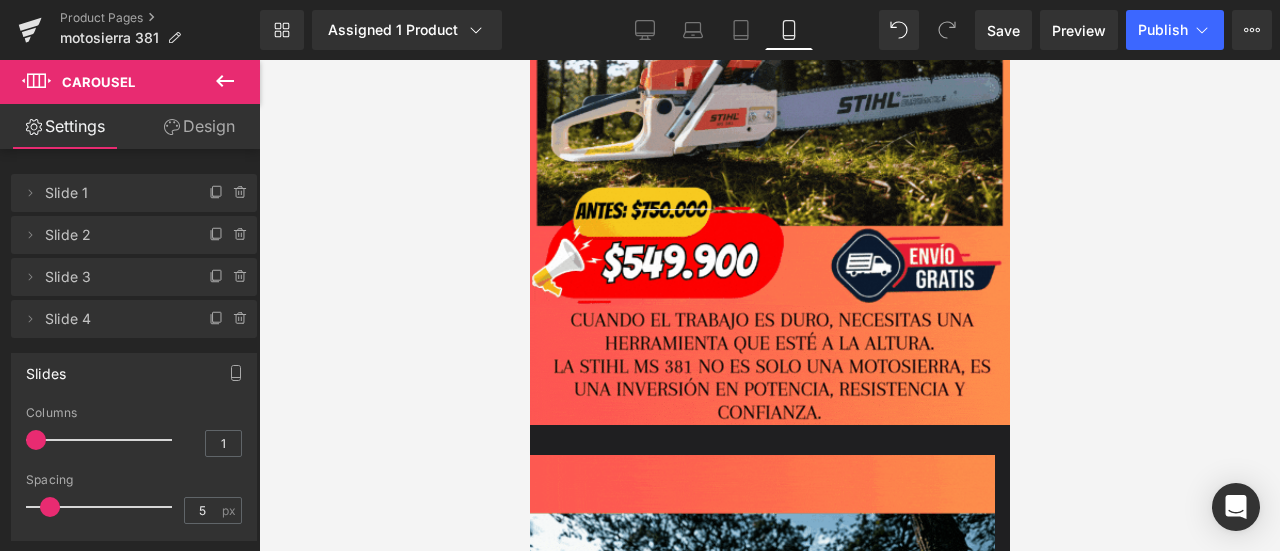 scroll, scrollTop: 446, scrollLeft: 0, axis: vertical 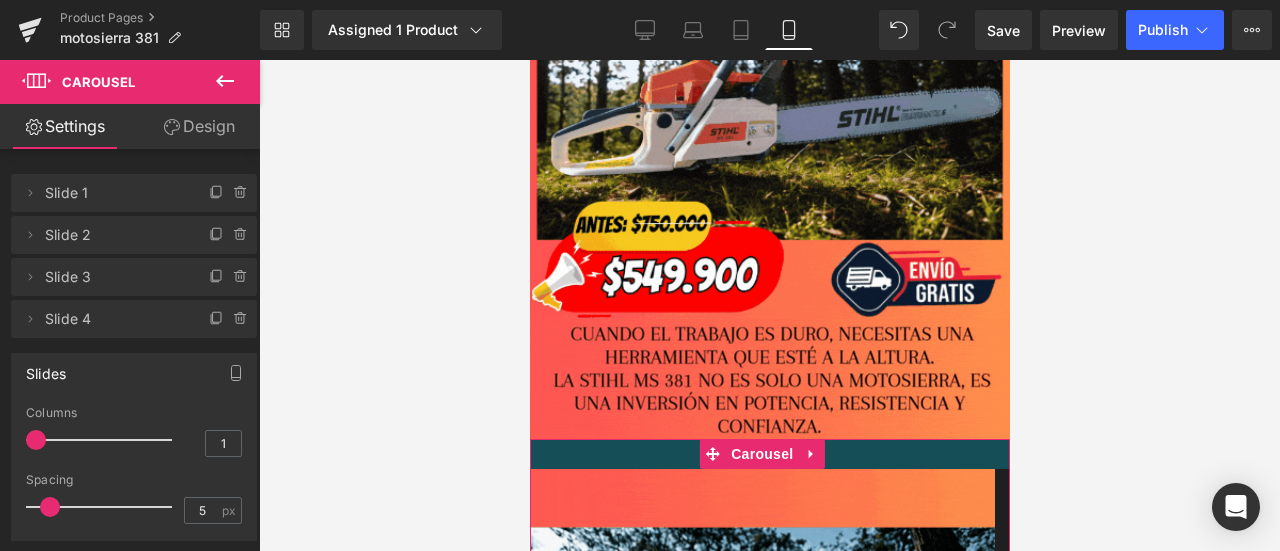 click at bounding box center (769, 454) 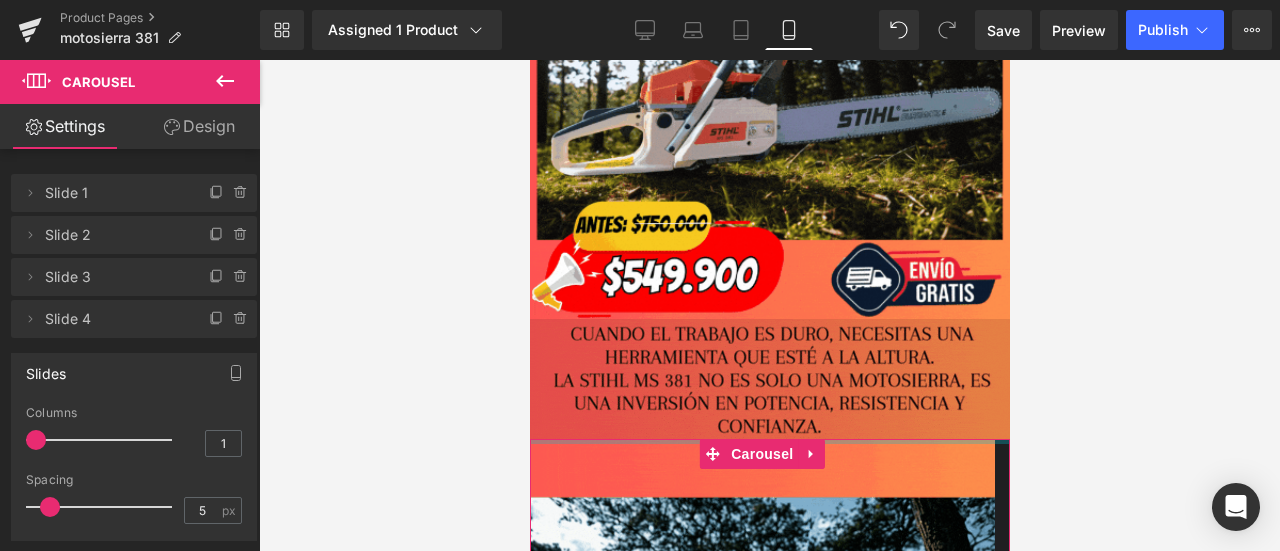 drag, startPoint x: 616, startPoint y: 433, endPoint x: 617, endPoint y: 393, distance: 40.012497 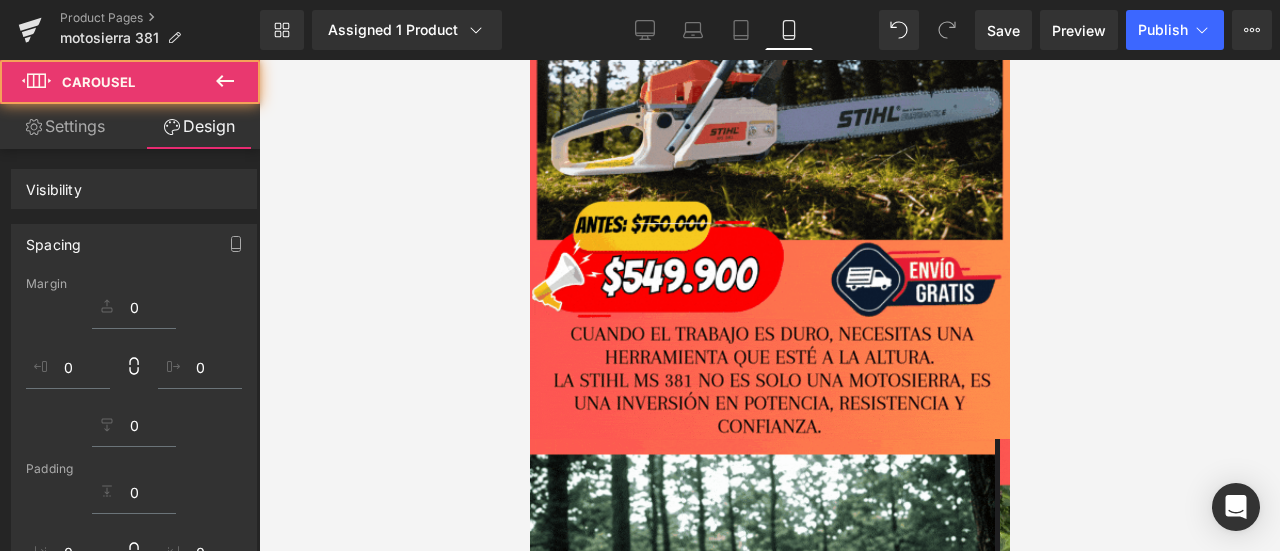 click at bounding box center (769, 305) 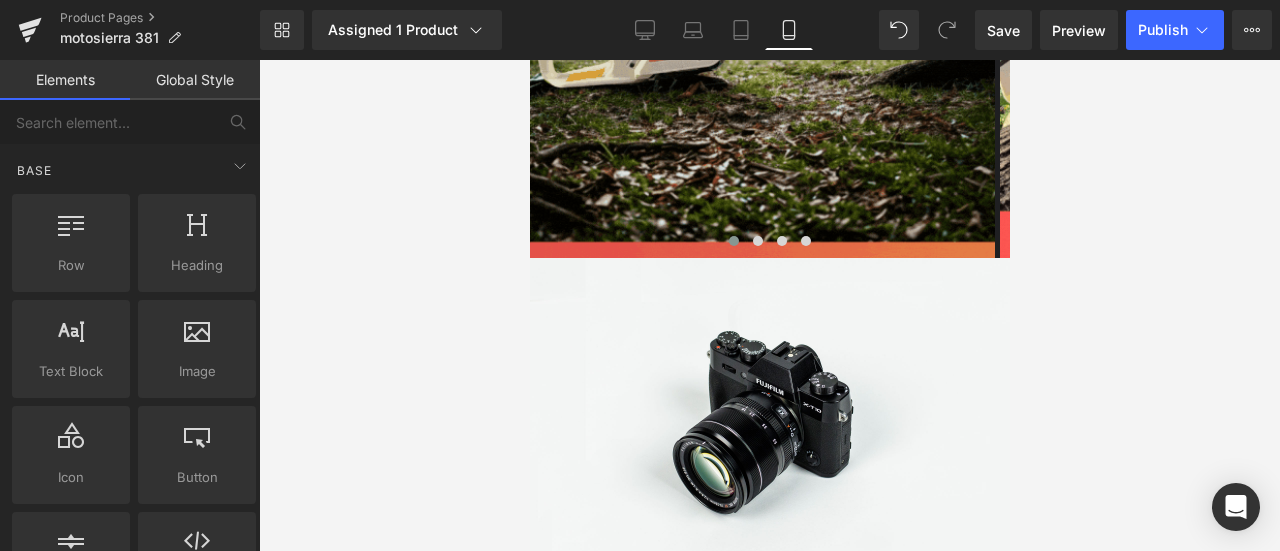 scroll, scrollTop: 1094, scrollLeft: 0, axis: vertical 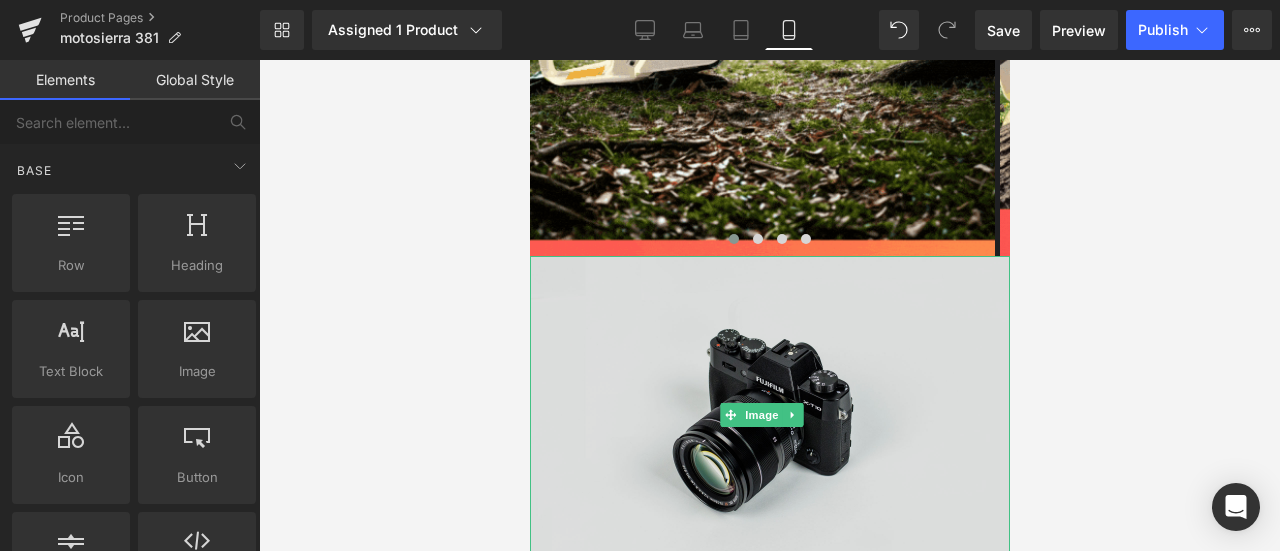 click at bounding box center [769, 415] 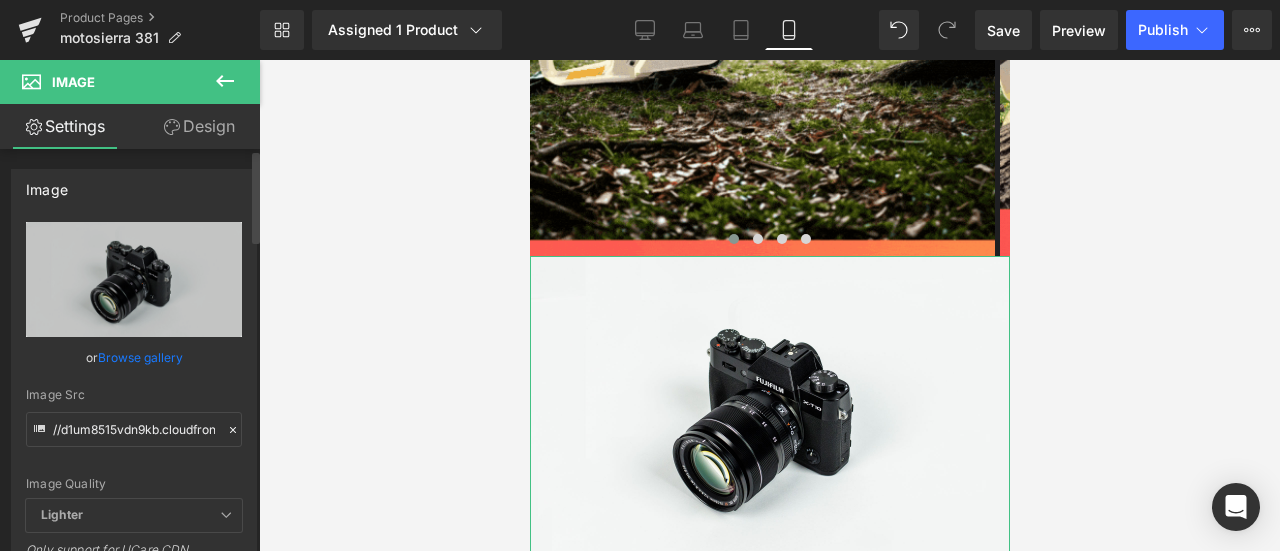 click 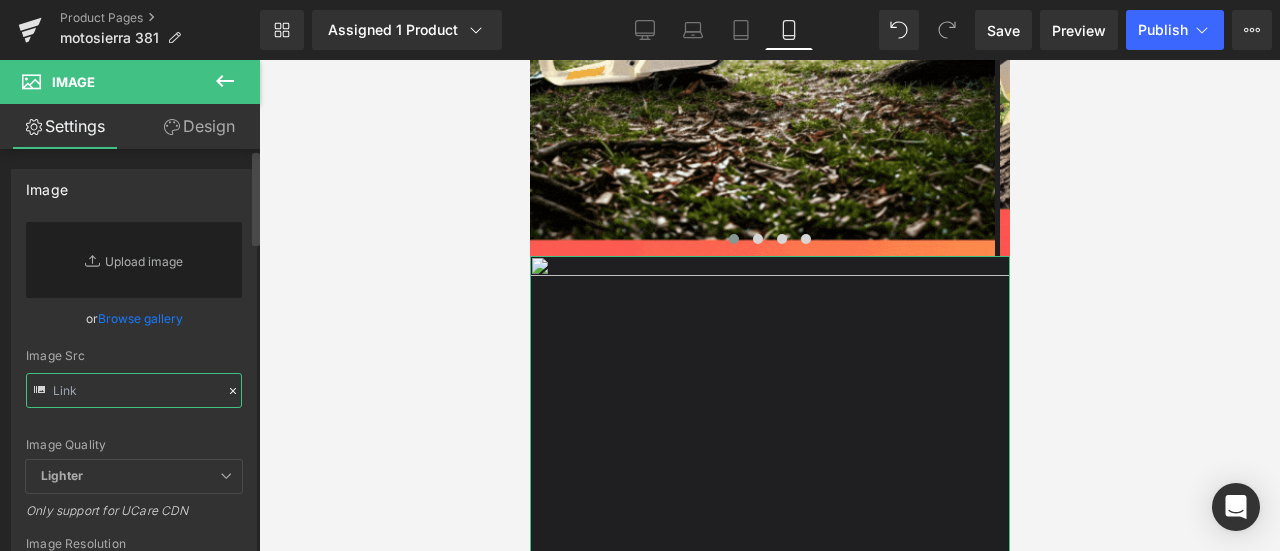 paste on "https://media4.giphy.com/media/v1.Y2lkPTc5MGI3NjExMnptdXE0eHgyYmVodGkza2xrZWl4Z2tyZmQ4dDk1ZDUxajU1OGMwNCZlcD12MV9pbnRlcm5hbF9naWZfYnlfaWQmY3Q9Zw/GA9IJZmbcN7J9O6Om0/giphy.gif" 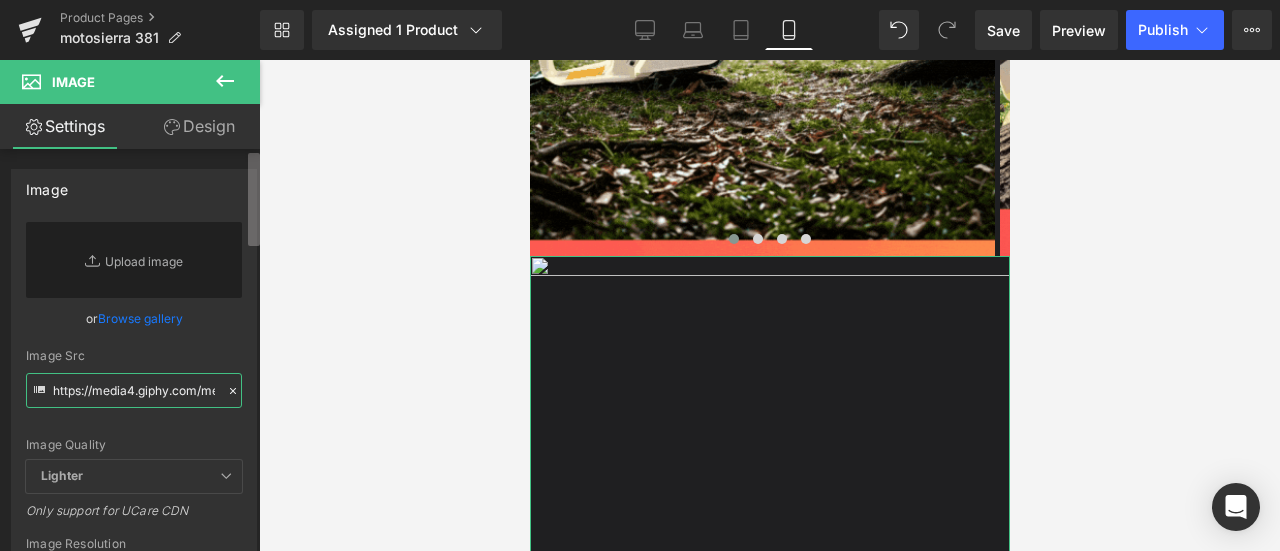 scroll, scrollTop: 0, scrollLeft: 1062, axis: horizontal 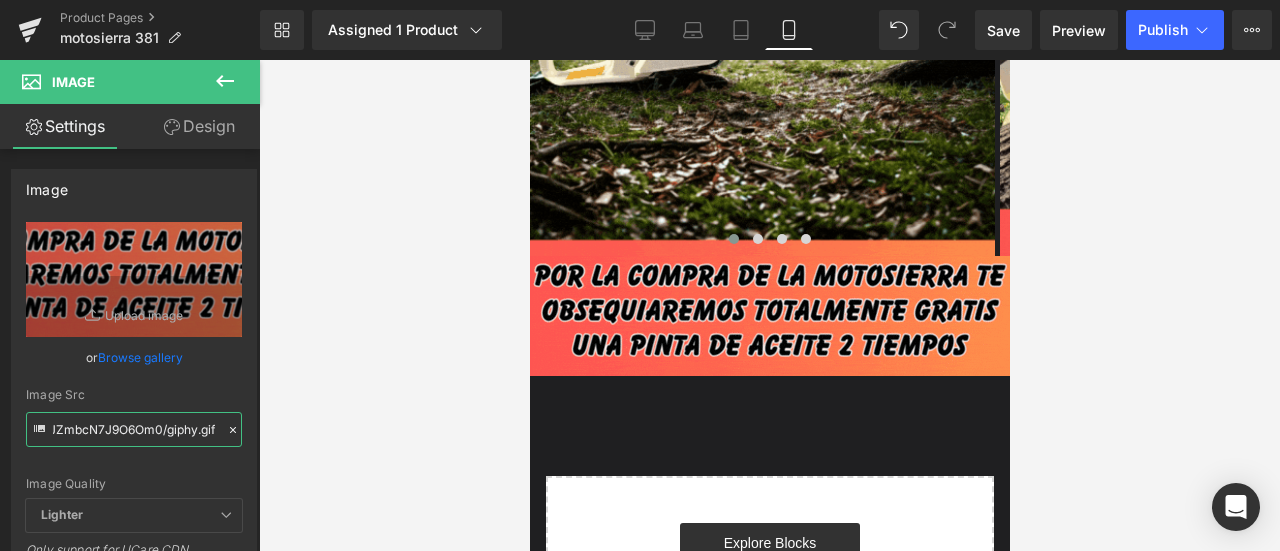 type on "https://media4.giphy.com/media/v1.Y2lkPTc5MGI3NjExMnptdXE0eHgyYmVodGkza2xrZWl4Z2tyZmQ4dDk1ZDUxajU1OGMwNCZlcD12MV9pbnRlcm5hbF9naWZfYnlfaWQmY3Q9Zw/GA9IJZmbcN7J9O6Om0/giphy.gif" 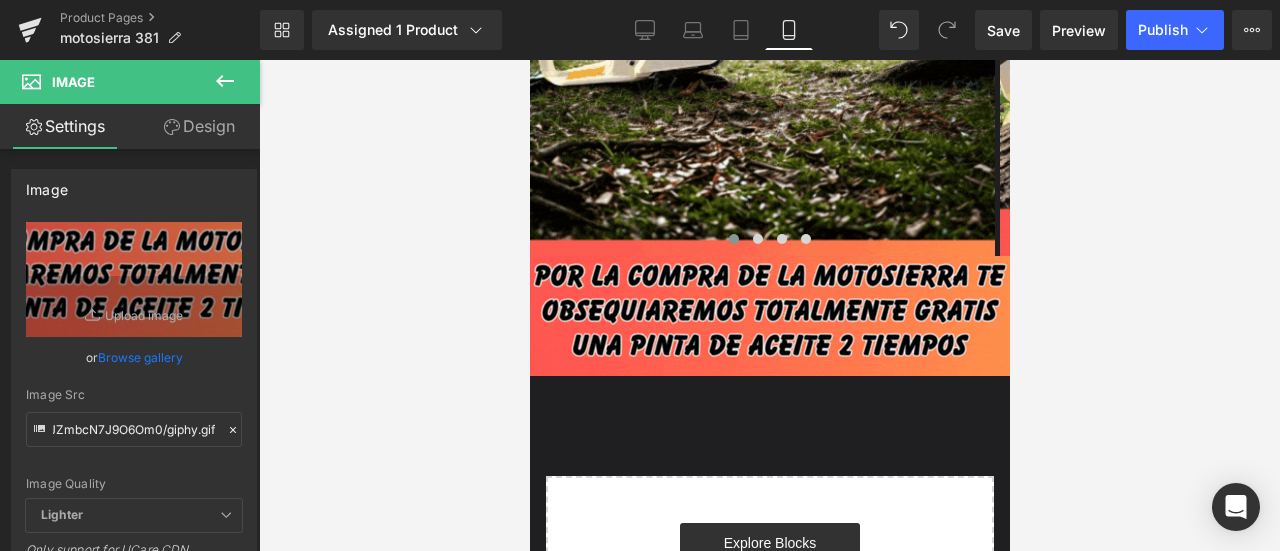 scroll, scrollTop: 0, scrollLeft: 0, axis: both 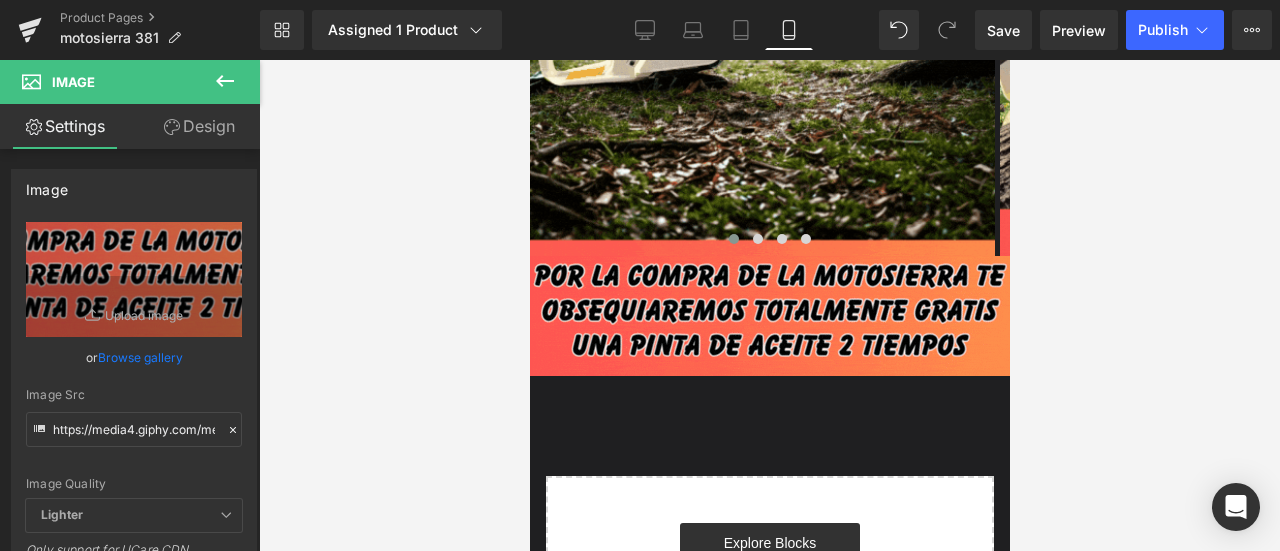 click at bounding box center [225, 82] 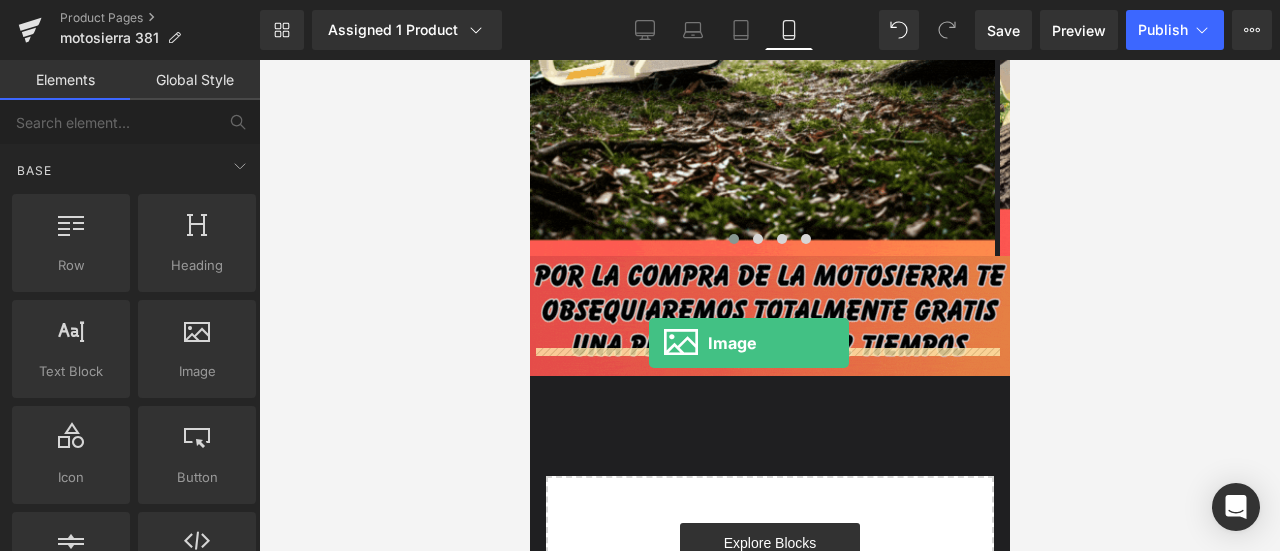 drag, startPoint x: 743, startPoint y: 385, endPoint x: 648, endPoint y: 345, distance: 103.077644 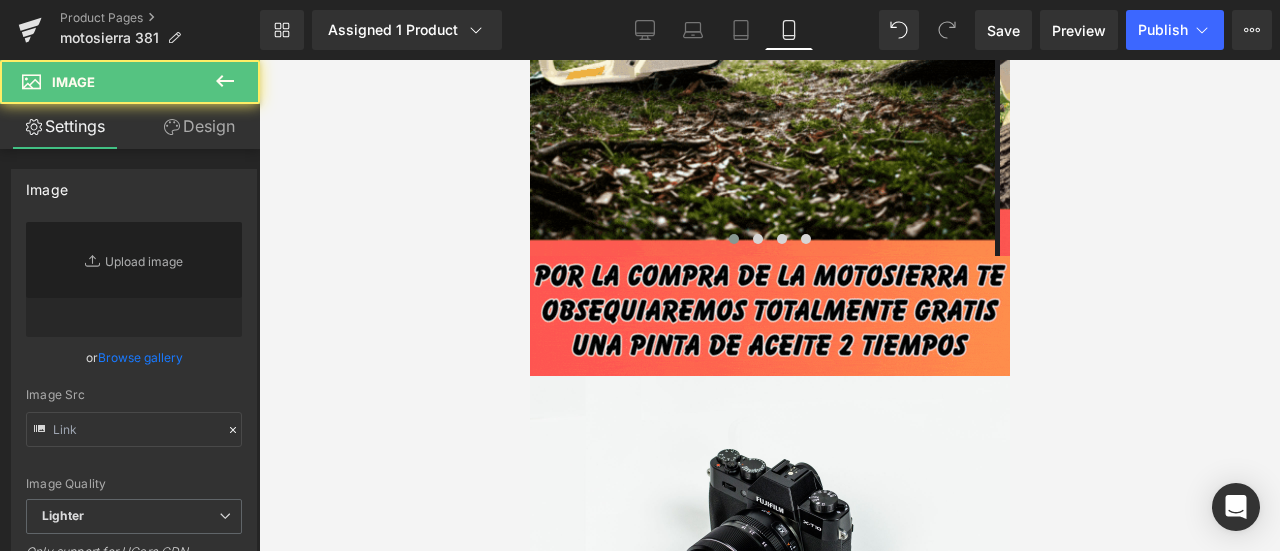 type on "//d1um8515vdn9kb.cloudfront.net/images/parallax.jpg" 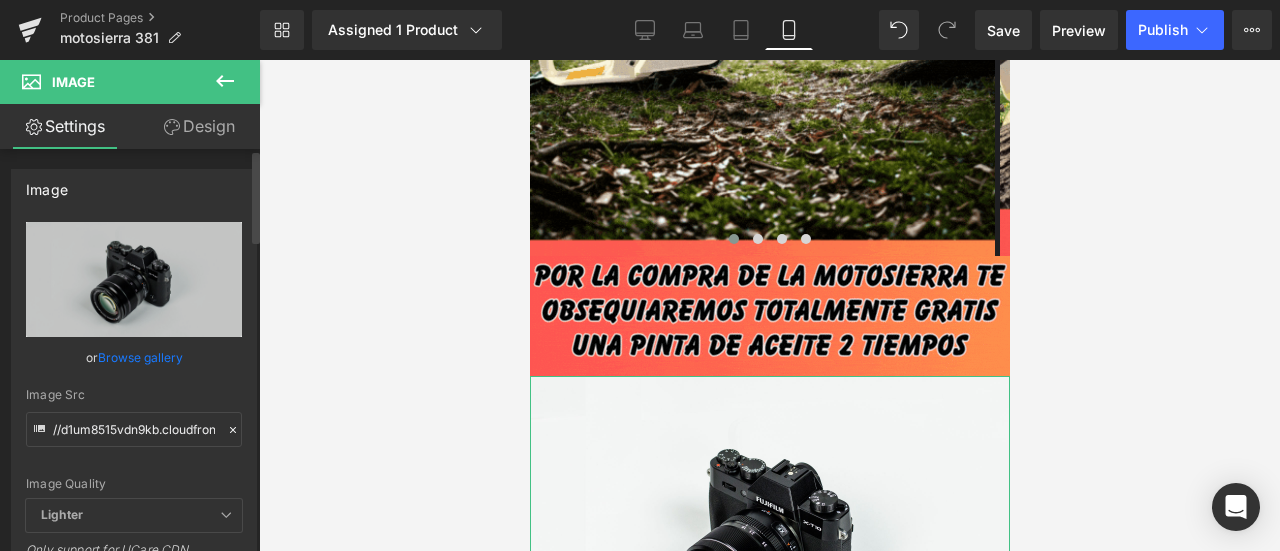 click 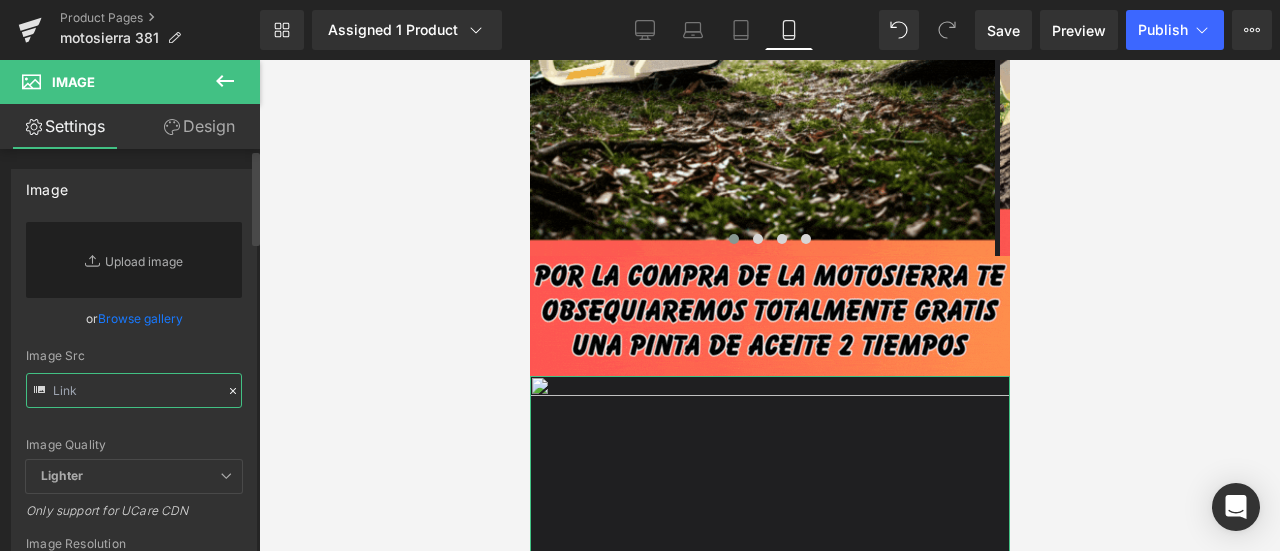 click at bounding box center [134, 390] 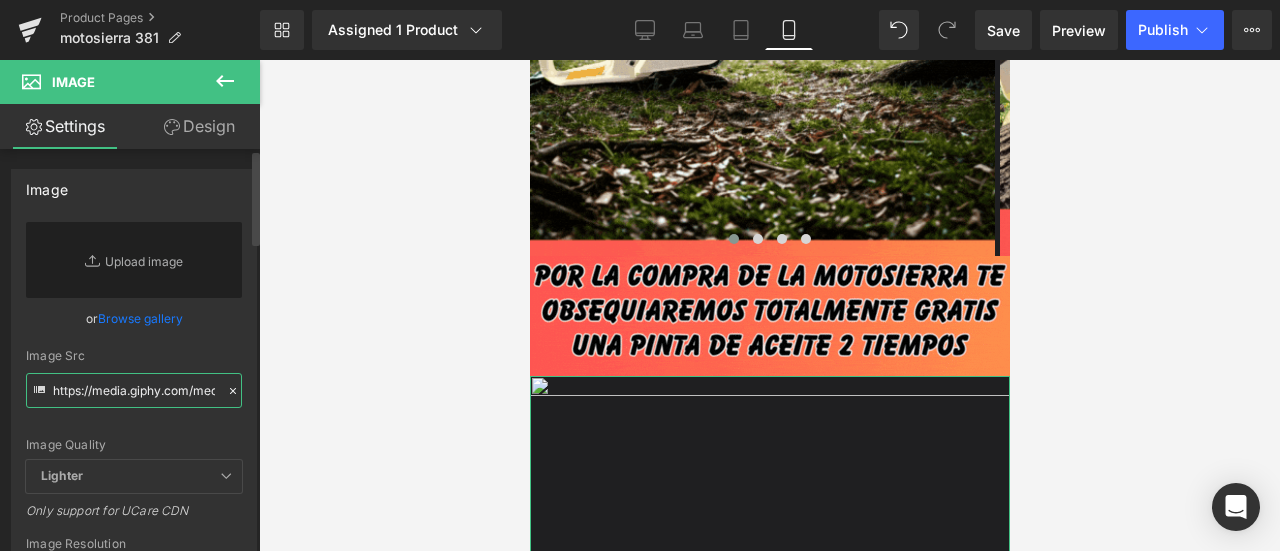 scroll, scrollTop: 0, scrollLeft: 215, axis: horizontal 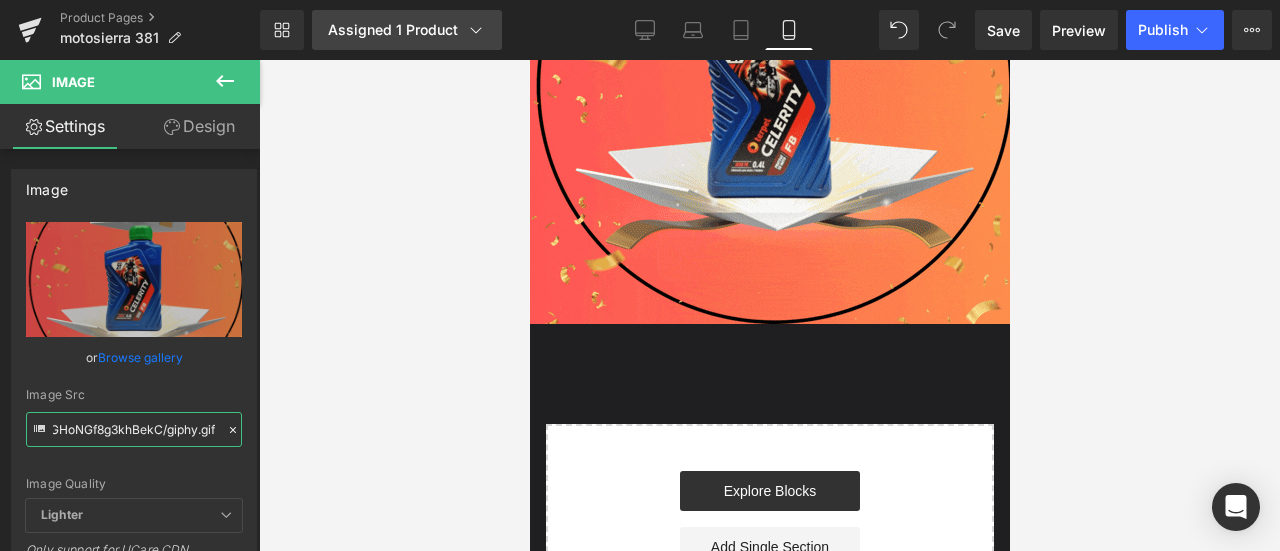 type on "https://media.giphy.com/media/P23GHoNGf8g3khBekC/giphy.gif" 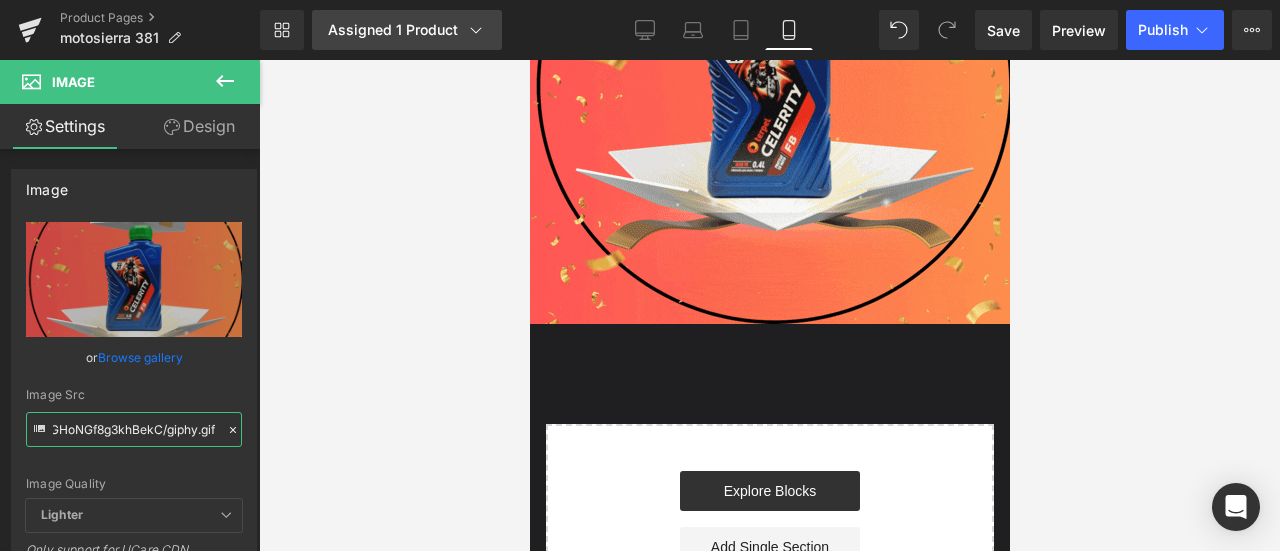 scroll, scrollTop: 0, scrollLeft: 0, axis: both 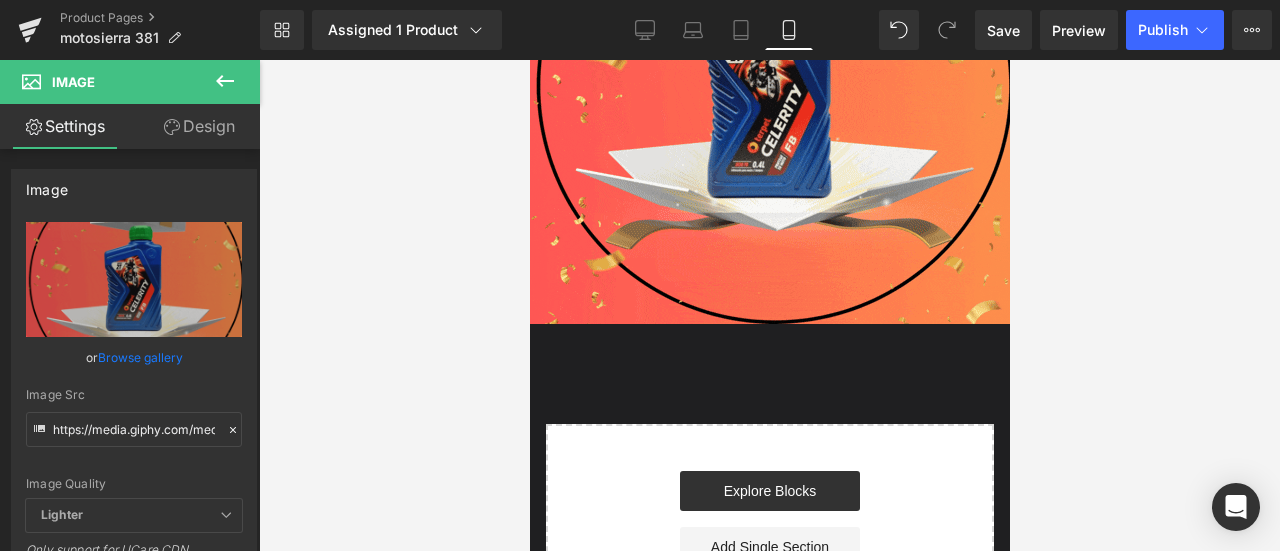 click 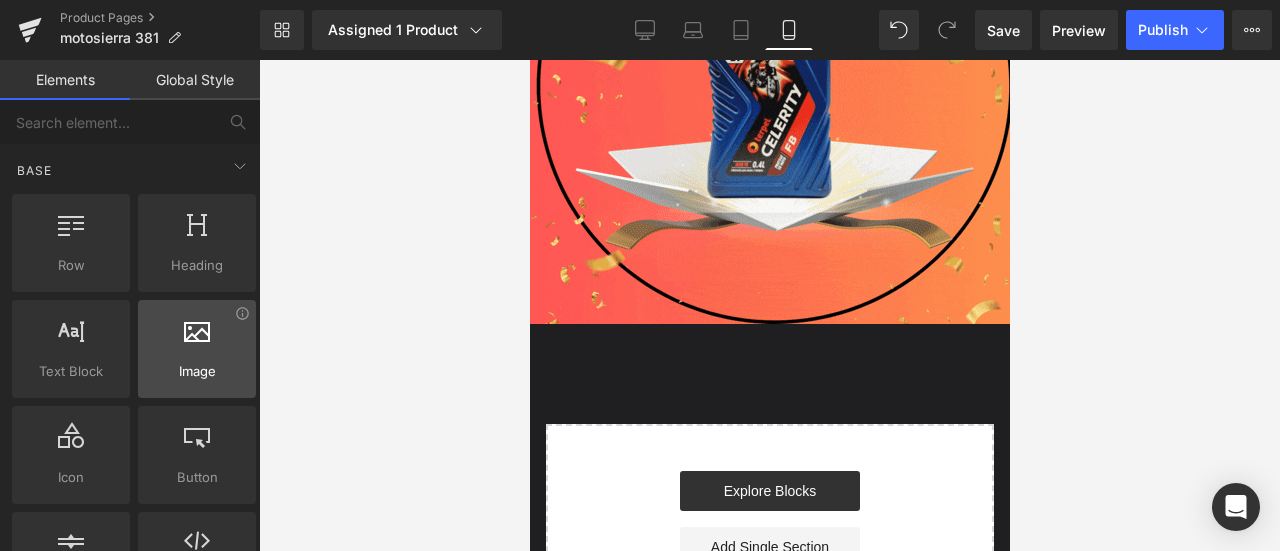 click on "Image" at bounding box center [197, 371] 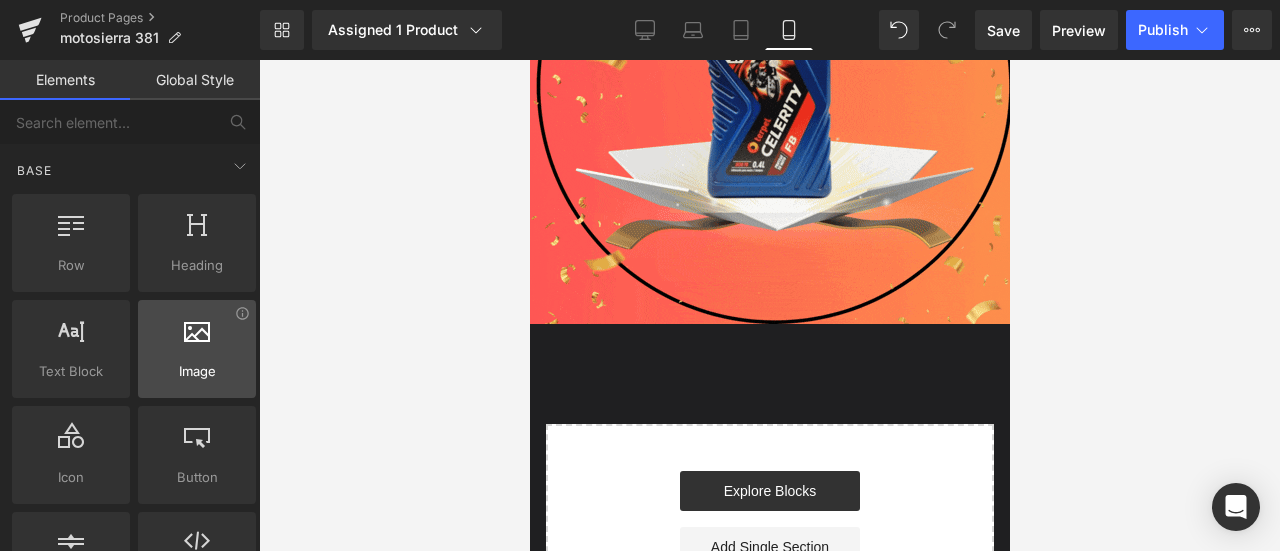 click on "Image" at bounding box center [197, 371] 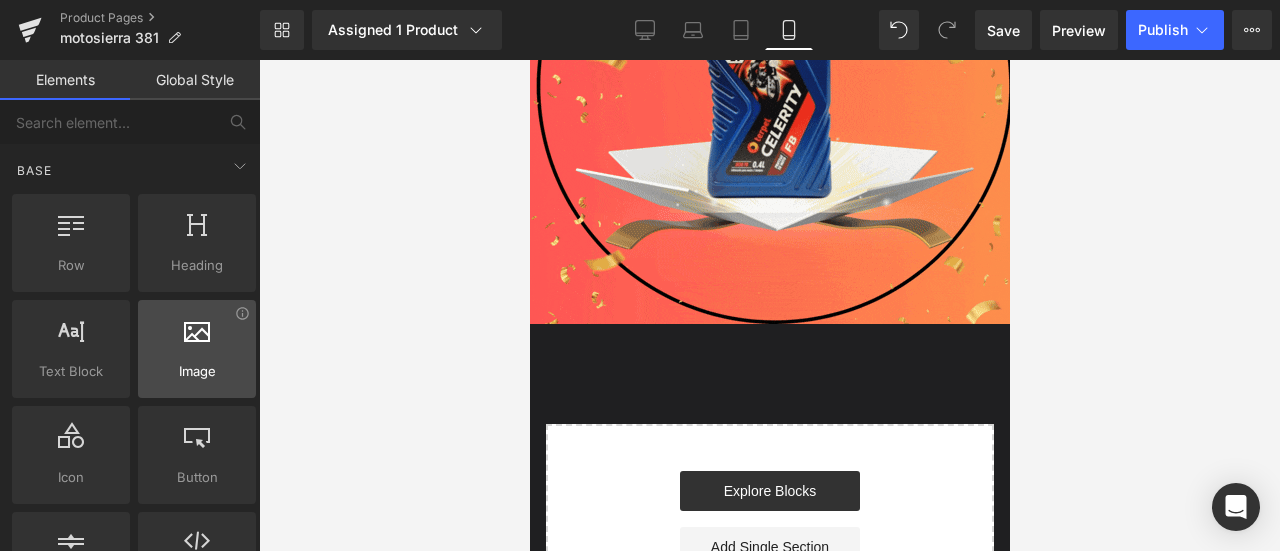 click at bounding box center (197, 338) 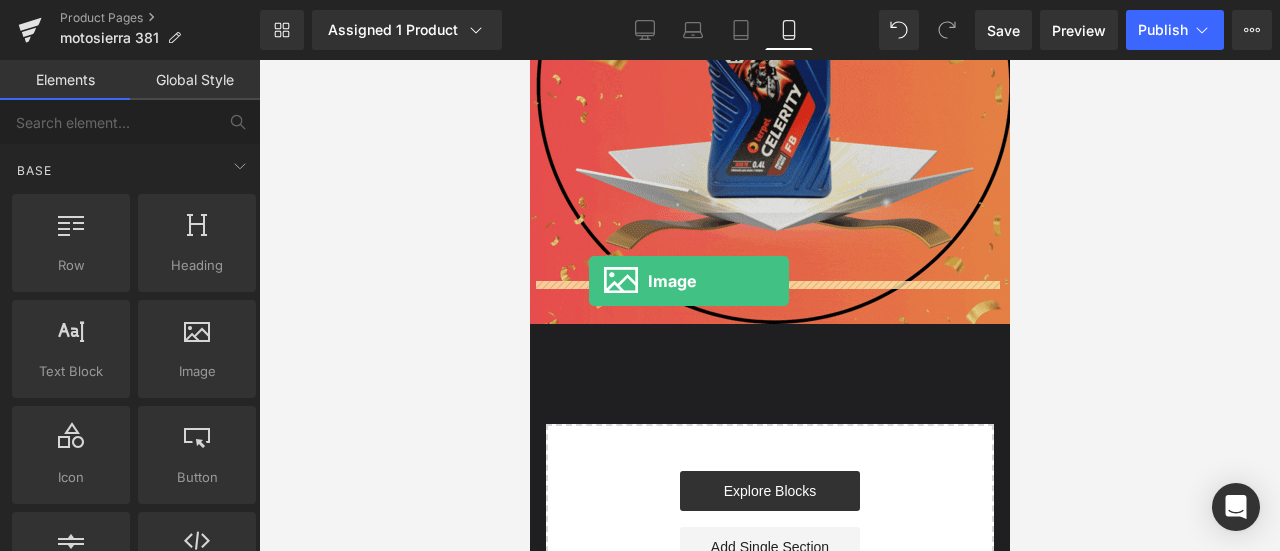 drag, startPoint x: 727, startPoint y: 426, endPoint x: 589, endPoint y: 281, distance: 200.17242 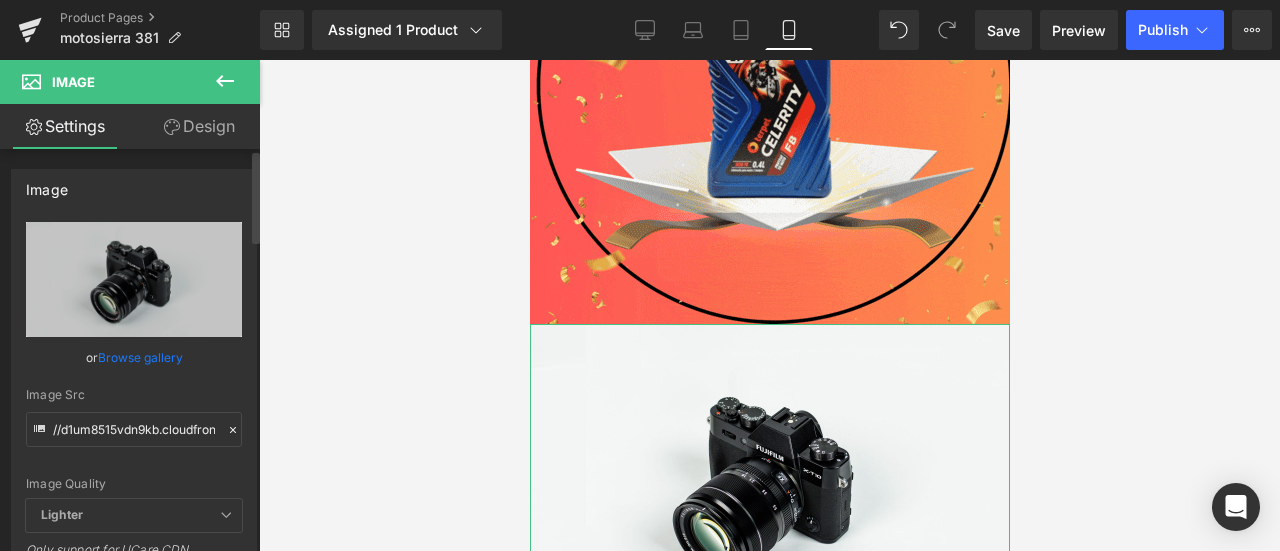 click 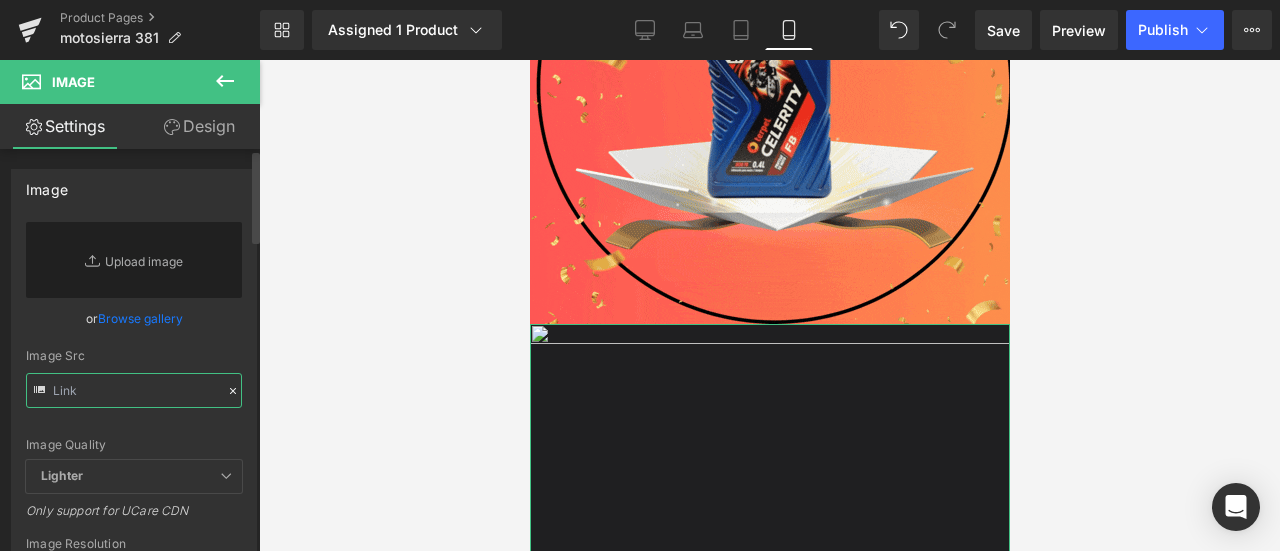 click at bounding box center [134, 390] 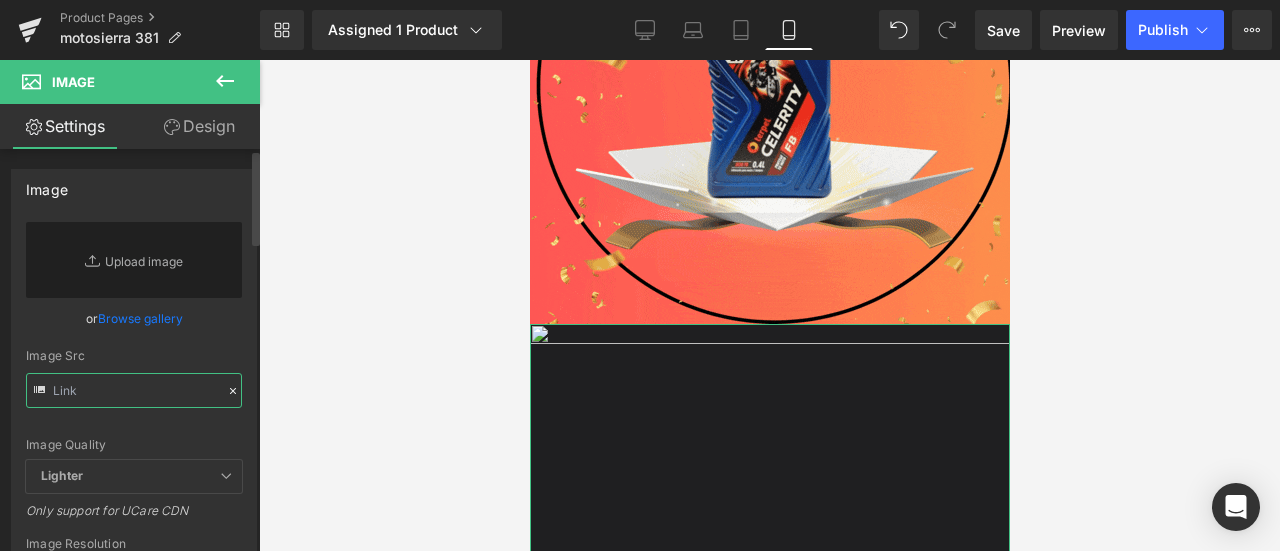 click at bounding box center [134, 390] 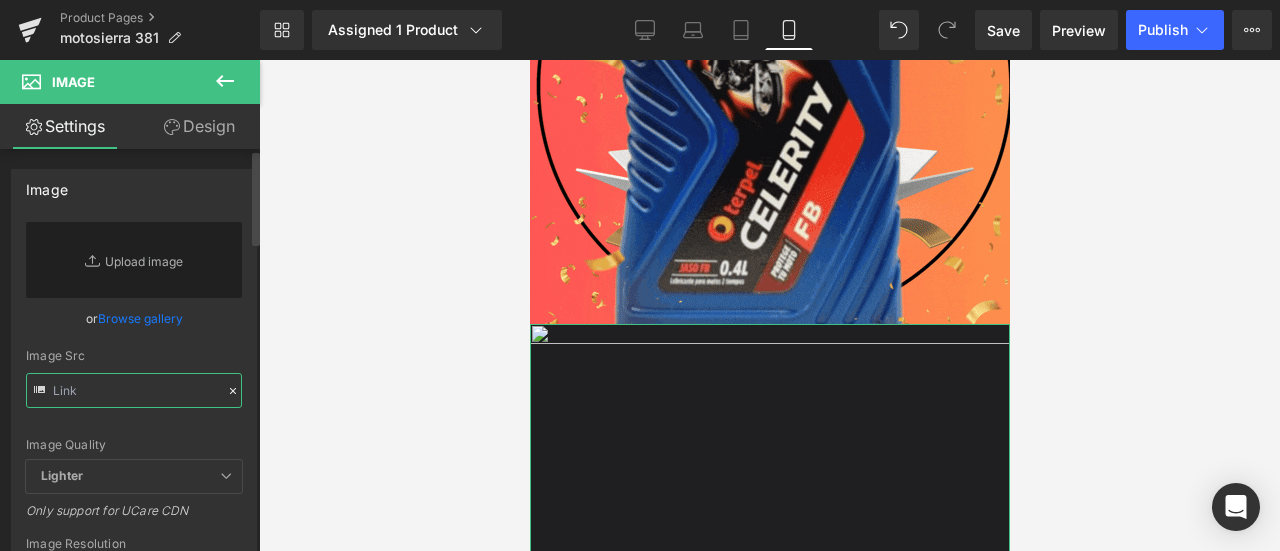 paste on "https://media.giphy.com/media/g8iPv4dhaRXJ5uE36N/giphy.gif" 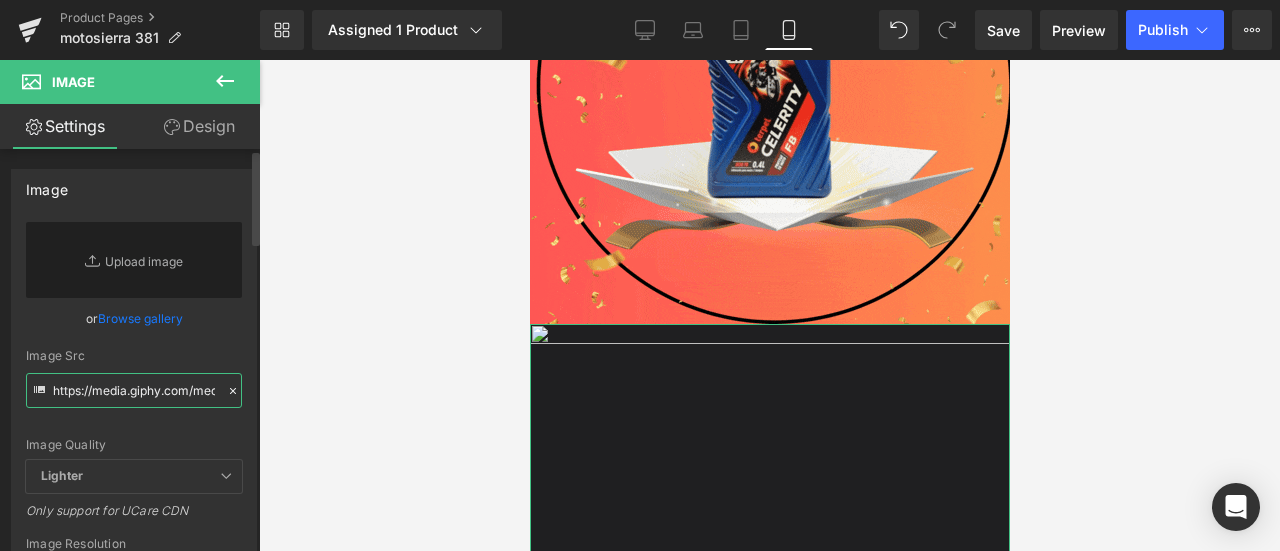 scroll, scrollTop: 0, scrollLeft: 208, axis: horizontal 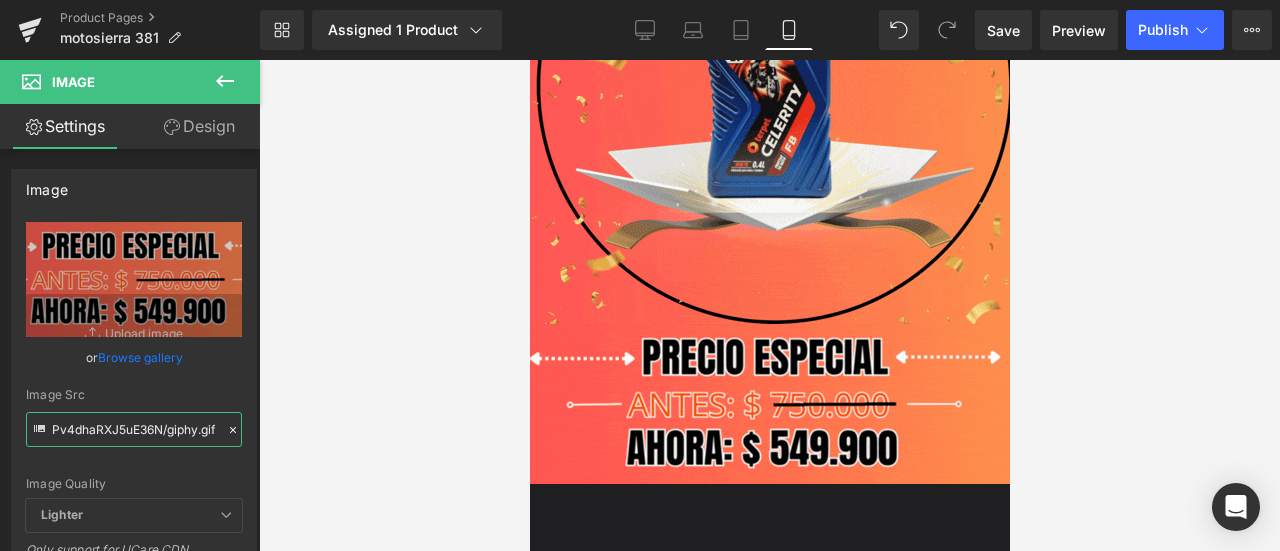 type on "https://media.giphy.com/media/g8iPv4dhaRXJ5uE36N/giphy.gif" 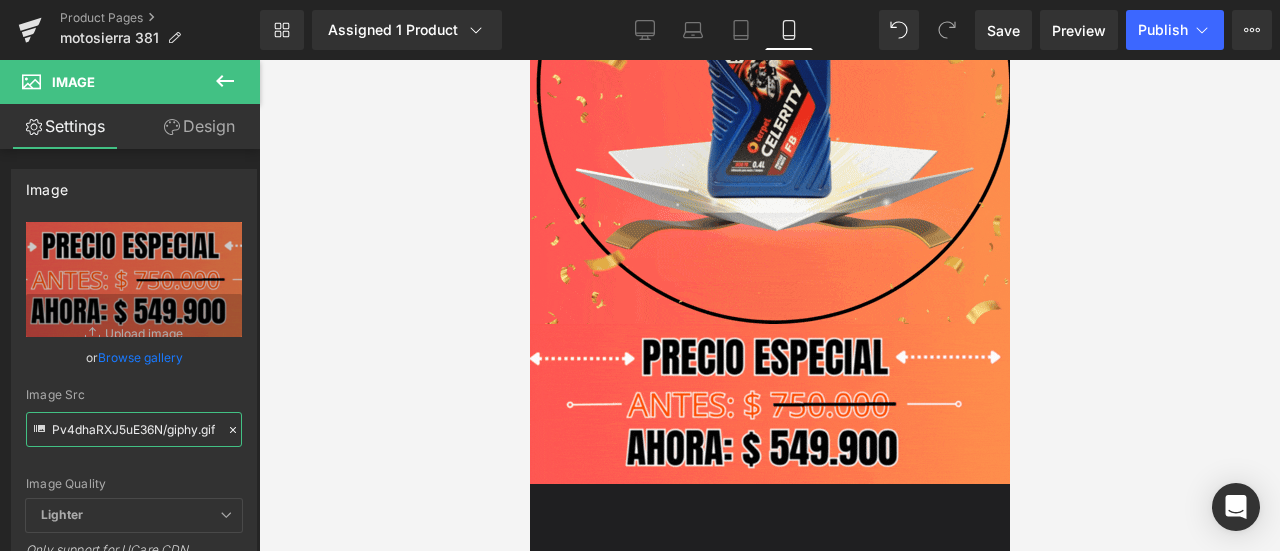 scroll, scrollTop: 0, scrollLeft: 0, axis: both 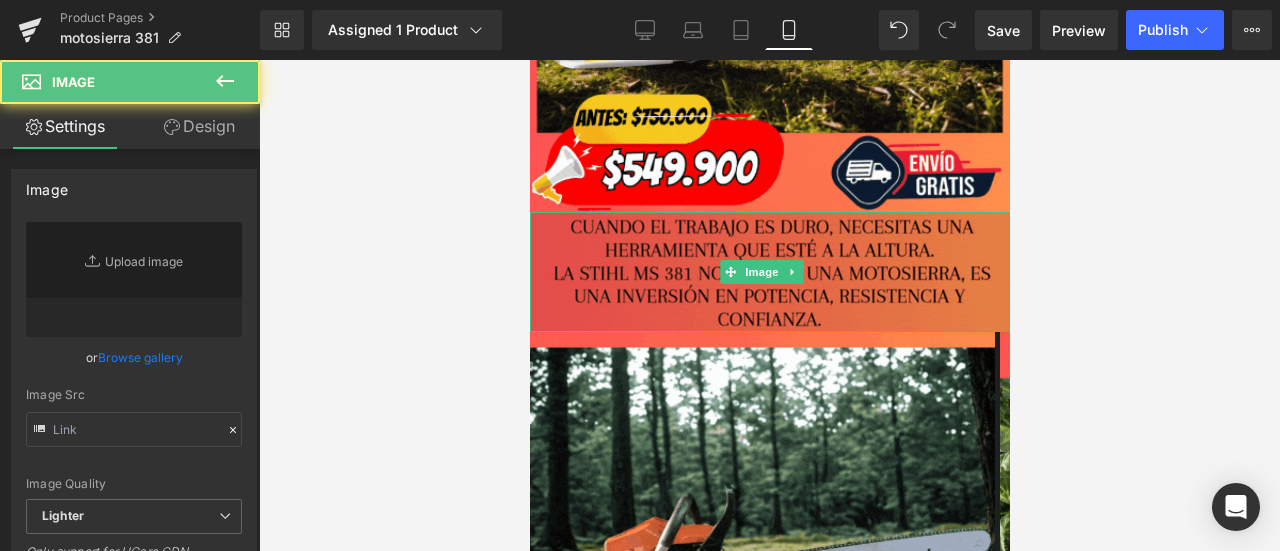 type on "https://media0.giphy.com/media/v1.Y2lkPTc5MGI3NjExZ3NkZ21tcmR0MnJlamptODN1dWxyMmQ0Y2EydjI5cjBoaTdxcG9tdyZlcD12MV9pbnRlcm5hbF9naWZfYnlfaWQmY3Q9Zw/r5odBS7uT2QHsMbLQ2/giphy.gif" 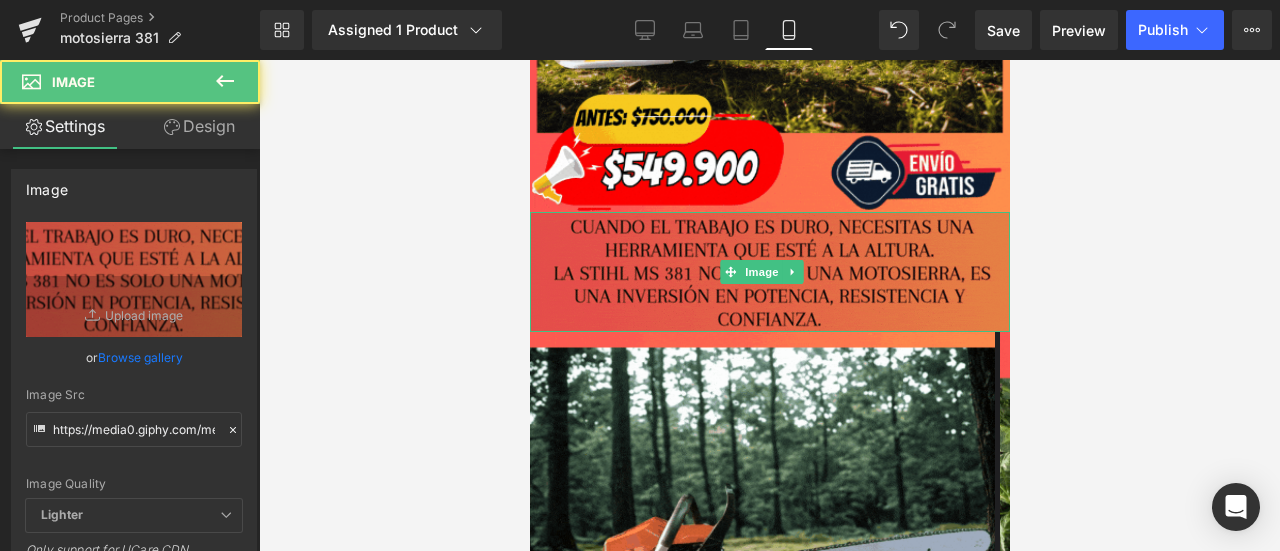 click at bounding box center [769, 272] 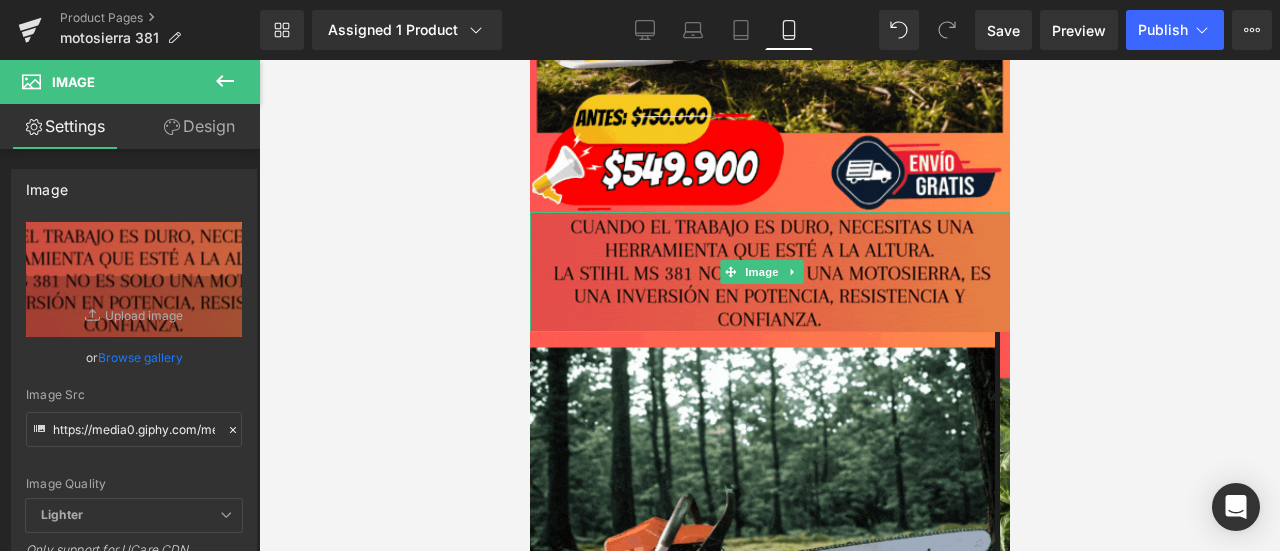 click at bounding box center [769, 272] 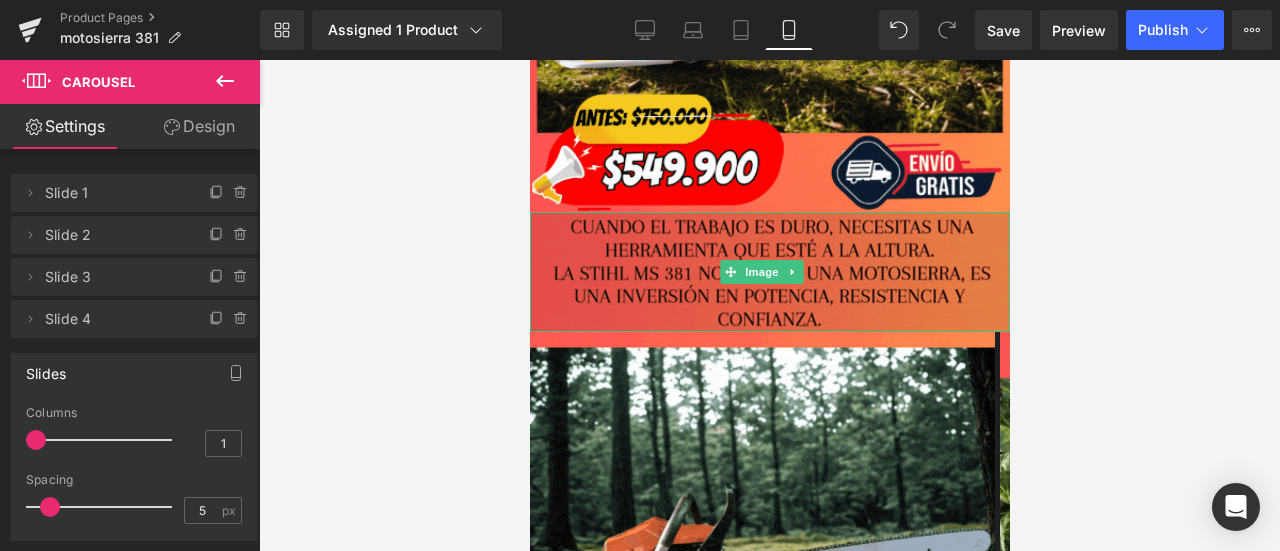 drag, startPoint x: 899, startPoint y: 311, endPoint x: 914, endPoint y: 291, distance: 25 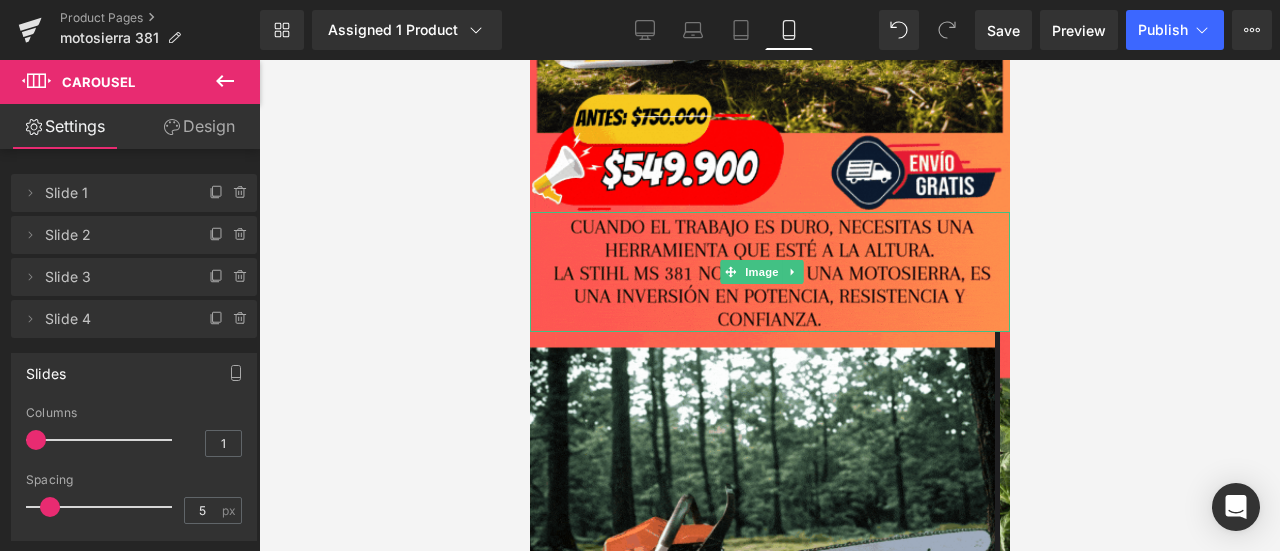 click at bounding box center (769, 305) 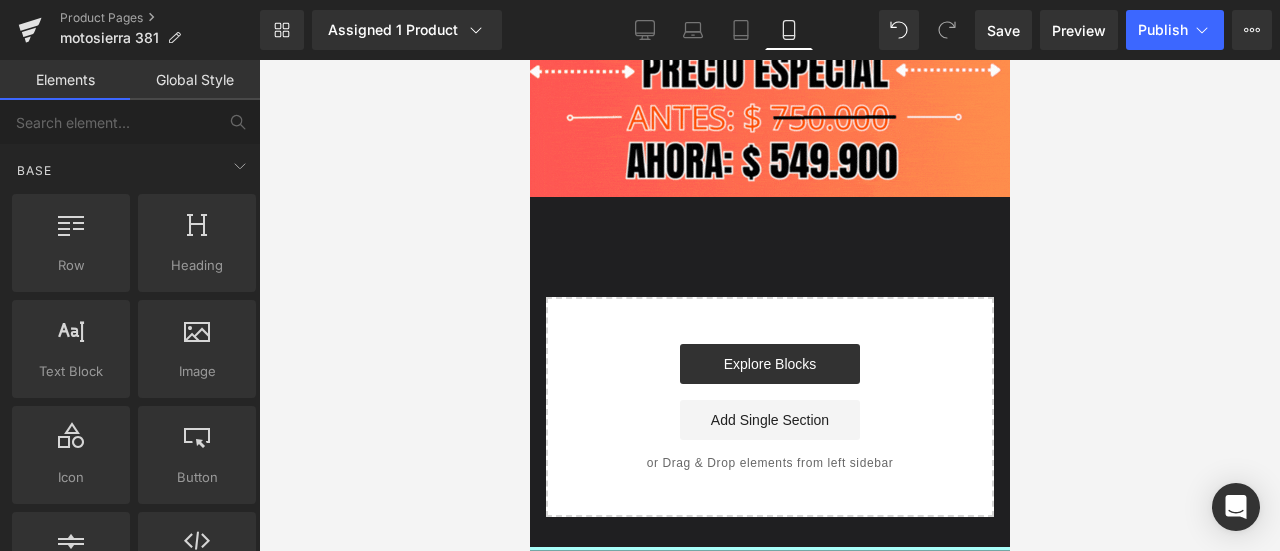 scroll, scrollTop: 1919, scrollLeft: 0, axis: vertical 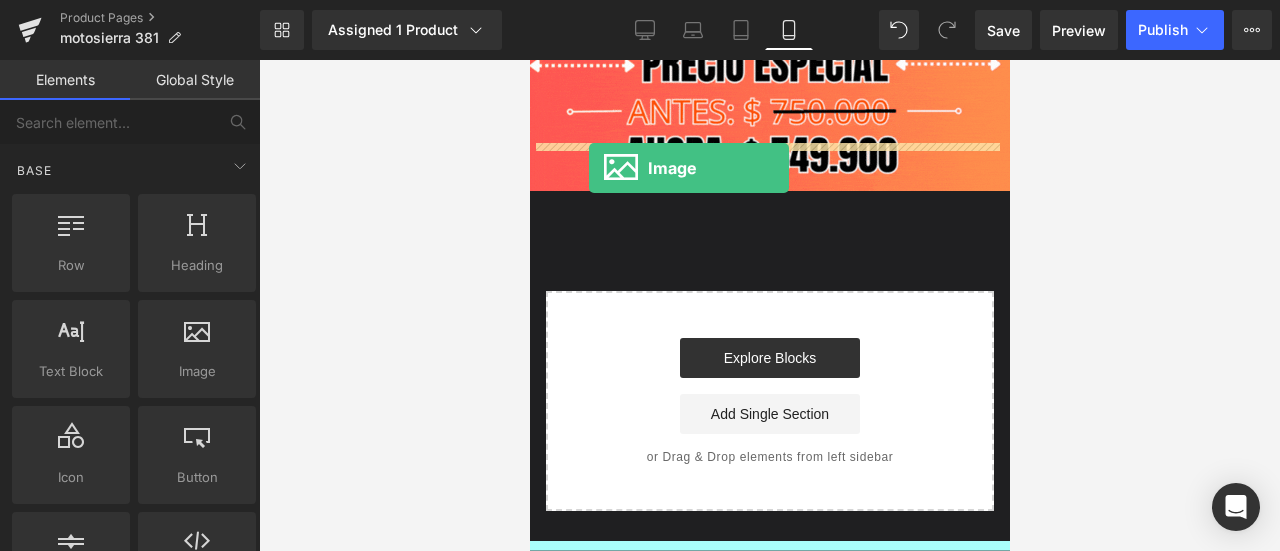 drag, startPoint x: 824, startPoint y: 359, endPoint x: 590, endPoint y: 167, distance: 302.68796 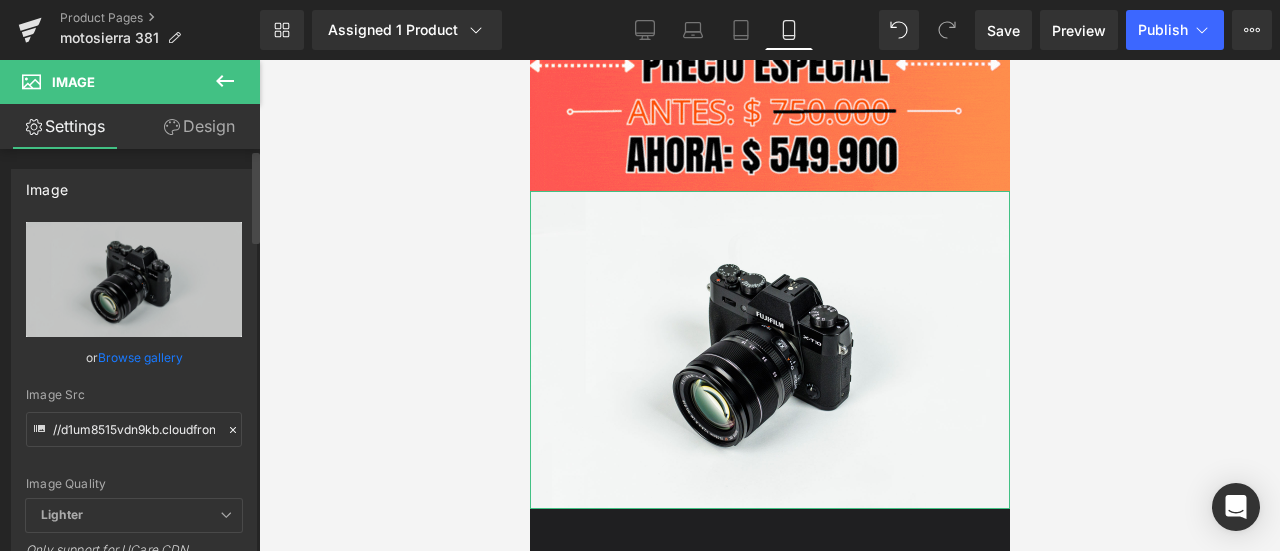 click at bounding box center (233, 430) 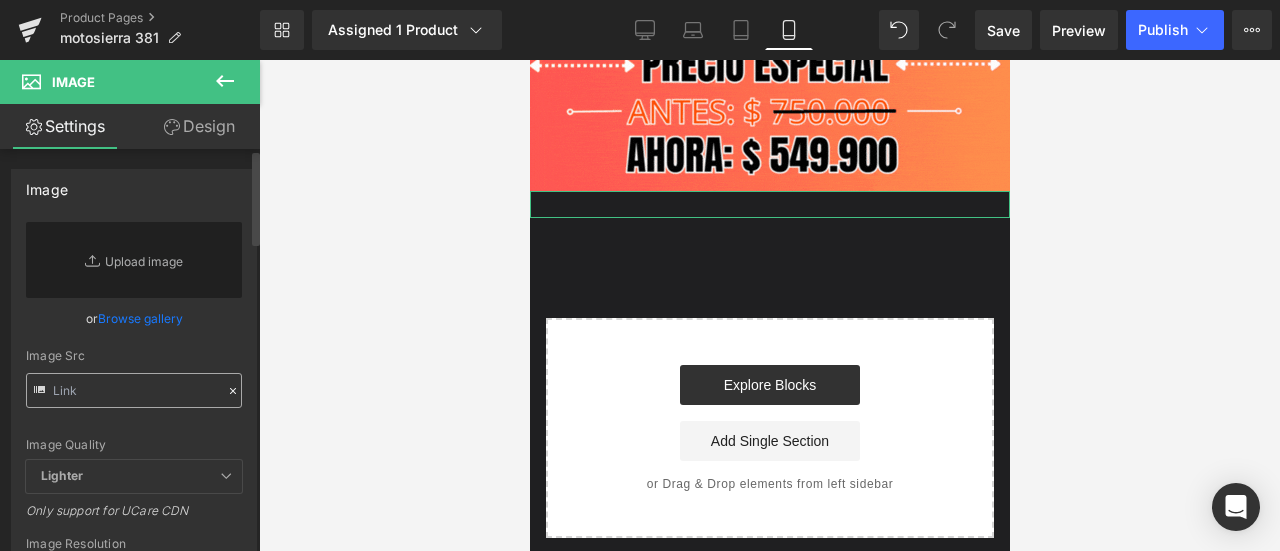click on "Image Src" at bounding box center [134, 378] 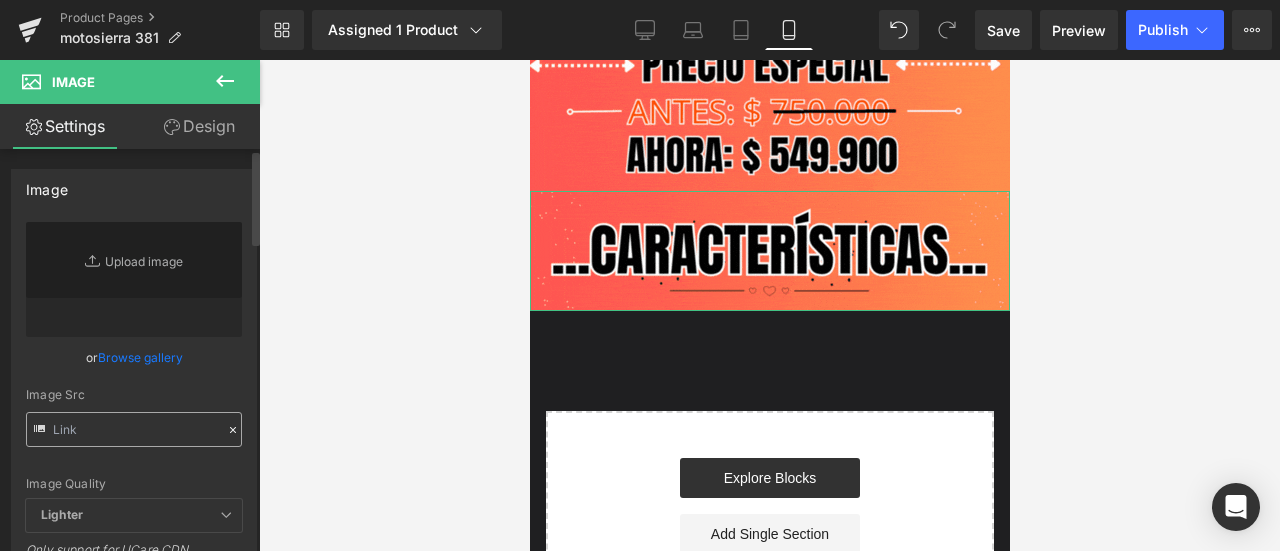 type on "https://media0.giphy.com/media/v1.Y2lkPTc5MGI3NjExNmdlcXgzdjdlY2p4YWdibDAweGg4NWc5NG9rdzM0bXBxbWZxZjUzNiZlcD12MV9pbnRlcm5hbF9naWZfYnlfaWQmY3Q9Zw/CfnwghHNpCDpHSc28Q/giphy.gif" 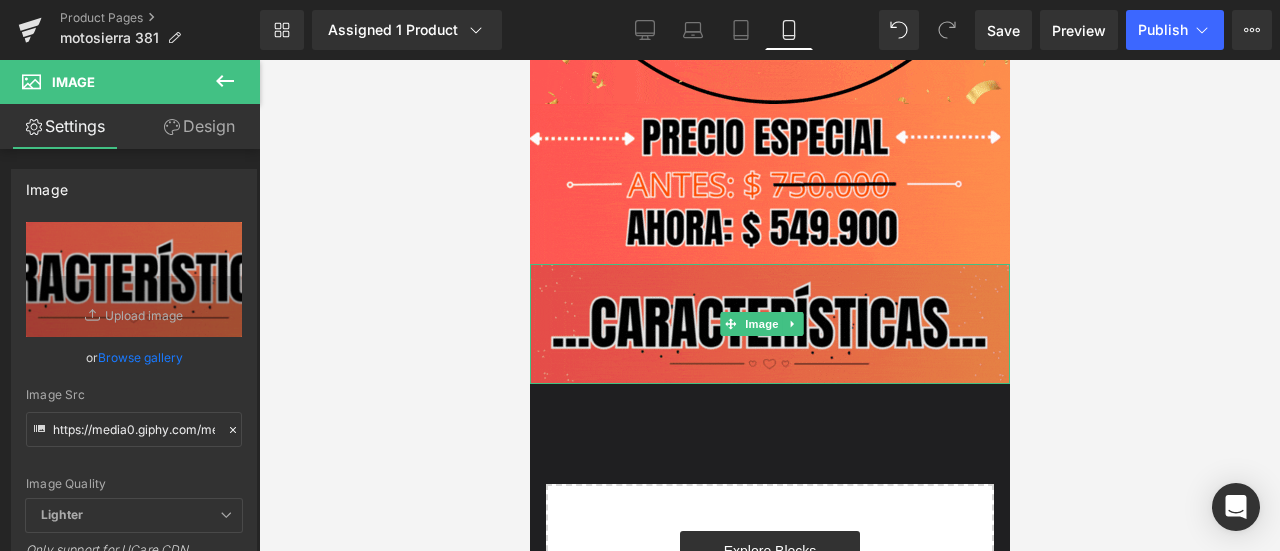 scroll, scrollTop: 1845, scrollLeft: 0, axis: vertical 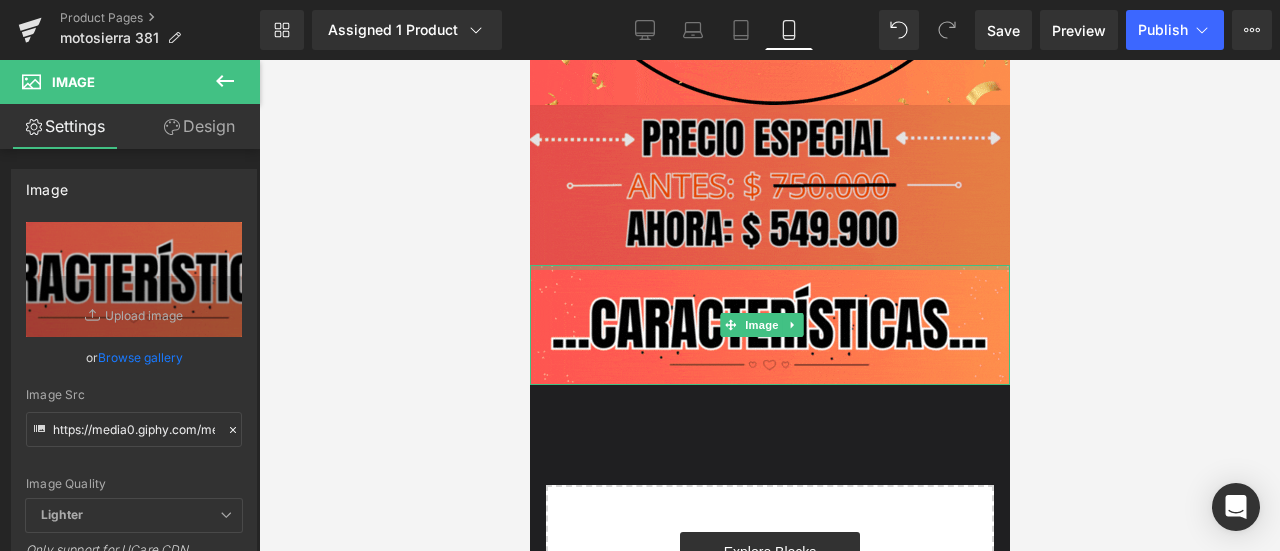 drag, startPoint x: 760, startPoint y: 220, endPoint x: 760, endPoint y: 190, distance: 30 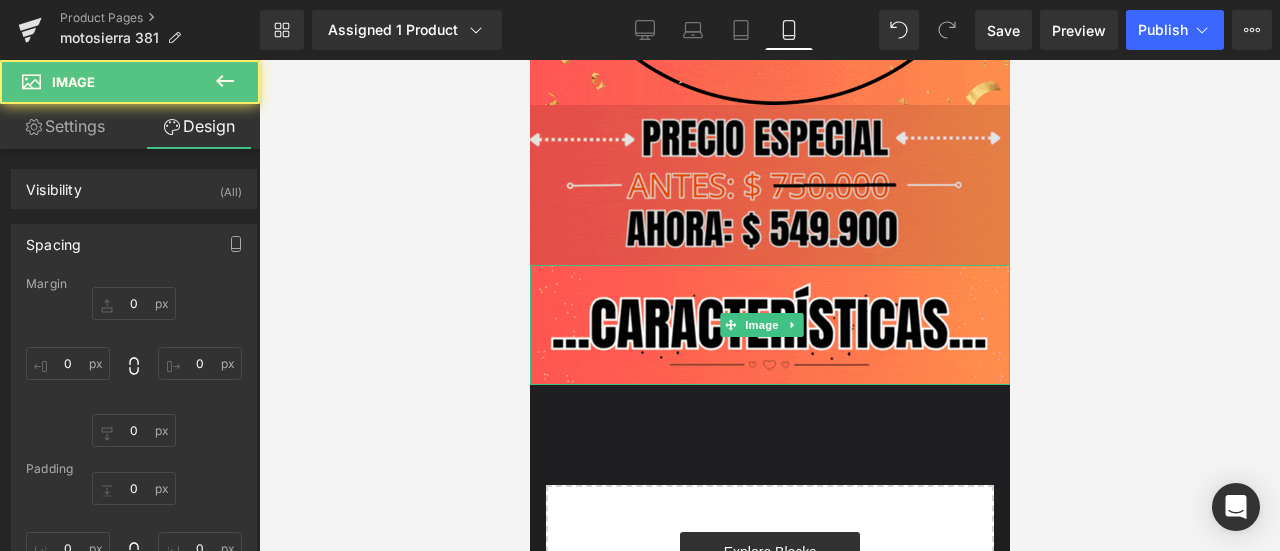 type on "0" 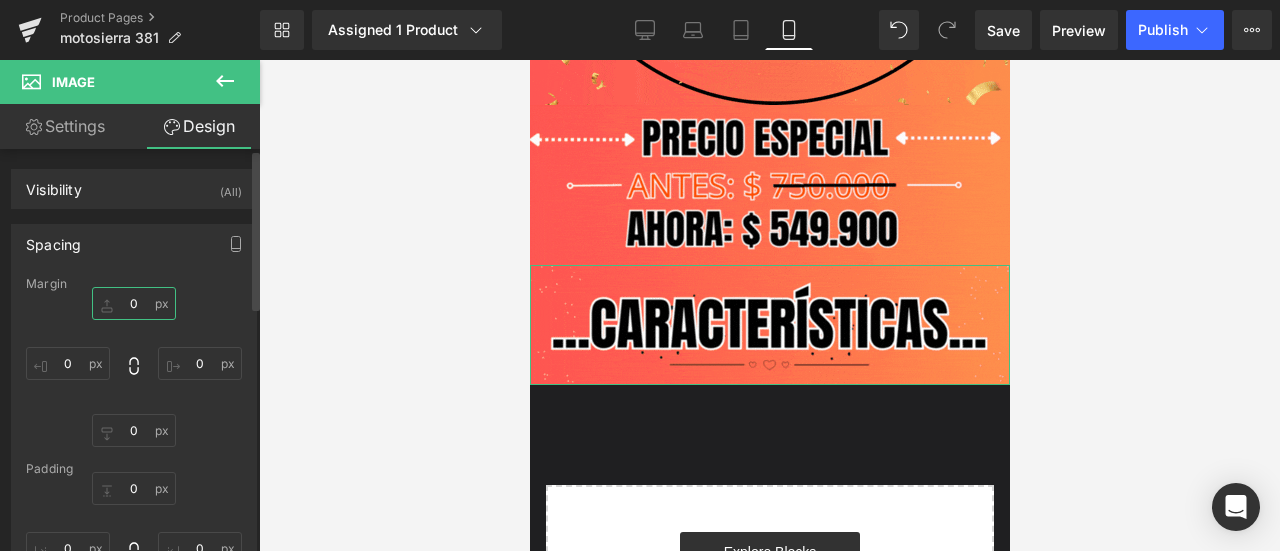 click on "0" at bounding box center [134, 303] 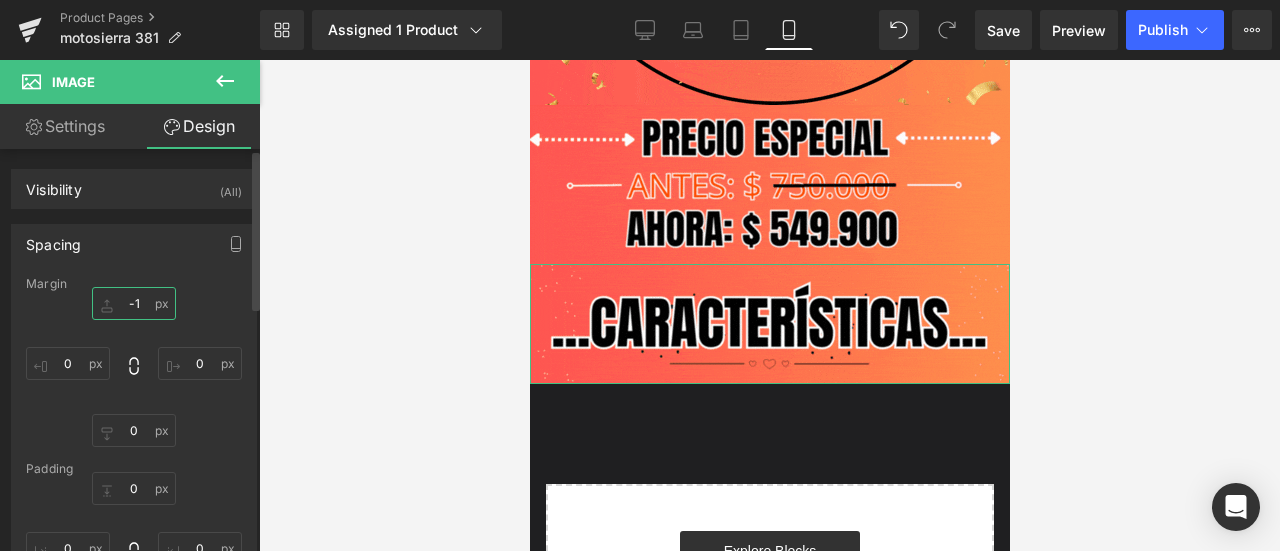 type on "-14" 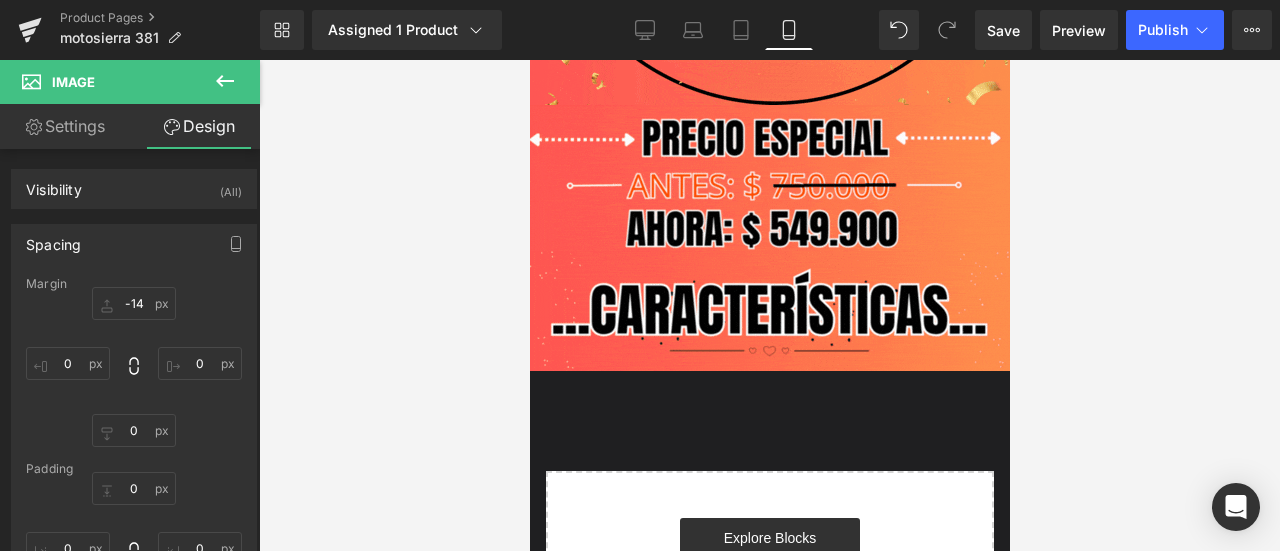 click at bounding box center (769, 305) 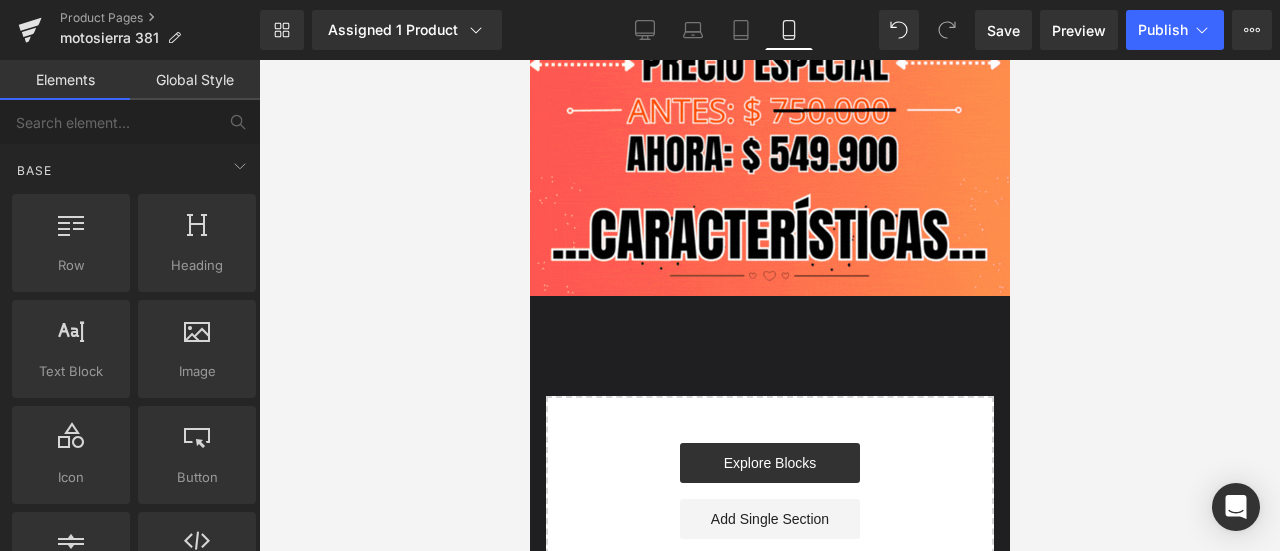 scroll, scrollTop: 1925, scrollLeft: 0, axis: vertical 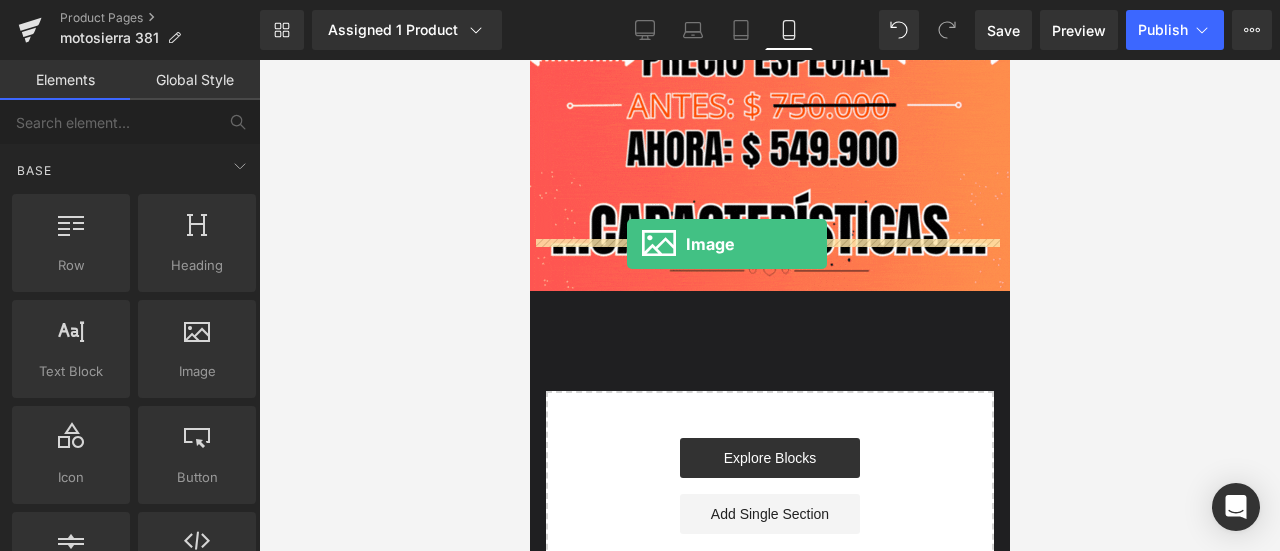 drag, startPoint x: 749, startPoint y: 419, endPoint x: 626, endPoint y: 244, distance: 213.90184 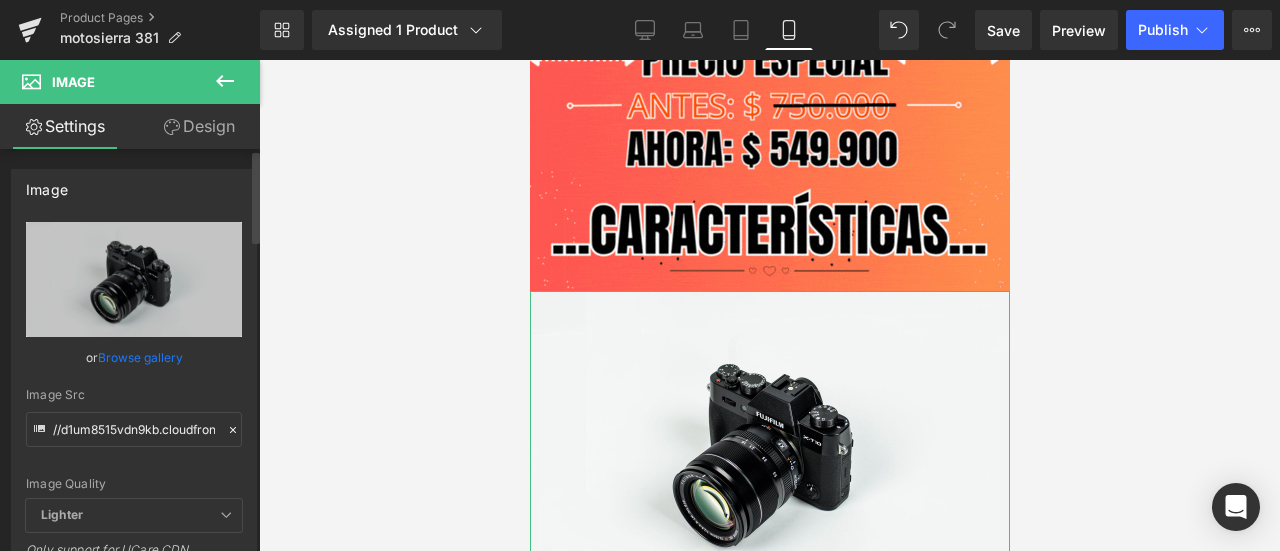 click 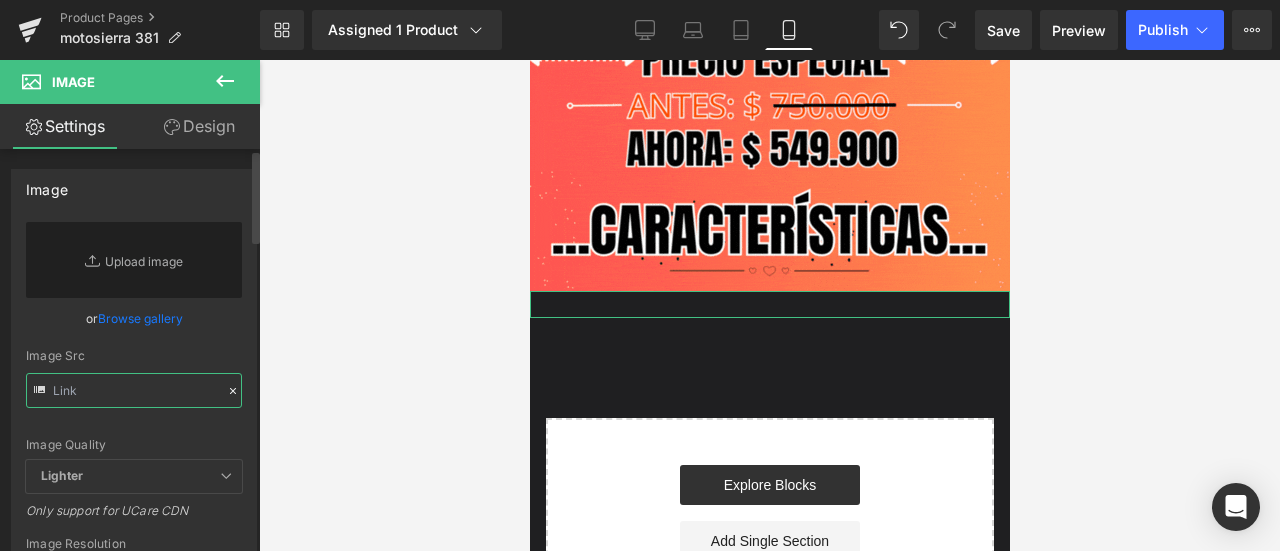 click at bounding box center [134, 390] 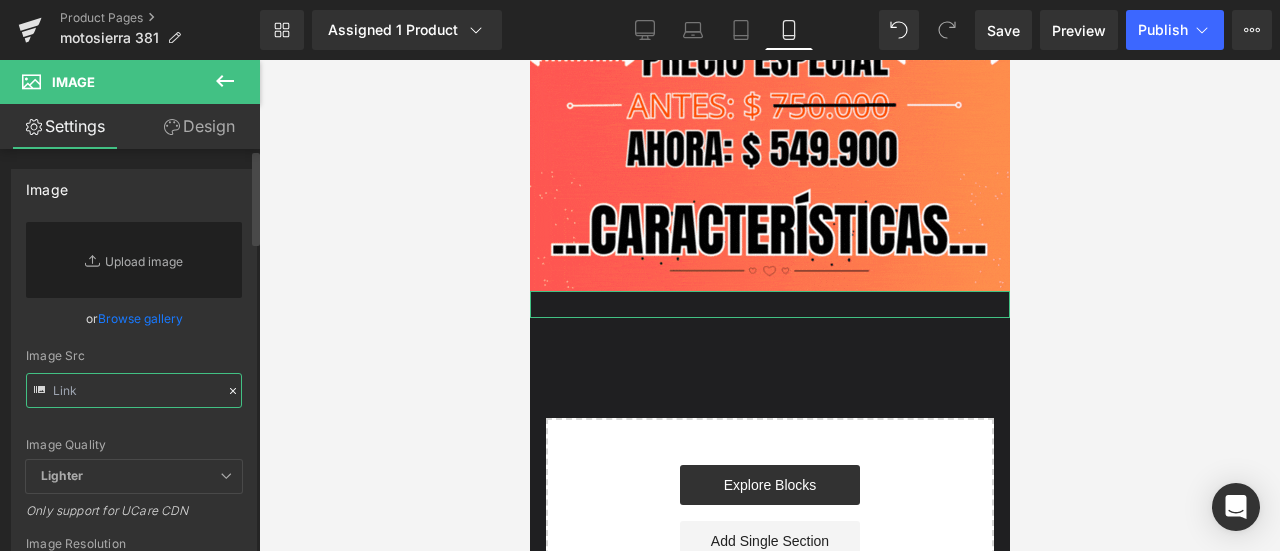 paste on "https://media.giphy.com/media/yjnD0VmabnMzBGreqH/giphy.gif" 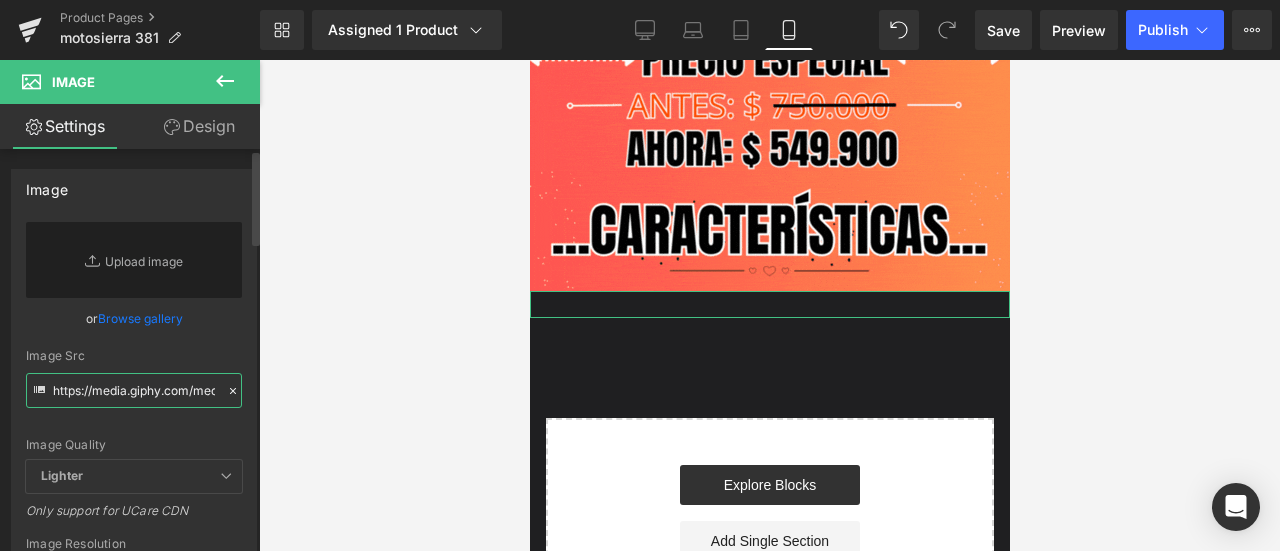 scroll, scrollTop: 0, scrollLeft: 214, axis: horizontal 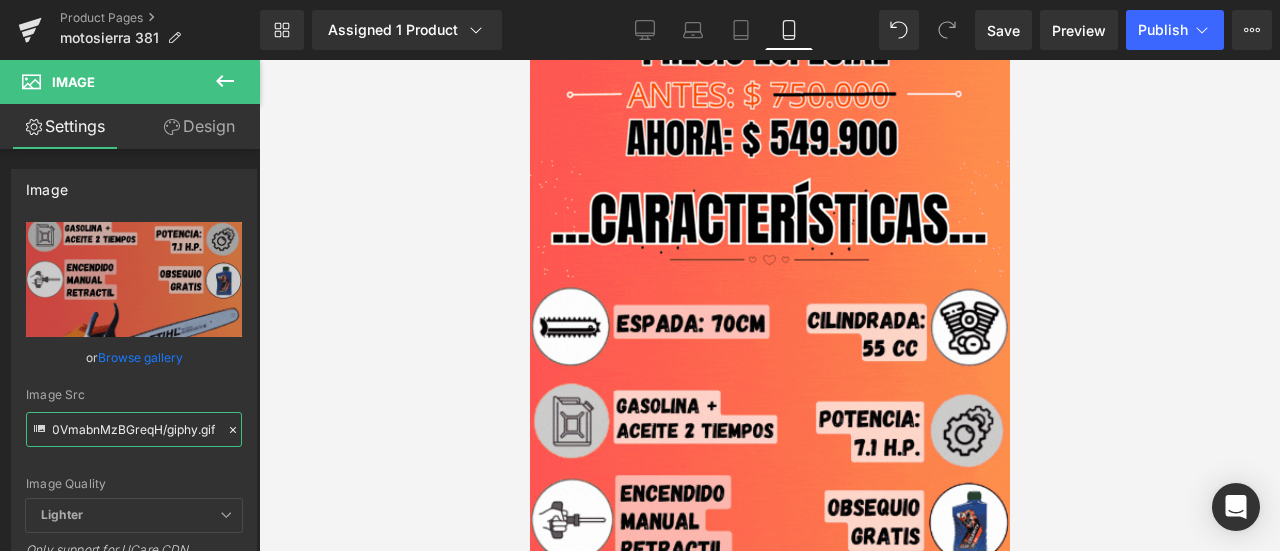 type on "https://media.giphy.com/media/yjnD0VmabnMzBGreqH/giphy.gif" 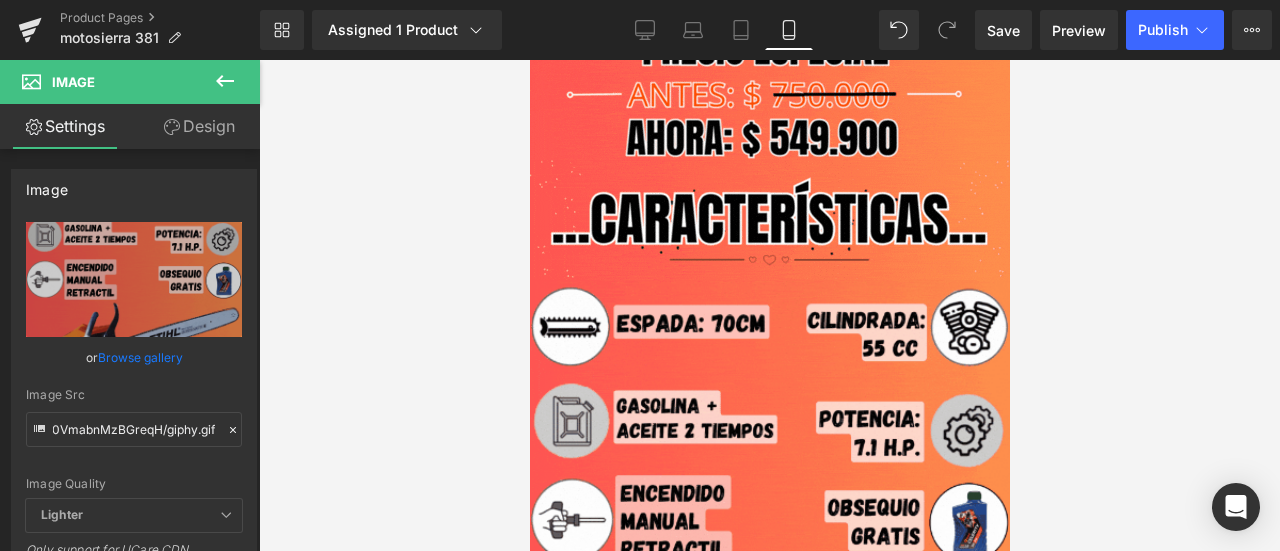 scroll, scrollTop: 0, scrollLeft: 0, axis: both 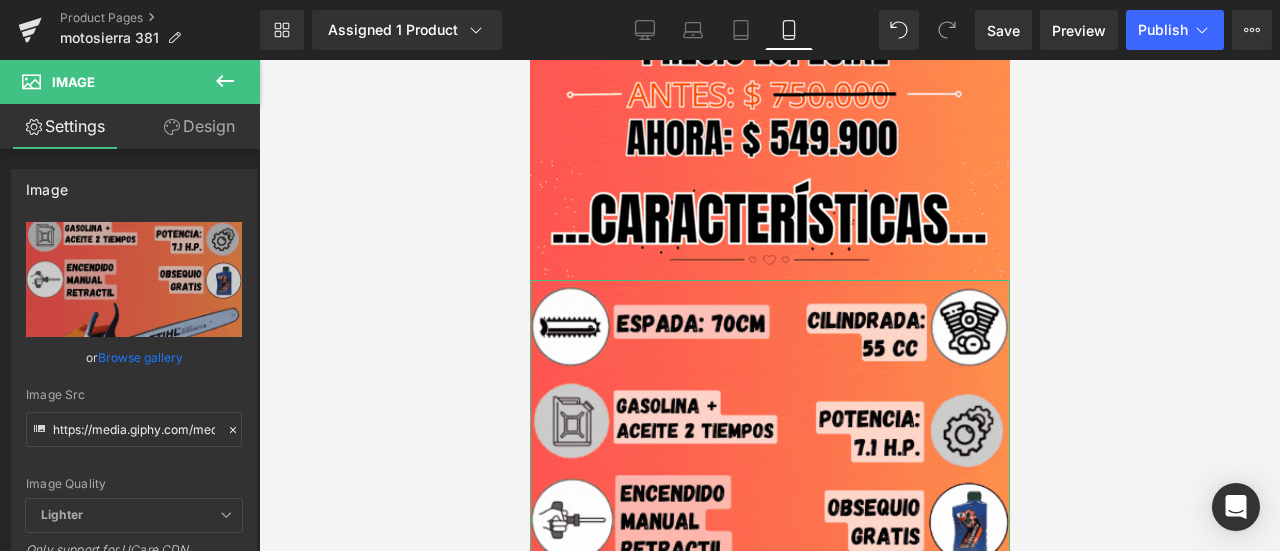 drag, startPoint x: 228, startPoint y: 89, endPoint x: 265, endPoint y: 370, distance: 283.42548 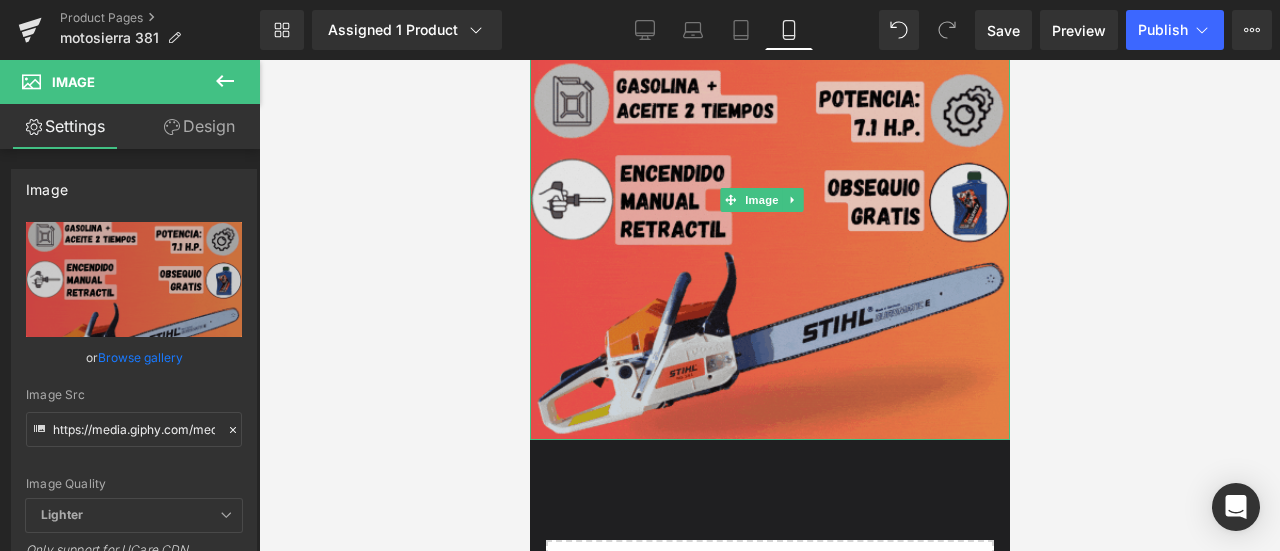 scroll, scrollTop: 2261, scrollLeft: 0, axis: vertical 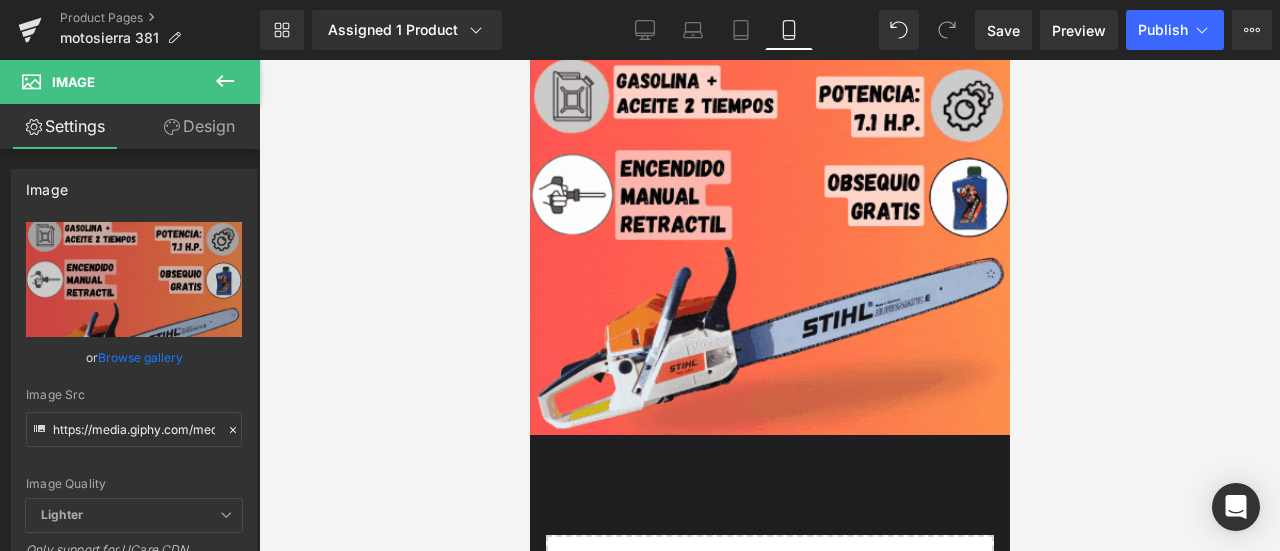 click at bounding box center (225, 82) 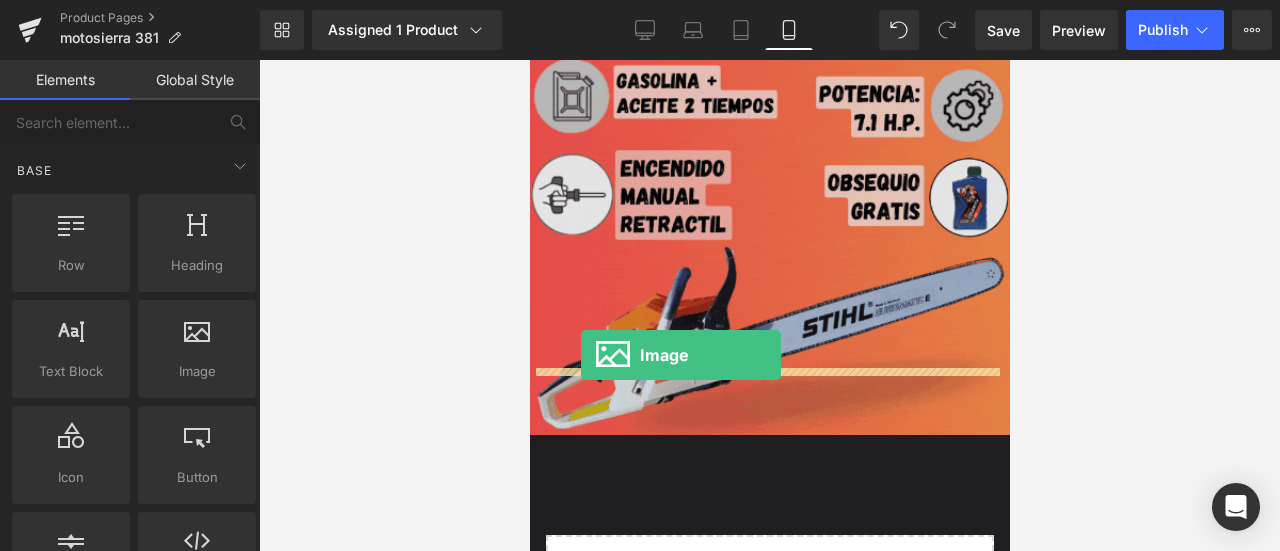 drag, startPoint x: 737, startPoint y: 387, endPoint x: 580, endPoint y: 355, distance: 160.22797 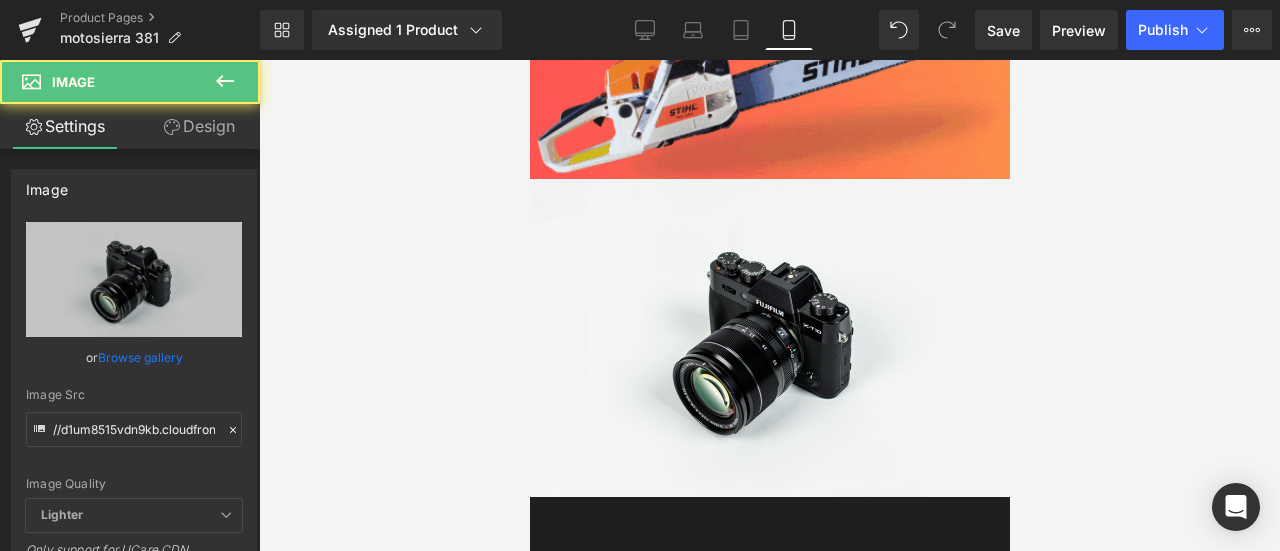 scroll, scrollTop: 2520, scrollLeft: 0, axis: vertical 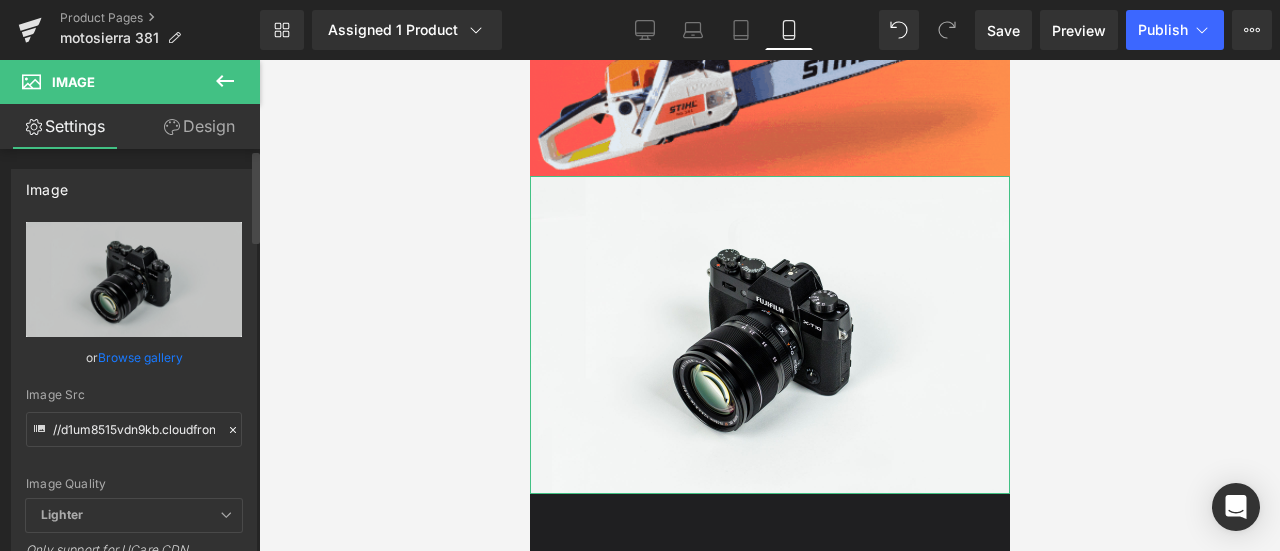 click 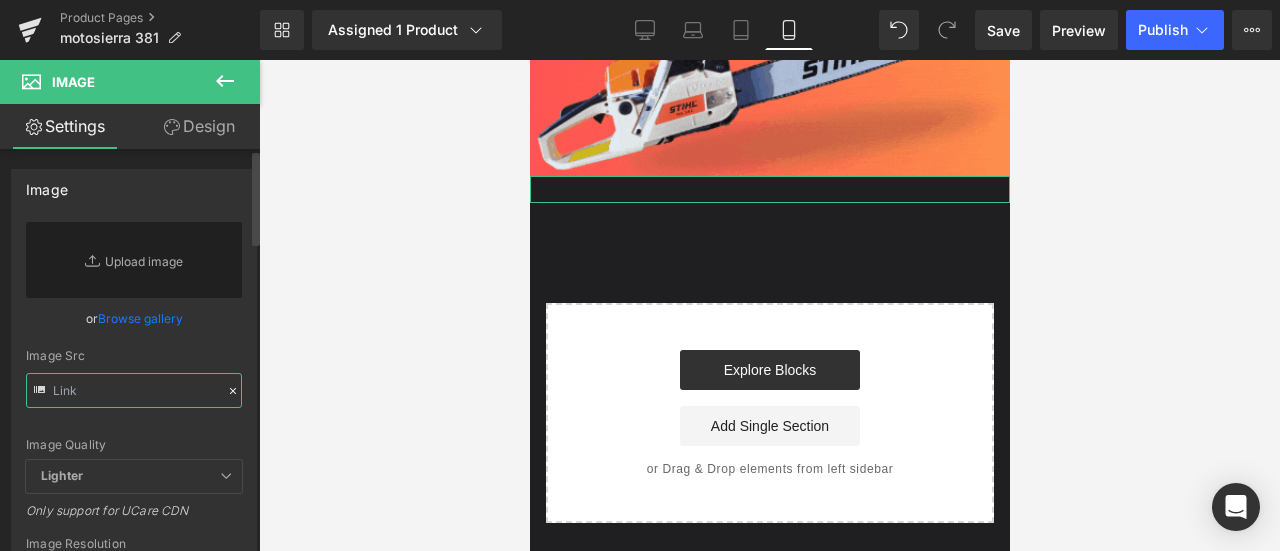 click at bounding box center [134, 390] 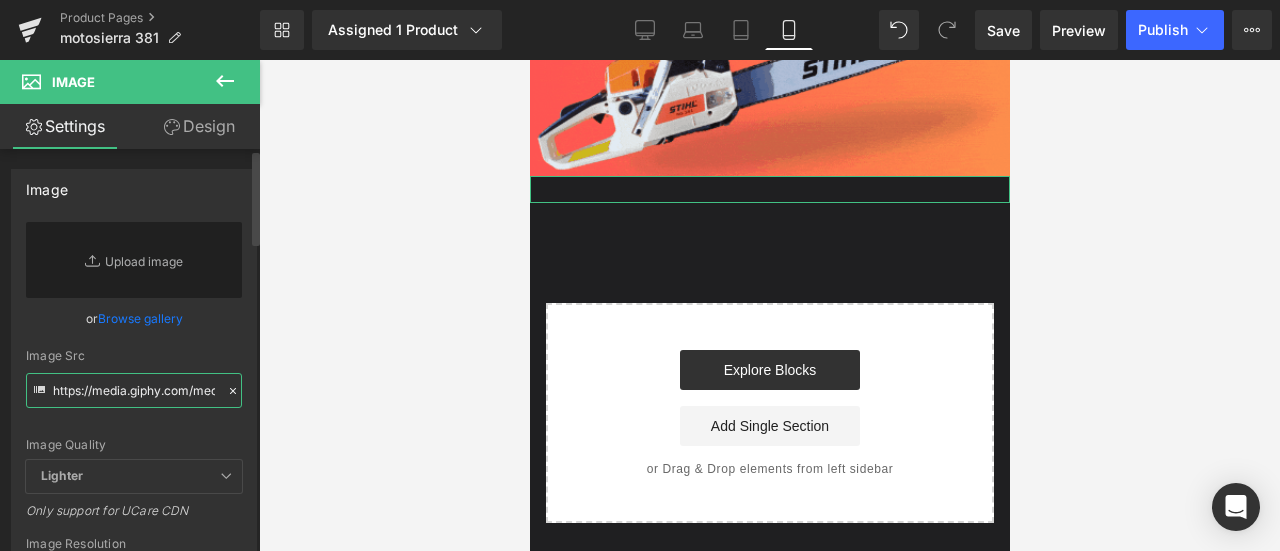 scroll, scrollTop: 0, scrollLeft: 205, axis: horizontal 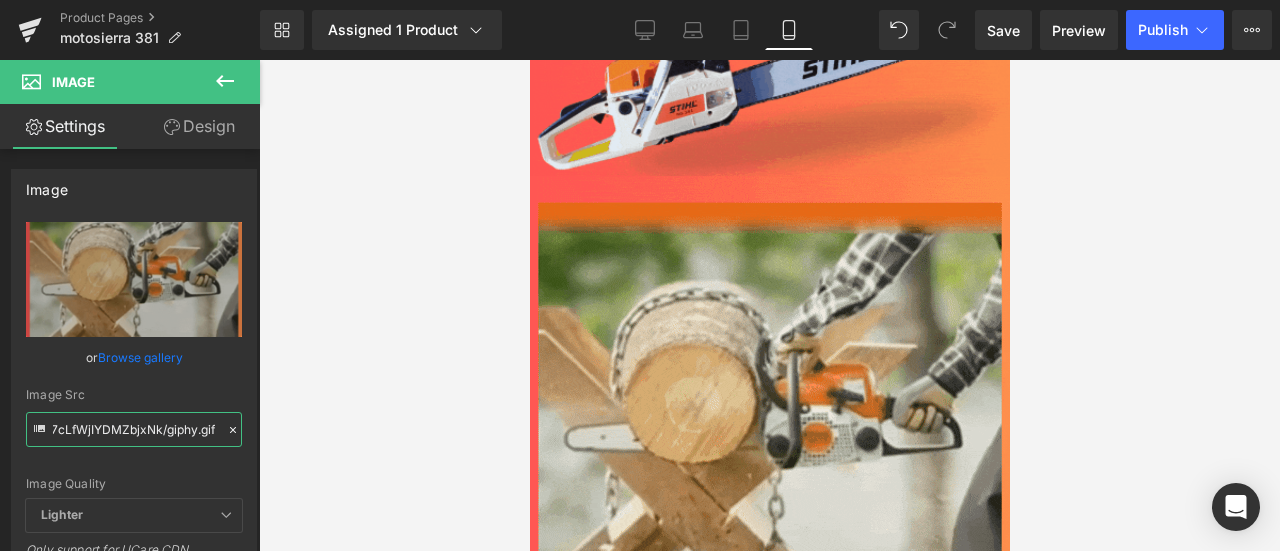 type on "https://media.giphy.com/media/T97cLfWjIYDMZbjxNk/giphy.gif" 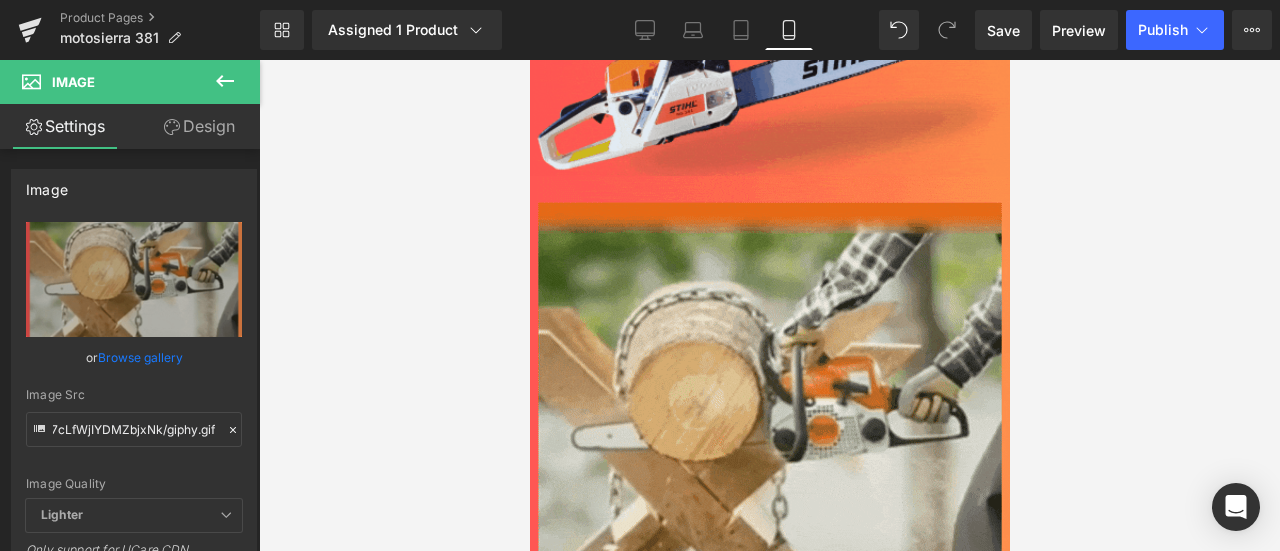 scroll, scrollTop: 0, scrollLeft: 0, axis: both 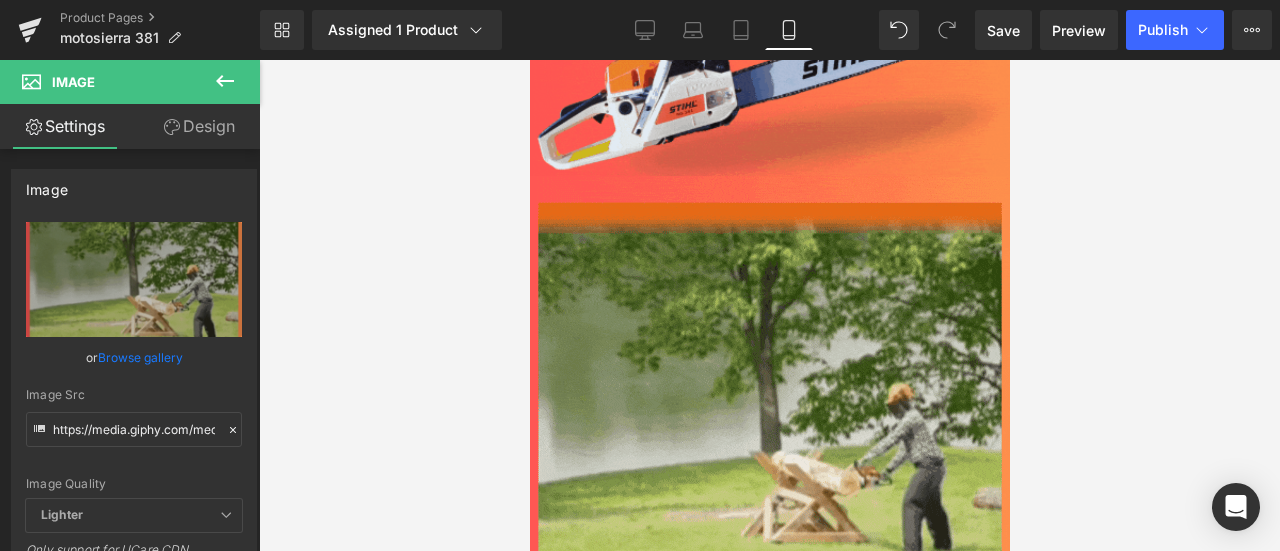 click 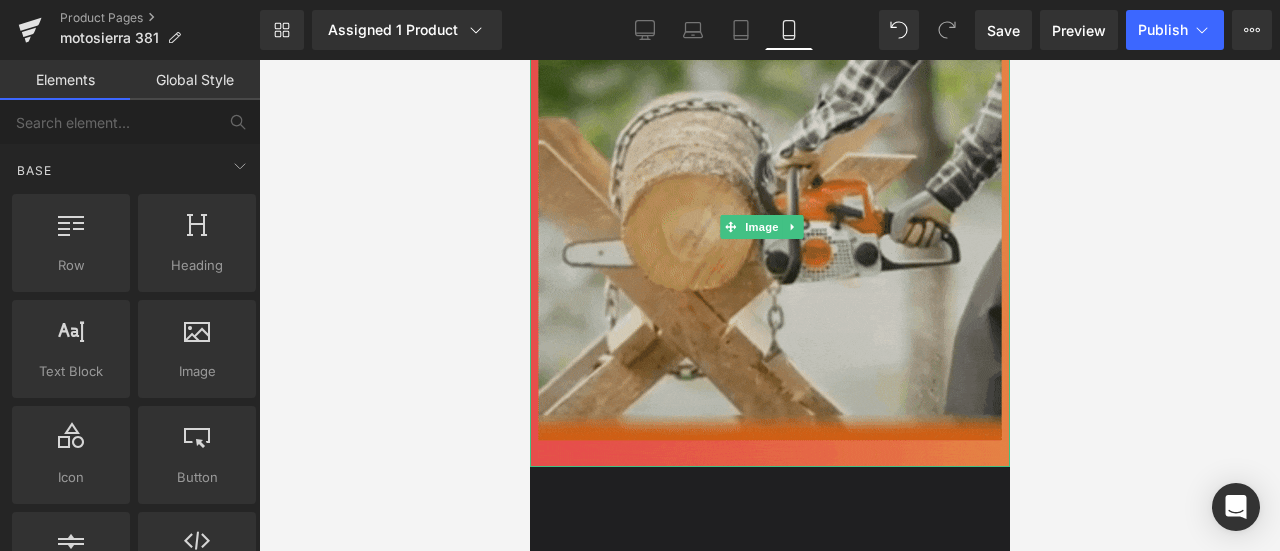 scroll, scrollTop: 2710, scrollLeft: 0, axis: vertical 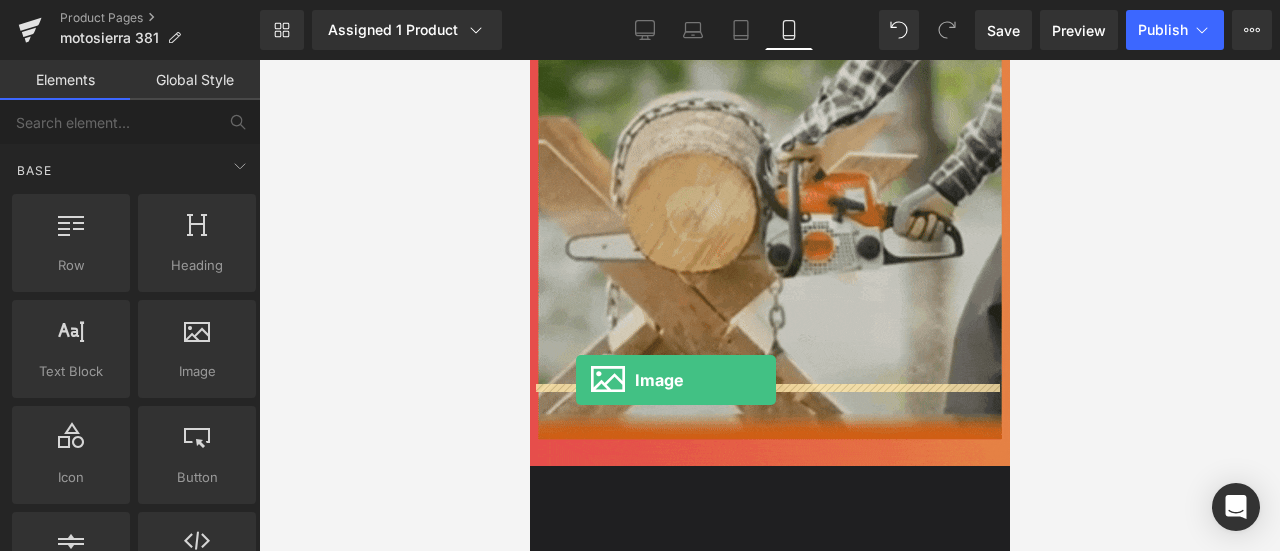 drag, startPoint x: 711, startPoint y: 396, endPoint x: 575, endPoint y: 380, distance: 136.93794 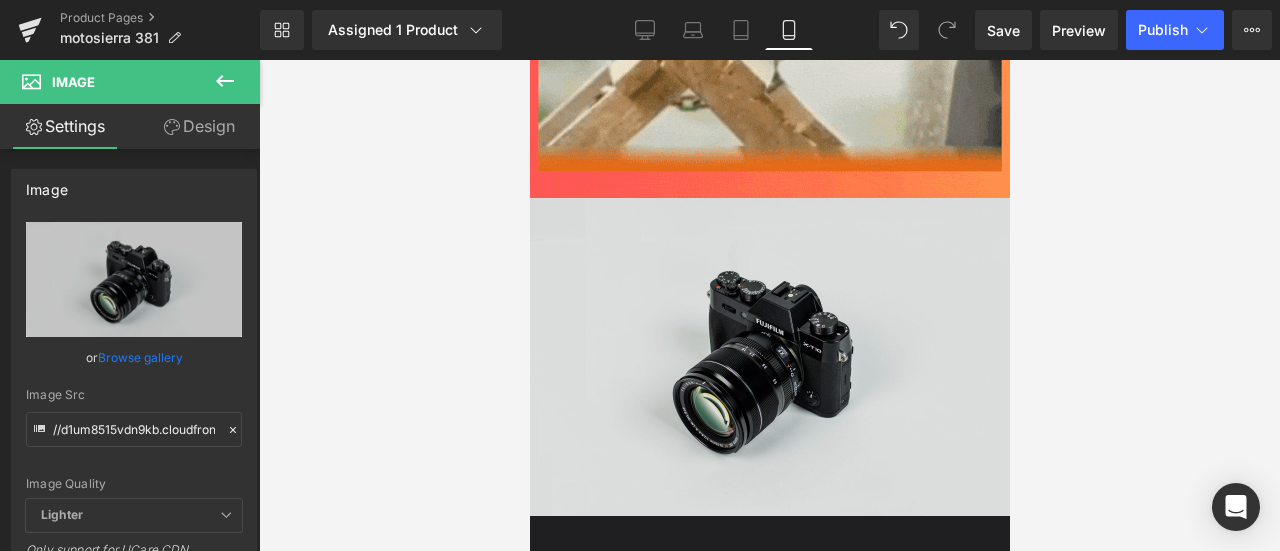 scroll, scrollTop: 2984, scrollLeft: 0, axis: vertical 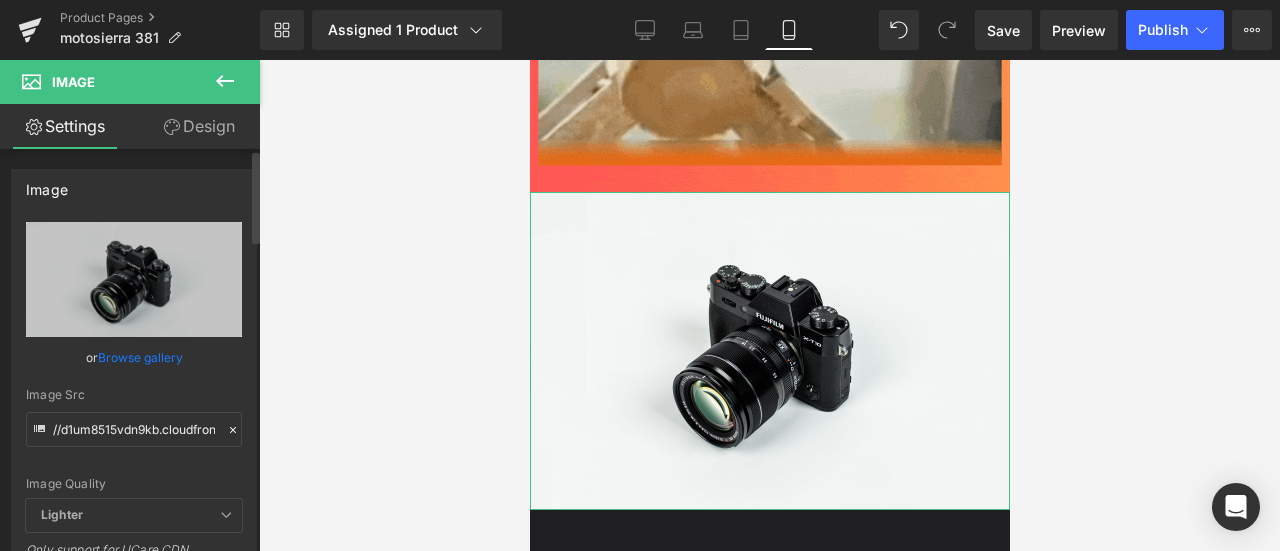 click 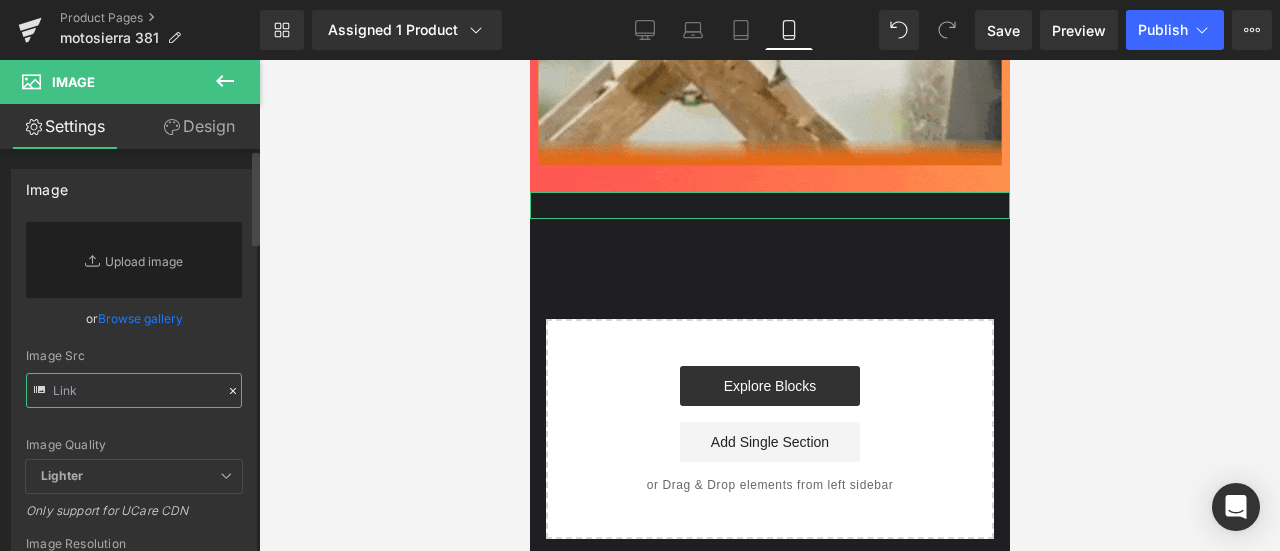 click at bounding box center (134, 390) 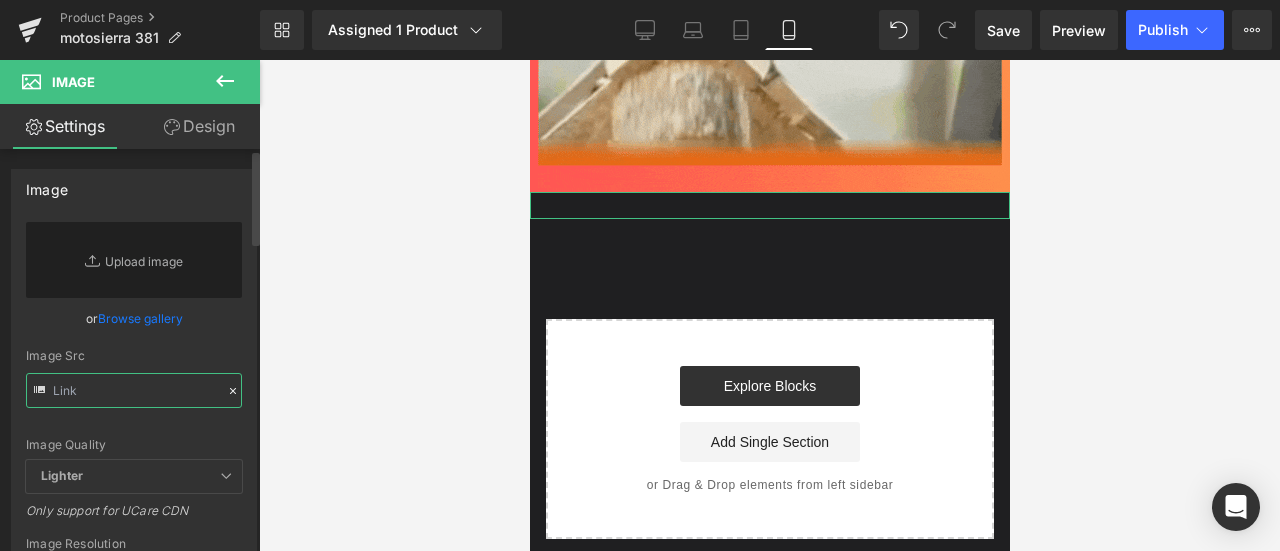 paste on "https://media1.giphy.com/media/v1.Y2lkPTc5MGI3NjExc20wOHFzaWoydDFuZ3ZsdTJqN3Z5bTZtcGxnMnR6dG1wZ2F5Zmt4dSZlcD12MV9pbnRlcm5hbF9naWZfYnlfaWQmY3Q9Zw/7znoUJEALBbFM9dBRW/giphy.gif" 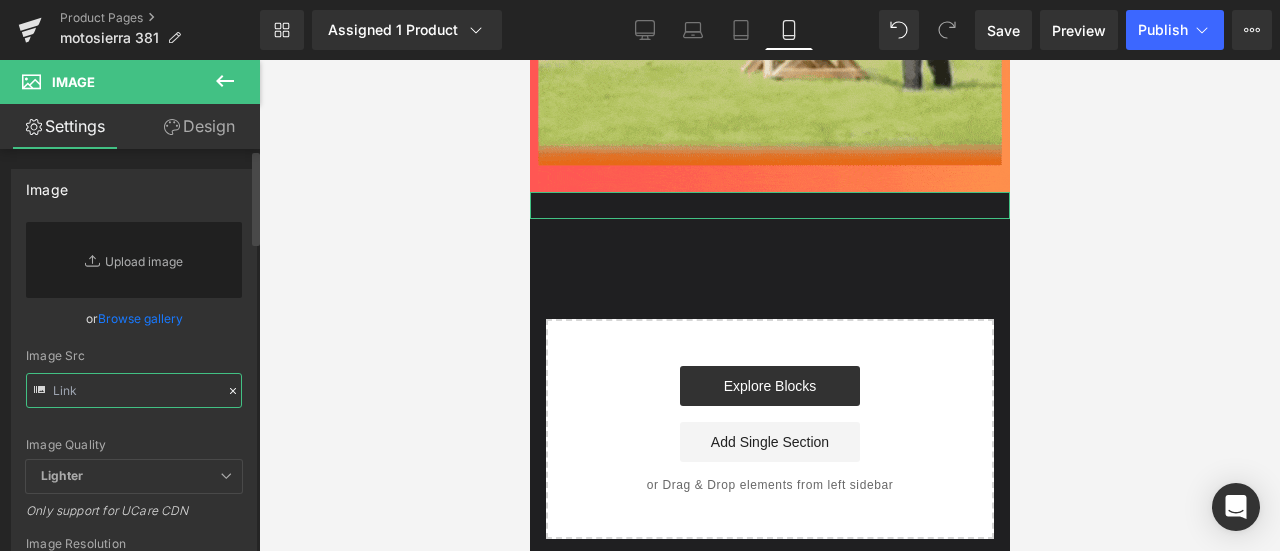 type on "https://media1.giphy.com/media/v1.Y2lkPTc5MGI3NjExc20wOHFzaWoydDFuZ3ZsdTJqN3Z5bTZtcGxnMnR6dG1wZ2F5Zmt4dSZlcD12MV9pbnRlcm5hbF9naWZfYnlfaWQmY3Q9Zw/7znoUJEALBbFM9dBRW/giphy.gif" 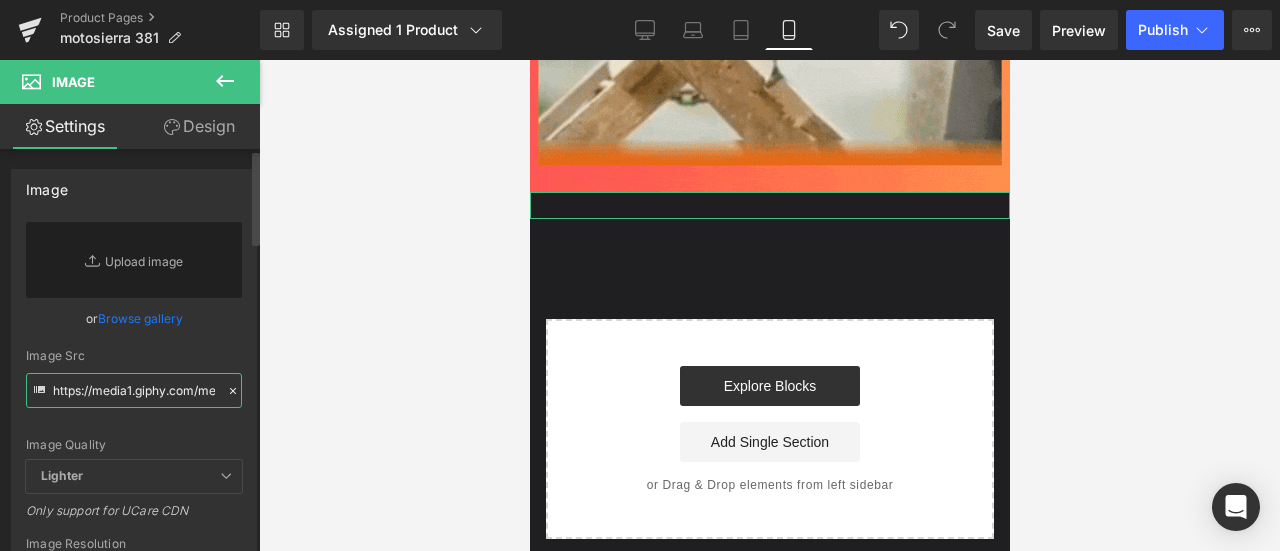 scroll, scrollTop: 0, scrollLeft: 1056, axis: horizontal 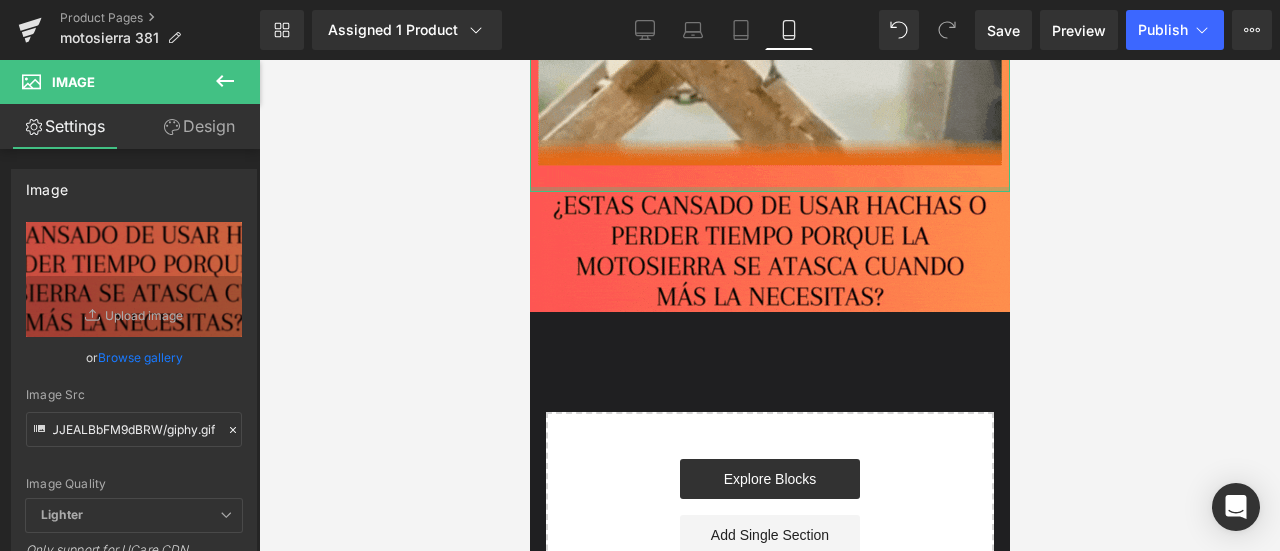 click at bounding box center [769, 189] 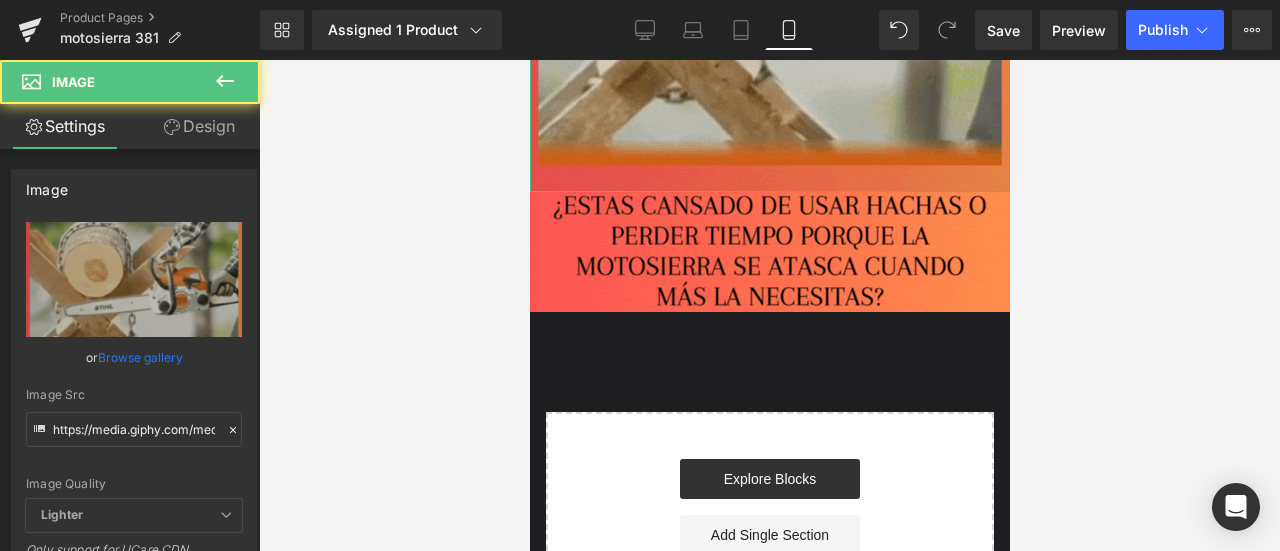 click at bounding box center [769, -48] 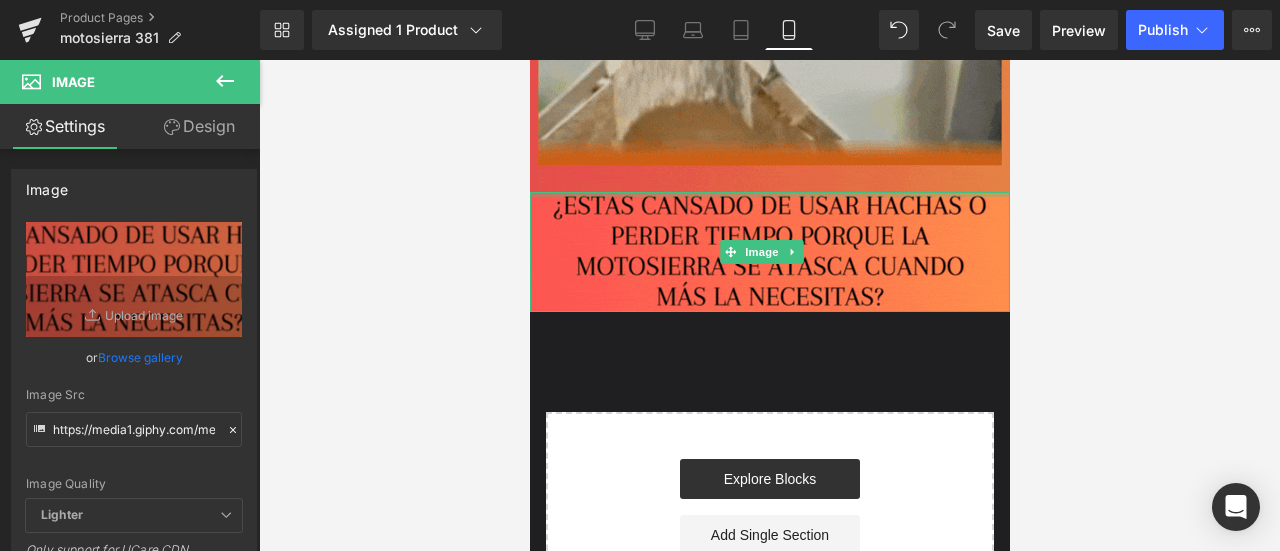drag, startPoint x: 637, startPoint y: 110, endPoint x: 639, endPoint y: 66, distance: 44.04543 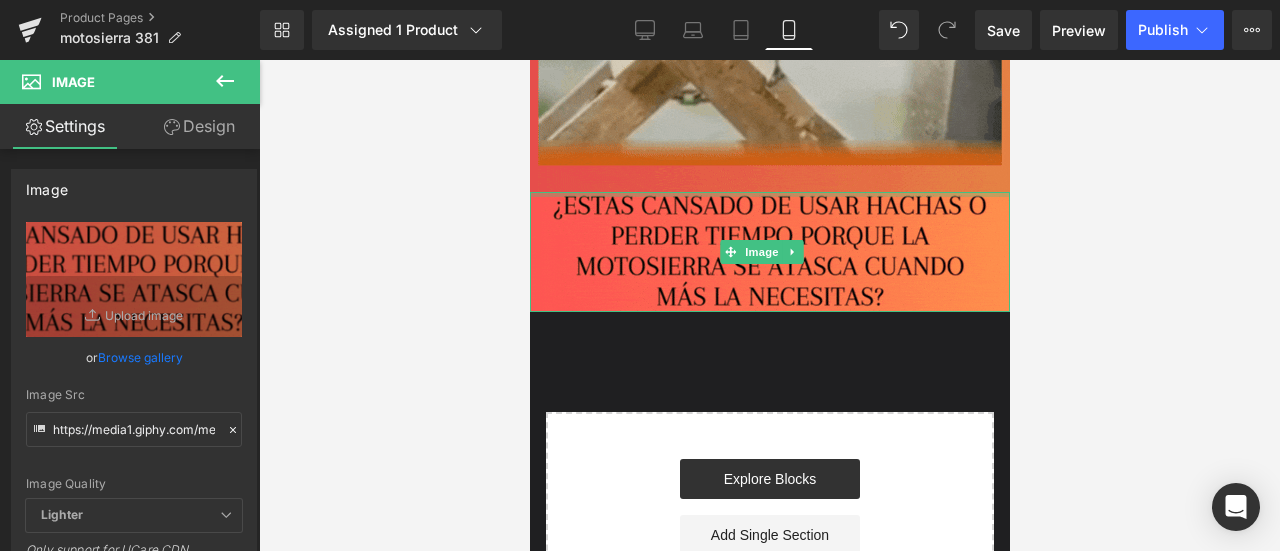 click on "Image
Image
Image
Image
Image
Image
Image
‹ ›
Carousel
Image
Image
Image
Image
Image
Image
Image
Select your layout" at bounding box center [769, -1094] 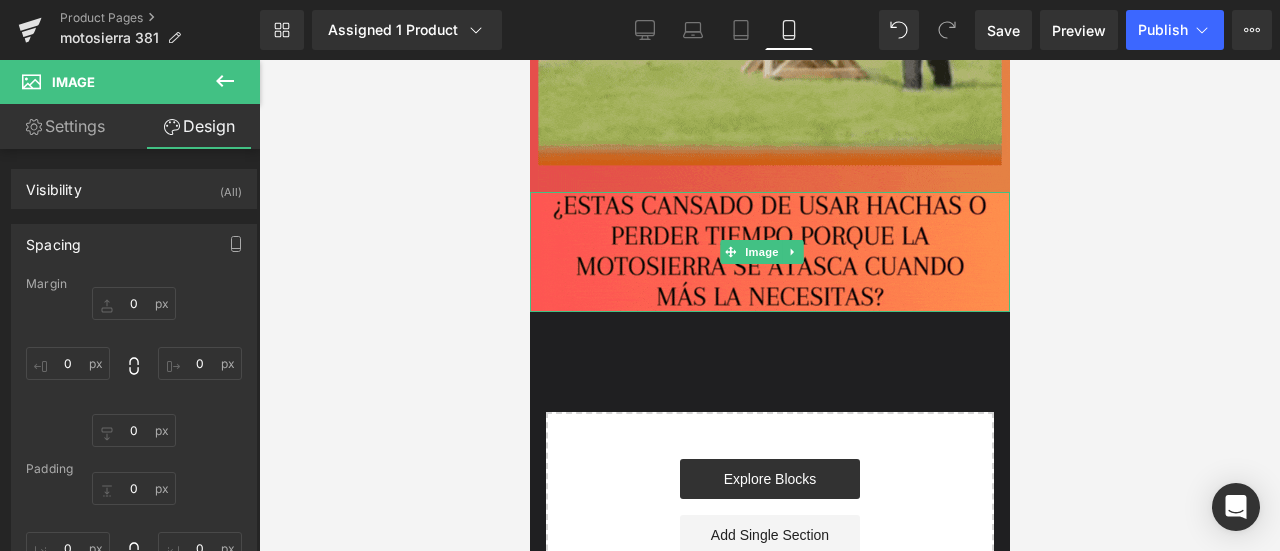 click on "0" at bounding box center (134, 303) 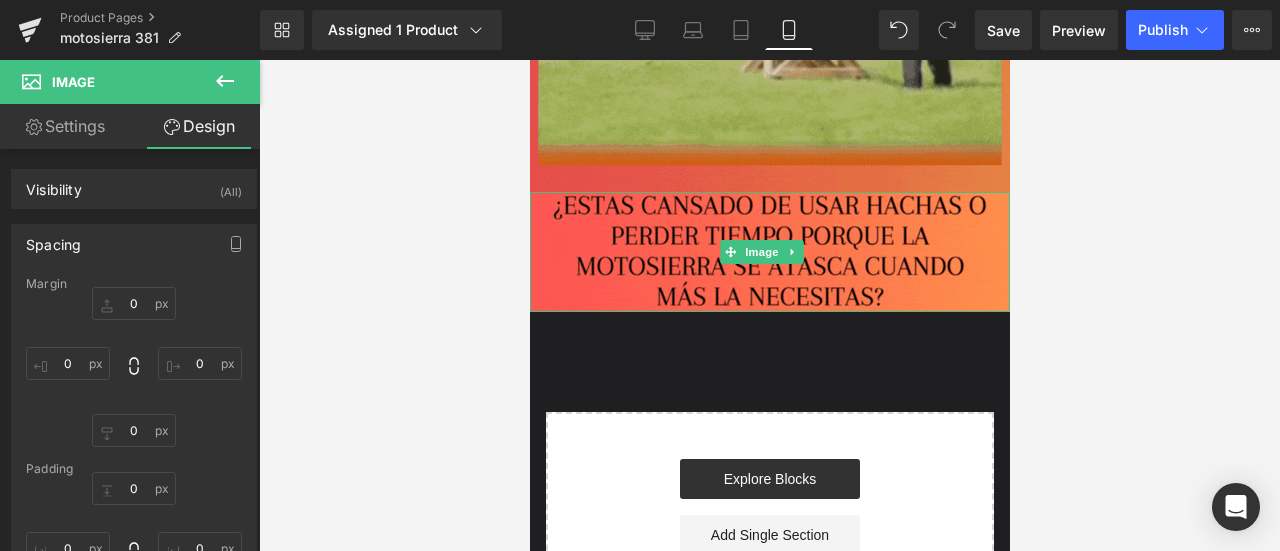 click on "0" at bounding box center [134, 303] 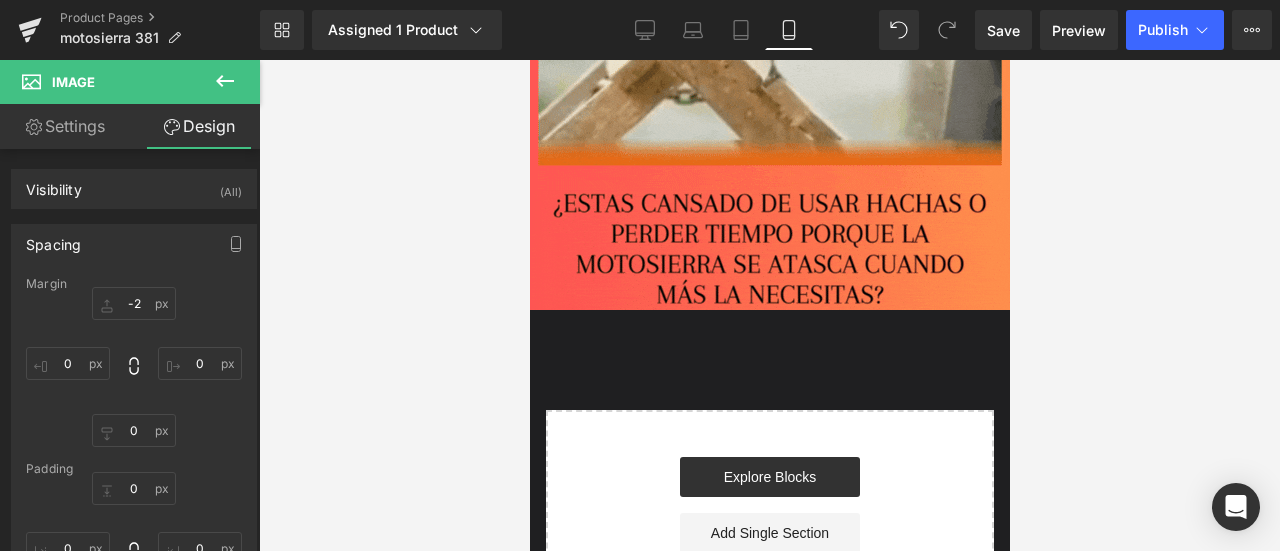 type on "-20" 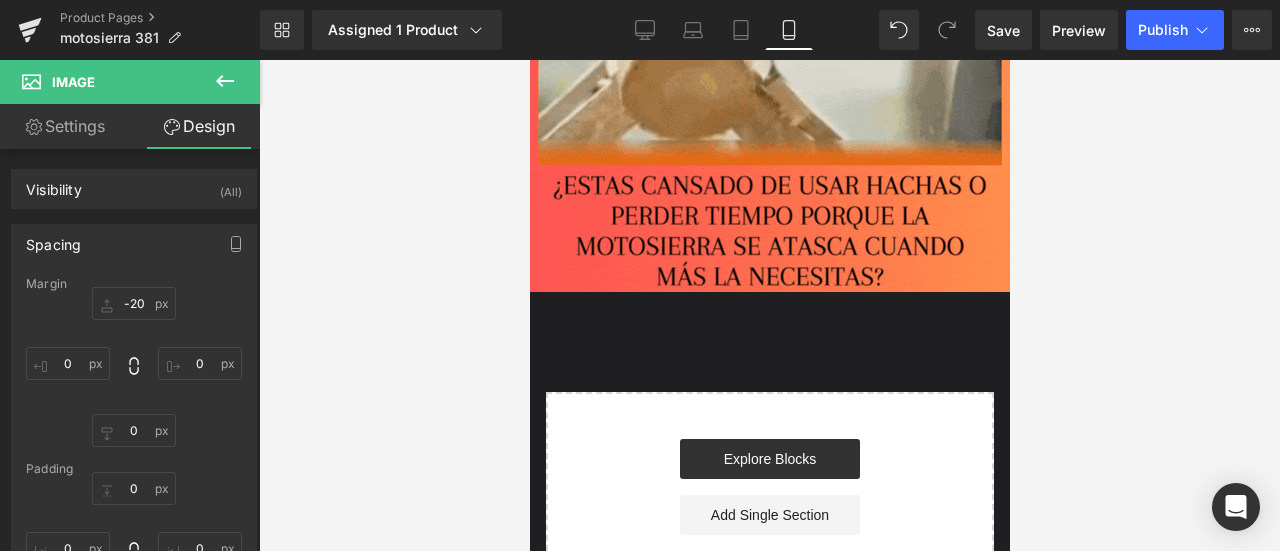 click at bounding box center [769, 305] 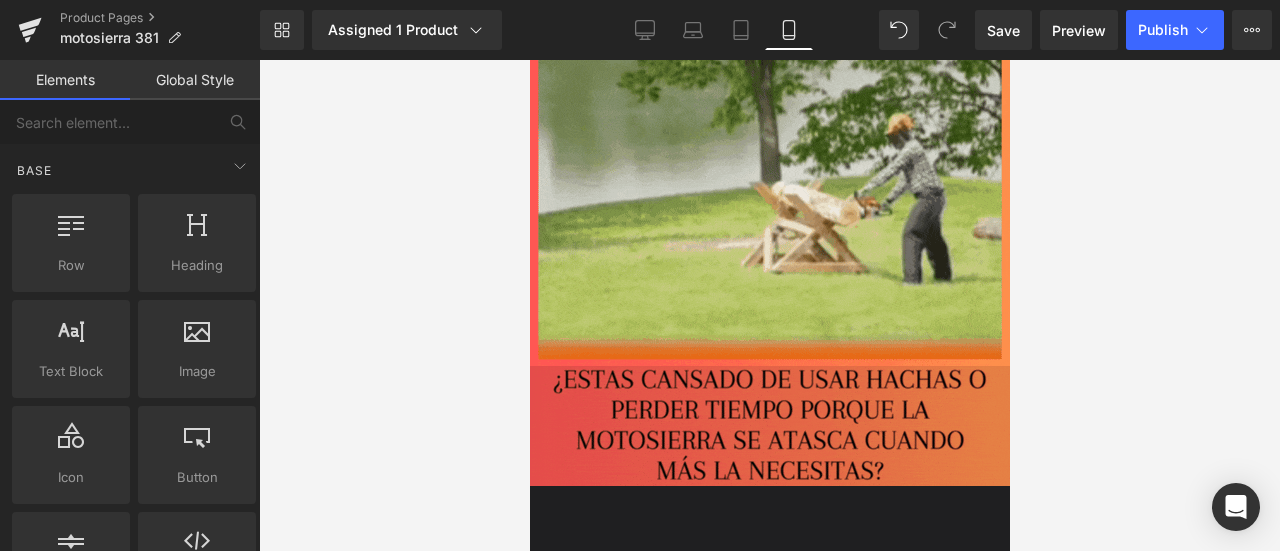 scroll, scrollTop: 2727, scrollLeft: 0, axis: vertical 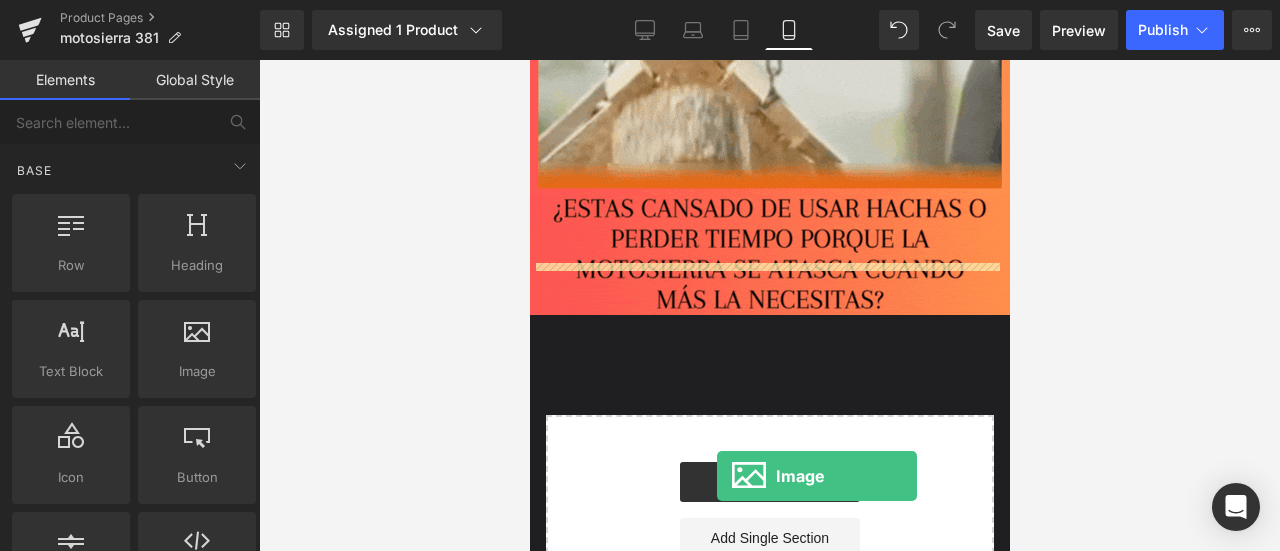 drag, startPoint x: 719, startPoint y: 375, endPoint x: 715, endPoint y: 503, distance: 128.06248 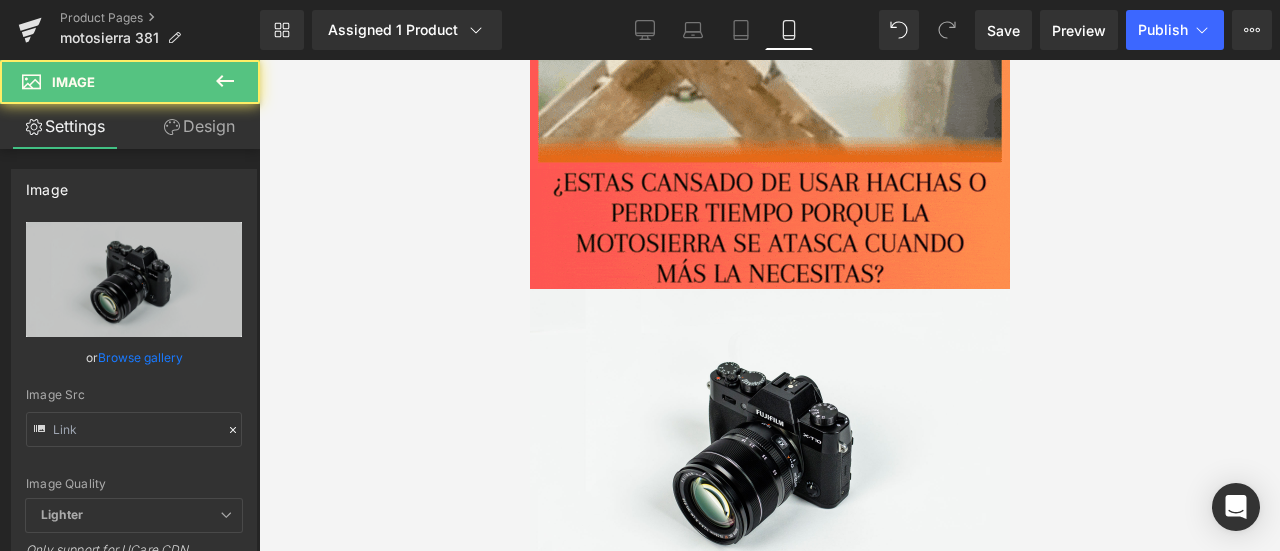 type on "//d1um8515vdn9kb.cloudfront.net/images/parallax.jpg" 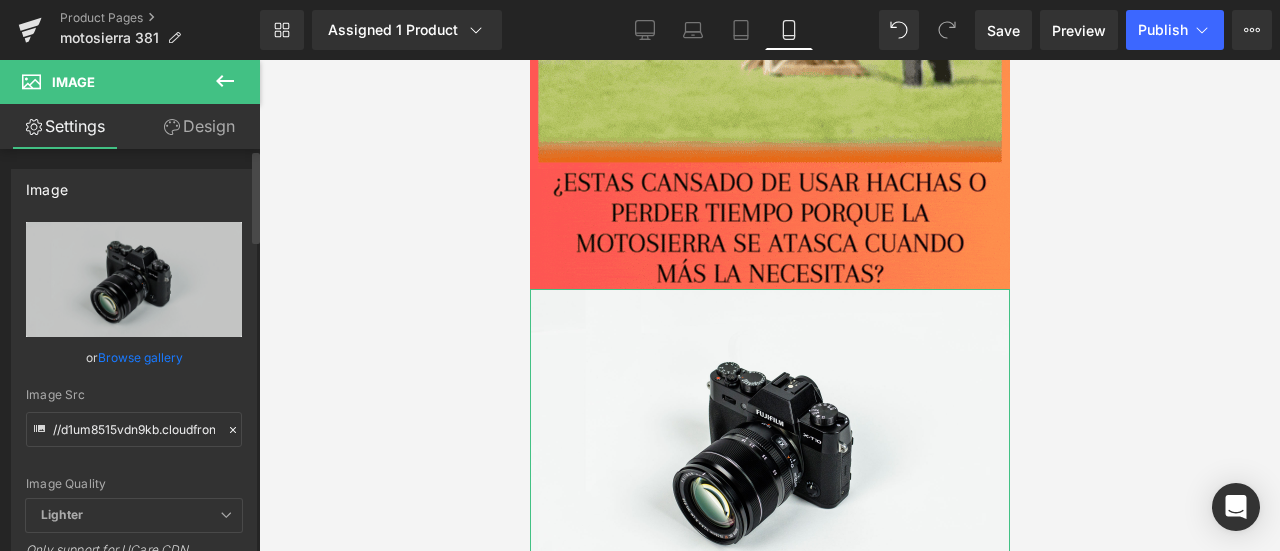 click 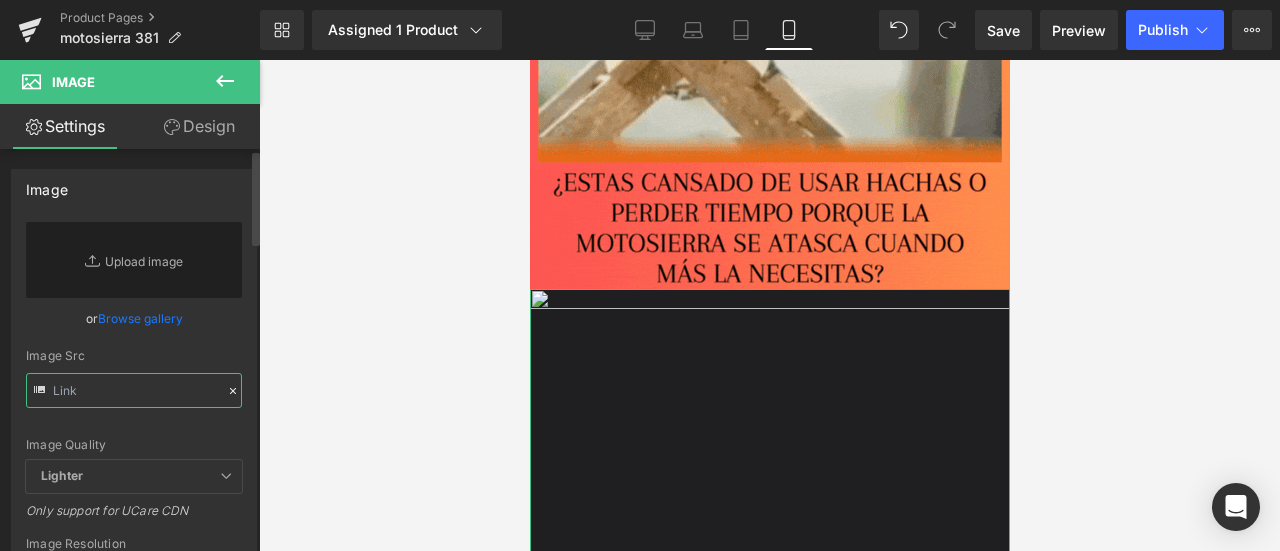 click at bounding box center [134, 390] 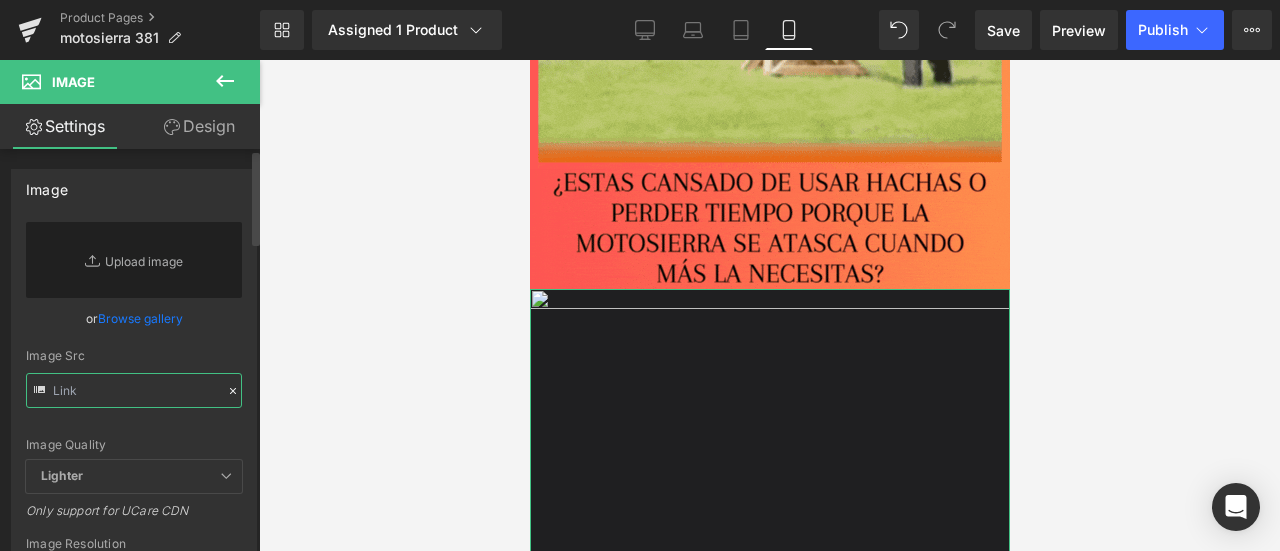 paste on "https://media4.giphy.com/media/v1.Y2lkPTc5MGI3NjExbzdwNmtkcHYxdWwwN2trOGt0ZzR1Yml3aHU5YWZpbXZ2OHBmcjNicyZlcD12MV9pbnRlcm5hbF9naWZfYnlfaWQmY3Q9Zw/XU16a1XQRT3DuPO8IK/giphy.gif" 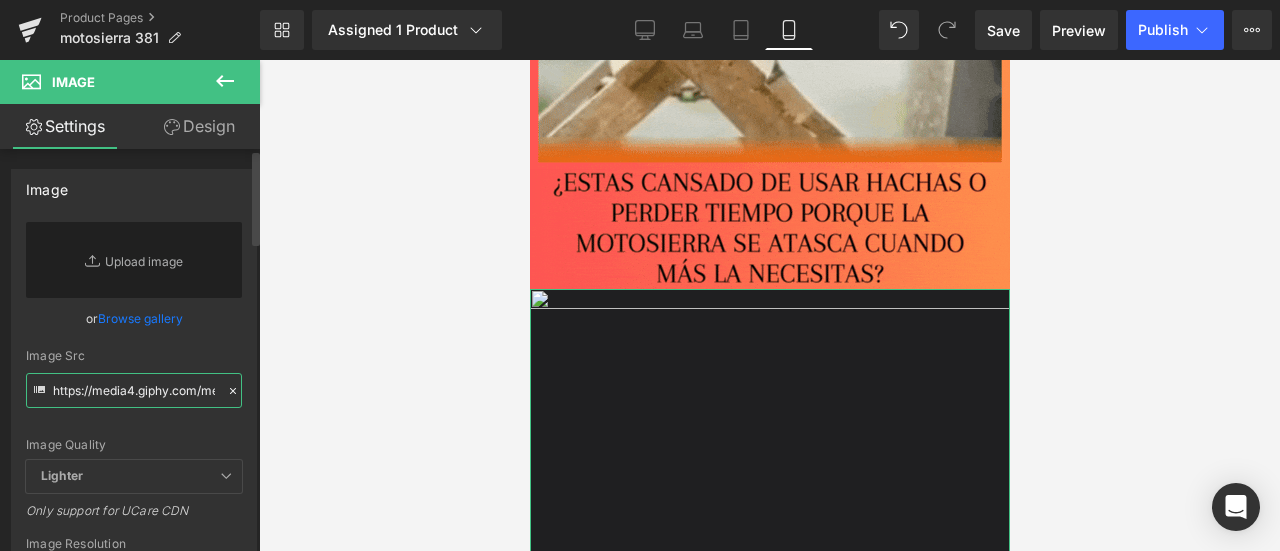 scroll, scrollTop: 0, scrollLeft: 1054, axis: horizontal 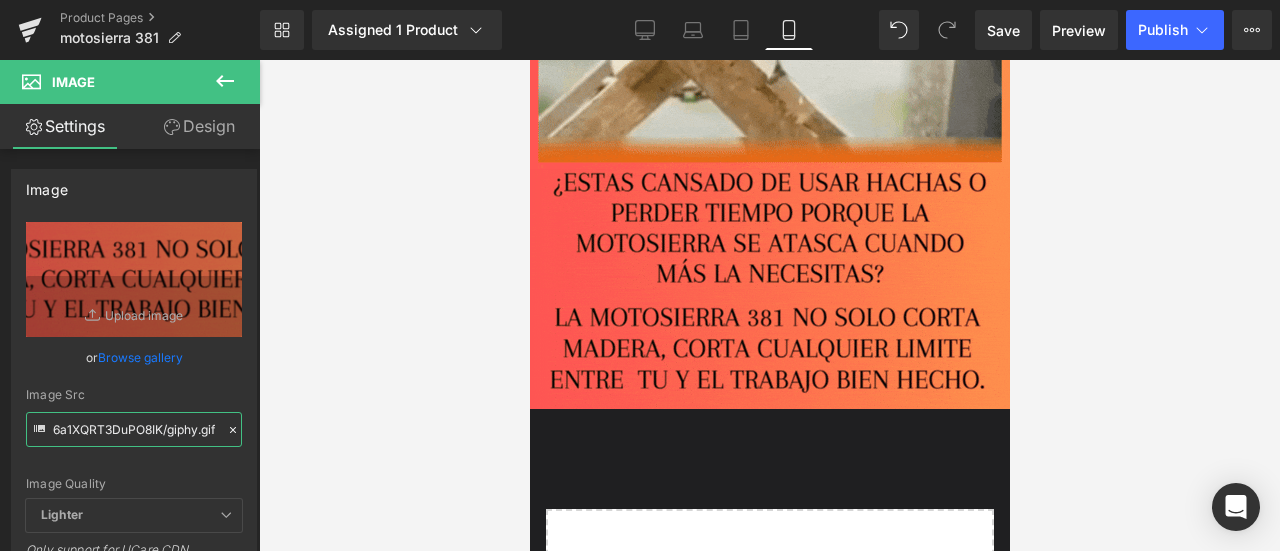 type on "https://media4.giphy.com/media/v1.Y2lkPTc5MGI3NjExbzdwNmtkcHYxdWwwN2trOGt0ZzR1Yml3aHU5YWZpbXZ2OHBmcjNicyZlcD12MV9pbnRlcm5hbF9naWZfYnlfaWQmY3Q9Zw/XU16a1XQRT3DuPO8IK/giphy.gif" 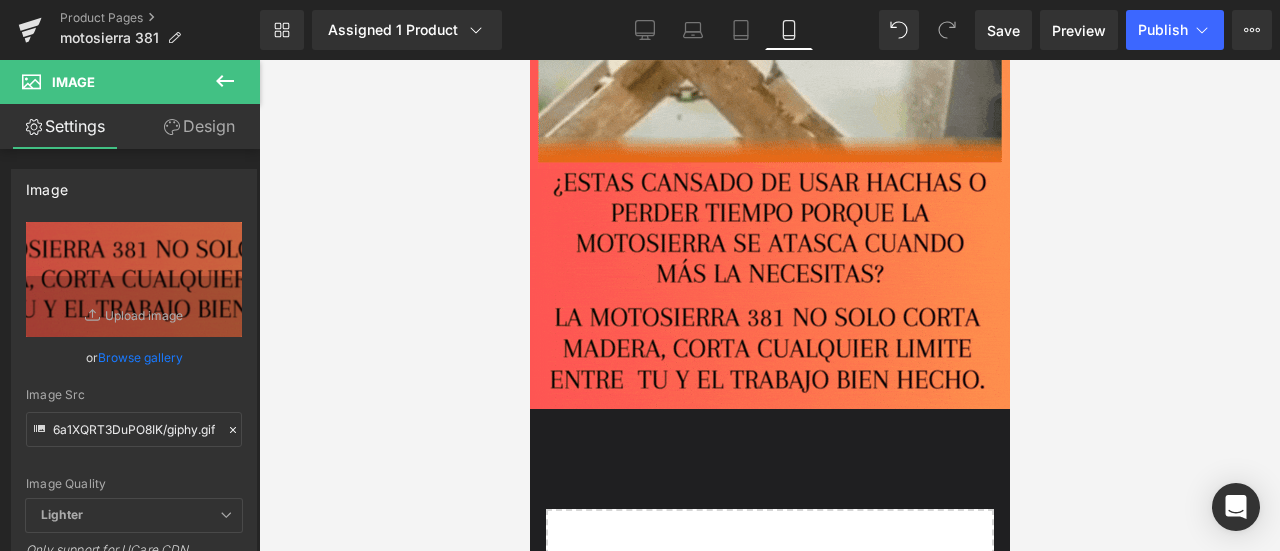 click at bounding box center (225, 82) 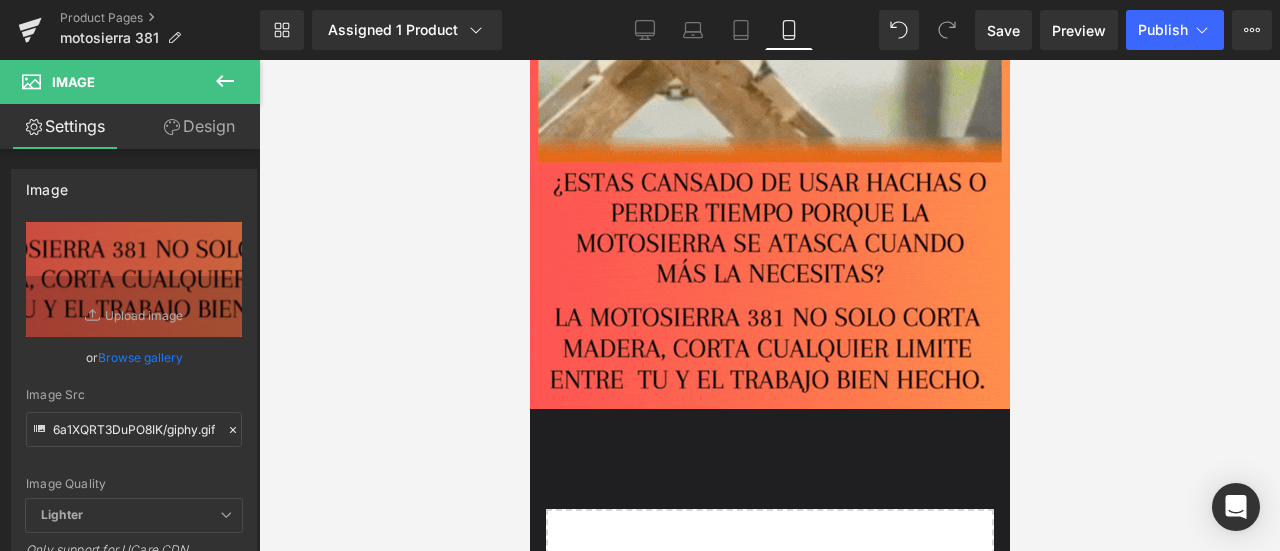scroll, scrollTop: 0, scrollLeft: 0, axis: both 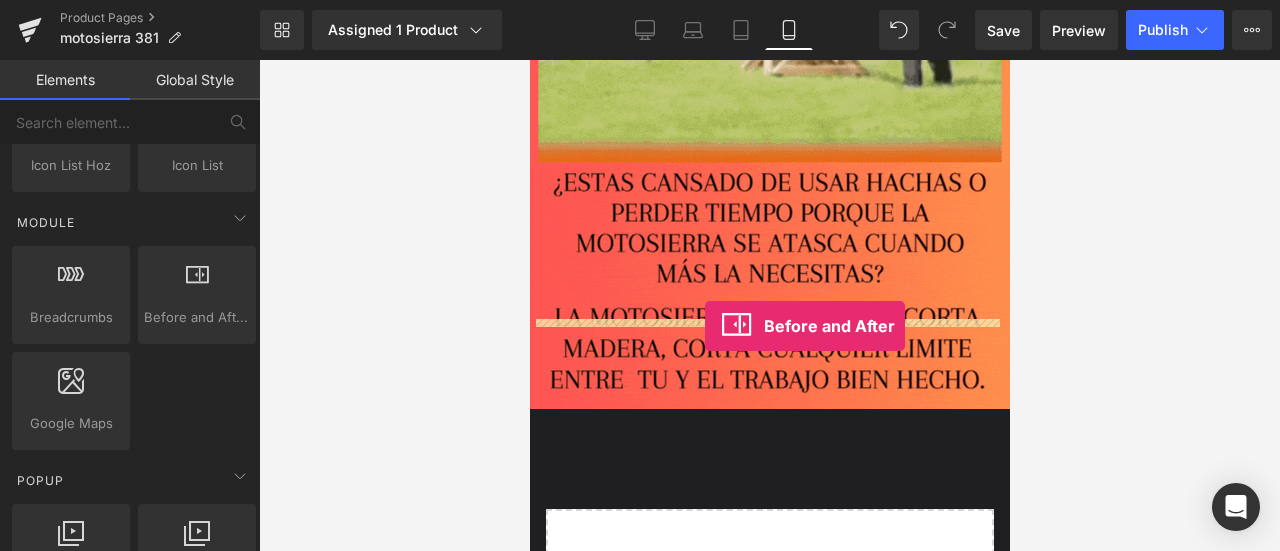 drag, startPoint x: 721, startPoint y: 359, endPoint x: 704, endPoint y: 326, distance: 37.12142 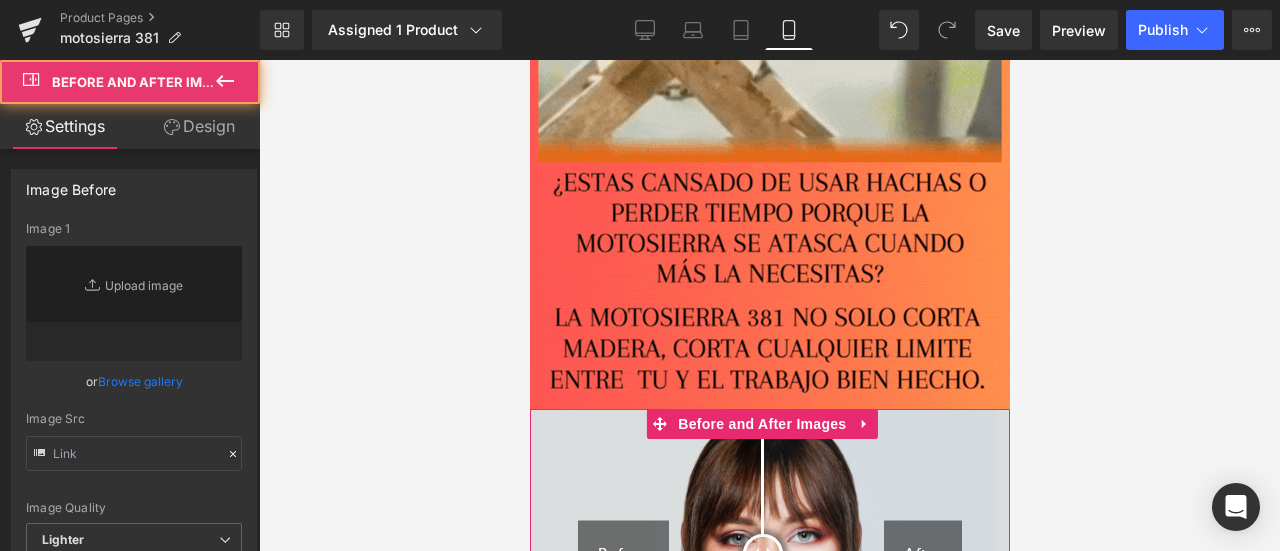 type on "https://cdn.shopify.com/s/files/1/2005/9307/files/After-2_1024x1024.jpg" 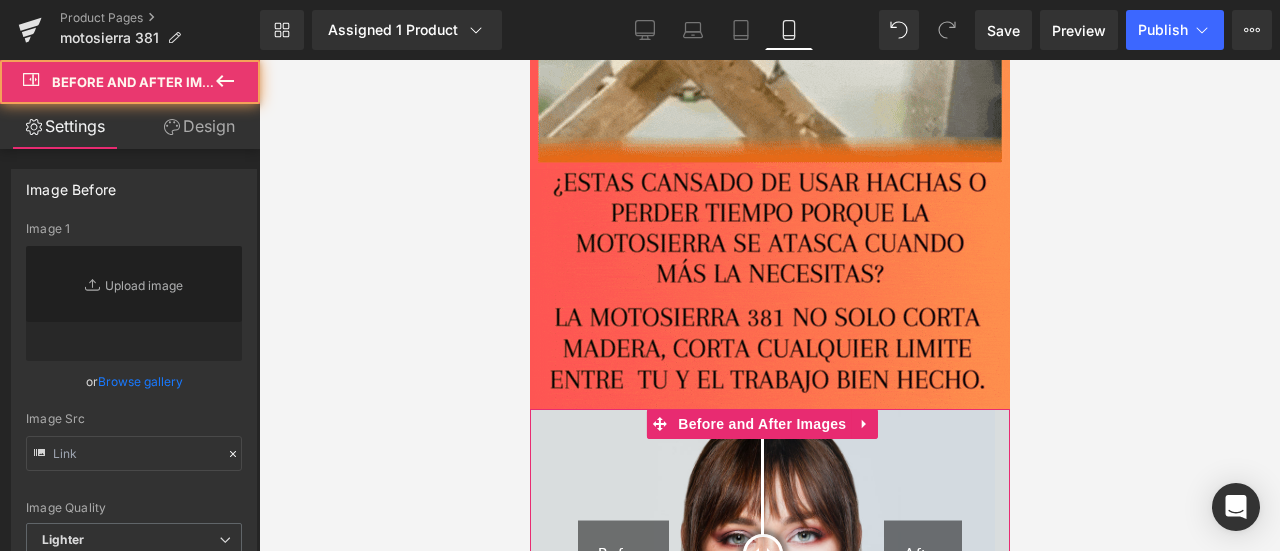 type on "https://cdn.shopify.com/s/files/1/2005/9307/files/Before-2_1024x1024.jpg" 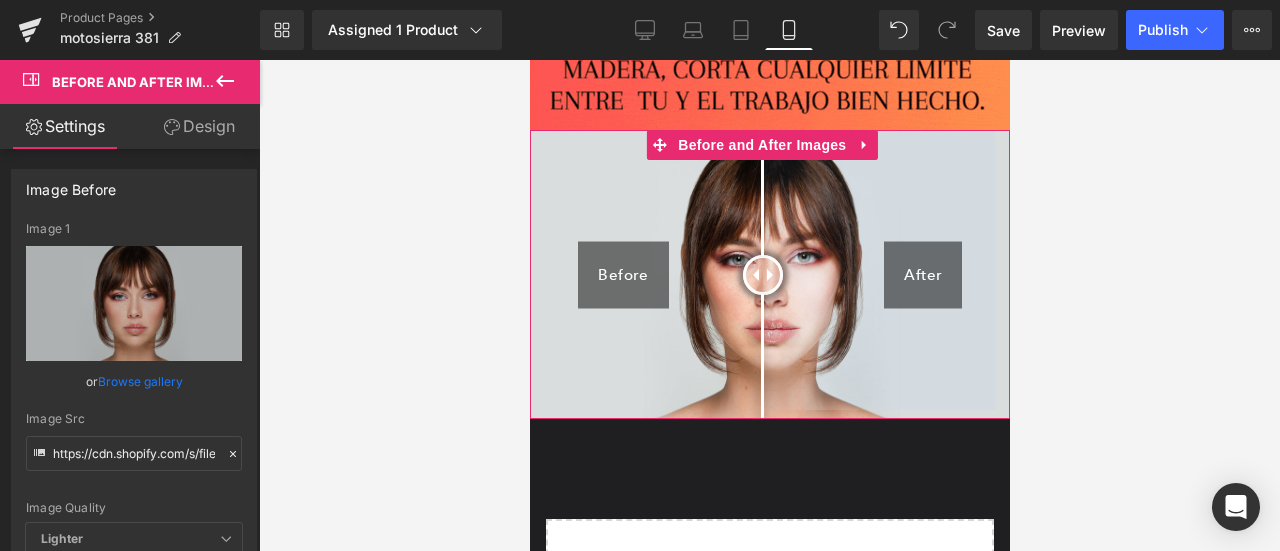scroll, scrollTop: 3268, scrollLeft: 0, axis: vertical 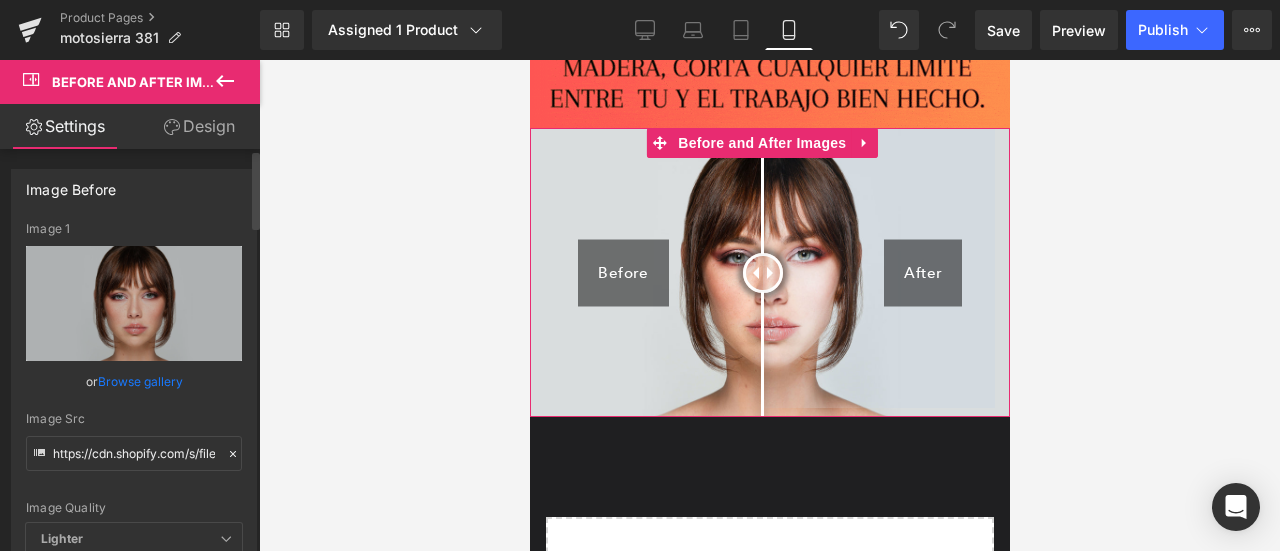 click 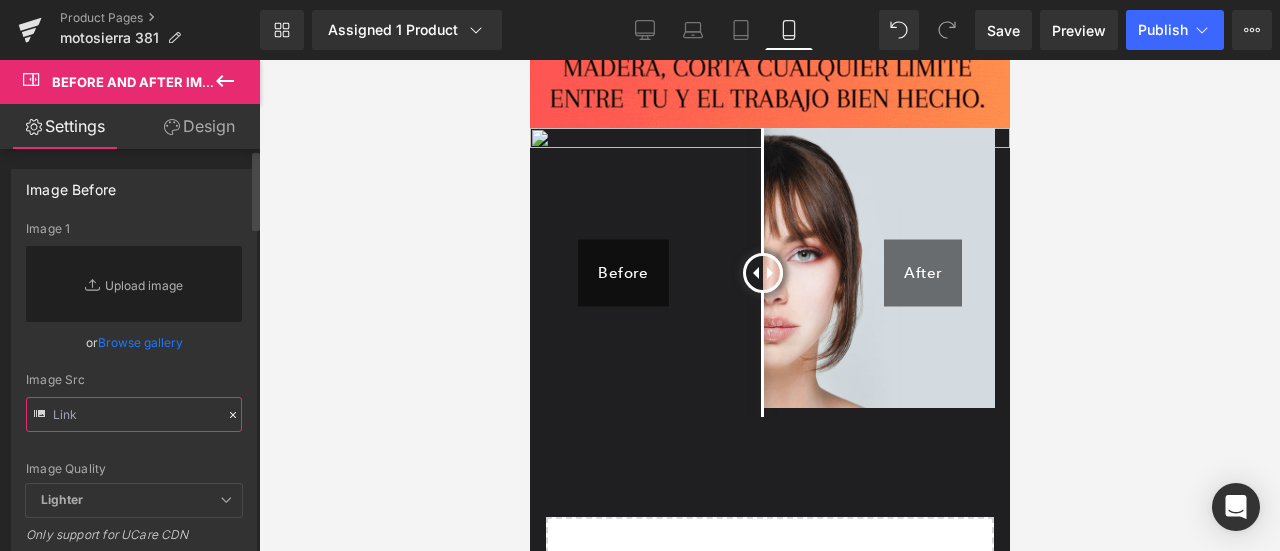 click at bounding box center [134, 414] 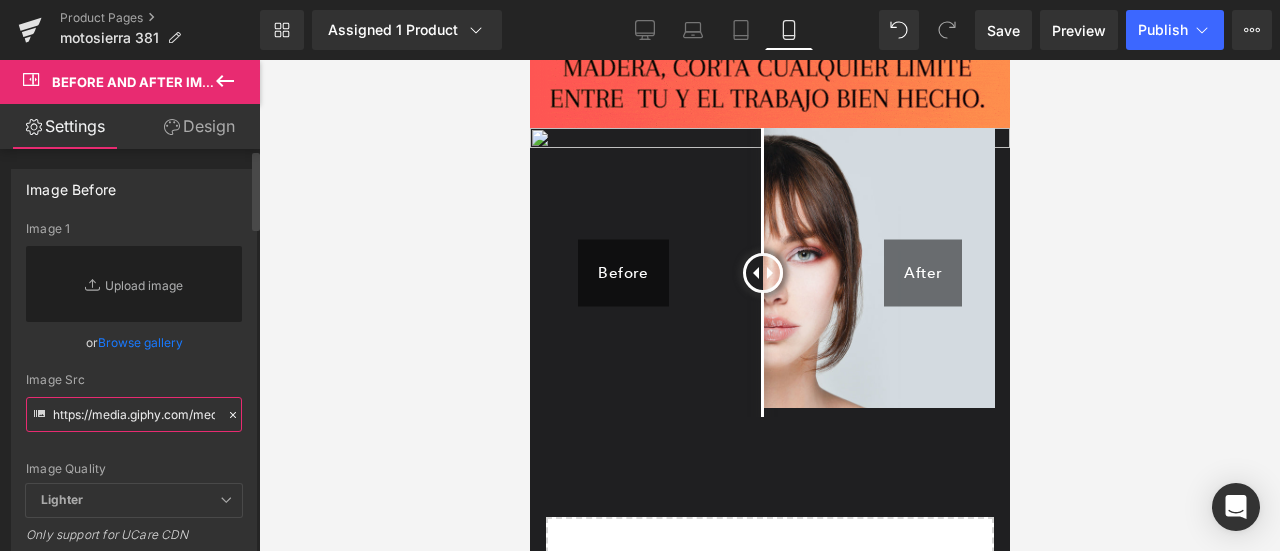 scroll, scrollTop: 0, scrollLeft: 208, axis: horizontal 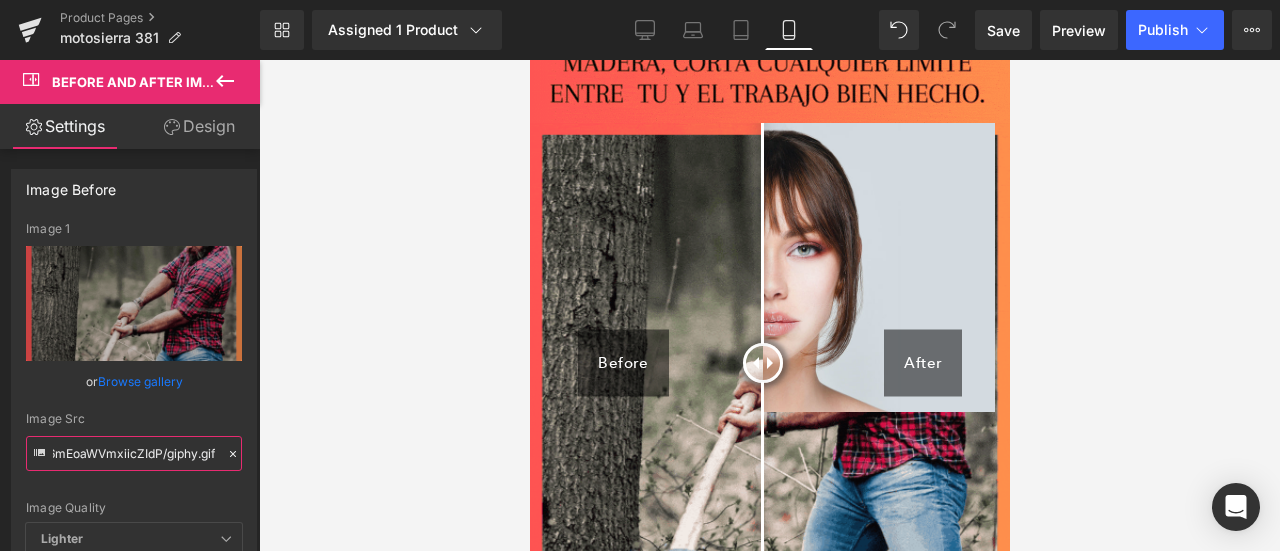 type on "https://media.giphy.com/media/Bh6mEoaWVmxiicZIdP/giphy.gif" 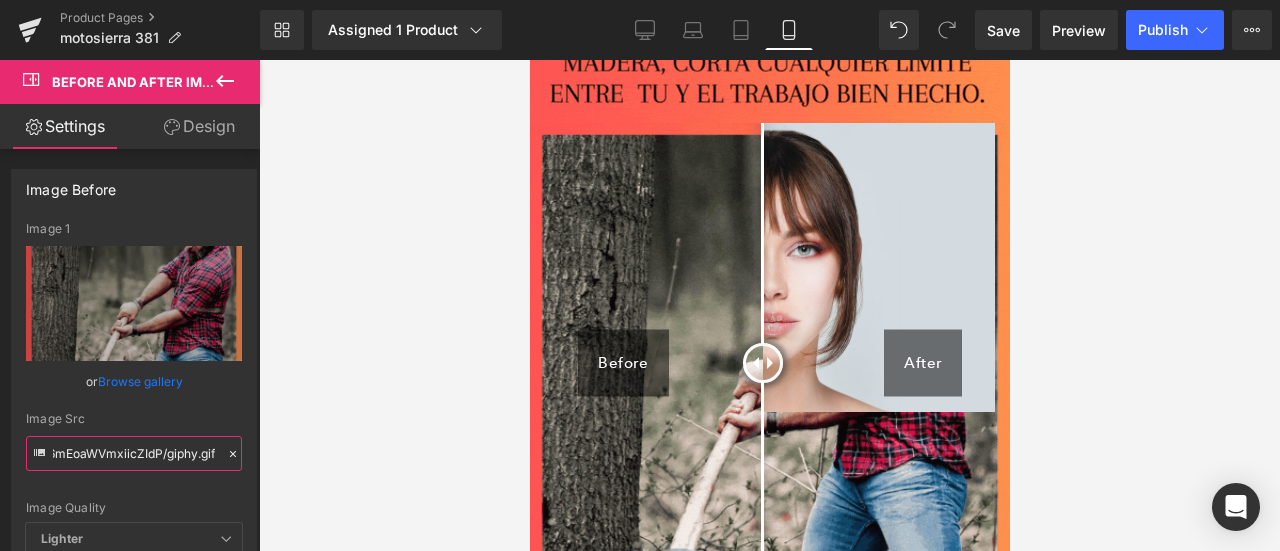 scroll, scrollTop: 0, scrollLeft: 0, axis: both 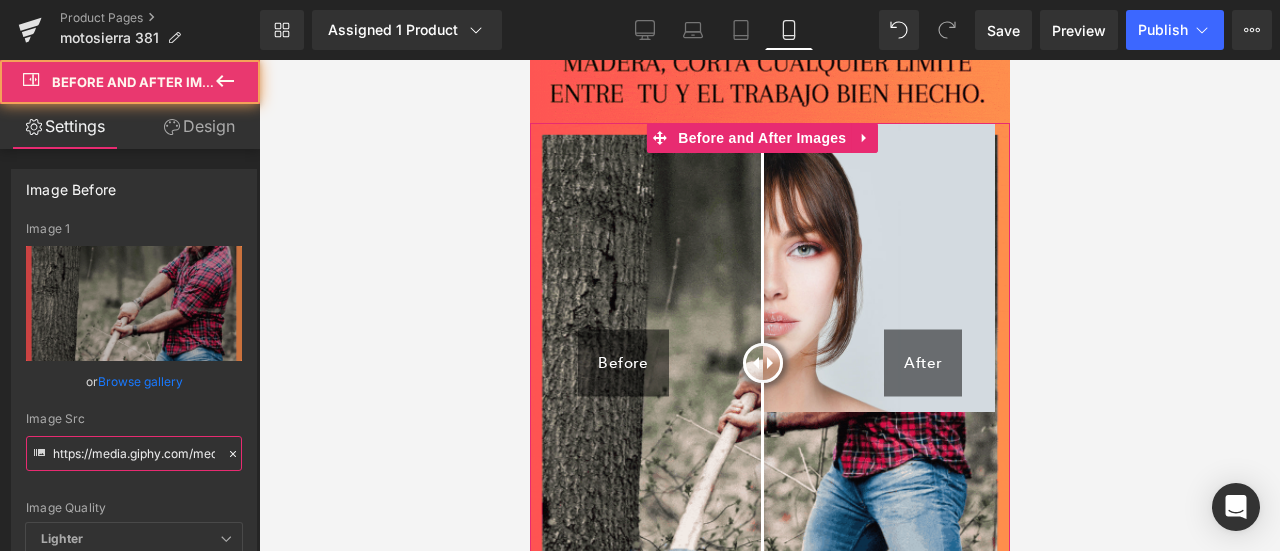 click at bounding box center [769, 267] 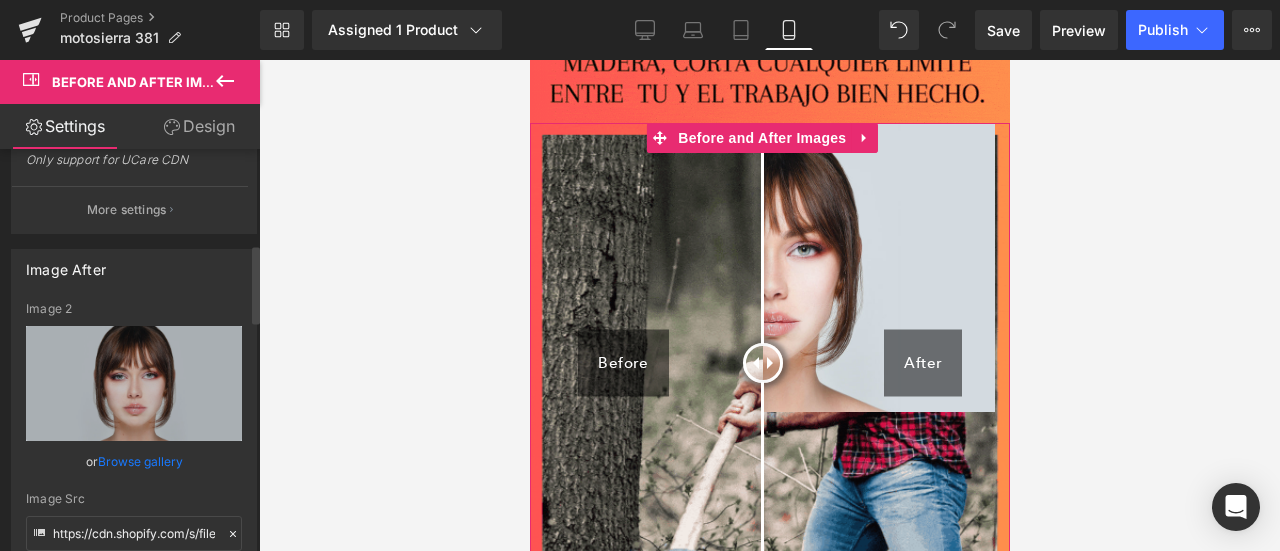 scroll, scrollTop: 494, scrollLeft: 0, axis: vertical 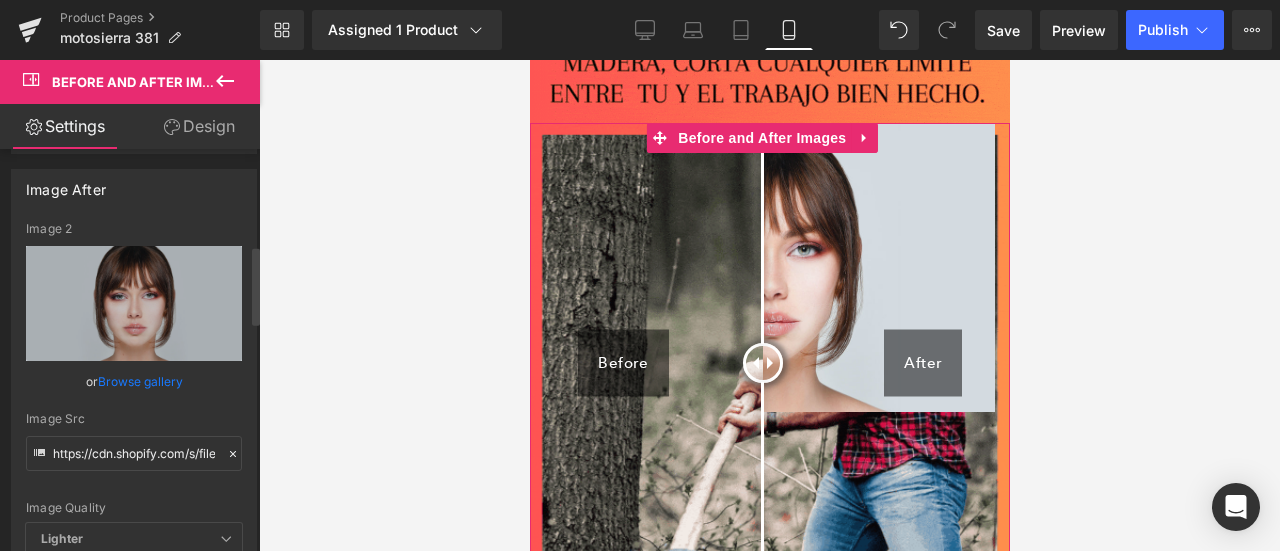 click 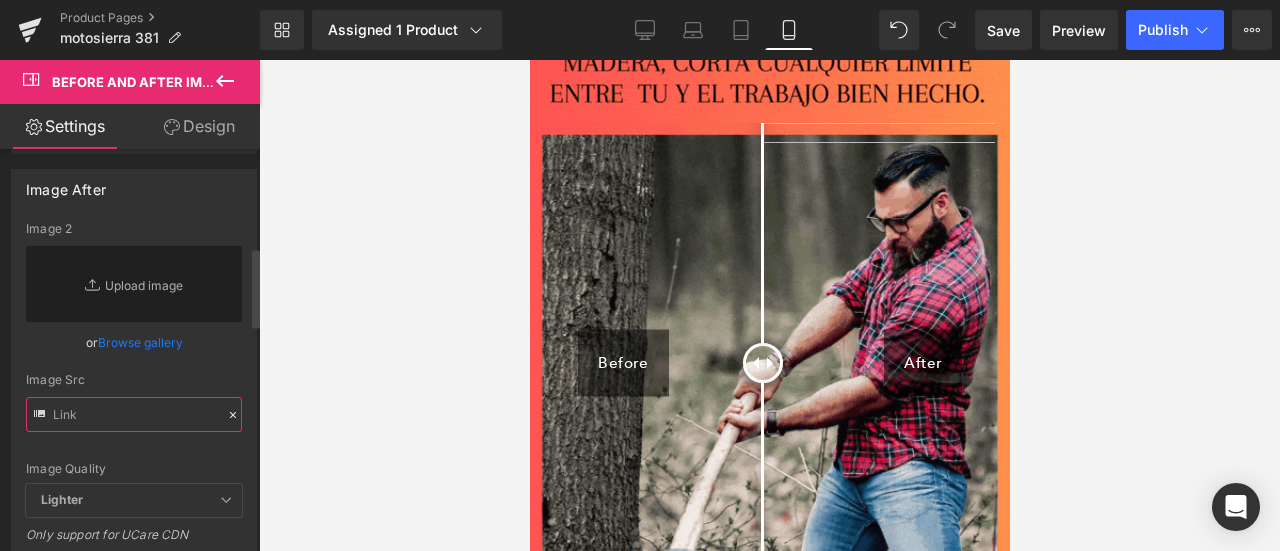 click at bounding box center (134, 414) 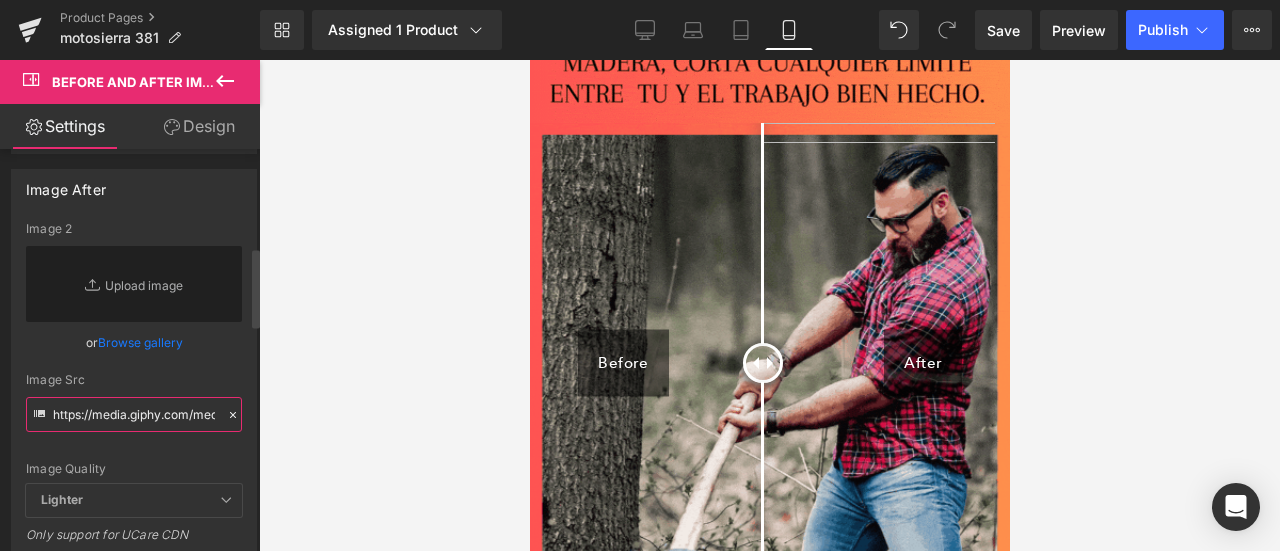 scroll, scrollTop: 0, scrollLeft: 206, axis: horizontal 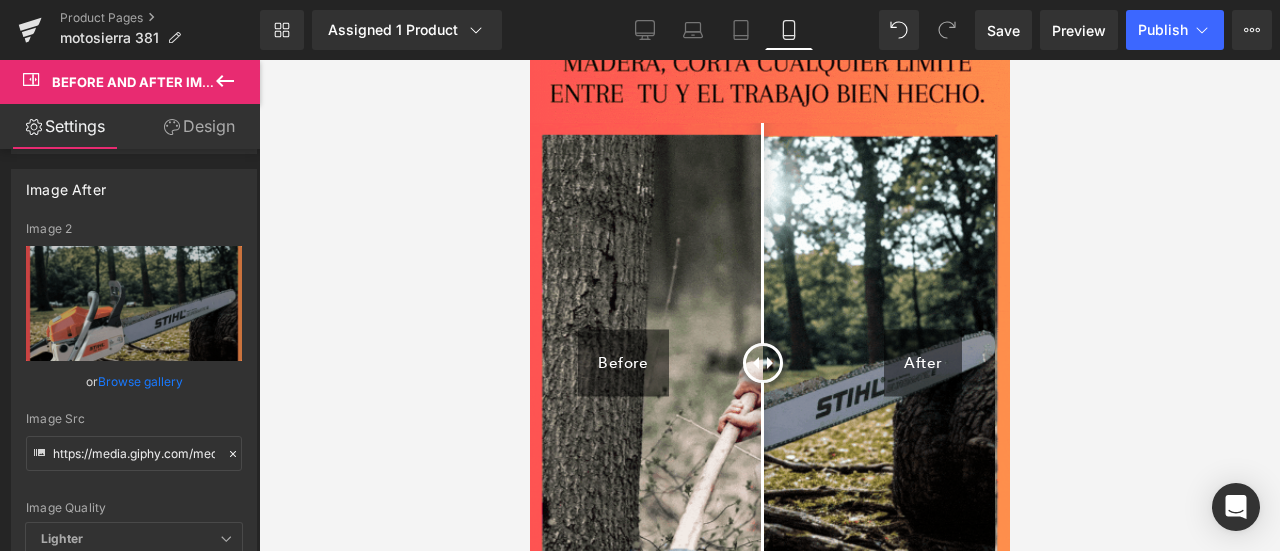 click at bounding box center (769, 305) 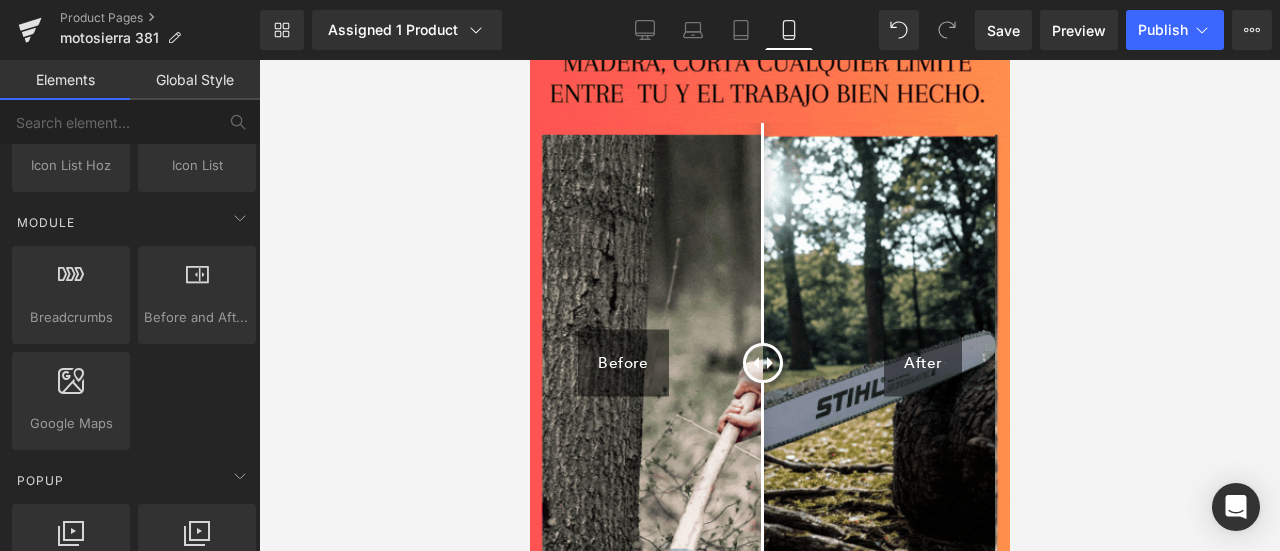 click at bounding box center (769, 305) 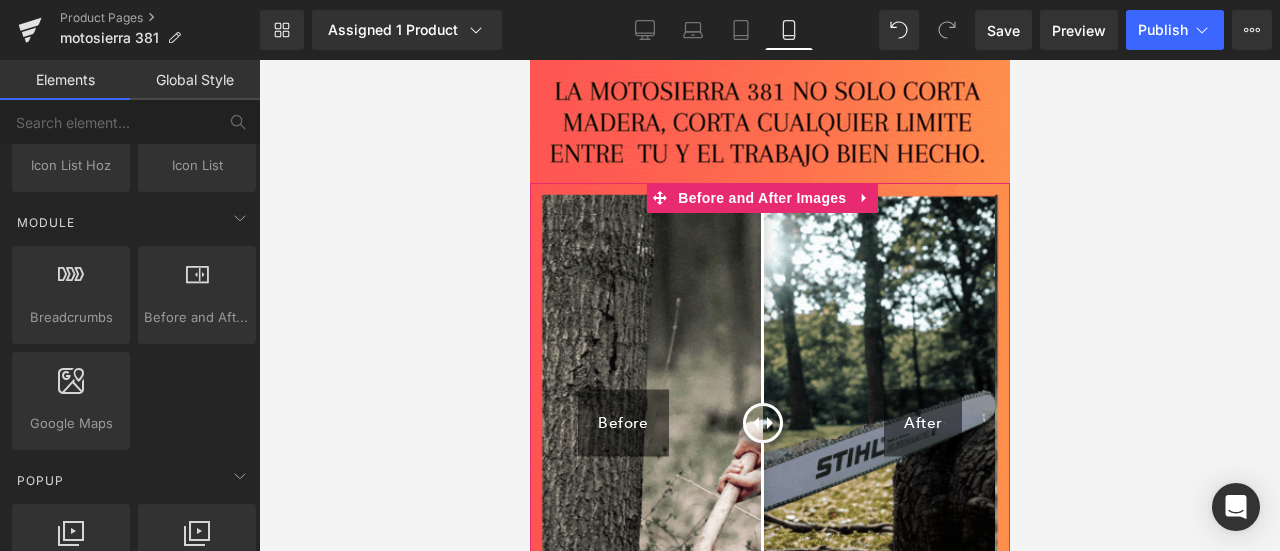 scroll, scrollTop: 3184, scrollLeft: 0, axis: vertical 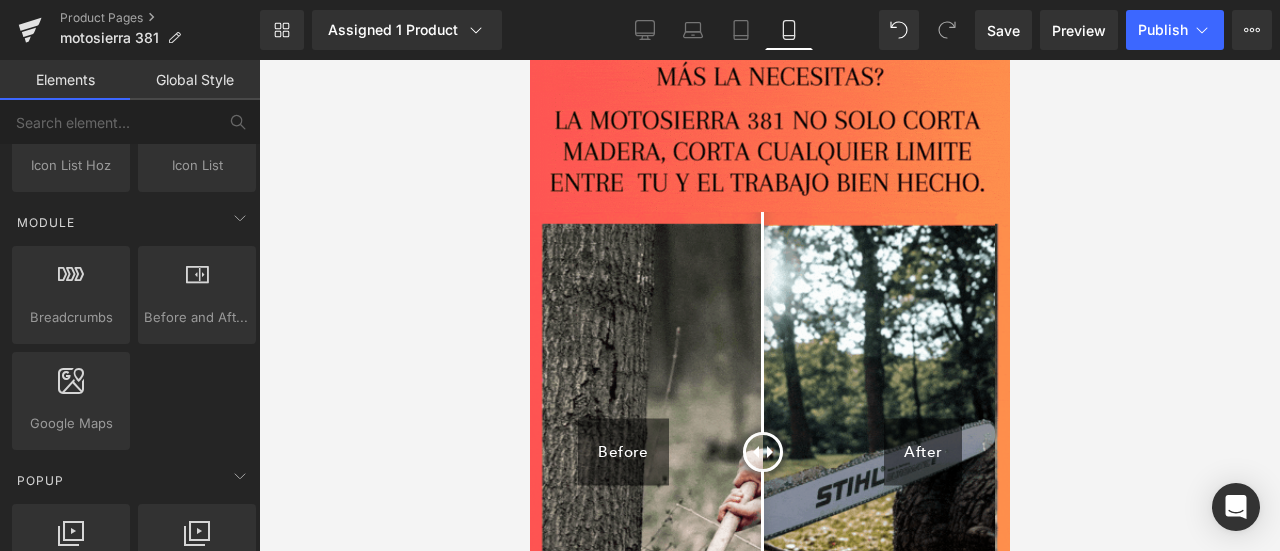 click at bounding box center [769, 305] 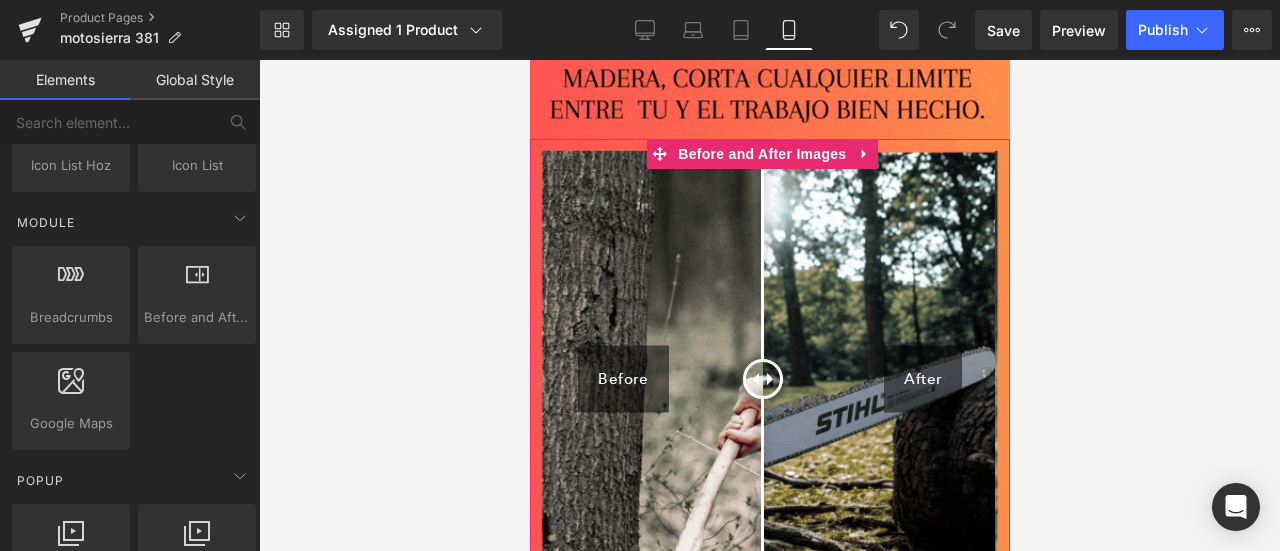 scroll, scrollTop: 3260, scrollLeft: 0, axis: vertical 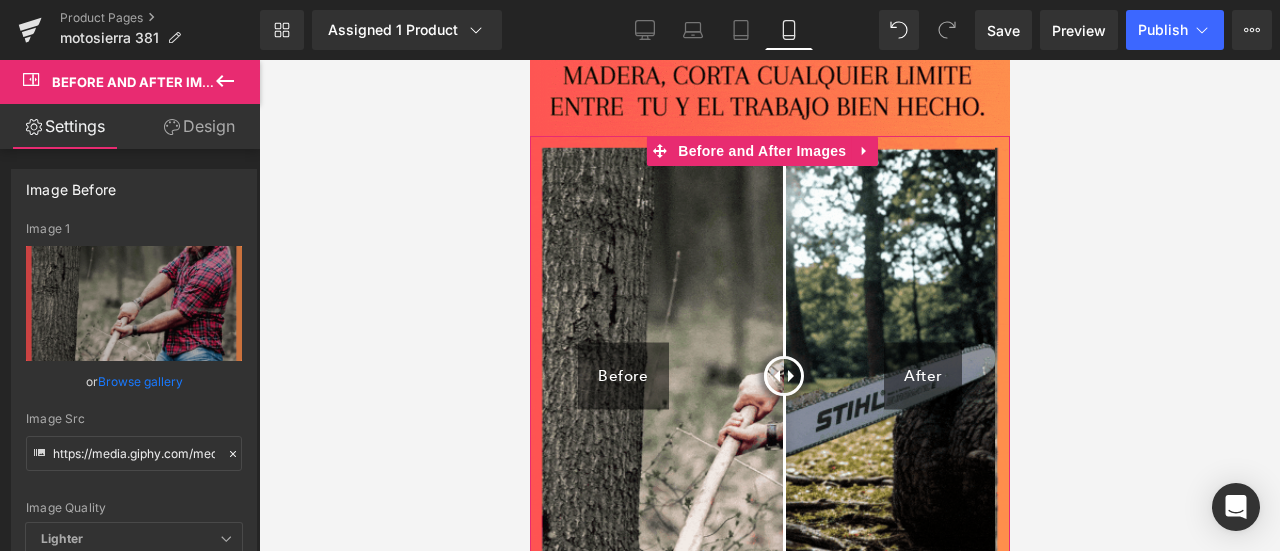 drag, startPoint x: 757, startPoint y: 287, endPoint x: 771, endPoint y: 287, distance: 14 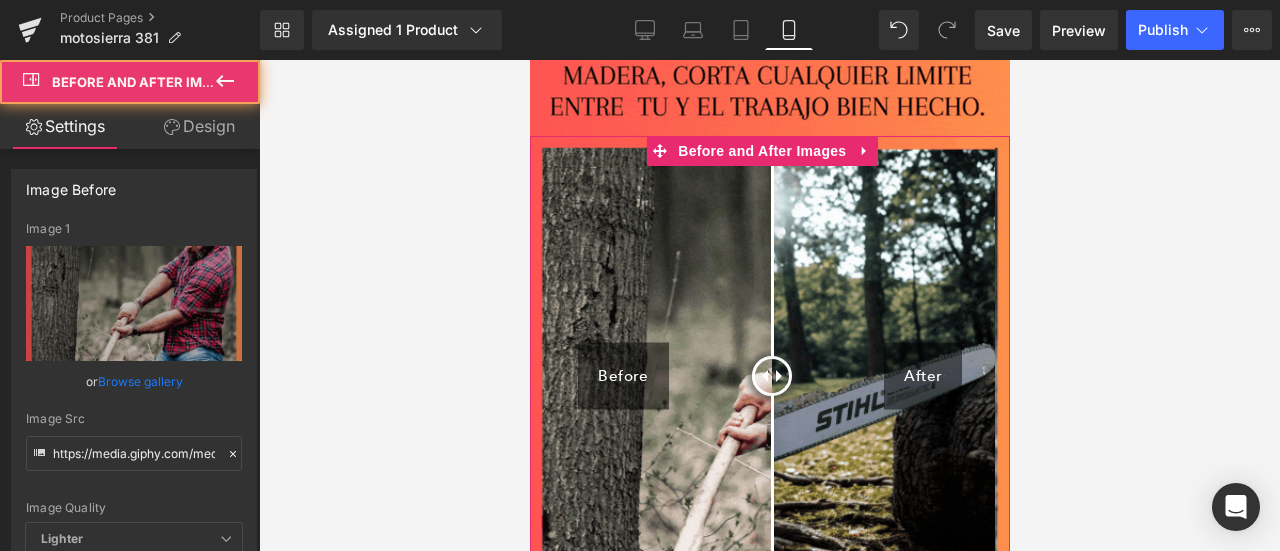 click on "Before" at bounding box center (622, 376) 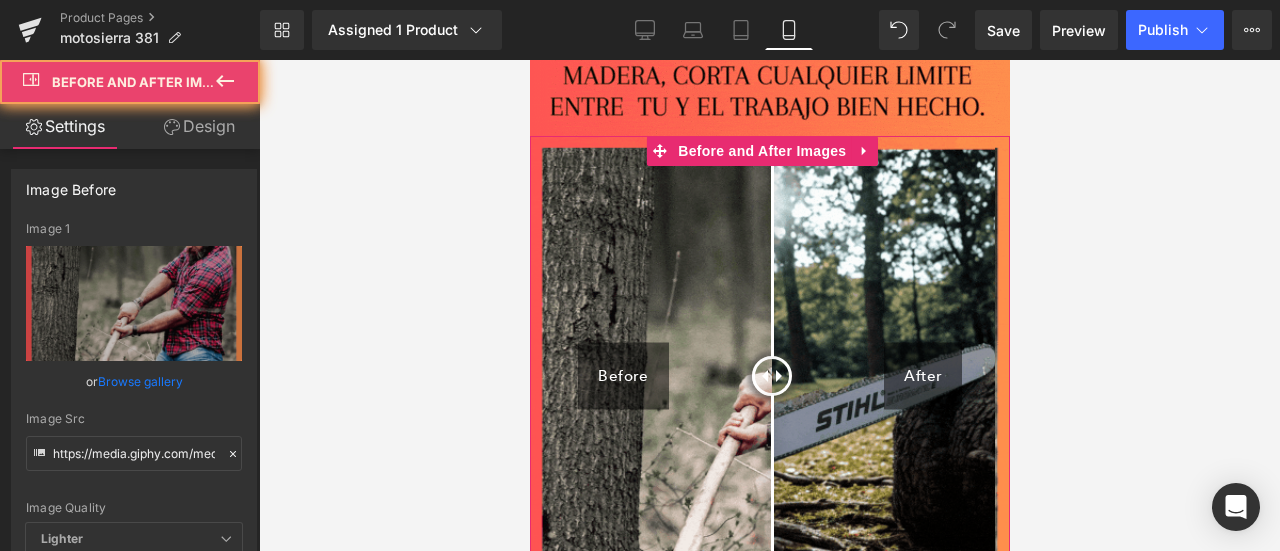 click on "Before" at bounding box center (622, 376) 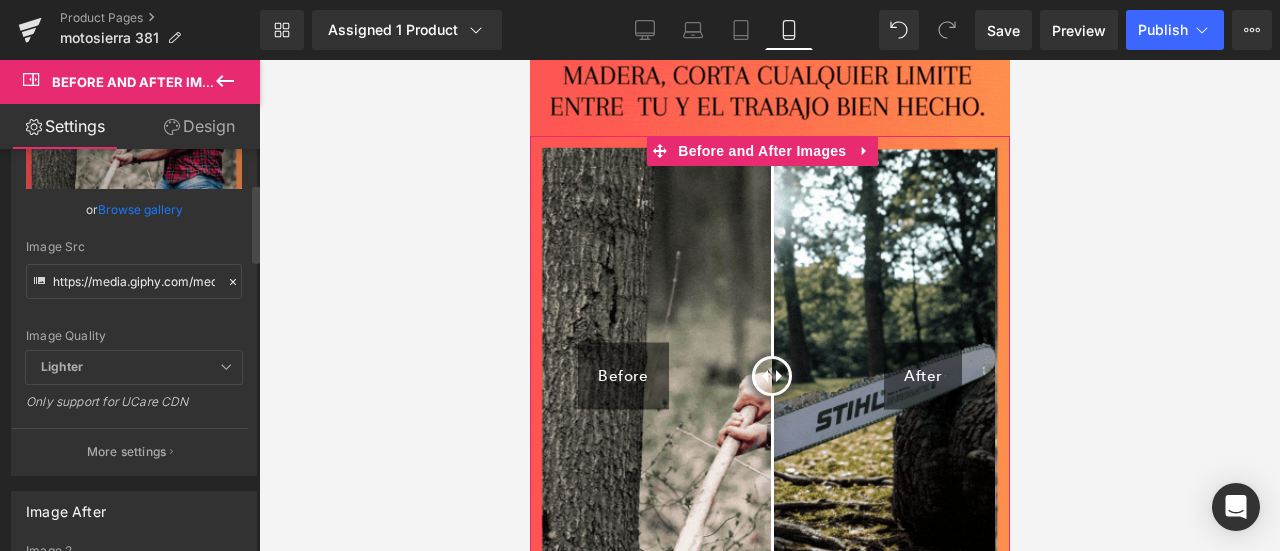 scroll, scrollTop: 176, scrollLeft: 0, axis: vertical 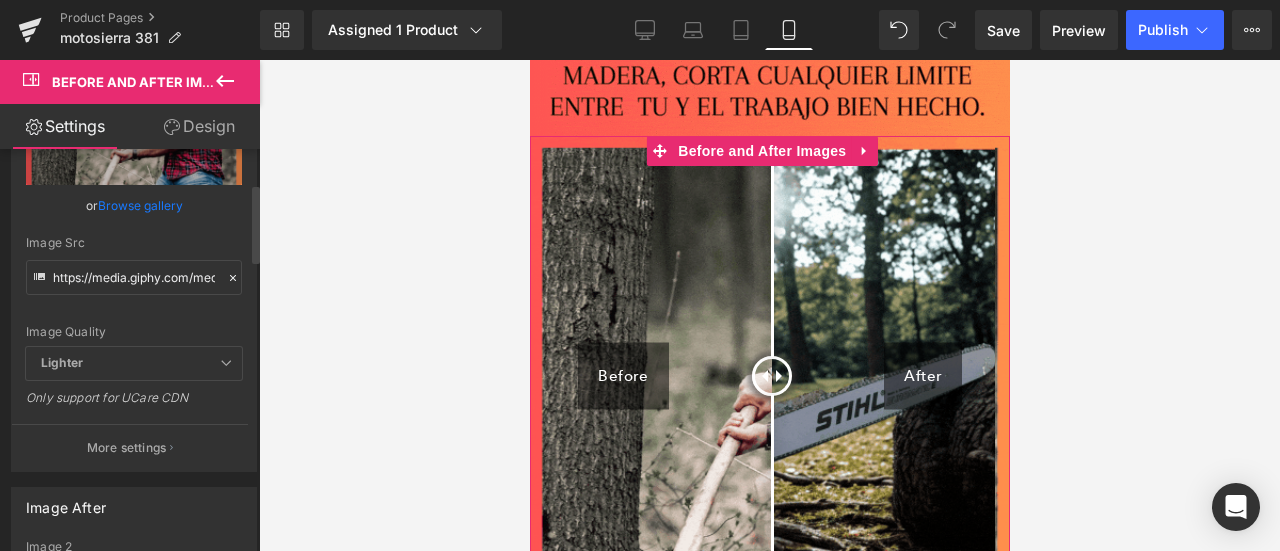 drag, startPoint x: 153, startPoint y: 443, endPoint x: 120, endPoint y: 441, distance: 33.06055 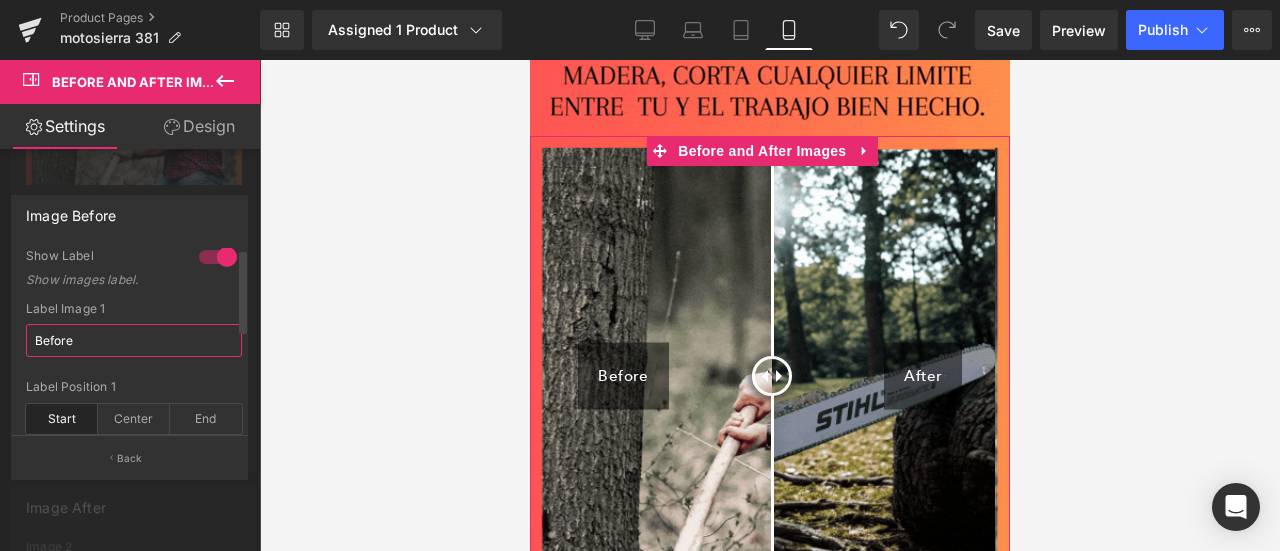 click on "Before" at bounding box center [134, 340] 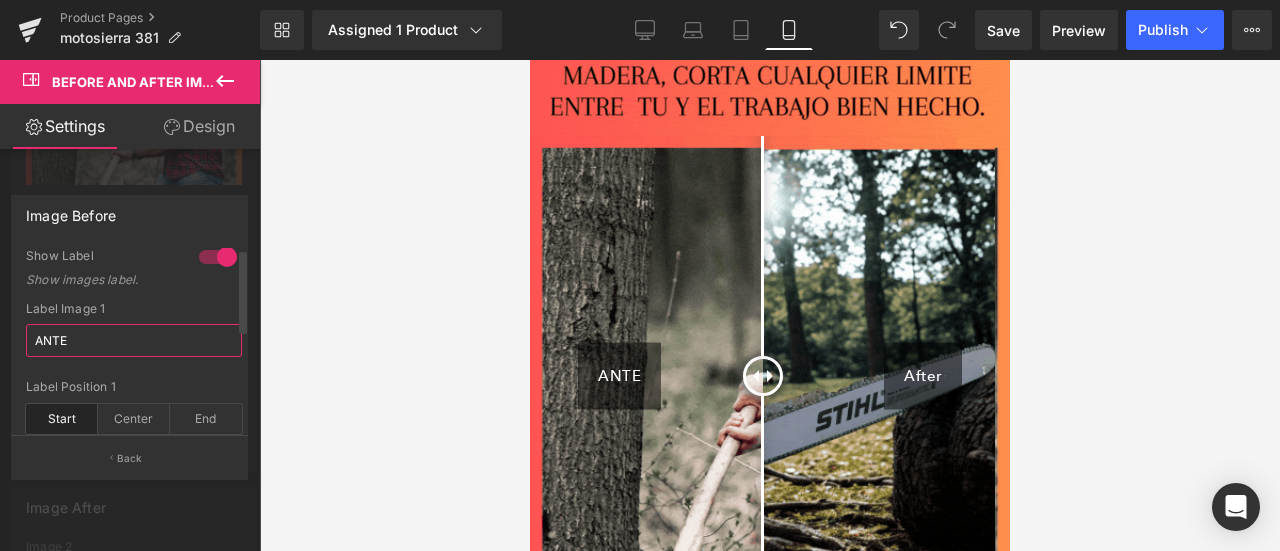 type on "ANTES" 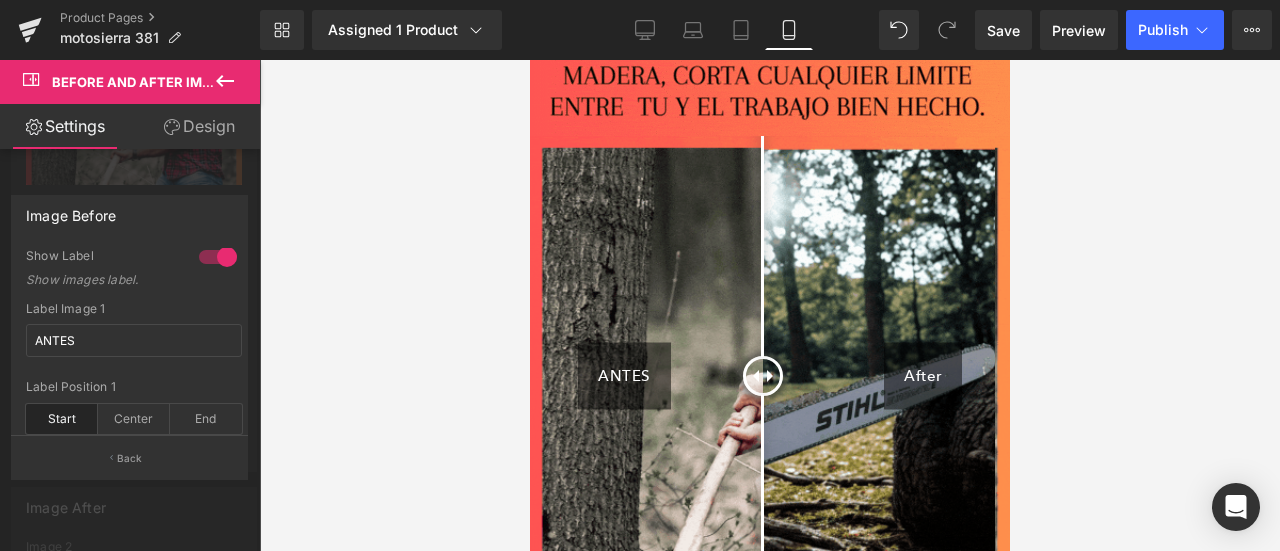 click on "Ir directamente al contenido
Envios Gratis ✈️ Pago contra entrega
Inicio
Catálogo
Contacto
Lau's Shop
Inicio
Catálogo
Contacto" at bounding box center (769, -679) 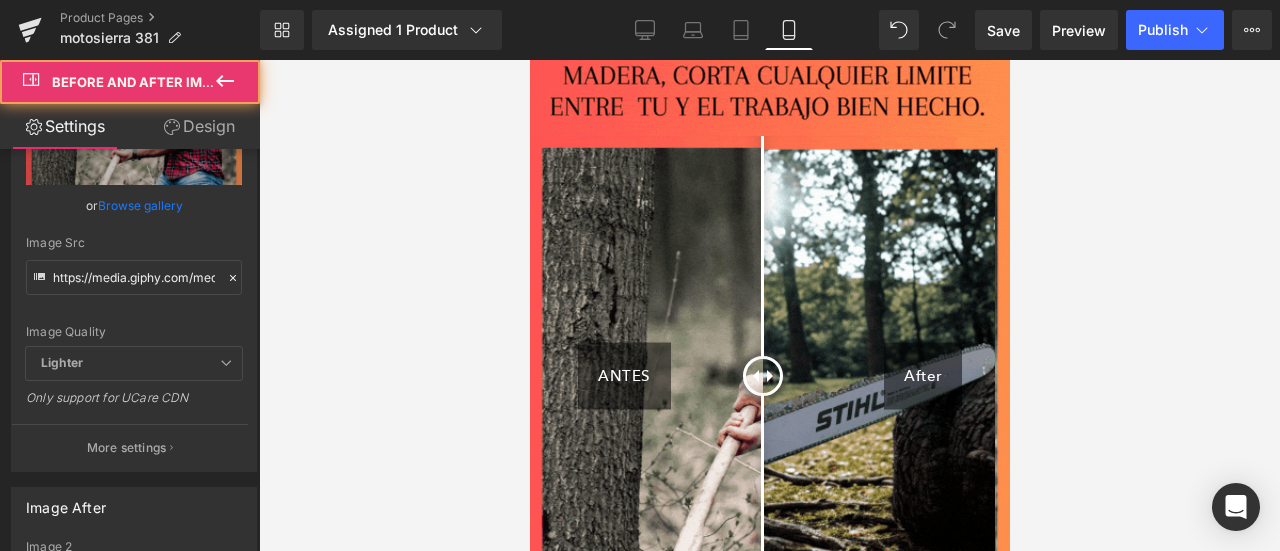 click on "After" at bounding box center [922, 376] 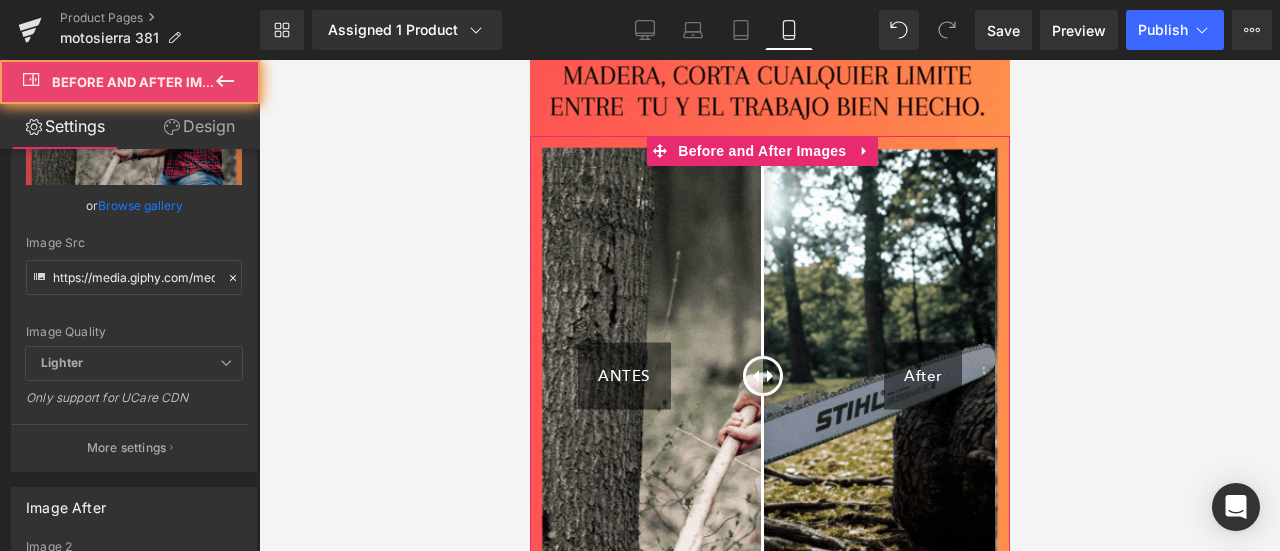 click on "After" at bounding box center (922, 376) 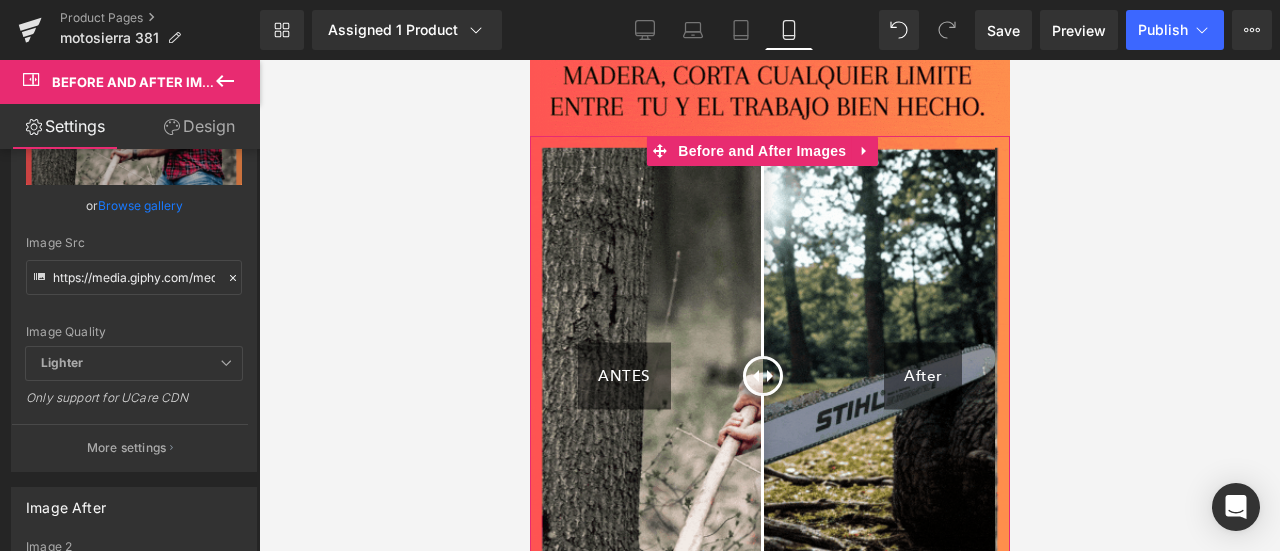 click on "After" at bounding box center [922, 376] 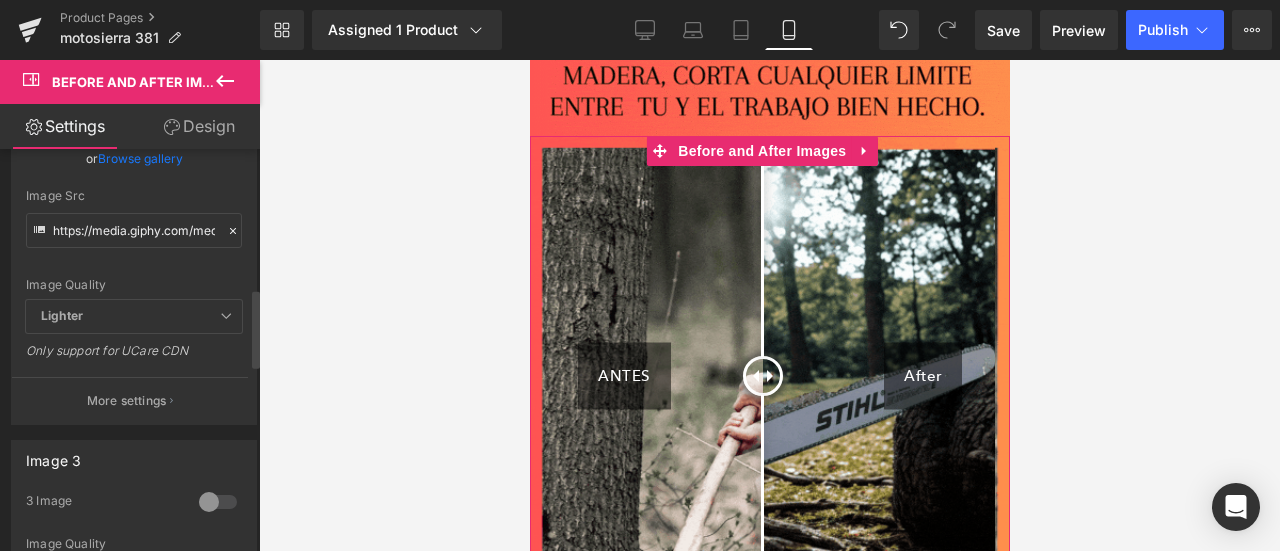 scroll, scrollTop: 718, scrollLeft: 0, axis: vertical 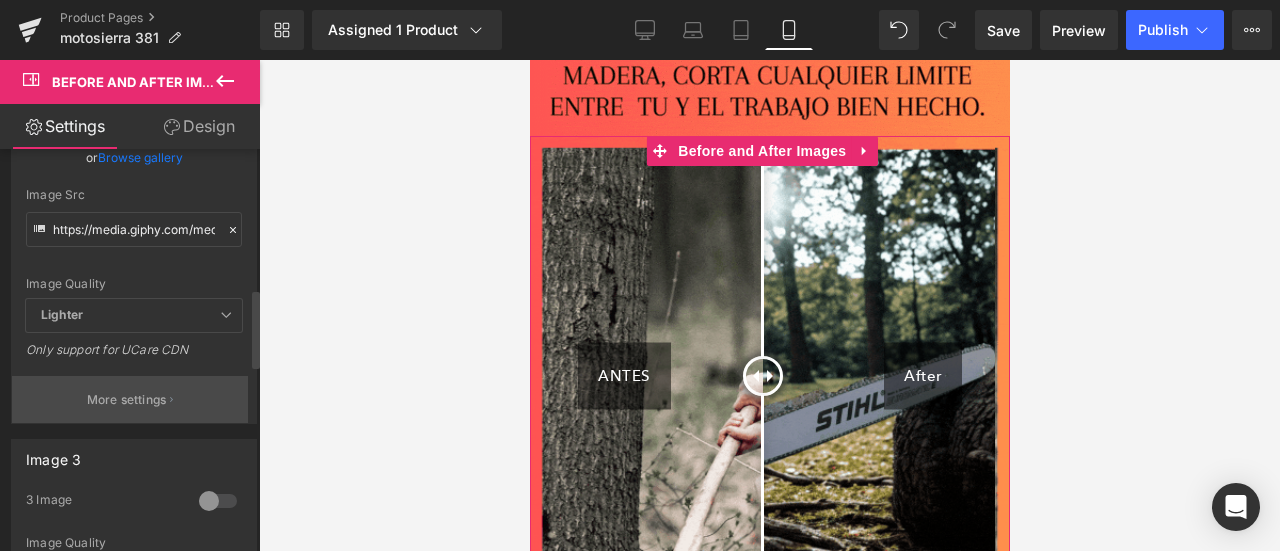 click on "More settings" at bounding box center (127, 400) 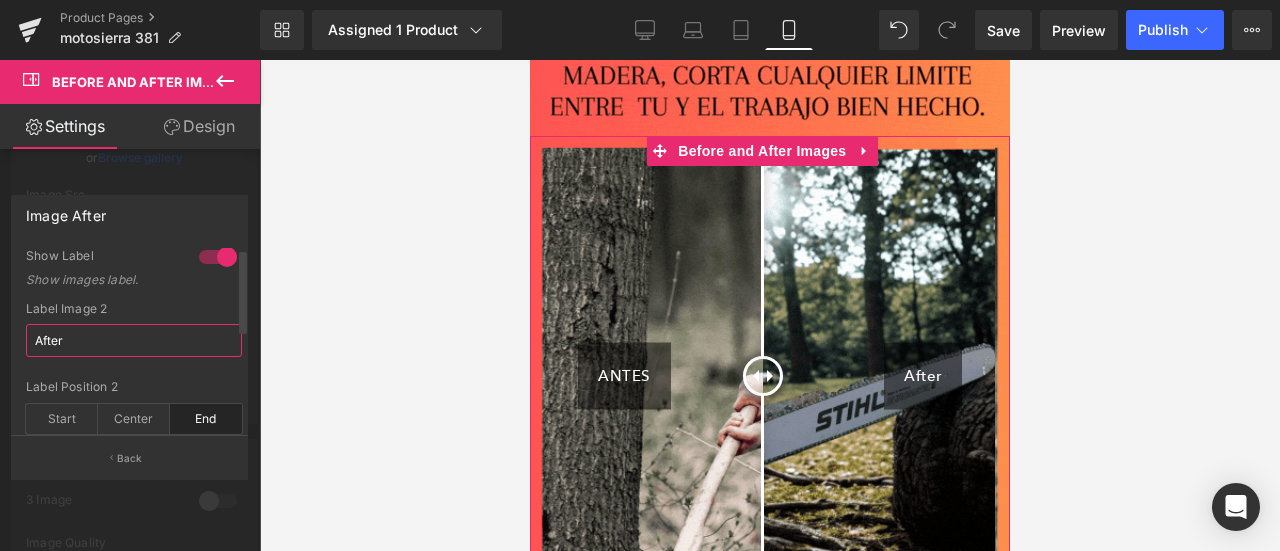 click on "After" at bounding box center [134, 340] 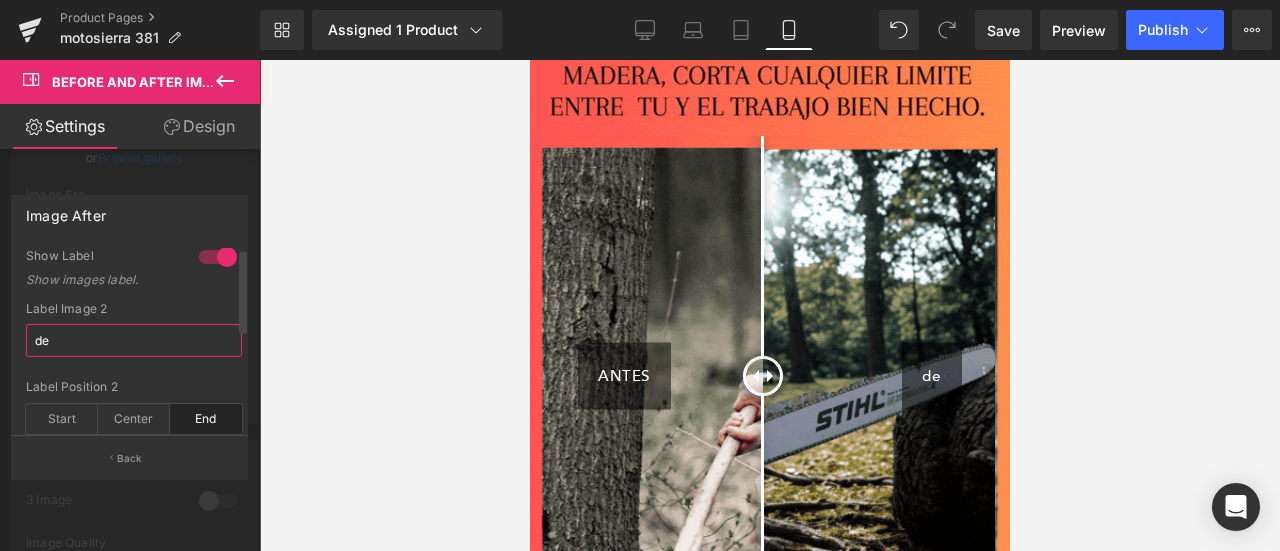 type on "d" 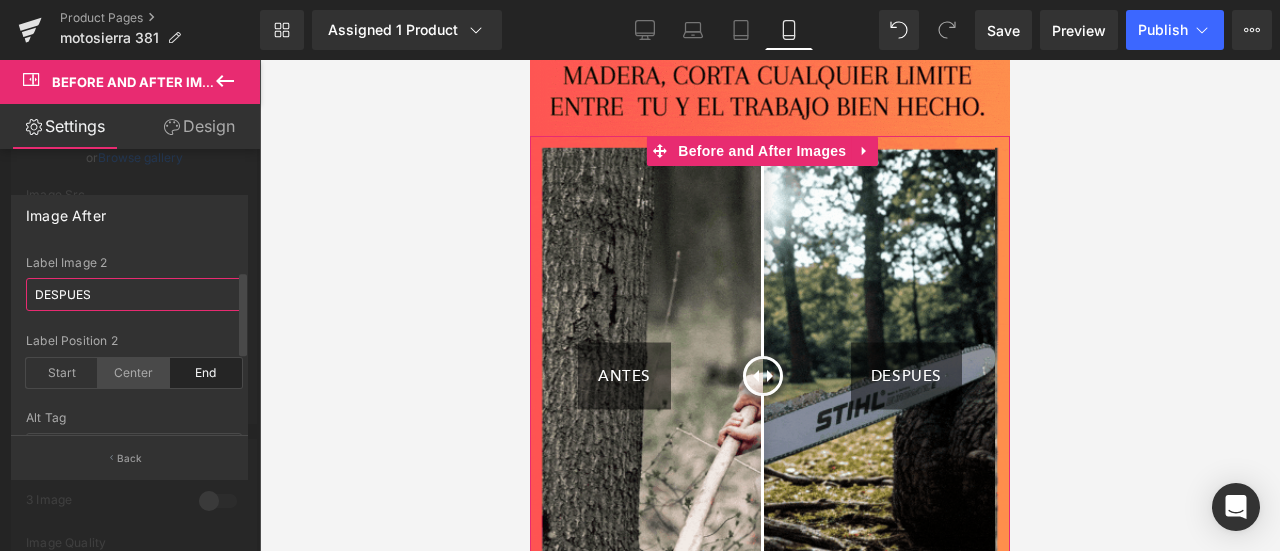 scroll, scrollTop: 50, scrollLeft: 0, axis: vertical 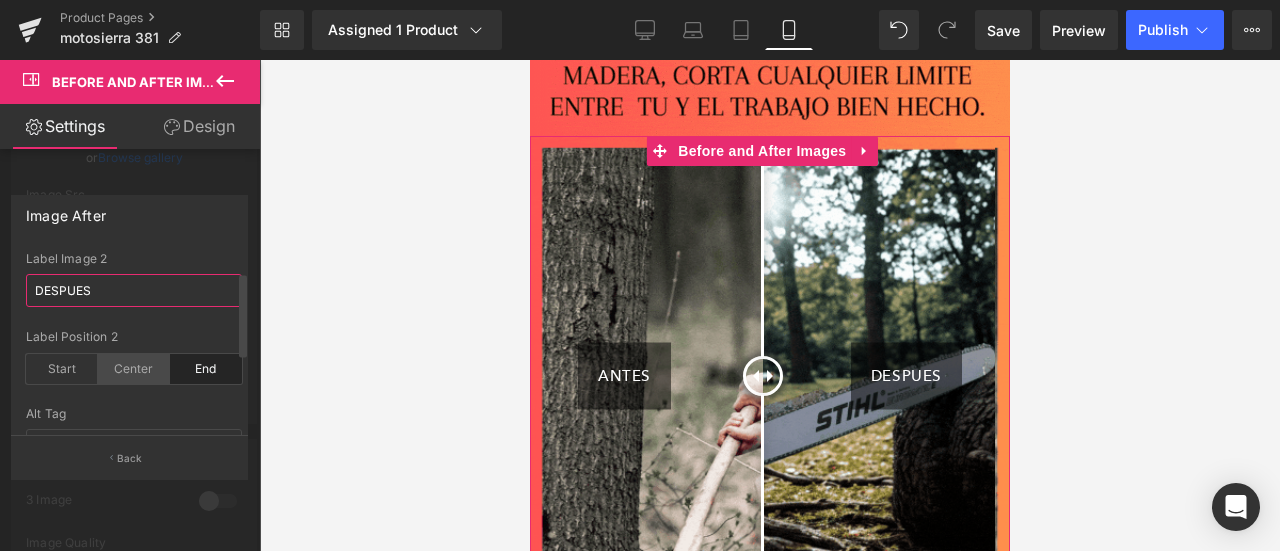 type on "DESPUES" 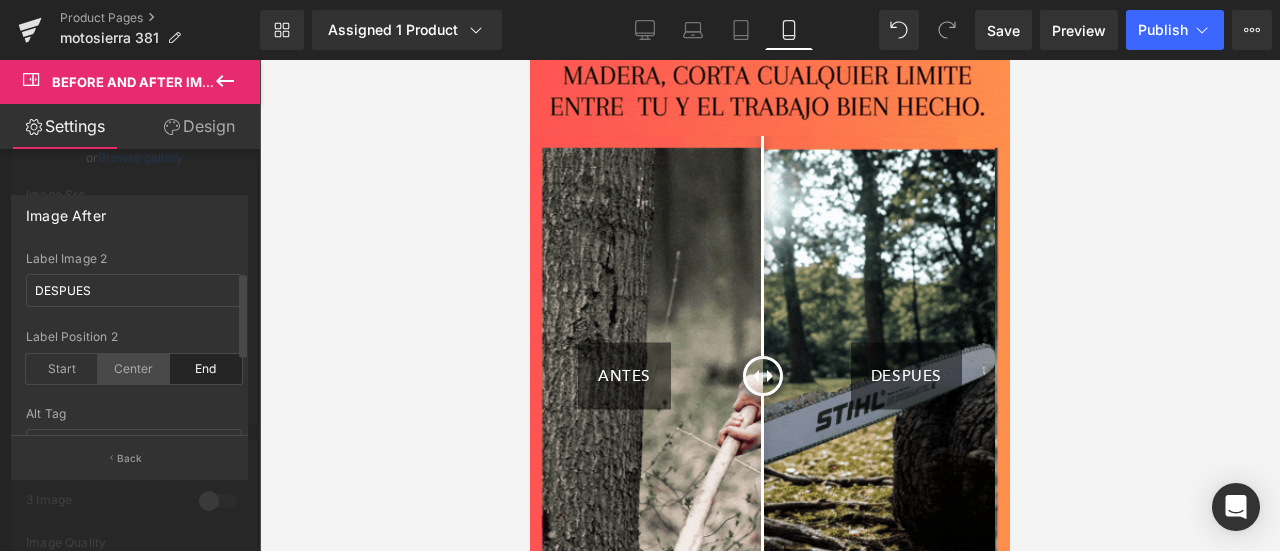 click on "Center" at bounding box center (134, 369) 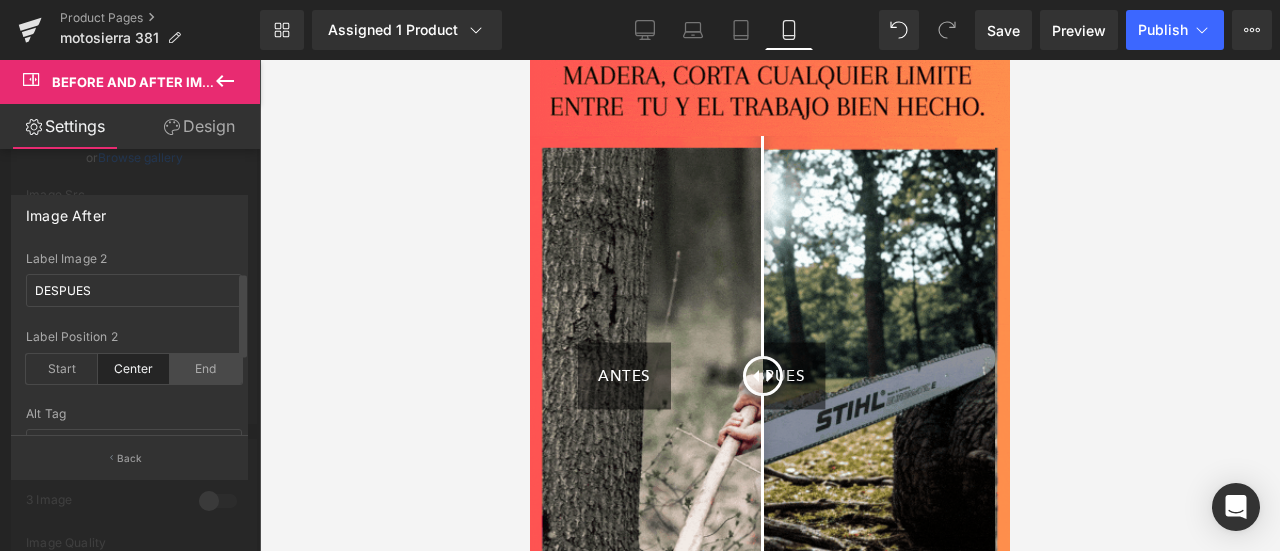 click on "End" at bounding box center (206, 369) 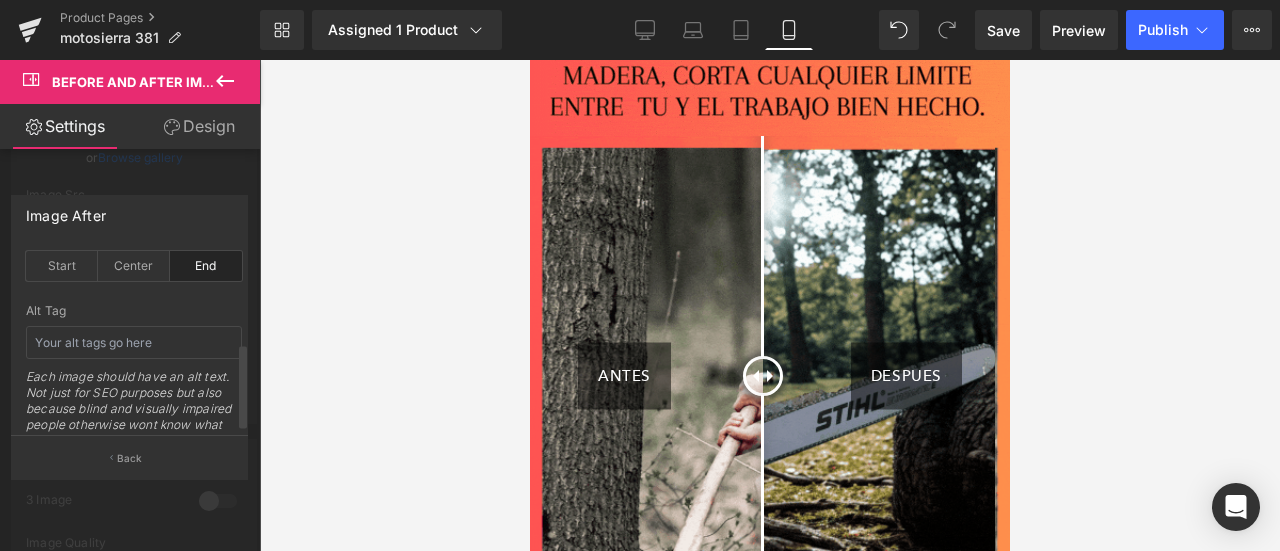 scroll, scrollTop: 0, scrollLeft: 0, axis: both 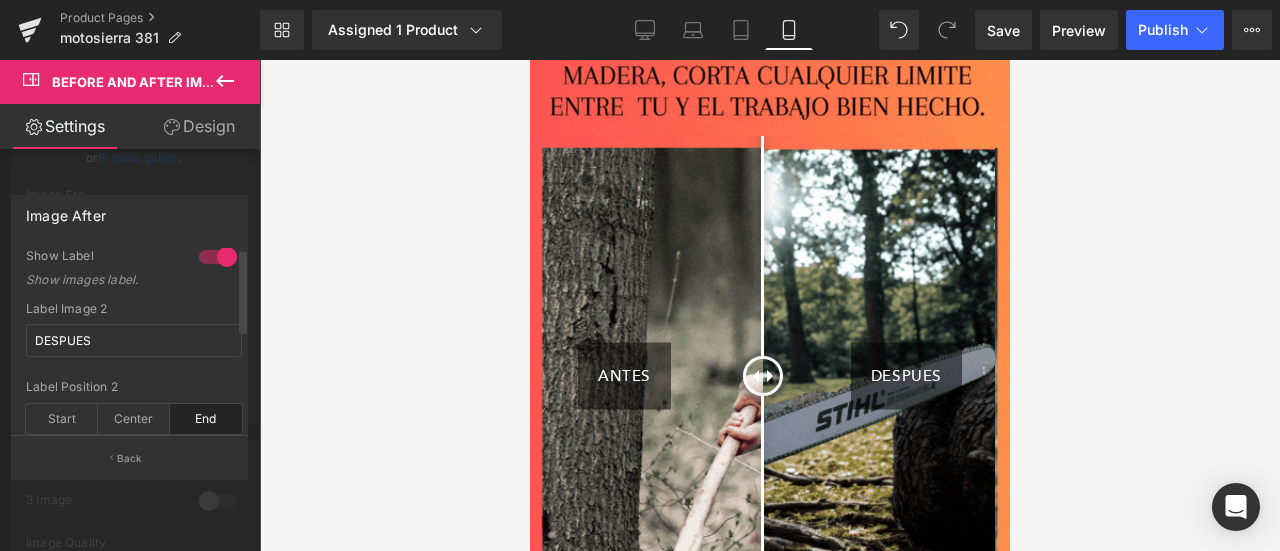 click at bounding box center (218, 257) 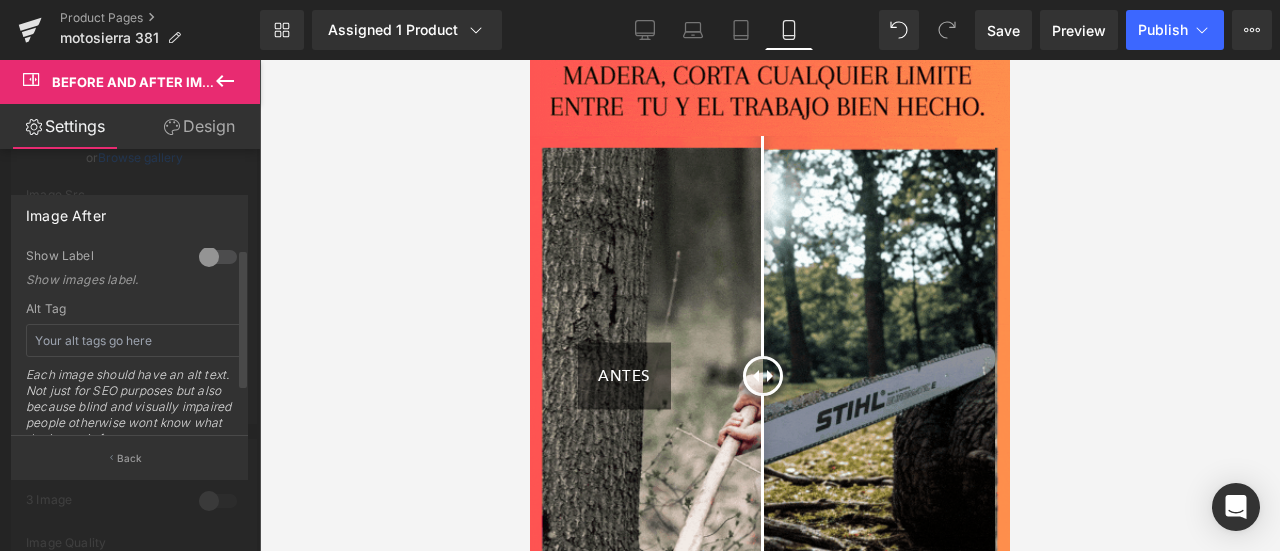 click at bounding box center (218, 257) 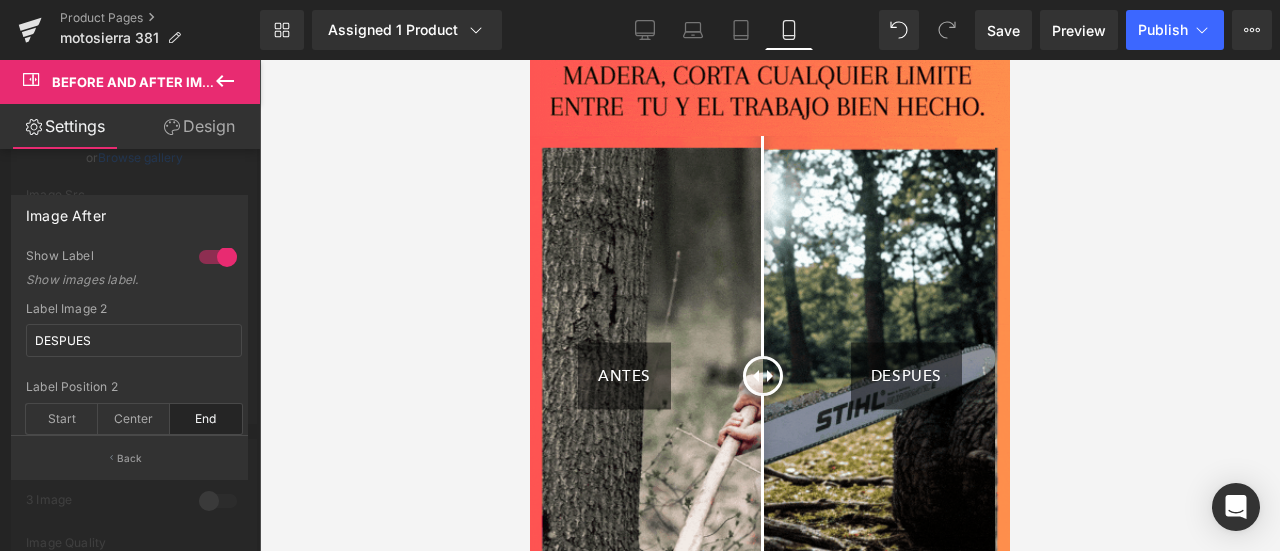 click at bounding box center (130, 310) 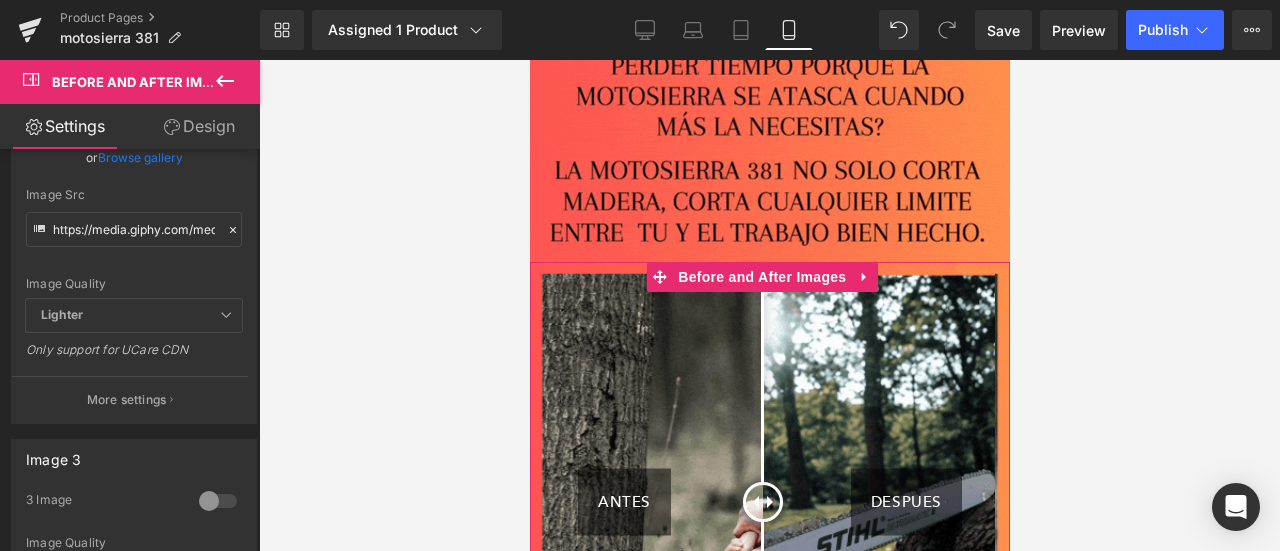 scroll, scrollTop: 3192, scrollLeft: 0, axis: vertical 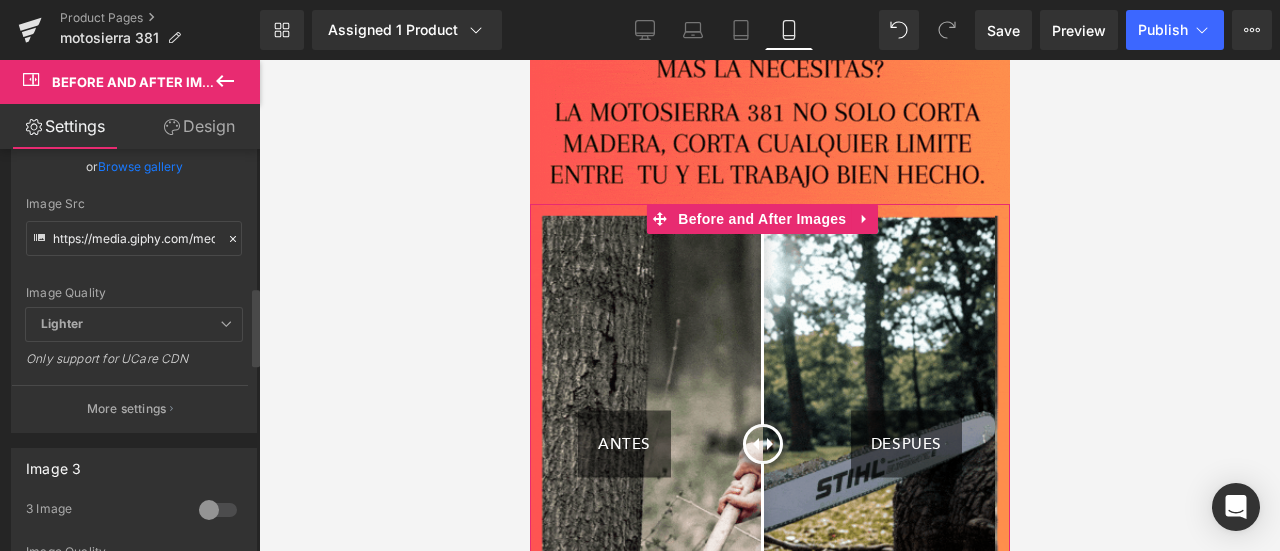 click on "Lighter" at bounding box center [134, 324] 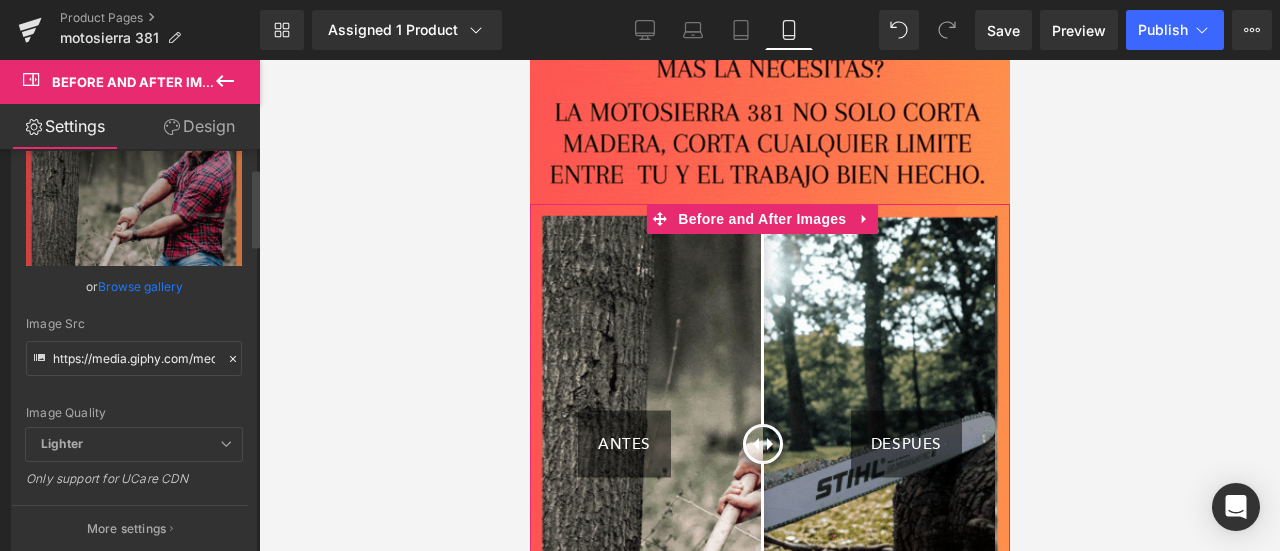 scroll, scrollTop: 97, scrollLeft: 0, axis: vertical 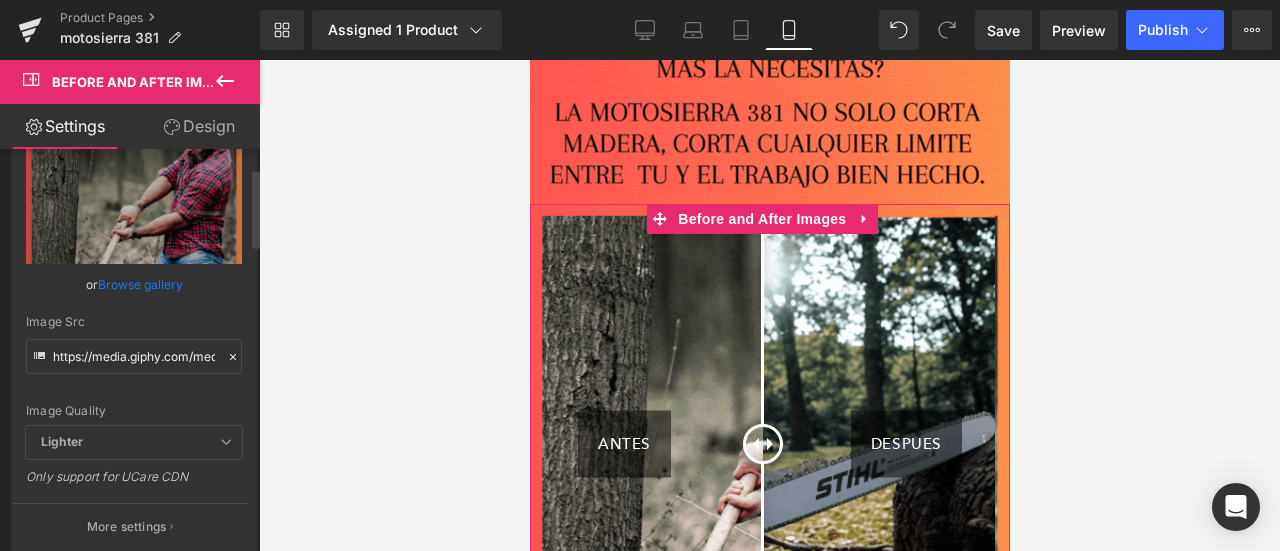 click on "Lighter" at bounding box center (134, 442) 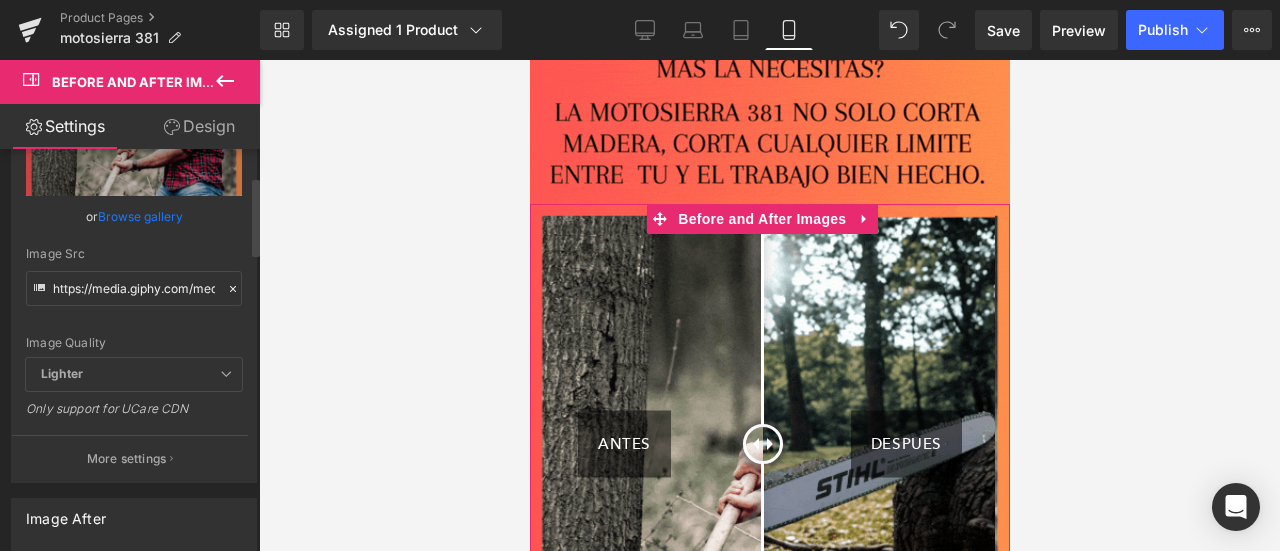 scroll, scrollTop: 182, scrollLeft: 0, axis: vertical 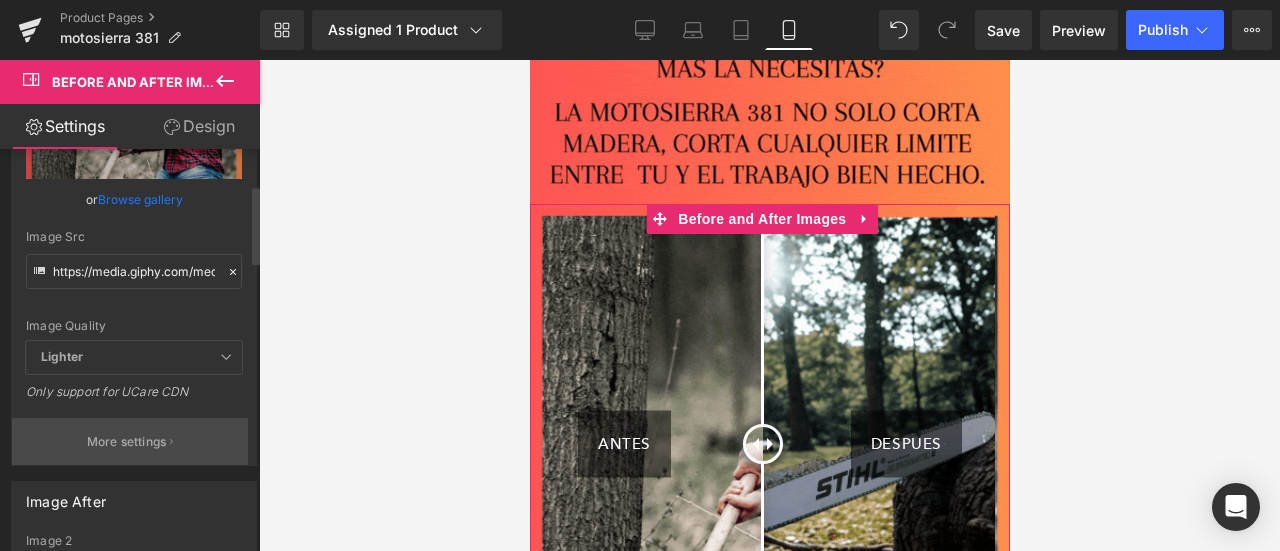 click on "More settings" at bounding box center [127, 442] 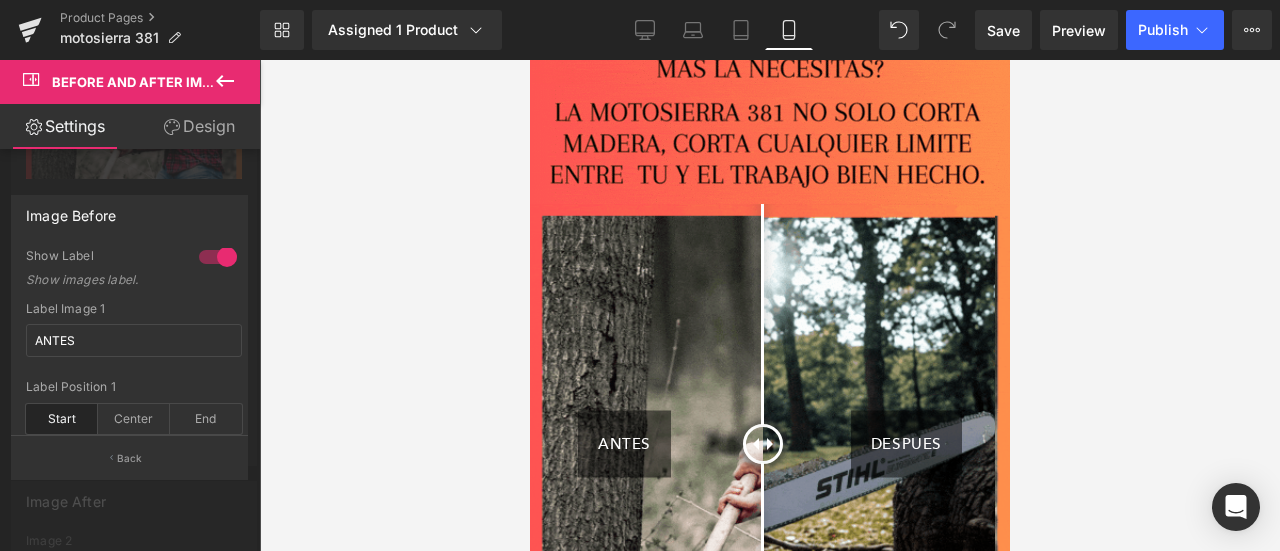 drag, startPoint x: 486, startPoint y: 400, endPoint x: 1222, endPoint y: 245, distance: 752.1443 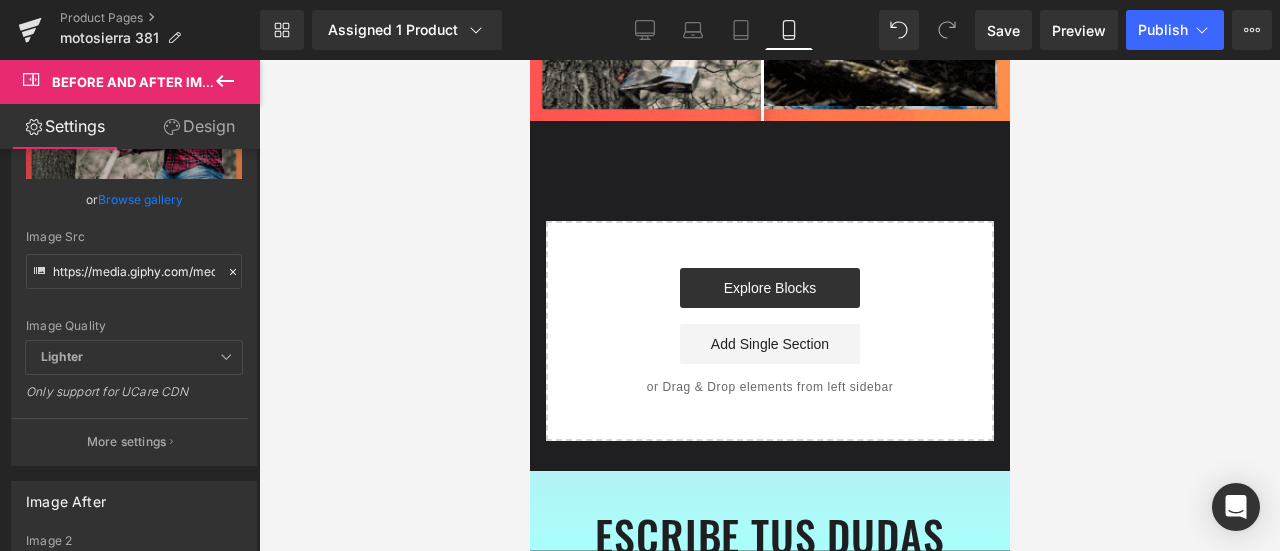 scroll, scrollTop: 3847, scrollLeft: 0, axis: vertical 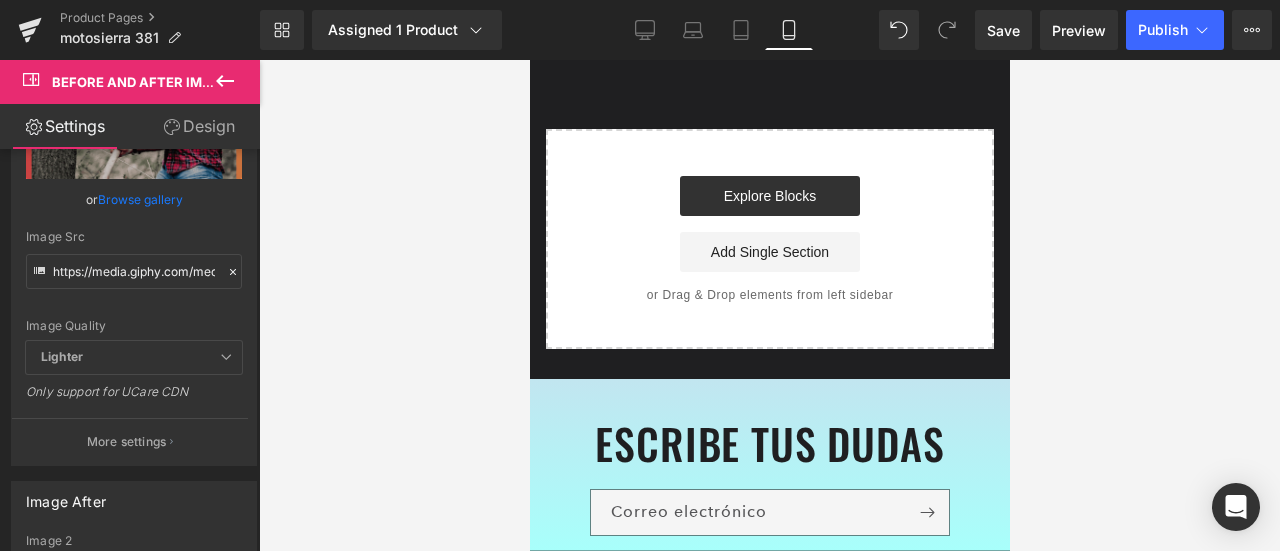 click 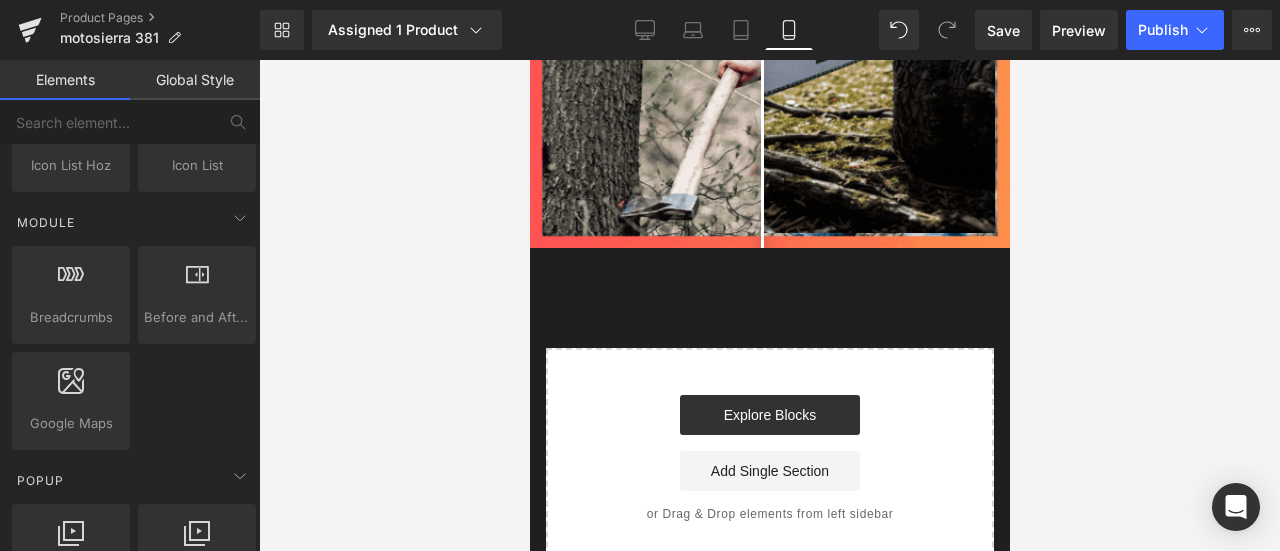 scroll, scrollTop: 3627, scrollLeft: 0, axis: vertical 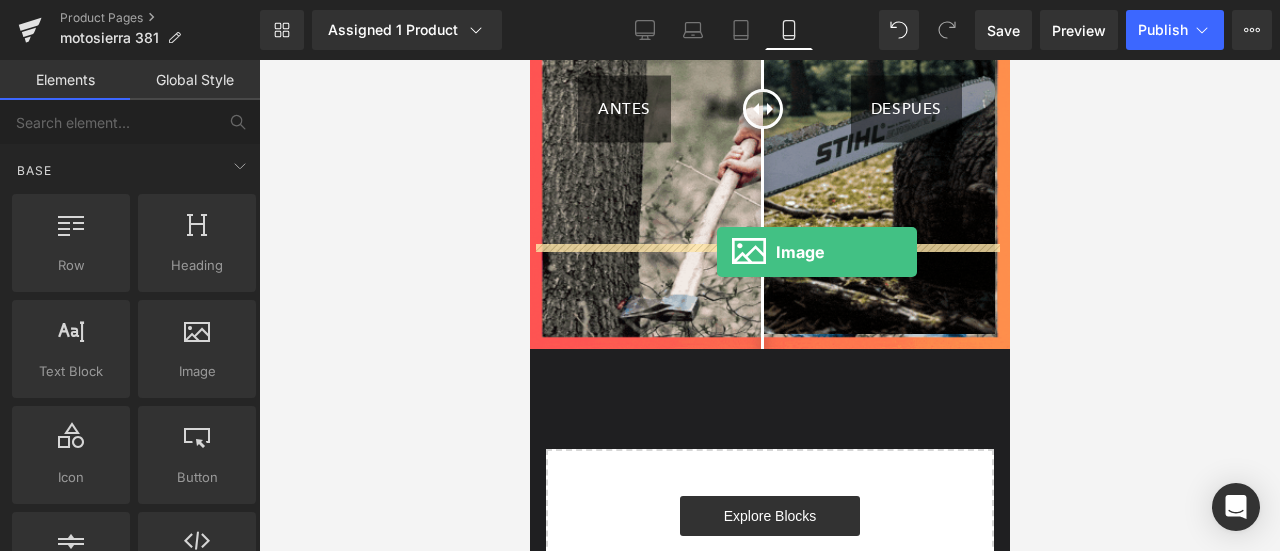 drag, startPoint x: 745, startPoint y: 406, endPoint x: 716, endPoint y: 252, distance: 156.70673 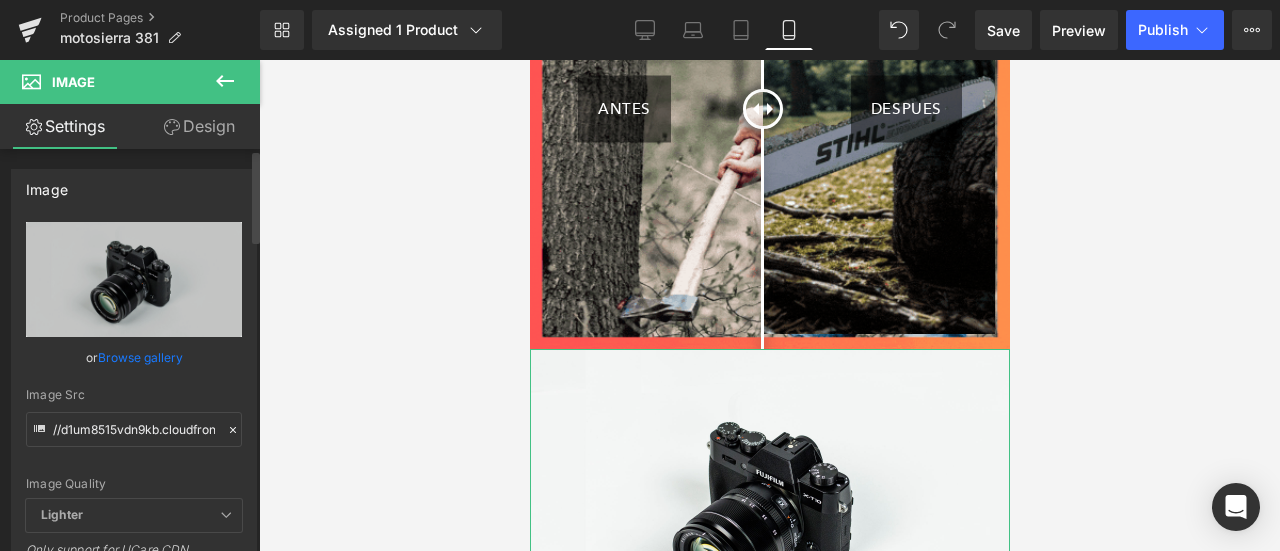 click 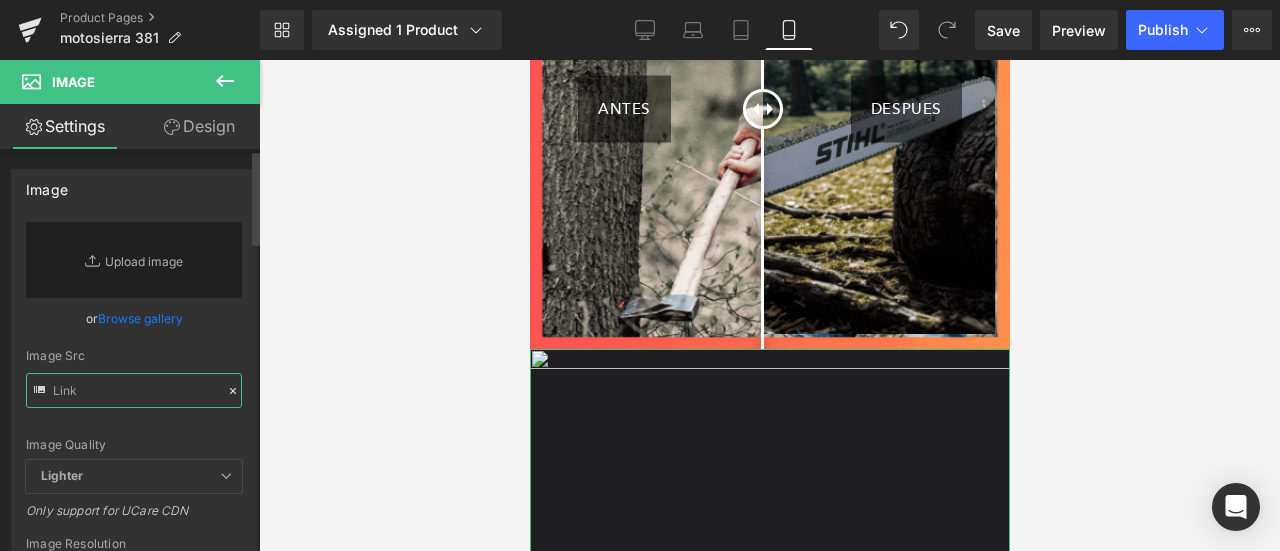 paste on "https://media2.giphy.com/media/v1.Y2lkPTc5MGI3NjExcWN2MGNpbXV0cmFzdnFqdnlvajc1b2s2NzNtd2VodXU2emluY2xjdiZlcD12MV9pbnRlcm5hbF9naWZfYnlfaWQmY3Q9Zw/PVRaw9CoUlo8w0SNSF/giphy.gif" 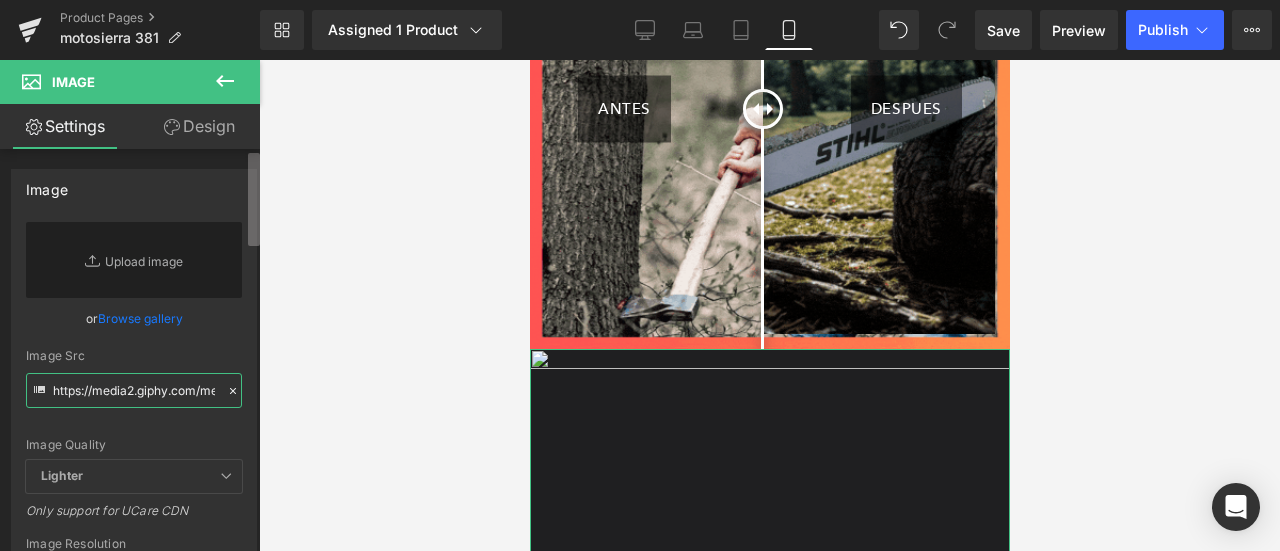 scroll, scrollTop: 0, scrollLeft: 1040, axis: horizontal 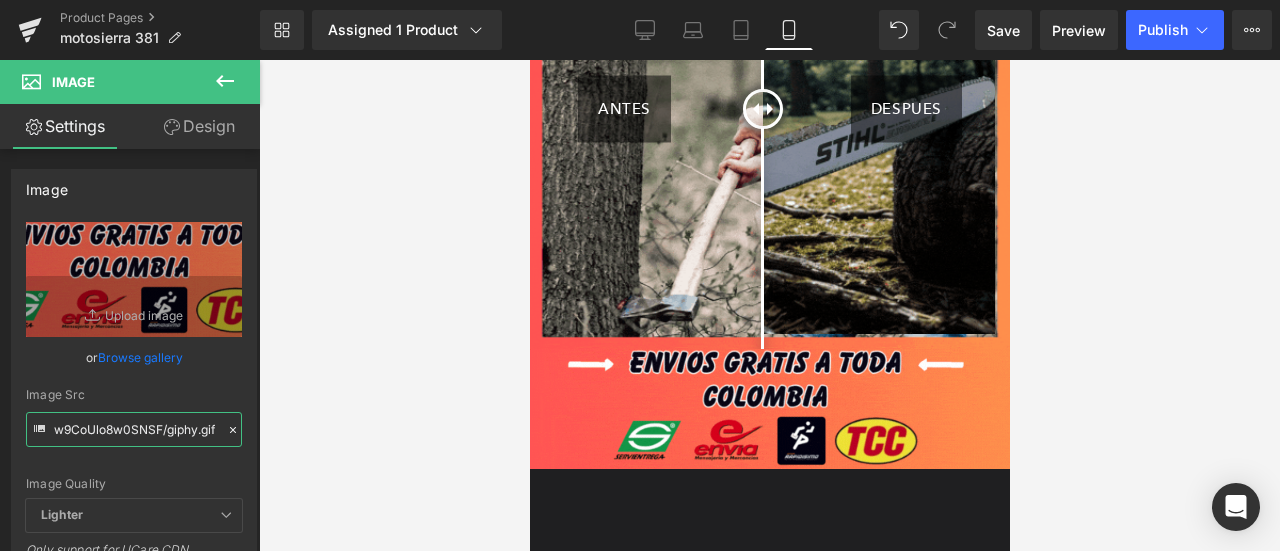 type on "https://media2.giphy.com/media/v1.Y2lkPTc5MGI3NjExcWN2MGNpbXV0cmFzdnFqdnlvajc1b2s2NzNtd2VodXU2emluY2xjdiZlcD12MV9pbnRlcm5hbF9naWZfYnlfaWQmY3Q9Zw/PVRaw9CoUlo8w0SNSF/giphy.gif" 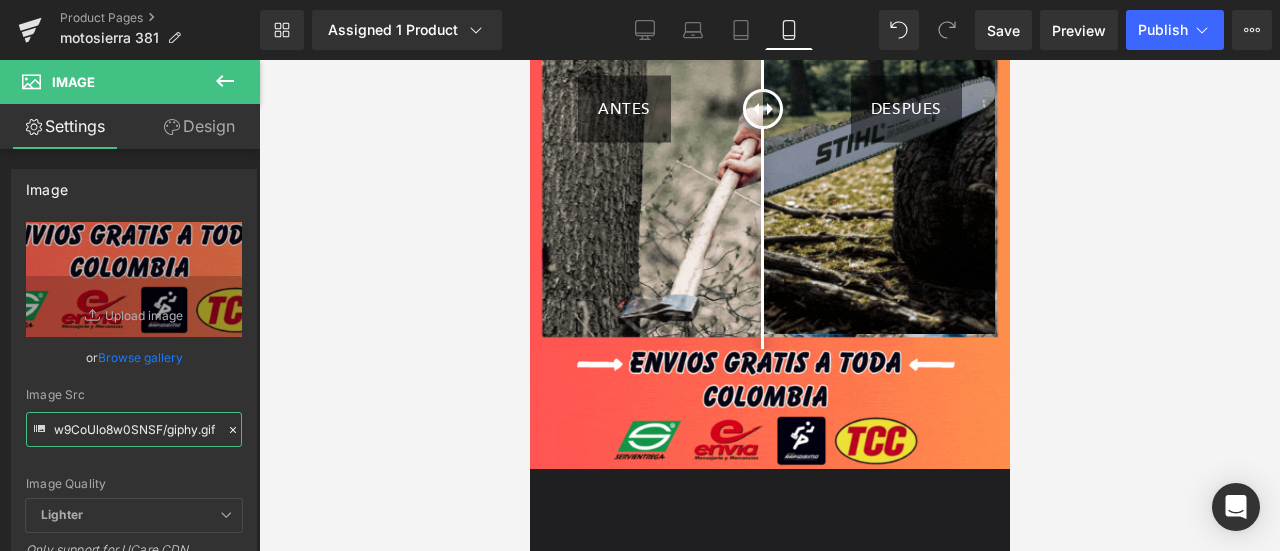 scroll, scrollTop: 0, scrollLeft: 0, axis: both 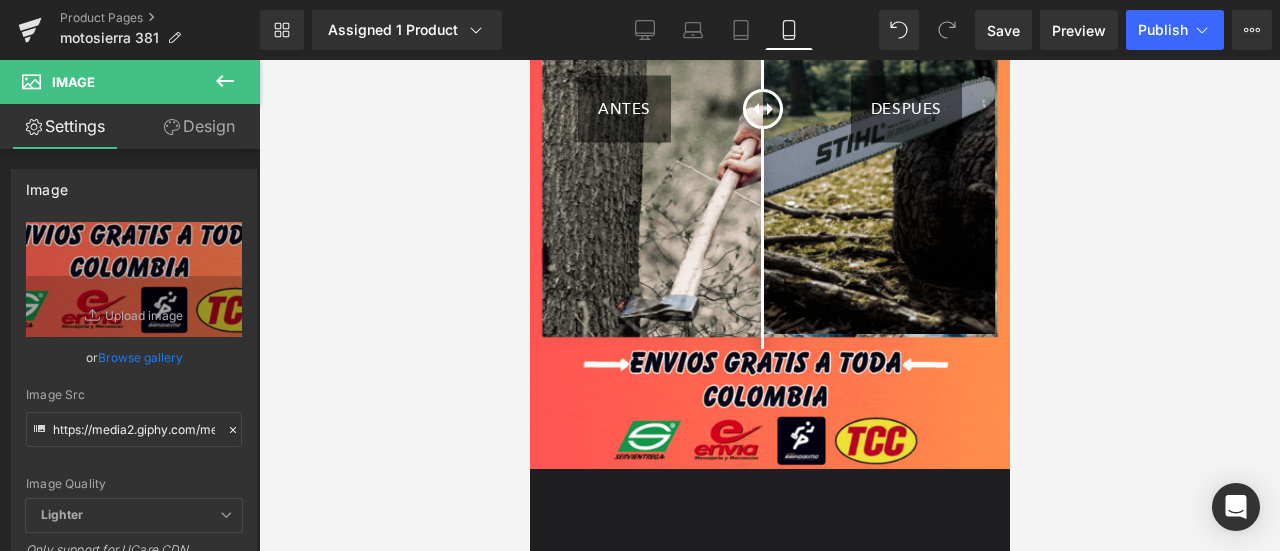 click at bounding box center (225, 82) 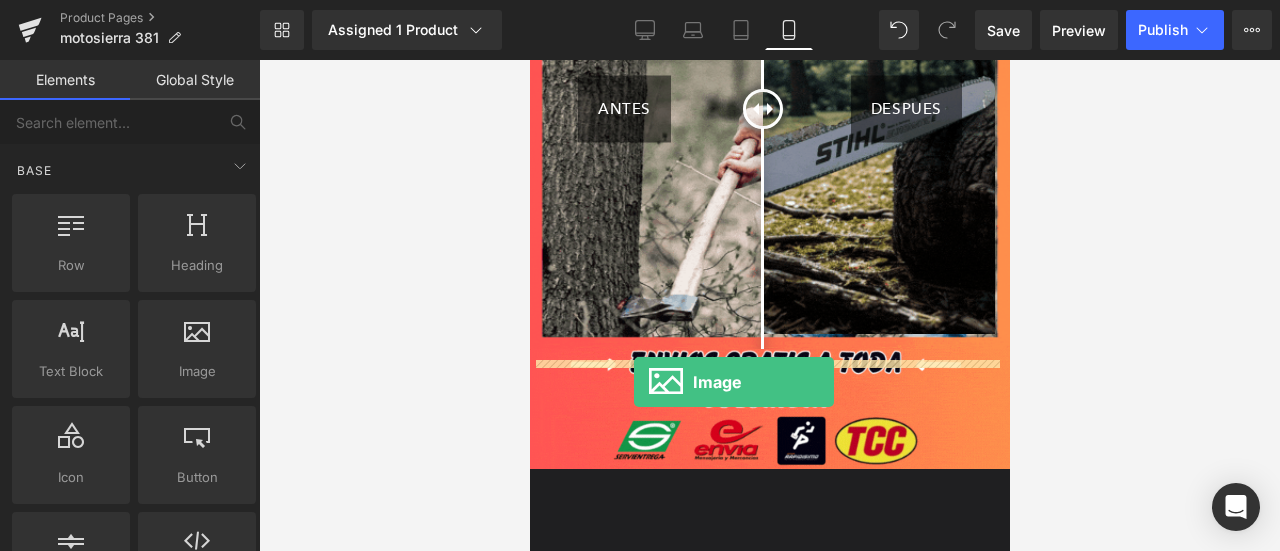 drag, startPoint x: 762, startPoint y: 439, endPoint x: 634, endPoint y: 381, distance: 140.52757 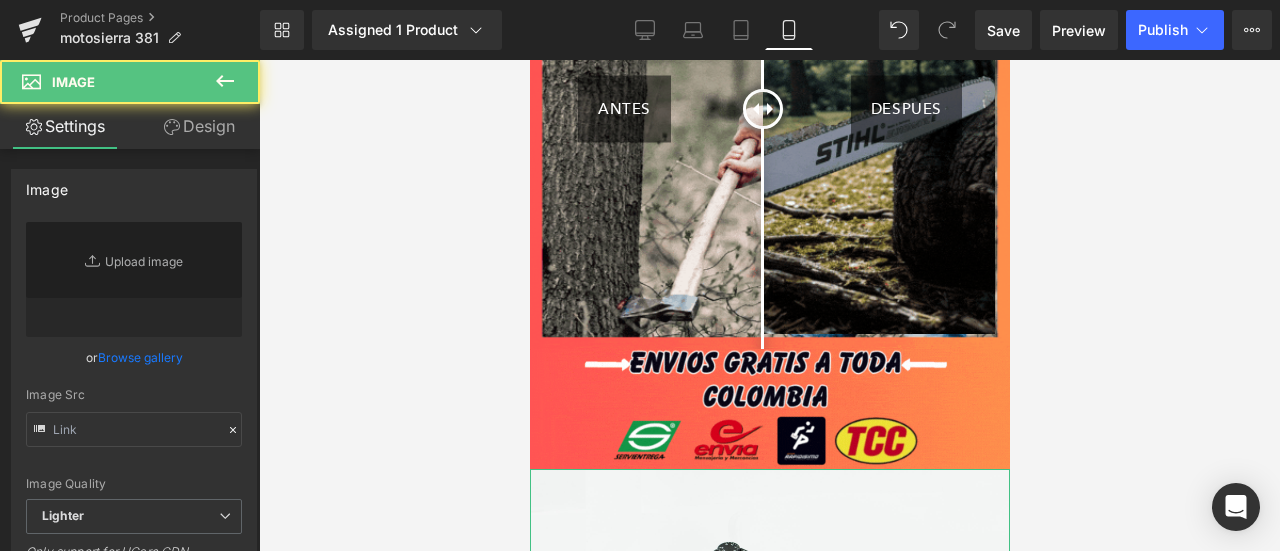 type on "//d1um8515vdn9kb.cloudfront.net/images/parallax.jpg" 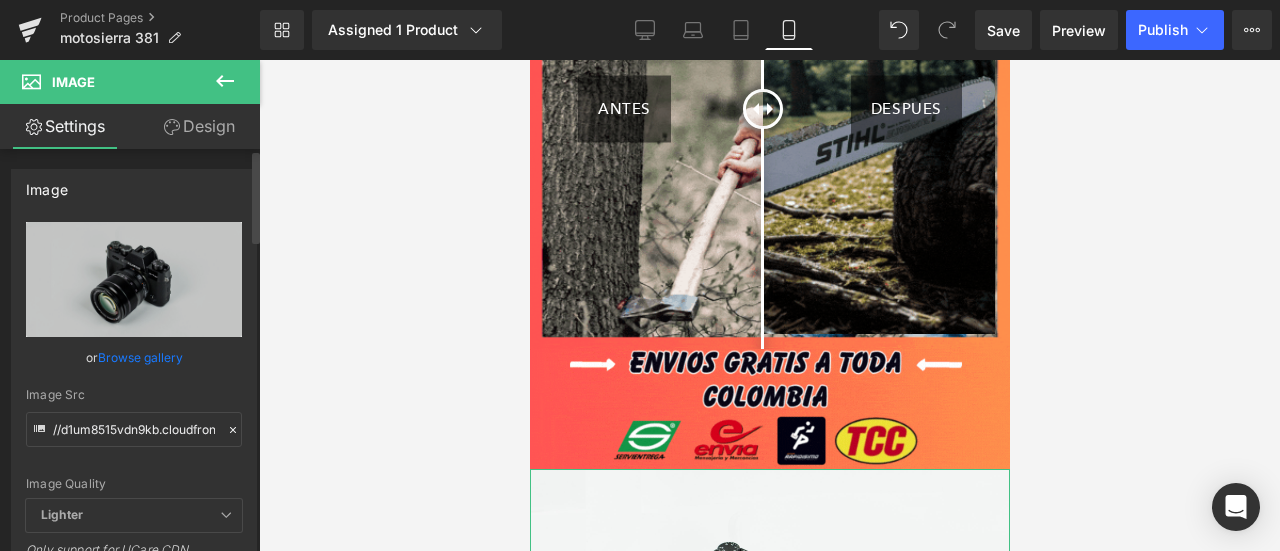 click 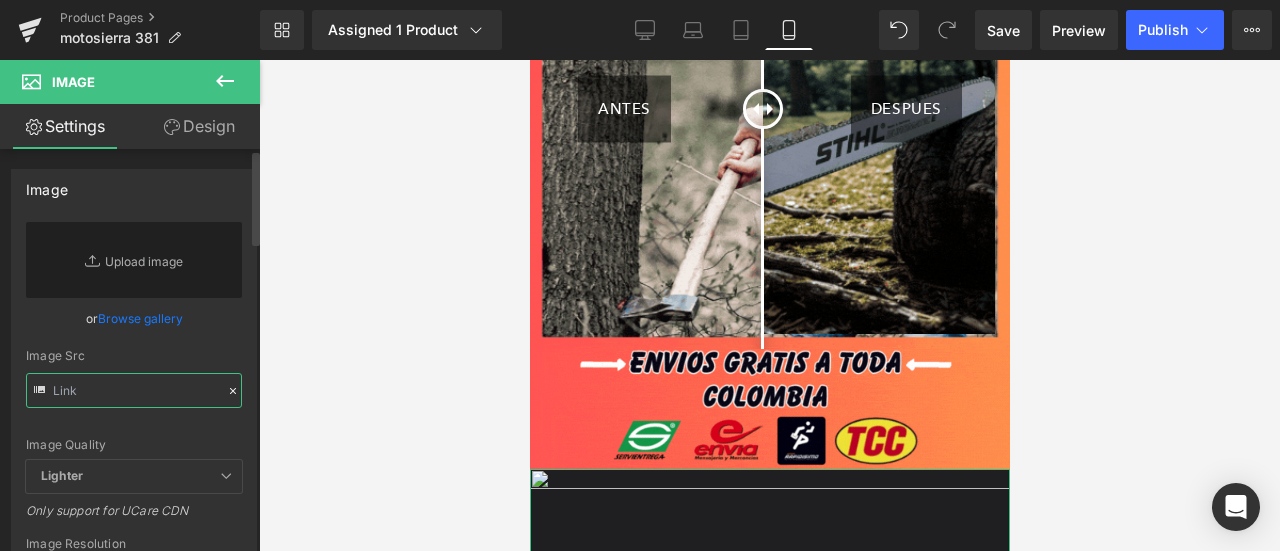 paste on "https://media.giphy.com/media/MfzYf1cRdRIiksVKyi/giphy.gif" 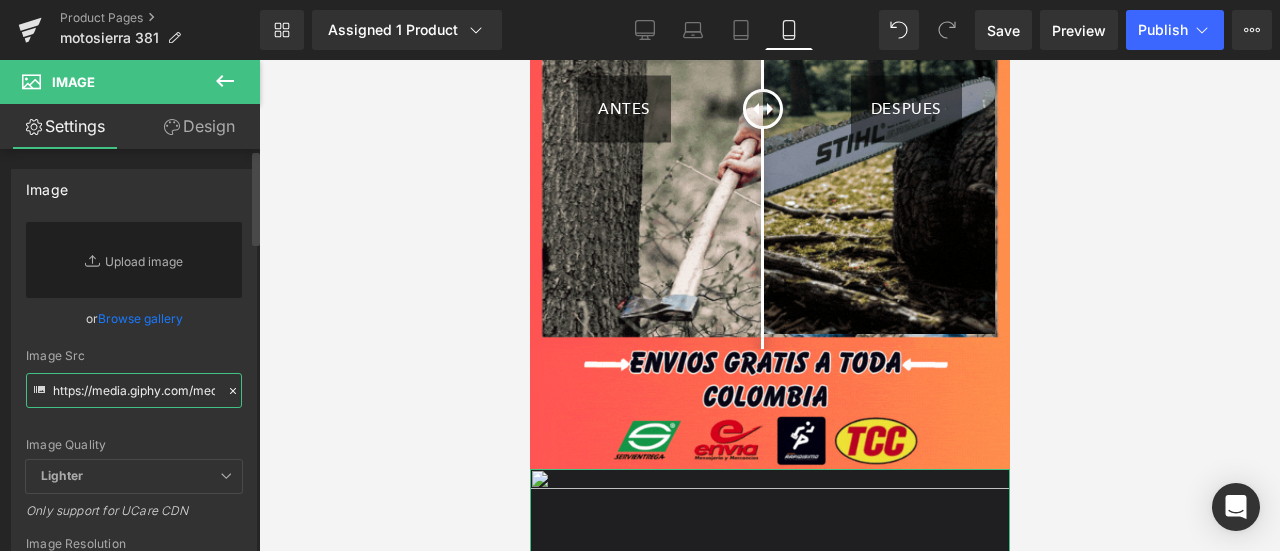scroll, scrollTop: 0, scrollLeft: 193, axis: horizontal 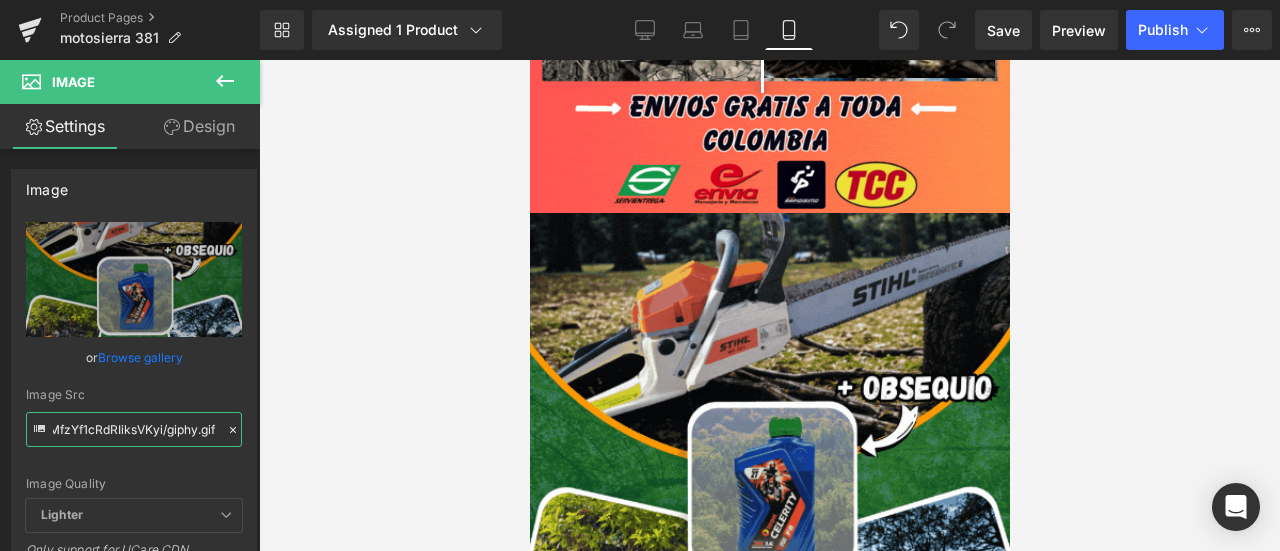 type on "https://media.giphy.com/media/MfzYf1cRdRIiksVKyi/giphy.gif" 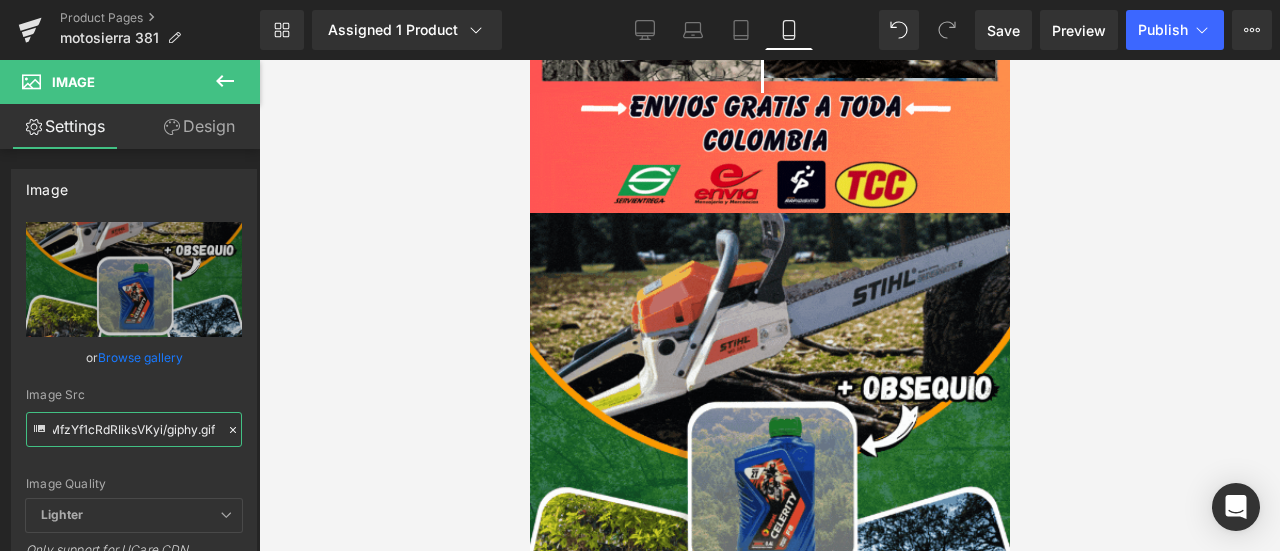 scroll, scrollTop: 0, scrollLeft: 0, axis: both 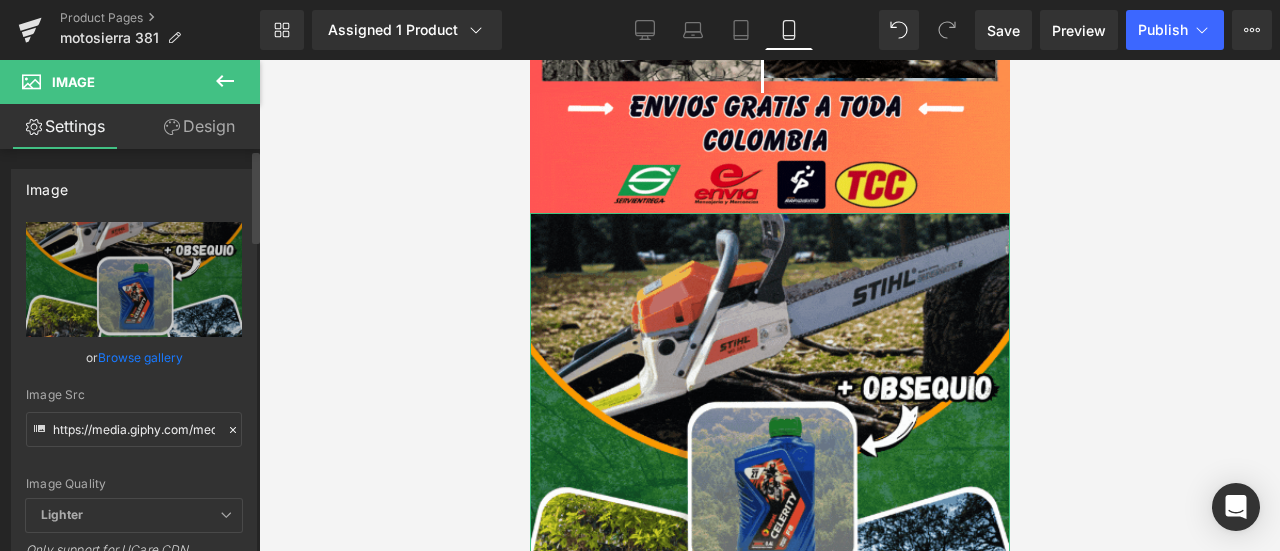 click 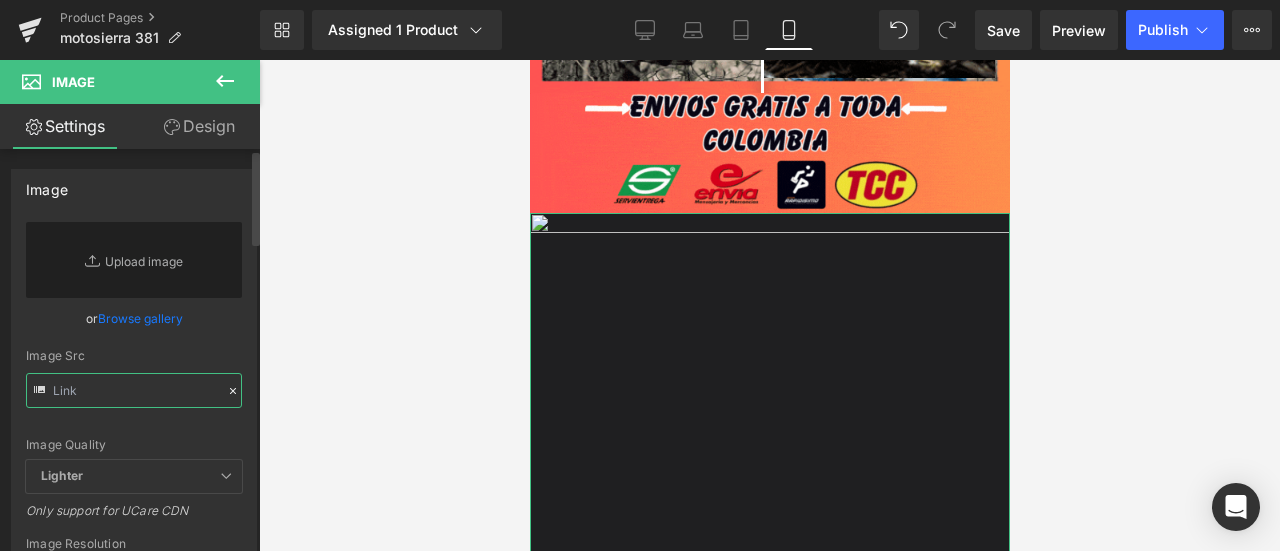 paste on "https://media4.giphy.com/media/v1.Y2lkPTc5MGI3NjExeWJ5eWl1OGNtaDRsaWtkM2I5MXc1OWd2MXg4bDZ6MnYxc294NHRqZyZlcD12MV9pbnRlcm5hbF9naWZfYnlfaWQmY3Q9Zw/VqhH0jaklrcSXqVwJA/giphy.gif" 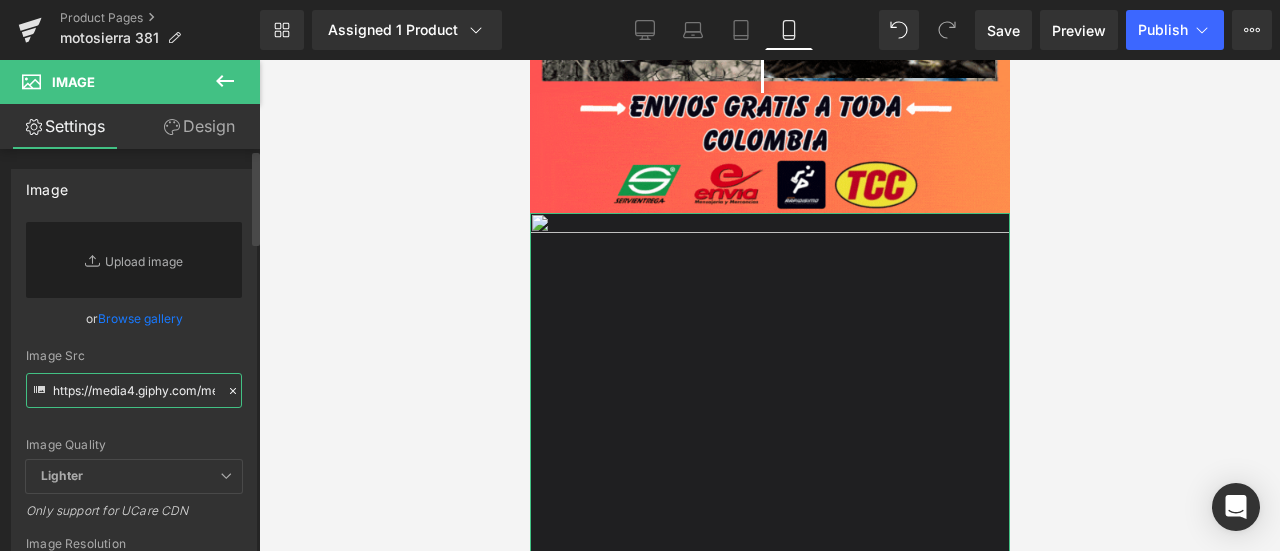 scroll, scrollTop: 0, scrollLeft: 1053, axis: horizontal 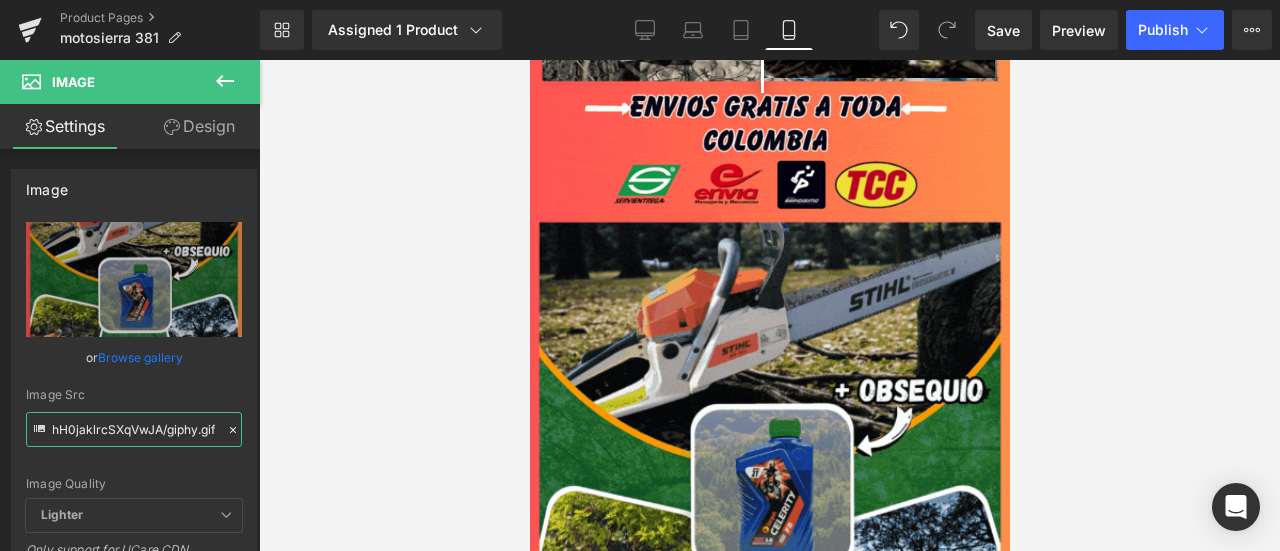 type on "https://media4.giphy.com/media/v1.Y2lkPTc5MGI3NjExeWJ5eWl1OGNtaDRsaWtkM2I5MXc1OWd2MXg4bDZ6MnYxc294NHRqZyZlcD12MV9pbnRlcm5hbF9naWZfYnlfaWQmY3Q9Zw/VqhH0jaklrcSXqVwJA/giphy.gif" 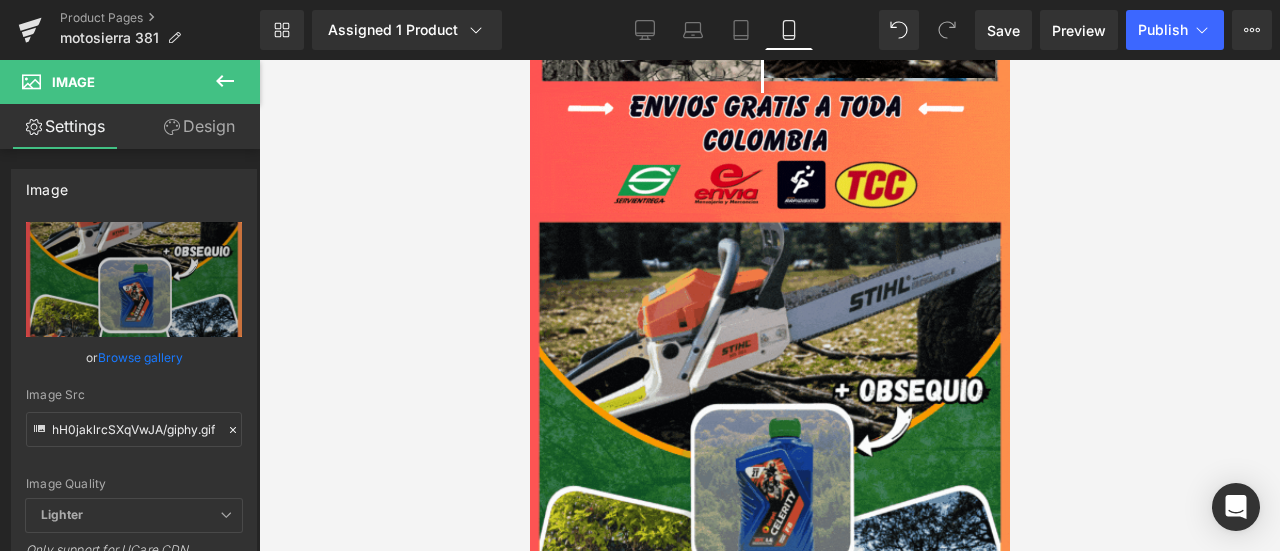 click at bounding box center (769, 305) 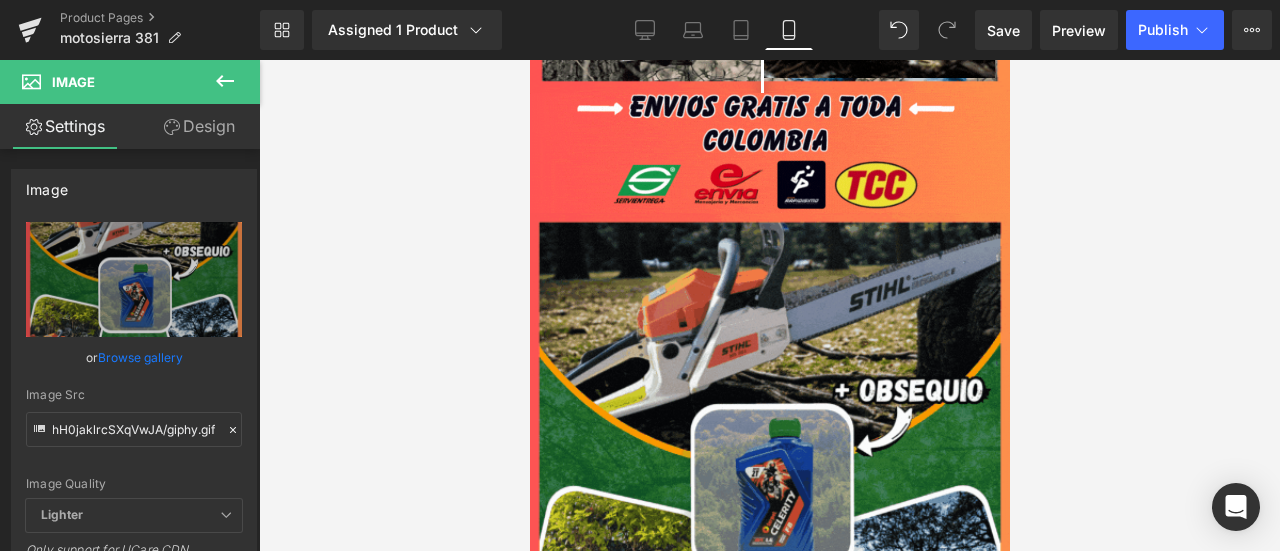 scroll, scrollTop: 0, scrollLeft: 0, axis: both 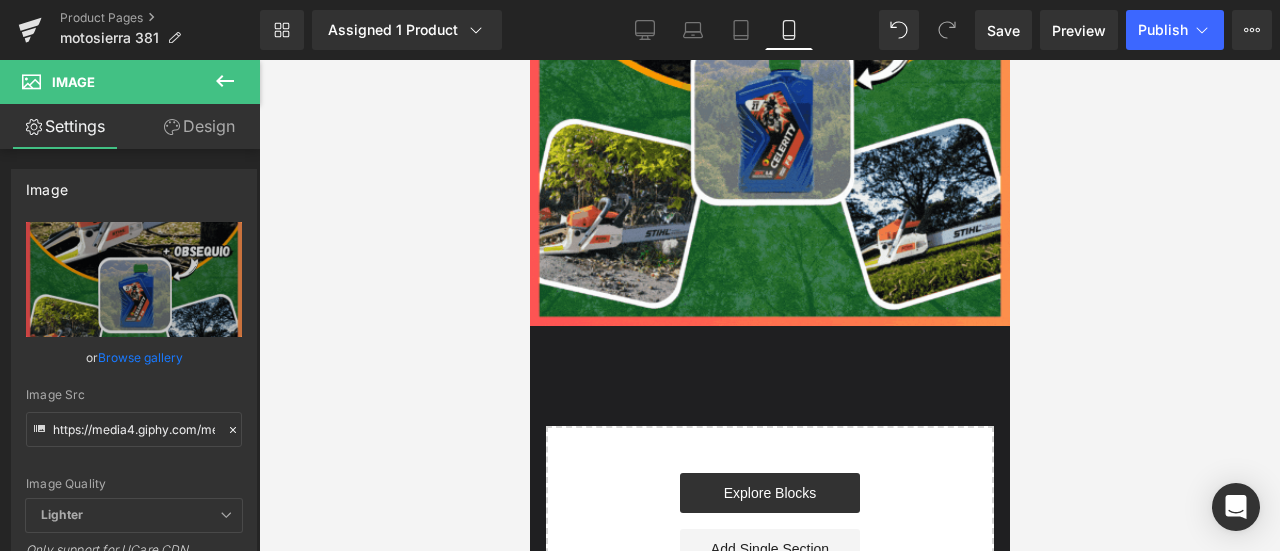 click 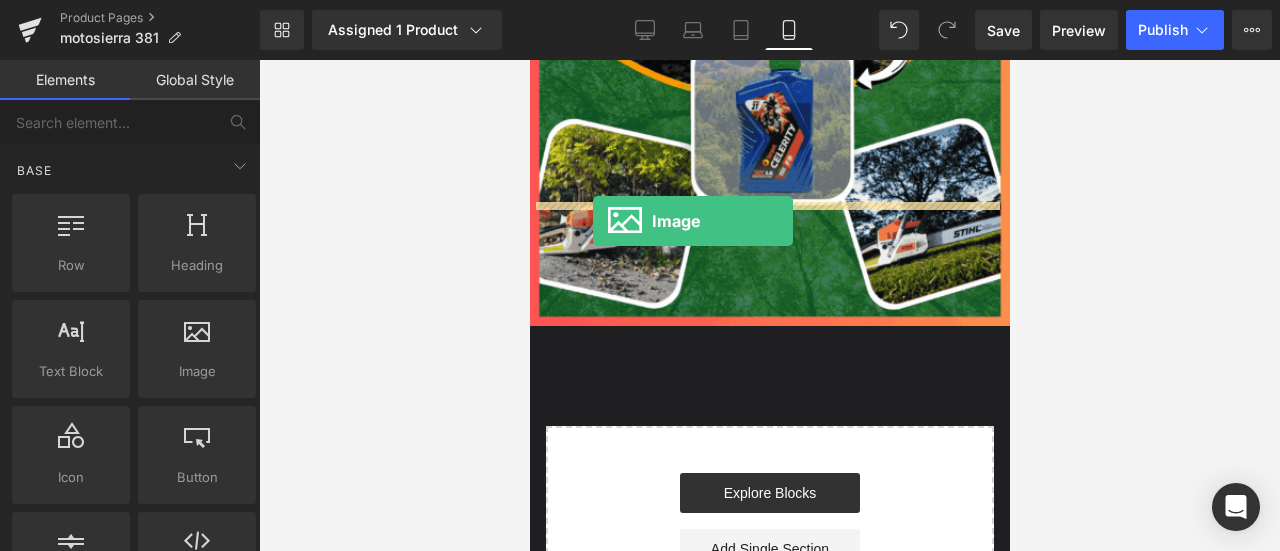 drag, startPoint x: 729, startPoint y: 416, endPoint x: 608, endPoint y: 221, distance: 229.49074 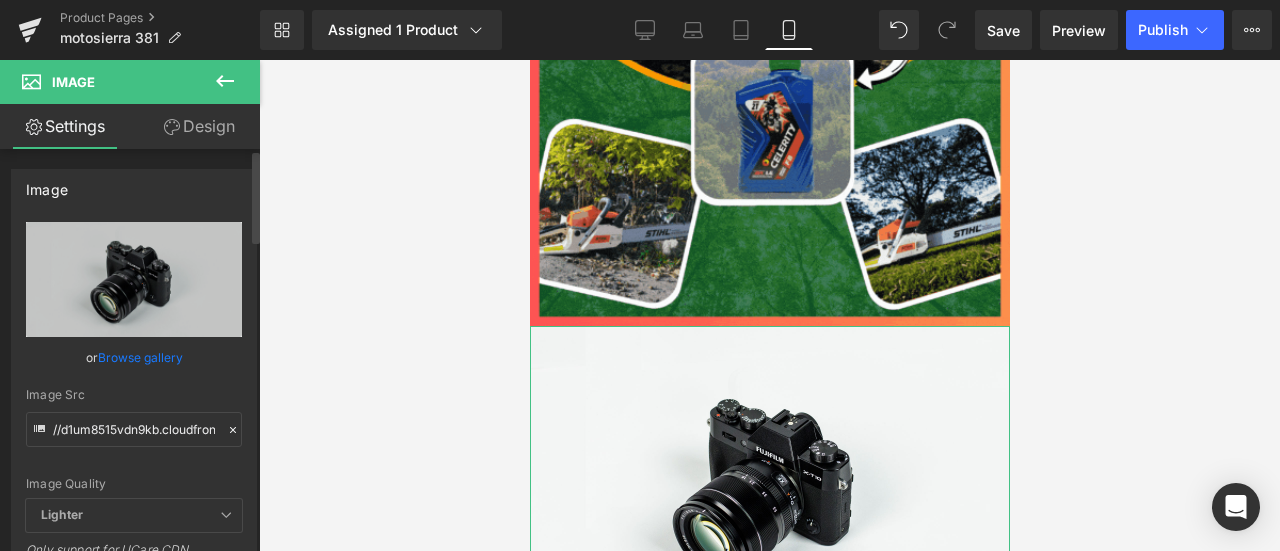 click at bounding box center [233, 430] 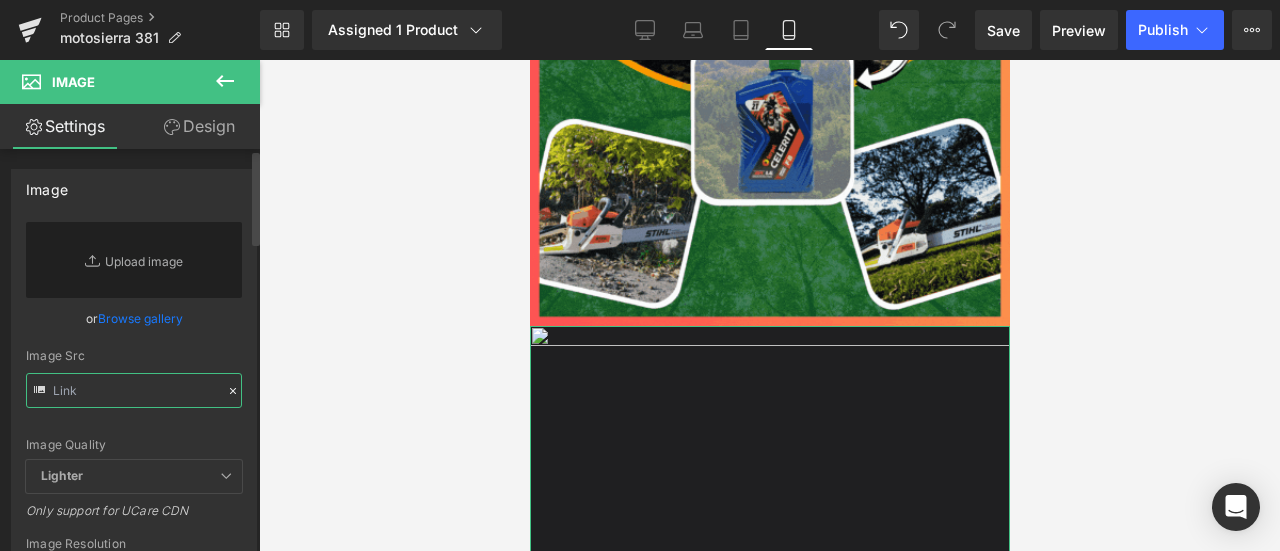 paste on "https://media.giphy.com/media/tO5bpWYIhispl0h6Ro/giphy.gif" 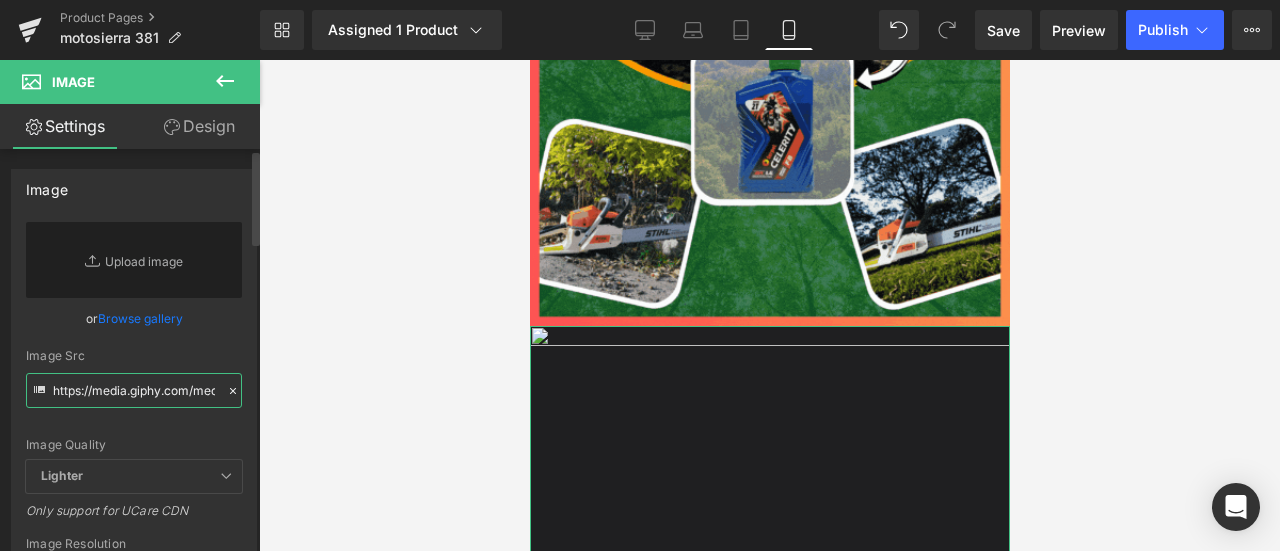 scroll, scrollTop: 0, scrollLeft: 200, axis: horizontal 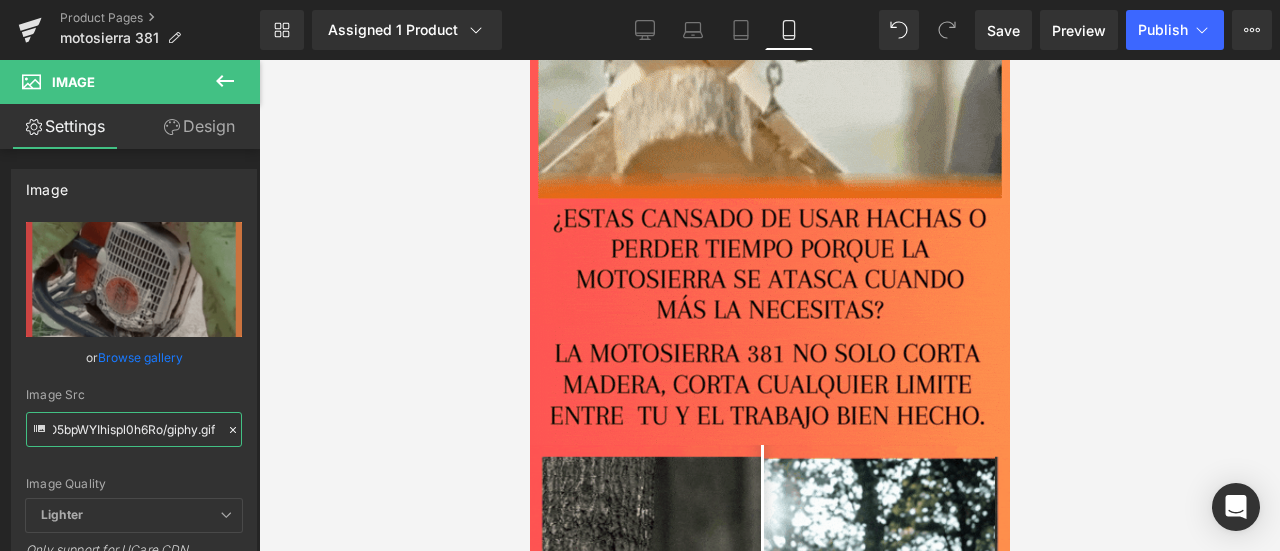 type on "https://media.giphy.com/media/tO5bpWYIhispl0h6Ro/giphy.gif" 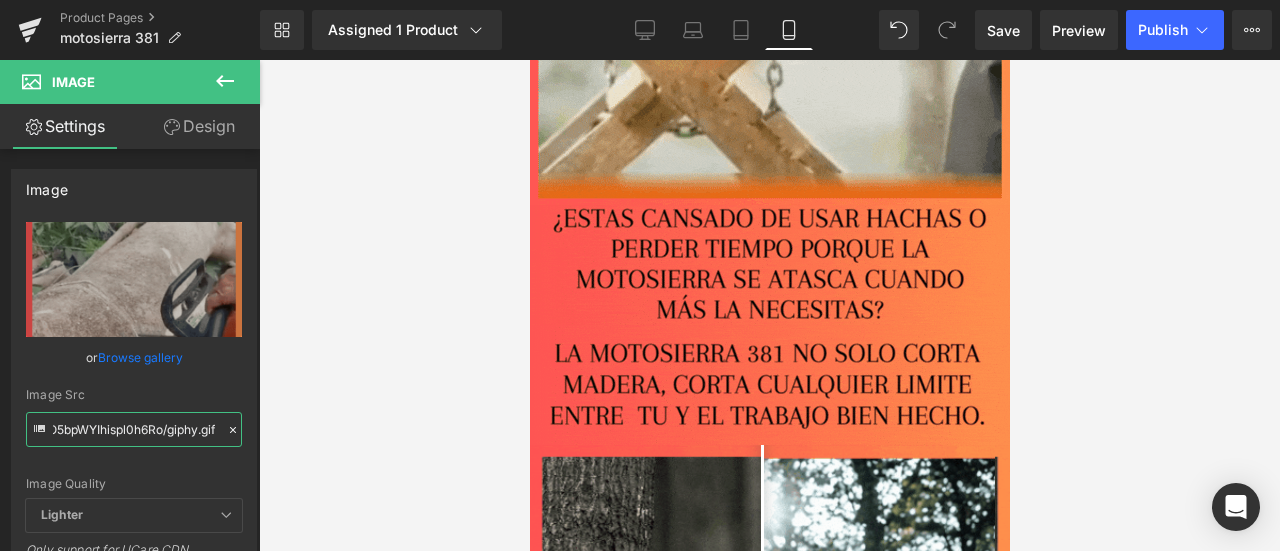 scroll, scrollTop: 0, scrollLeft: 0, axis: both 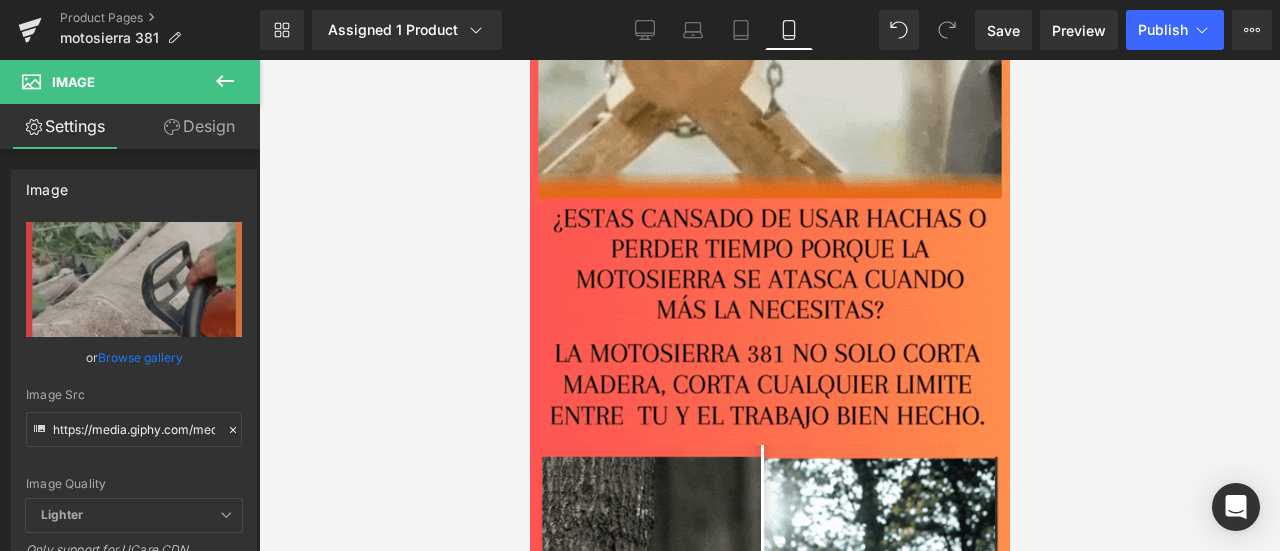 click at bounding box center (225, 82) 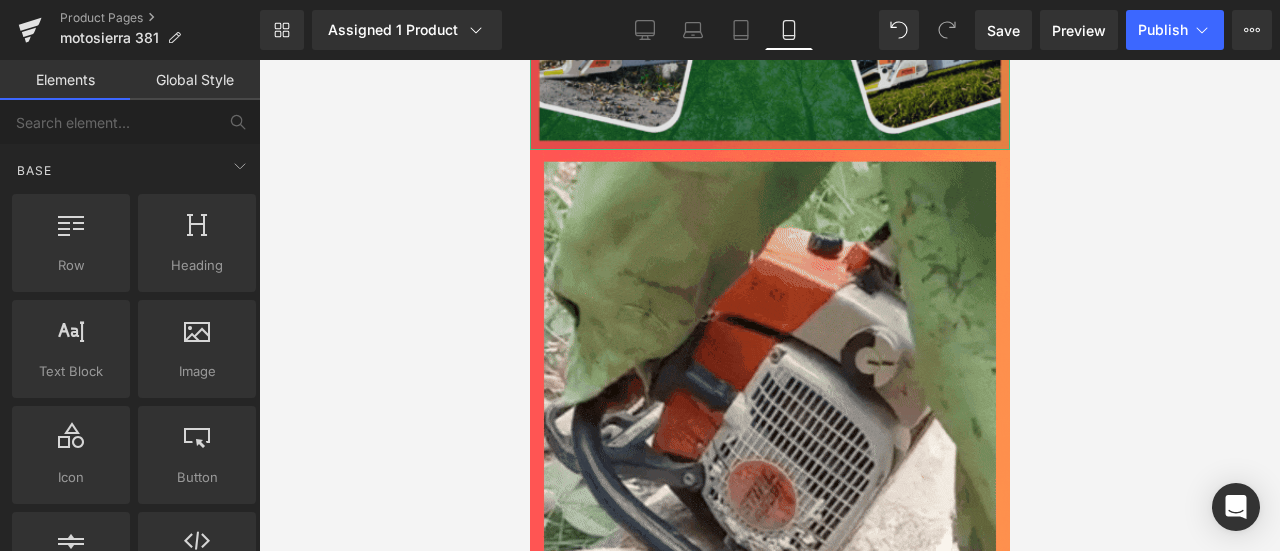 scroll, scrollTop: 4466, scrollLeft: 0, axis: vertical 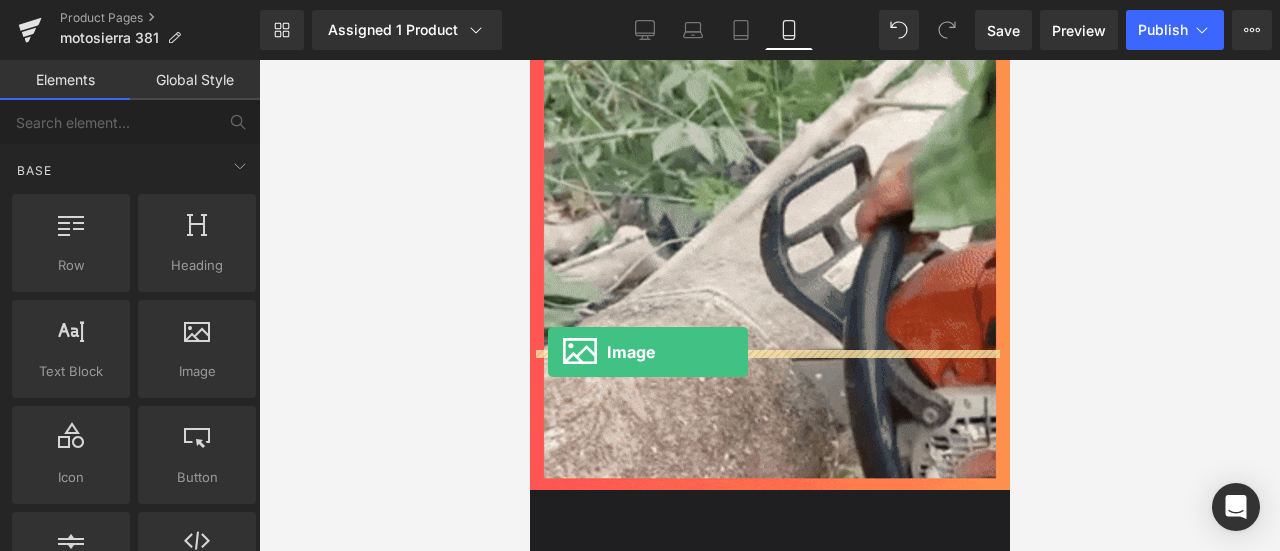 drag, startPoint x: 763, startPoint y: 419, endPoint x: 547, endPoint y: 352, distance: 226.1526 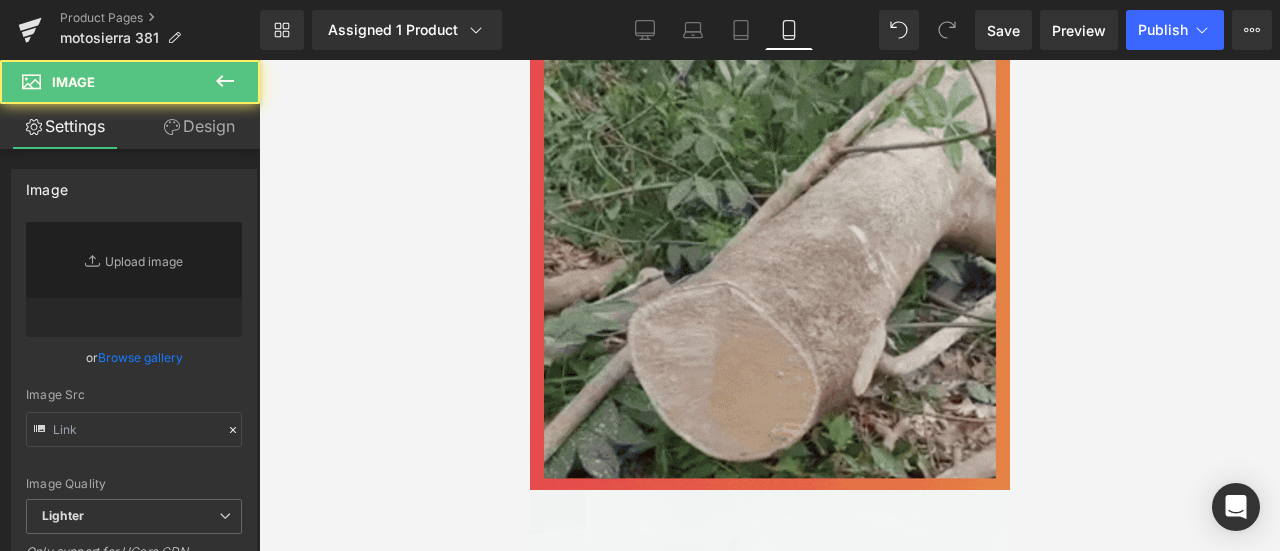 type on "//d1um8515vdn9kb.cloudfront.net/images/parallax.jpg" 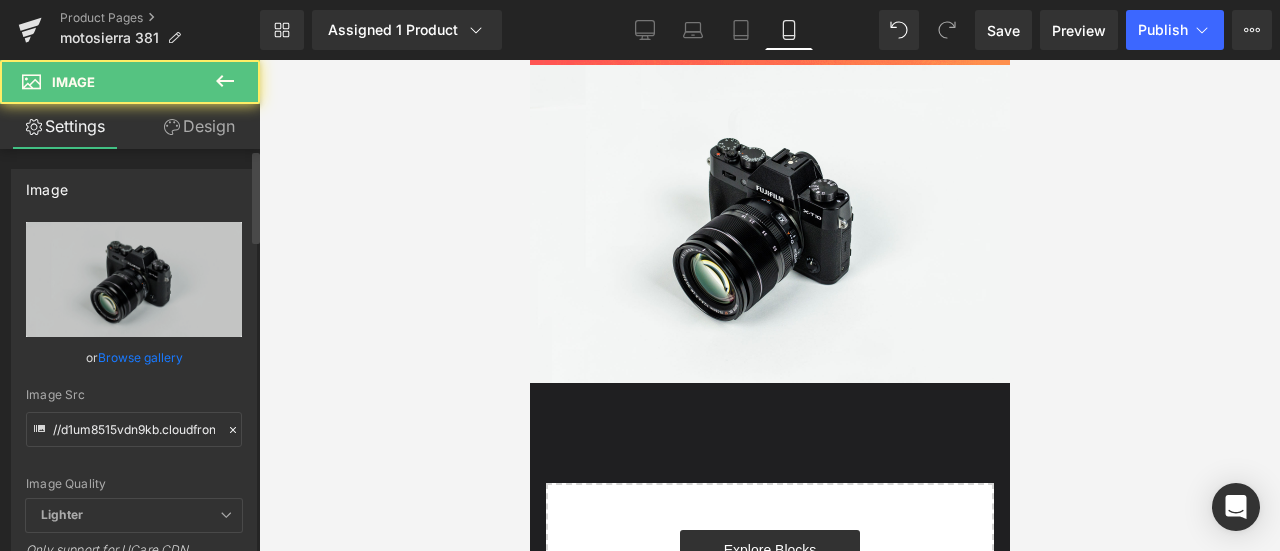 scroll, scrollTop: 4900, scrollLeft: 0, axis: vertical 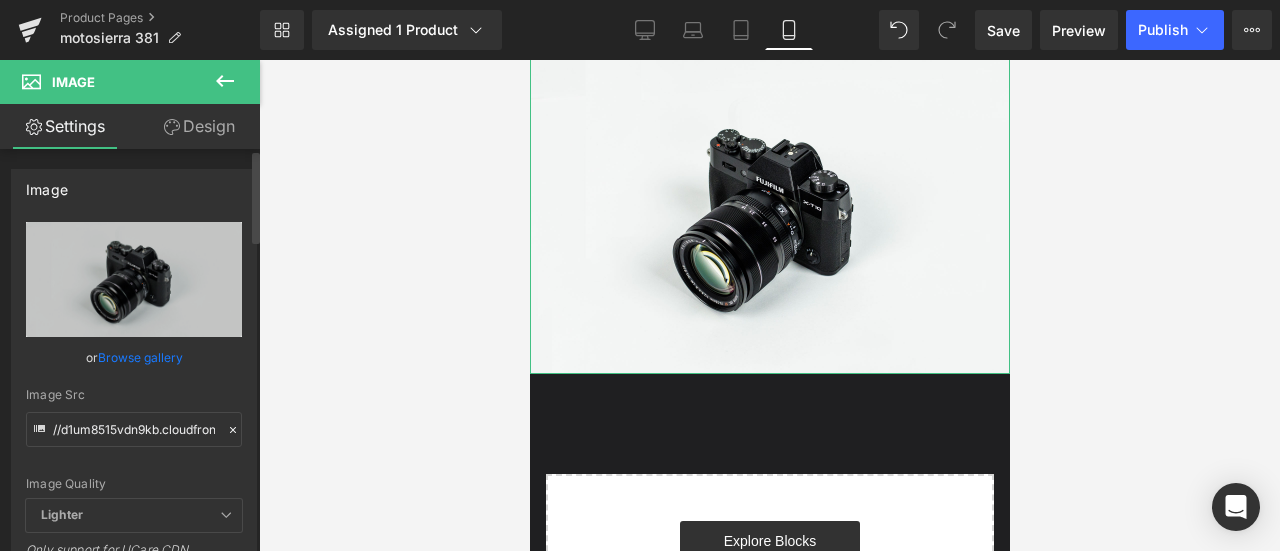 click at bounding box center (233, 430) 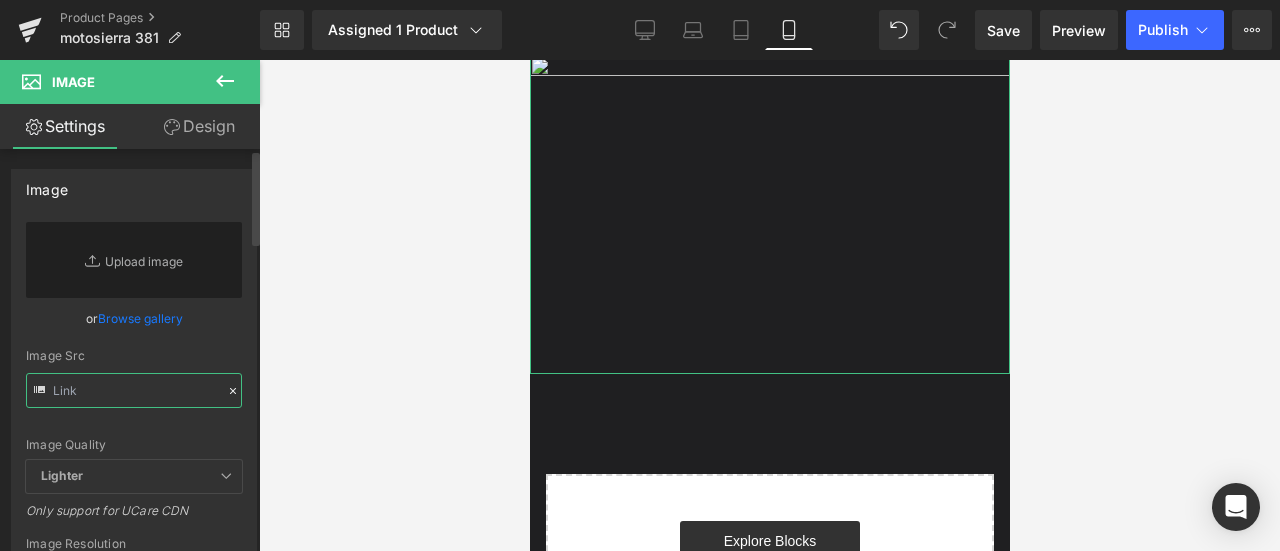 paste on "https://media4.giphy.com/media/v1.Y2lkPTc5MGI3NjExdzM0ZzVlOWJrOWZpY2k2NTllZ2Z6dHNsb281dXIybmJlZzcxMGw3diZlcD12MV9pbnRlcm5hbF9naWZfYnlfaWQmY3Q9Zw/9wxukLWaziVO0pBHWY/giphy.gif" 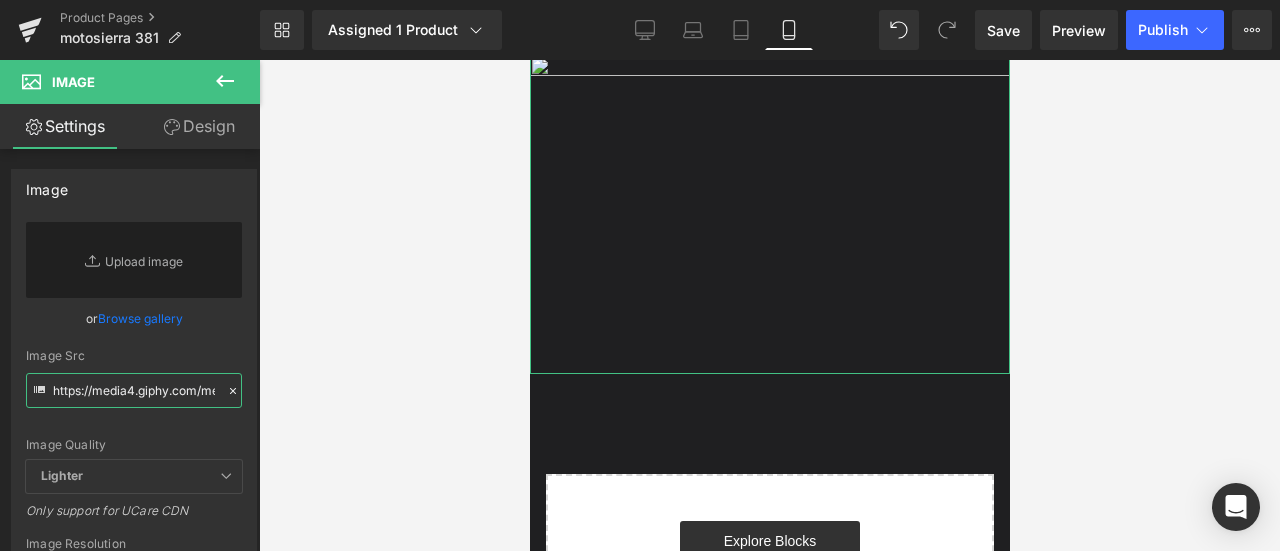 scroll, scrollTop: 0, scrollLeft: 1048, axis: horizontal 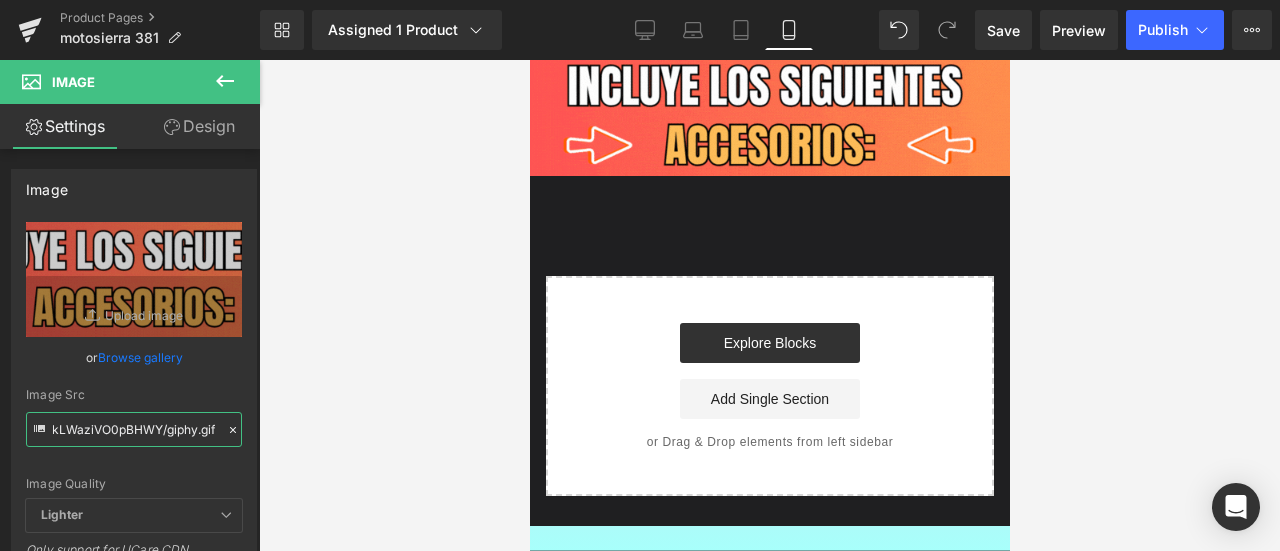 type on "https://media4.giphy.com/media/v1.Y2lkPTc5MGI3NjExdzM0ZzVlOWJrOWZpY2k2NTllZ2Z6dHNsb281dXIybmJlZzcxMGw3diZlcD12MV9pbnRlcm5hbF9naWZfYnlfaWQmY3Q9Zw/9wxukLWaziVO0pBHWY/giphy.gif" 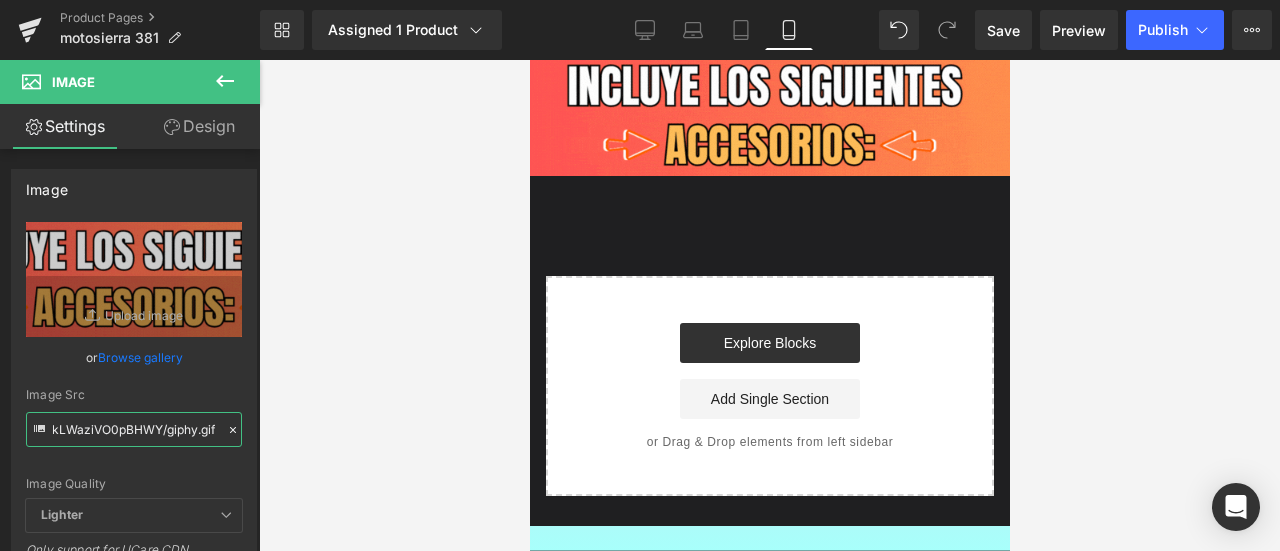 scroll, scrollTop: 0, scrollLeft: 0, axis: both 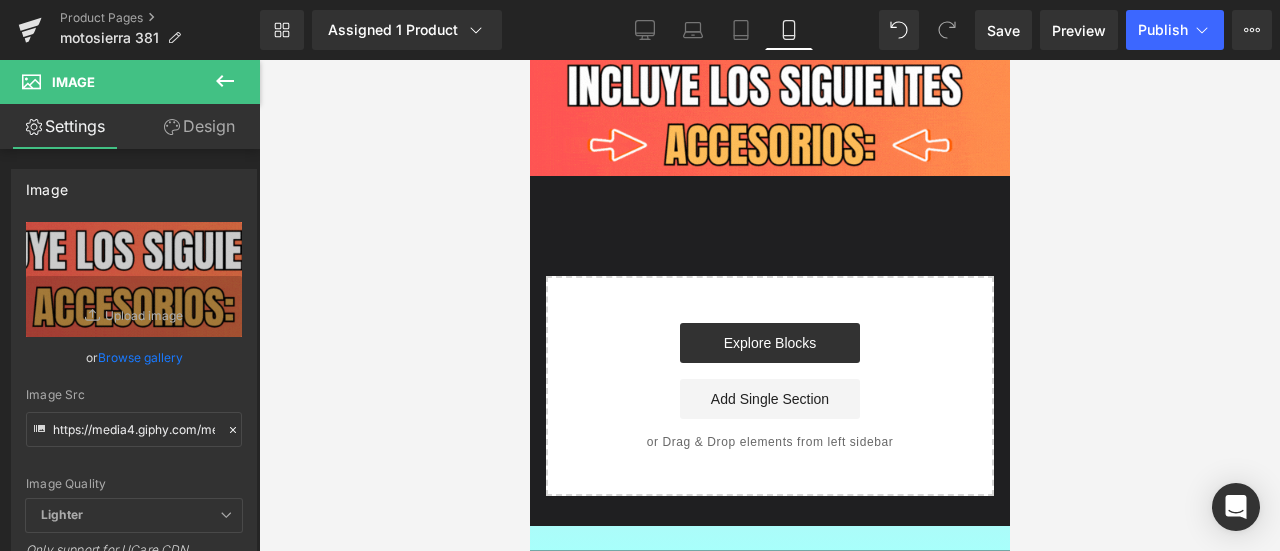 click at bounding box center [225, 82] 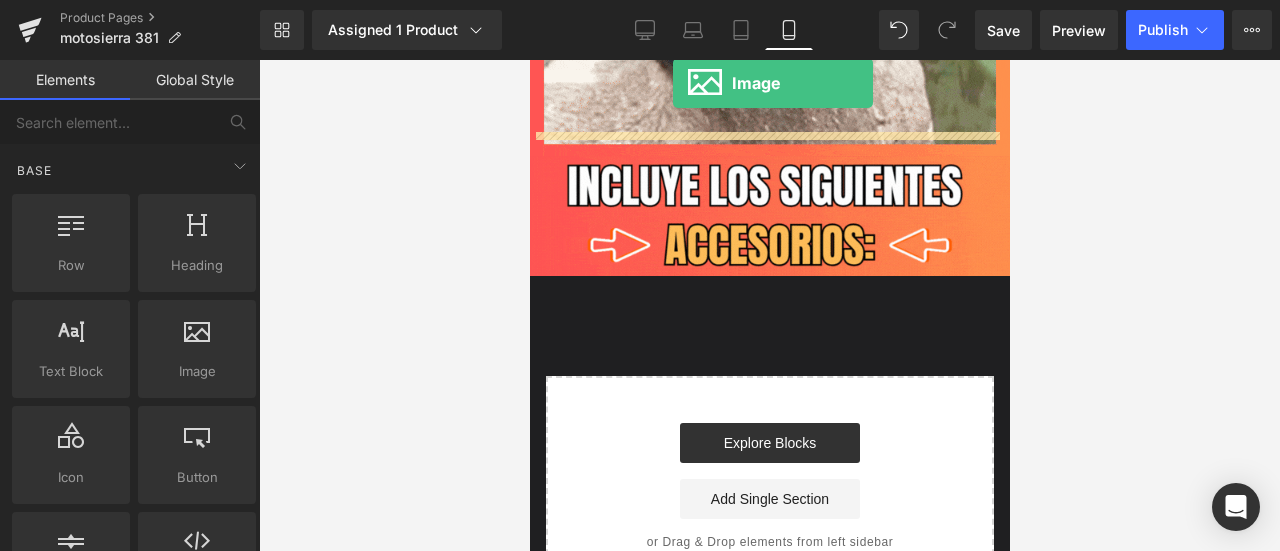 scroll, scrollTop: 4760, scrollLeft: 0, axis: vertical 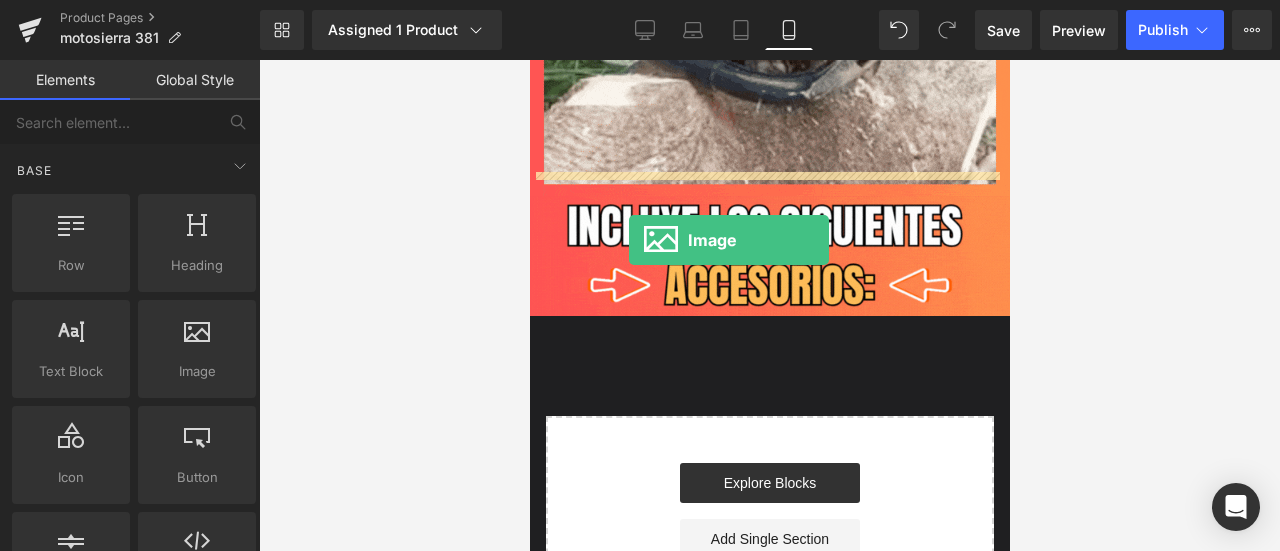 drag, startPoint x: 724, startPoint y: 439, endPoint x: 628, endPoint y: 240, distance: 220.9457 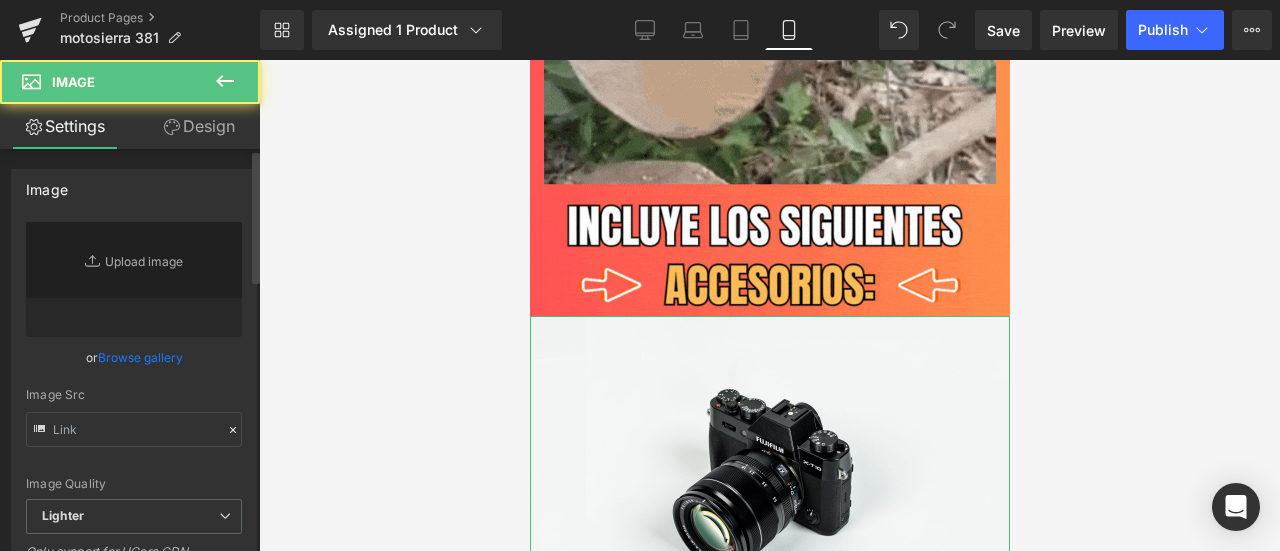 type on "//d1um8515vdn9kb.cloudfront.net/images/parallax.jpg" 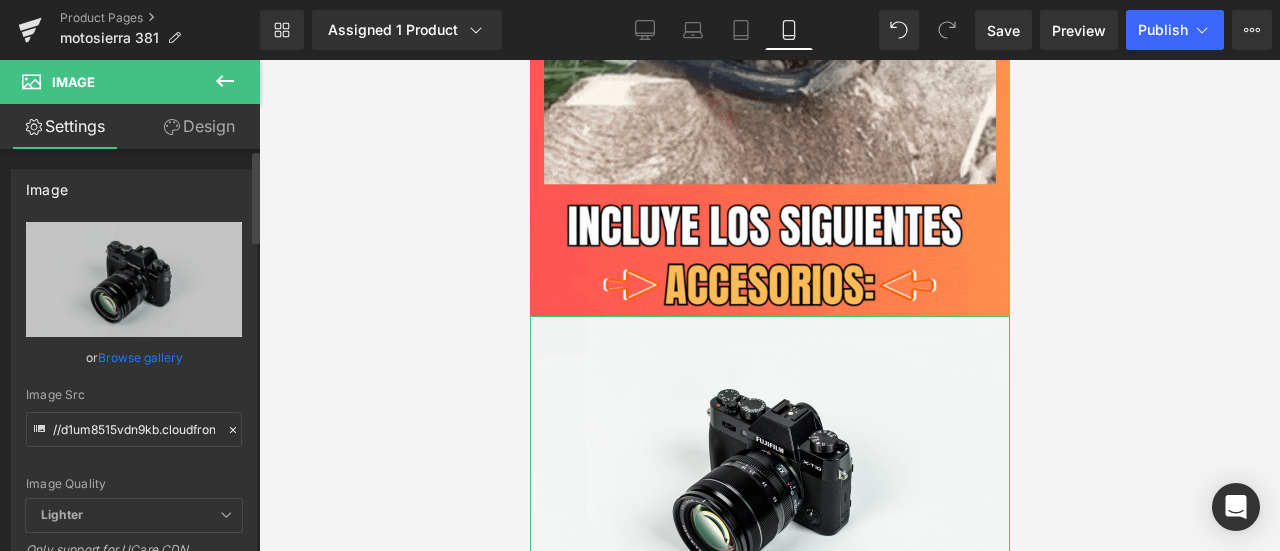 click 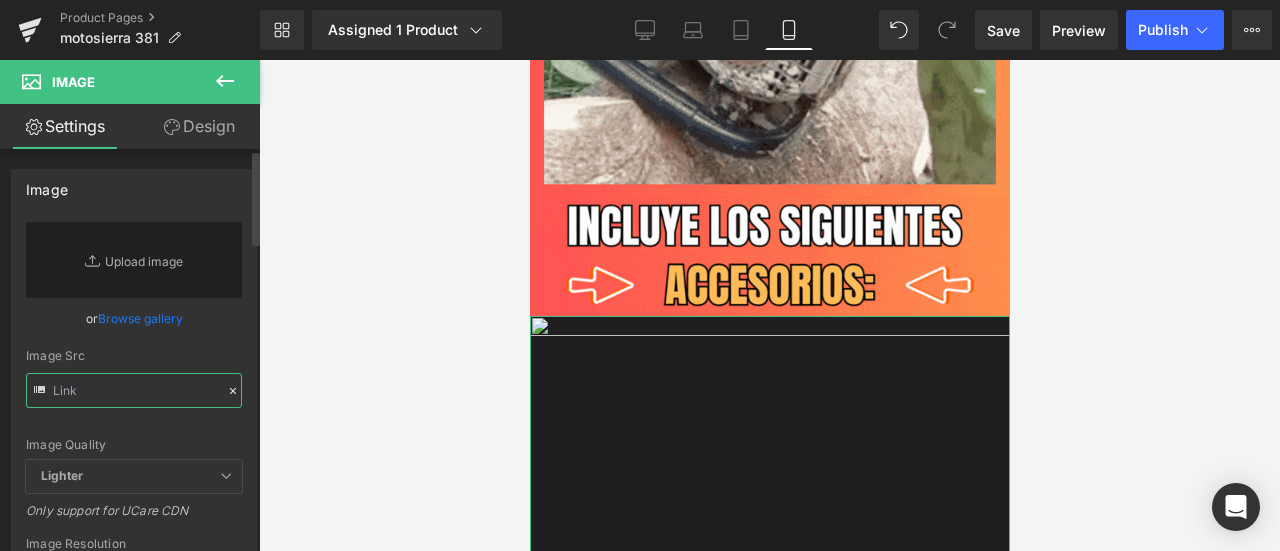 paste on "https://media.giphy.com/media/WbLVAWEb5pN5MzSZg5/giphy.gif" 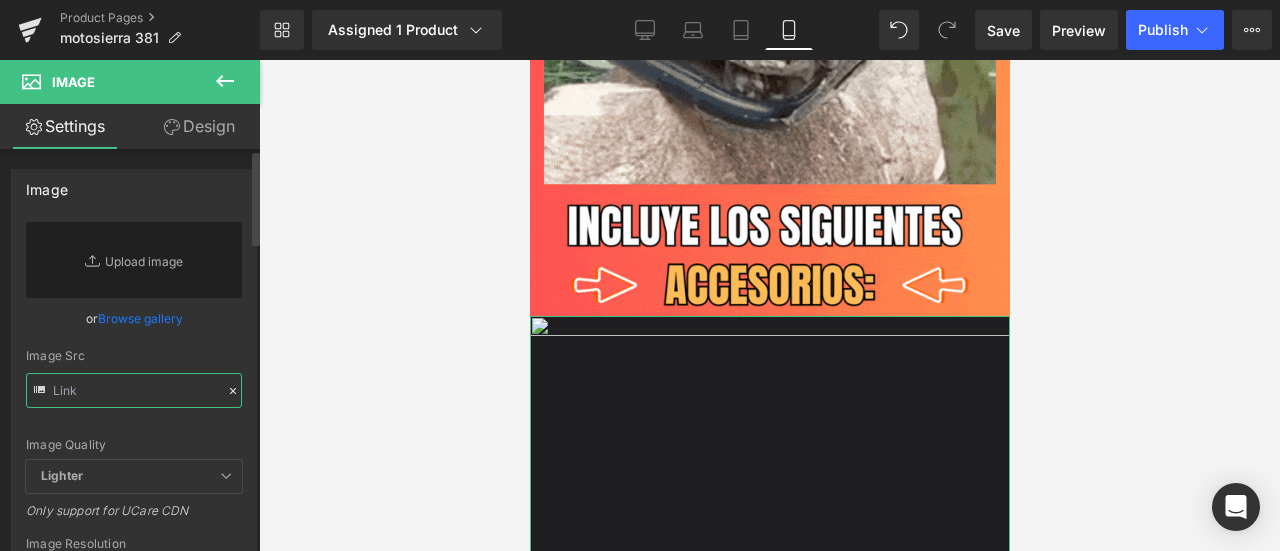 type on "https://media.giphy.com/media/WbLVAWEb5pN5MzSZg5/giphy.gif" 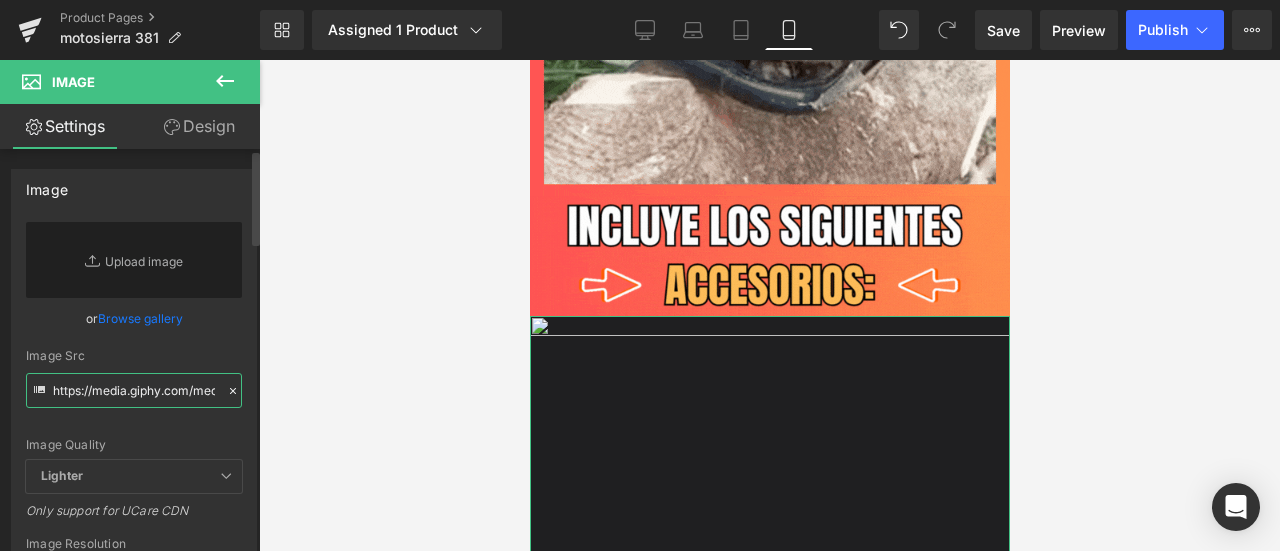 scroll, scrollTop: 0, scrollLeft: 225, axis: horizontal 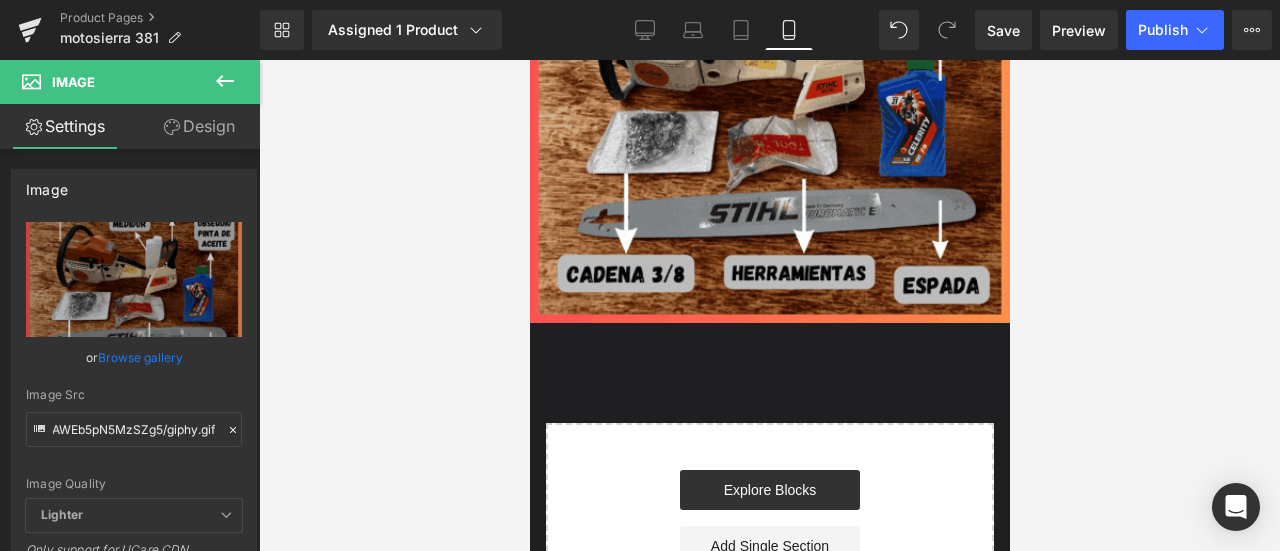 click 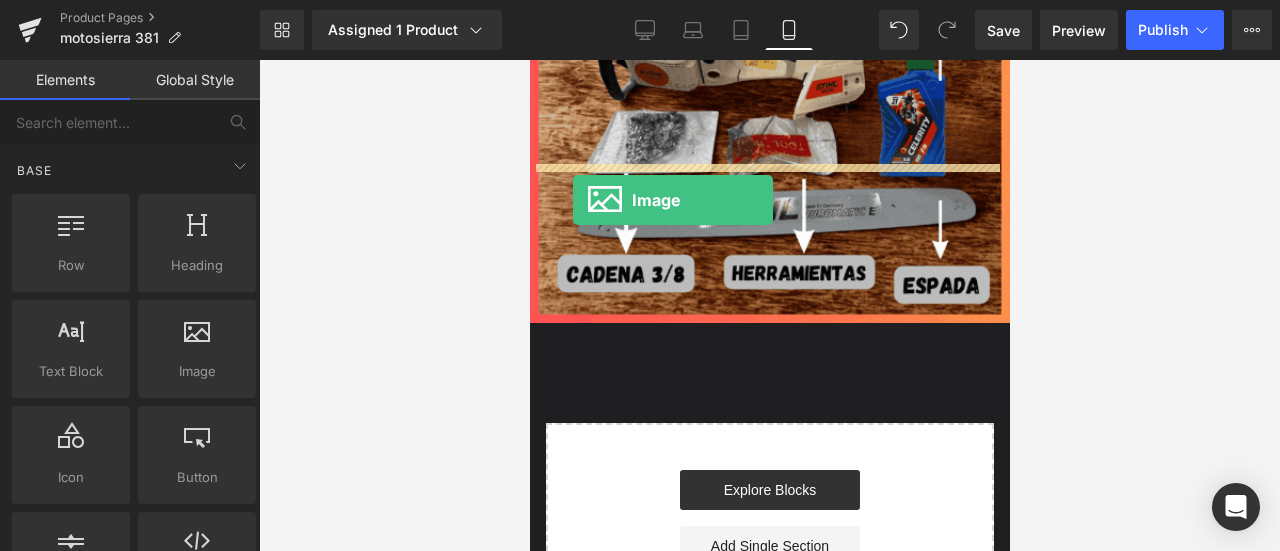 drag, startPoint x: 732, startPoint y: 388, endPoint x: 572, endPoint y: 200, distance: 246.8684 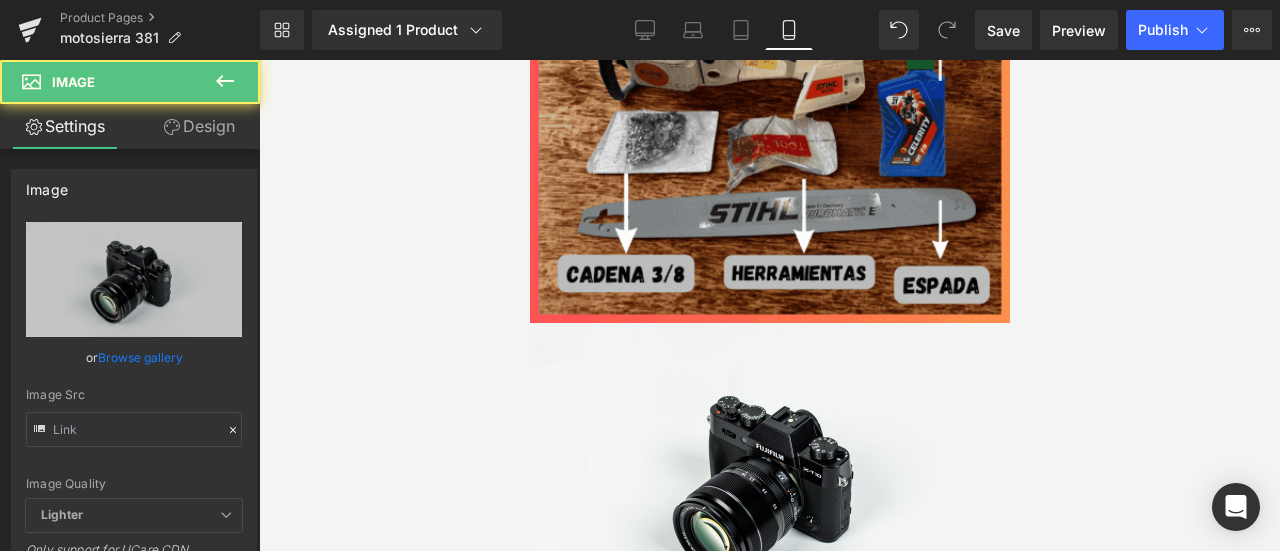 type on "//d1um8515vdn9kb.cloudfront.net/images/parallax.jpg" 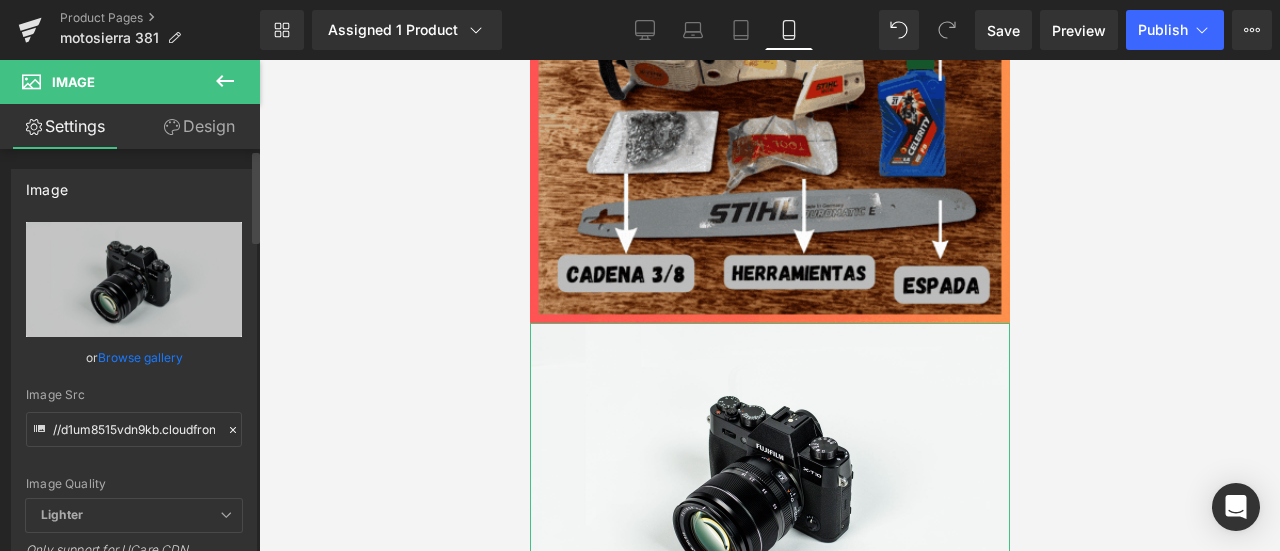 click 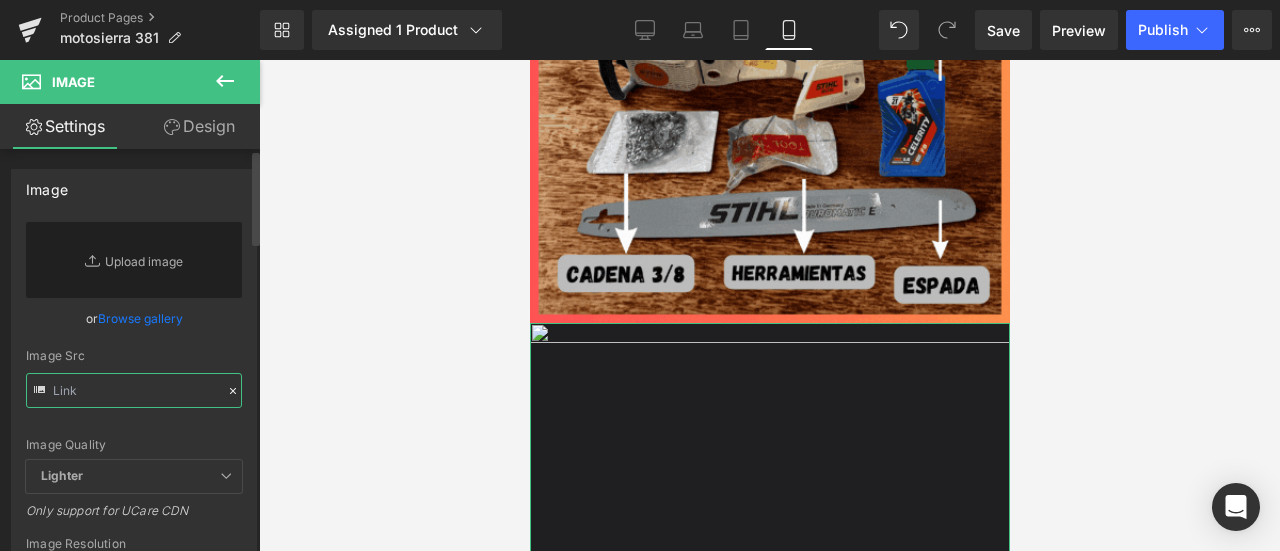 click at bounding box center (134, 390) 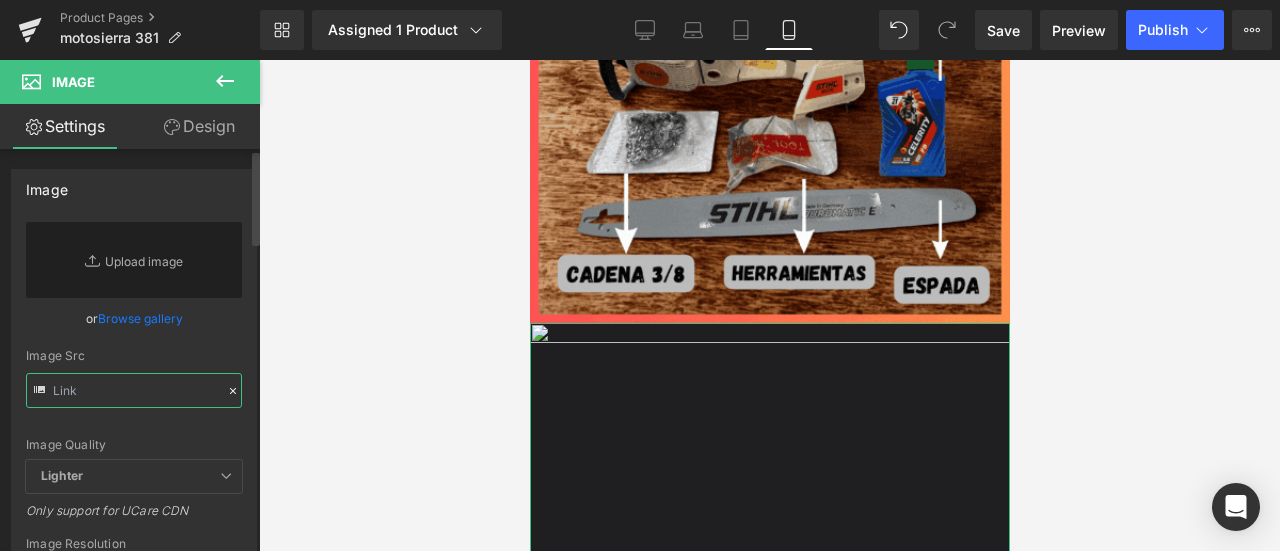 paste on "https://media.giphy.com/media/Ucbm1i1xIYmaYFoPYe/giphy.gif" 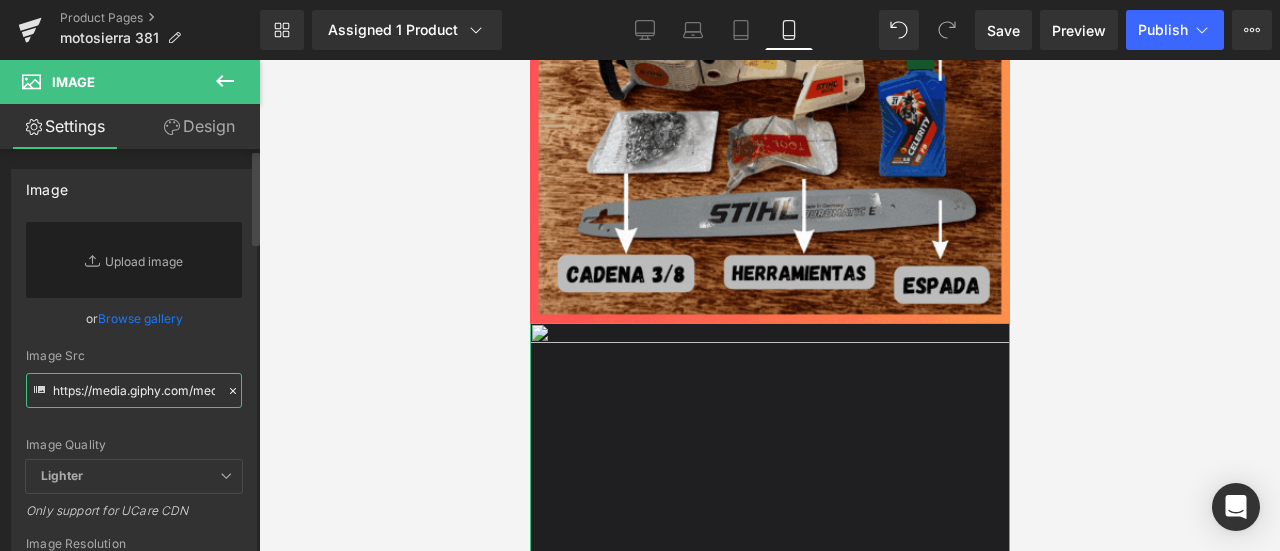scroll, scrollTop: 0, scrollLeft: 205, axis: horizontal 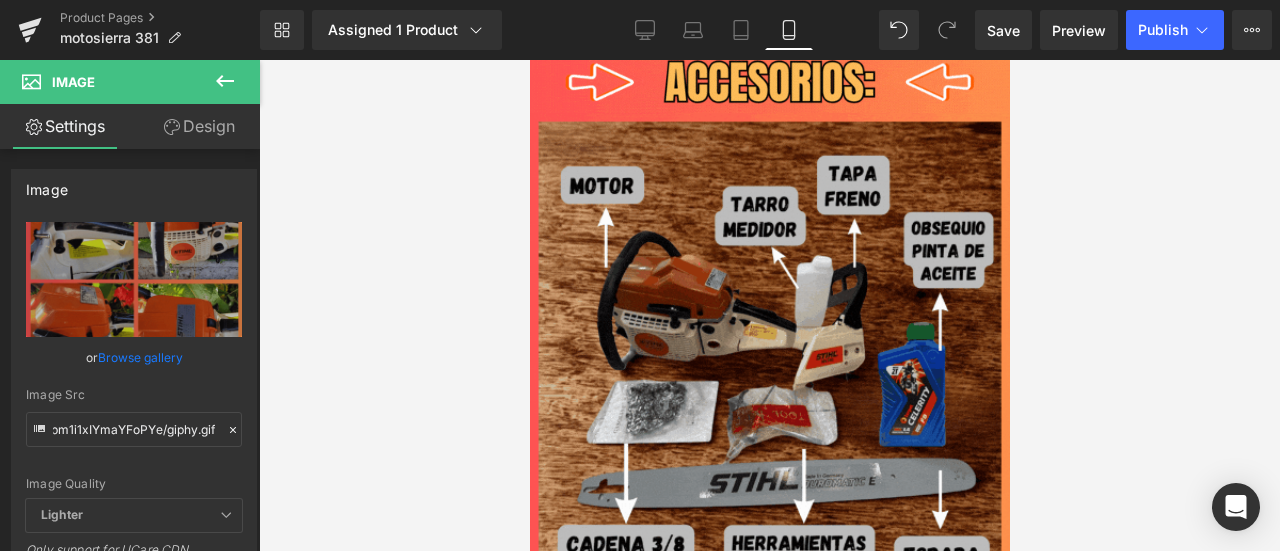 click at bounding box center [225, 82] 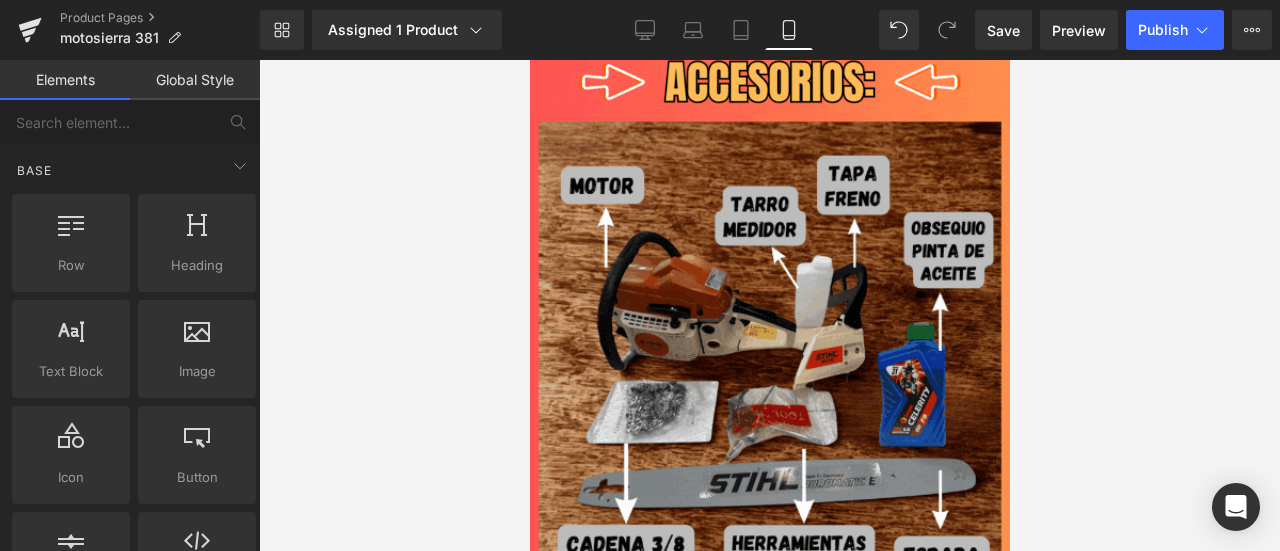 scroll, scrollTop: 0, scrollLeft: 0, axis: both 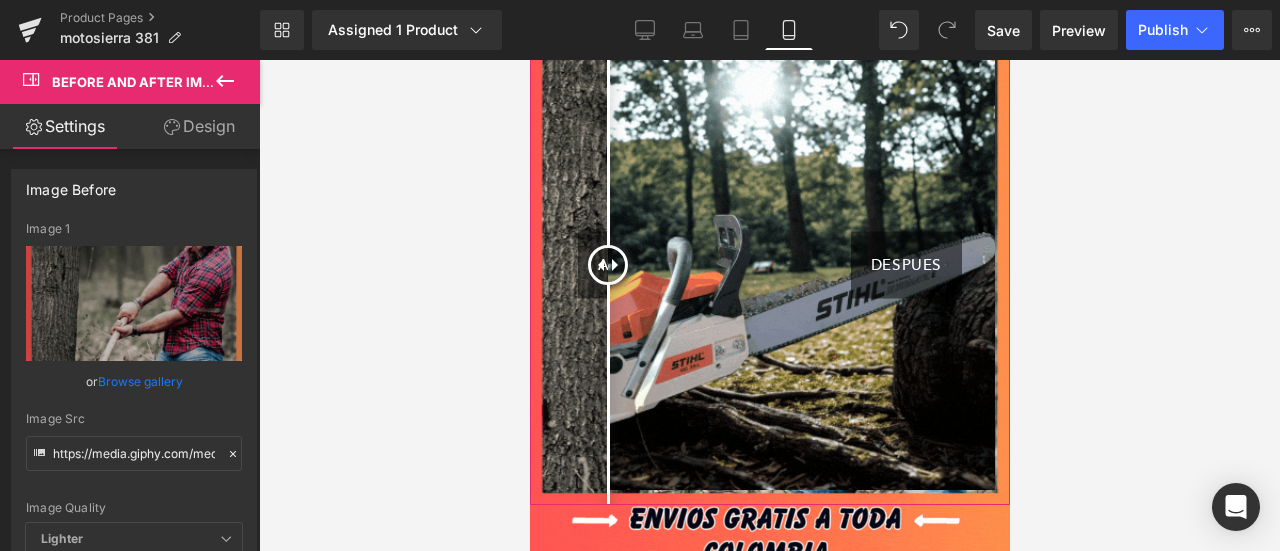 drag, startPoint x: 936, startPoint y: 142, endPoint x: 698, endPoint y: 203, distance: 245.6929 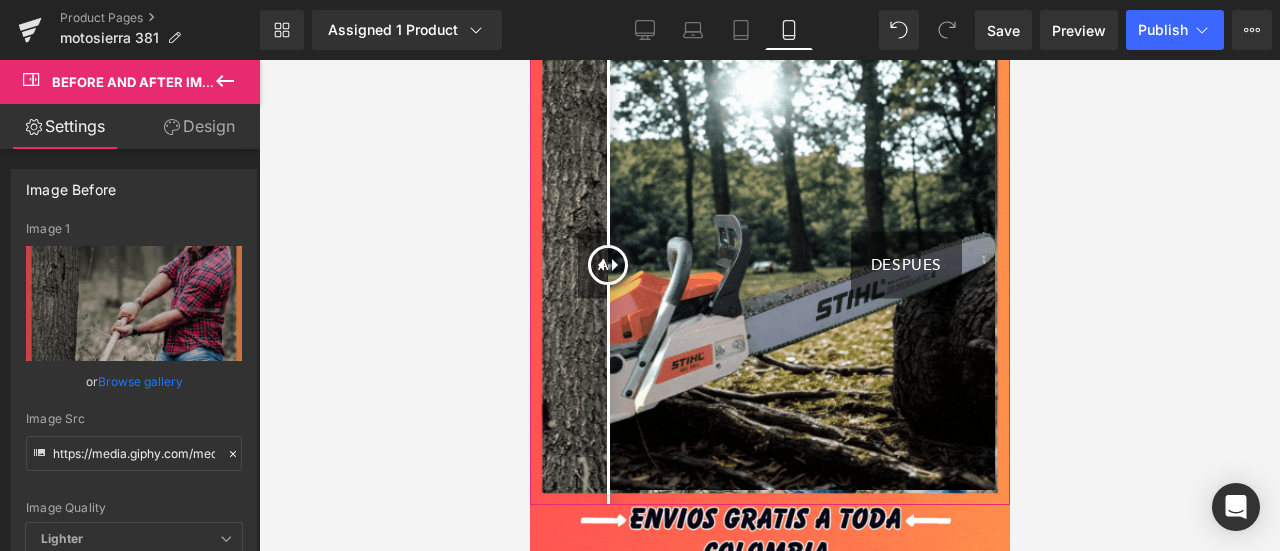 click on "ANTES
DESPUES" at bounding box center (769, 265) 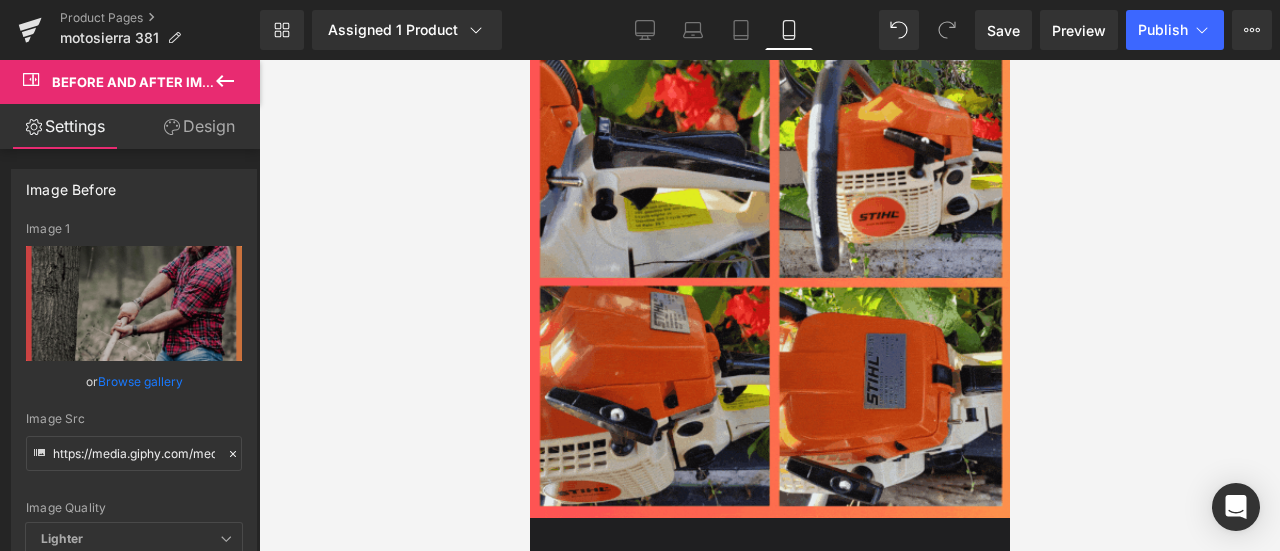 scroll, scrollTop: 5533, scrollLeft: 0, axis: vertical 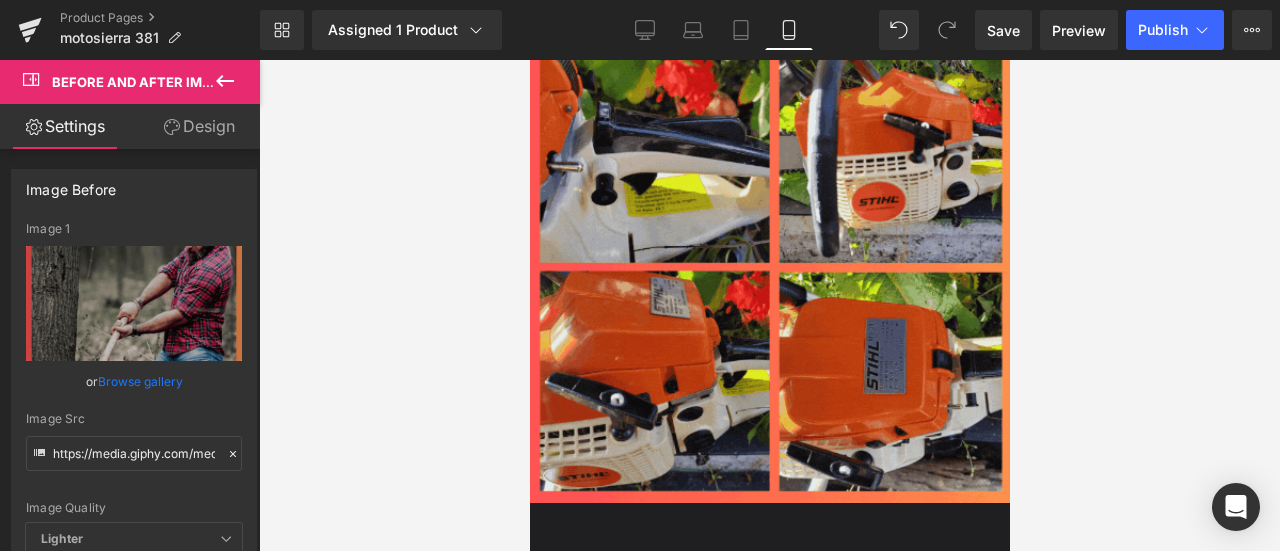 click 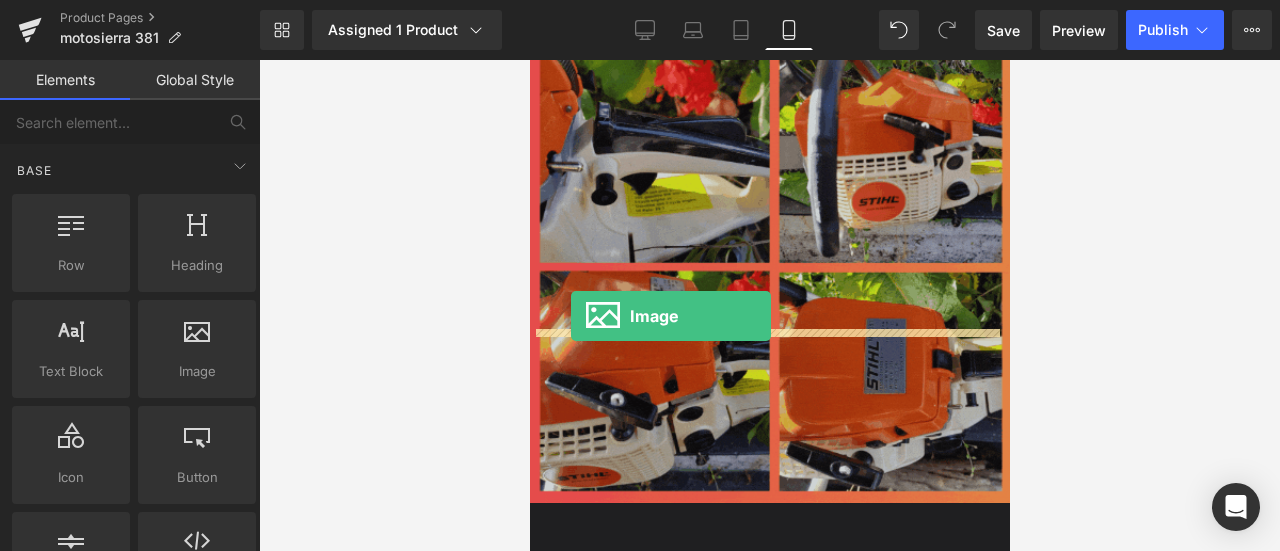 drag, startPoint x: 723, startPoint y: 409, endPoint x: 570, endPoint y: 319, distance: 177.50775 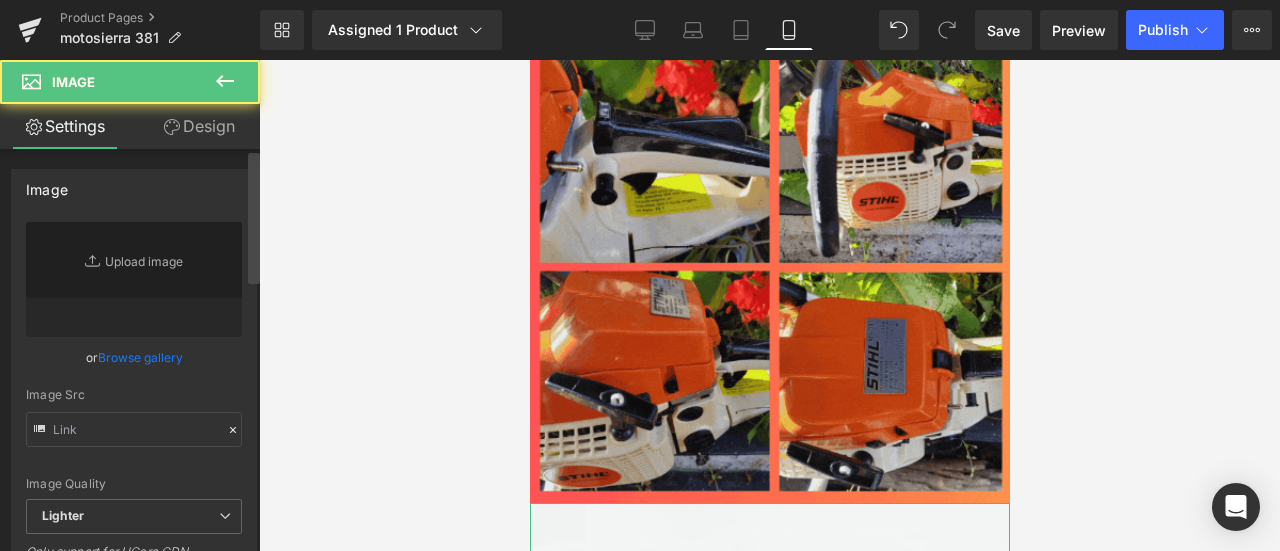 type on "//d1um8515vdn9kb.cloudfront.net/images/parallax.jpg" 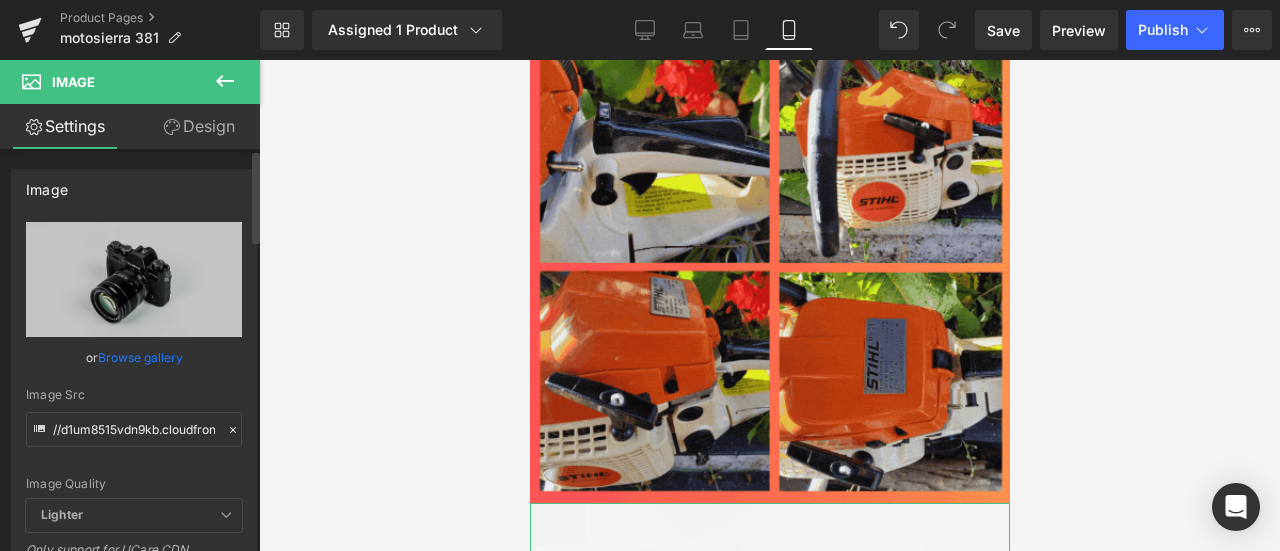 click 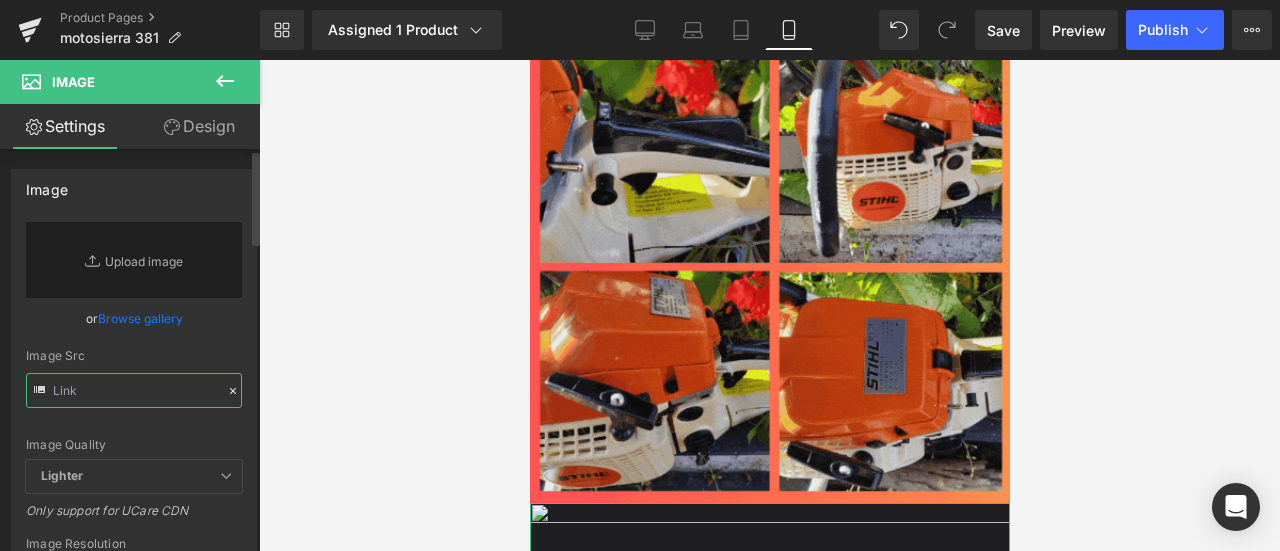 paste on "https://media.giphy.com/media/kzso4PNLEBaKFhLYpB/giphy.gif" 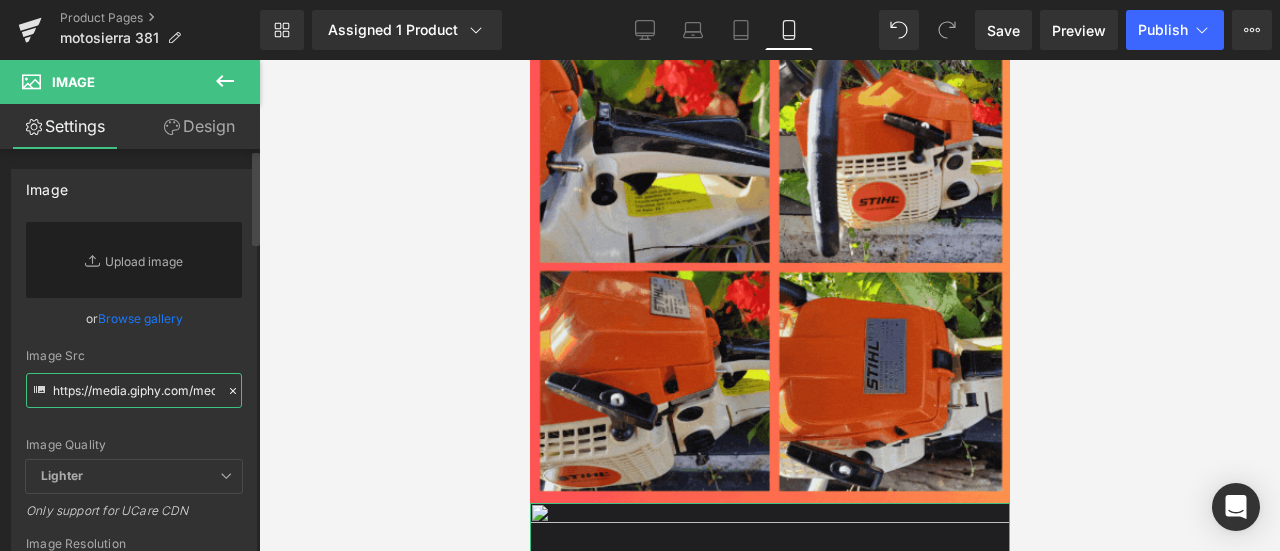 scroll, scrollTop: 0, scrollLeft: 212, axis: horizontal 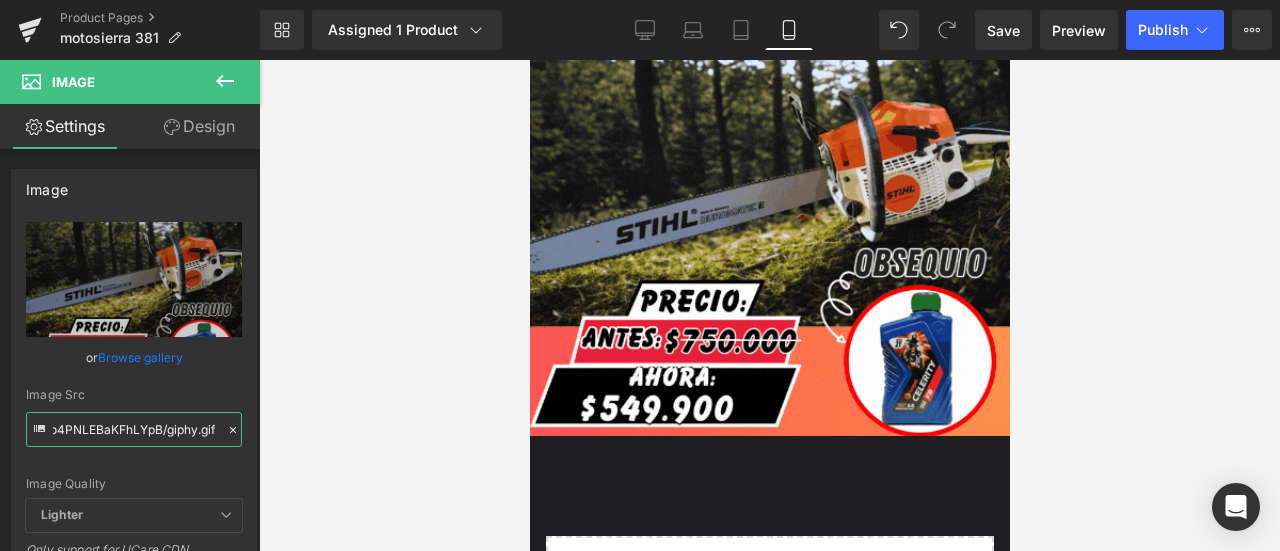 type on "https://media.giphy.com/media/kzso4PNLEBaKFhLYpB/giphy.gif" 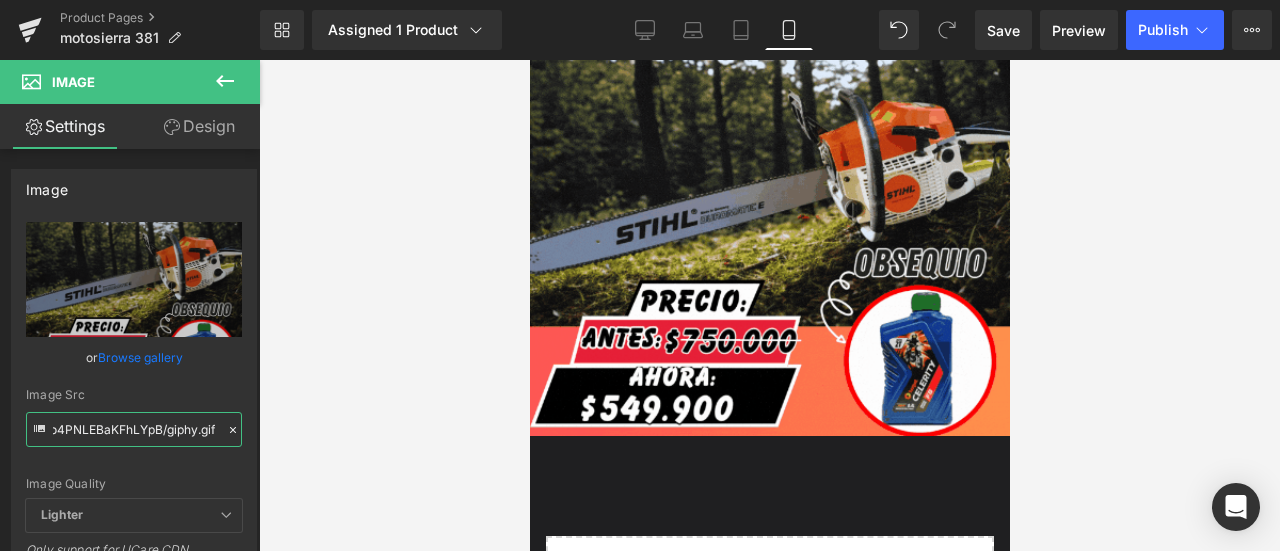 scroll, scrollTop: 0, scrollLeft: 0, axis: both 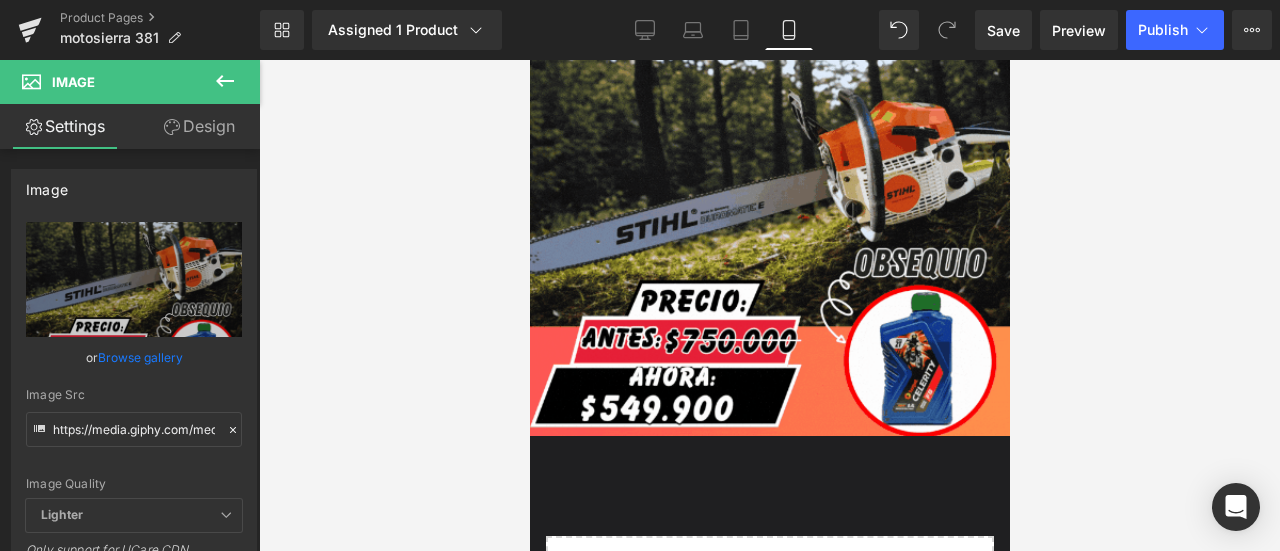 click at bounding box center (225, 82) 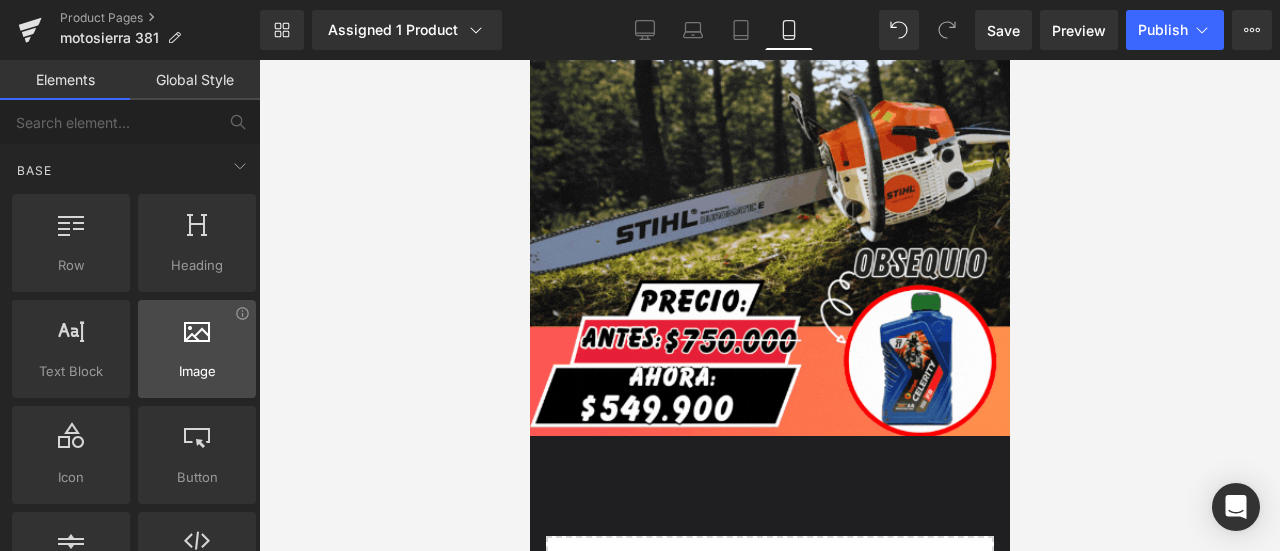 drag, startPoint x: 222, startPoint y: 351, endPoint x: 220, endPoint y: 383, distance: 32.06244 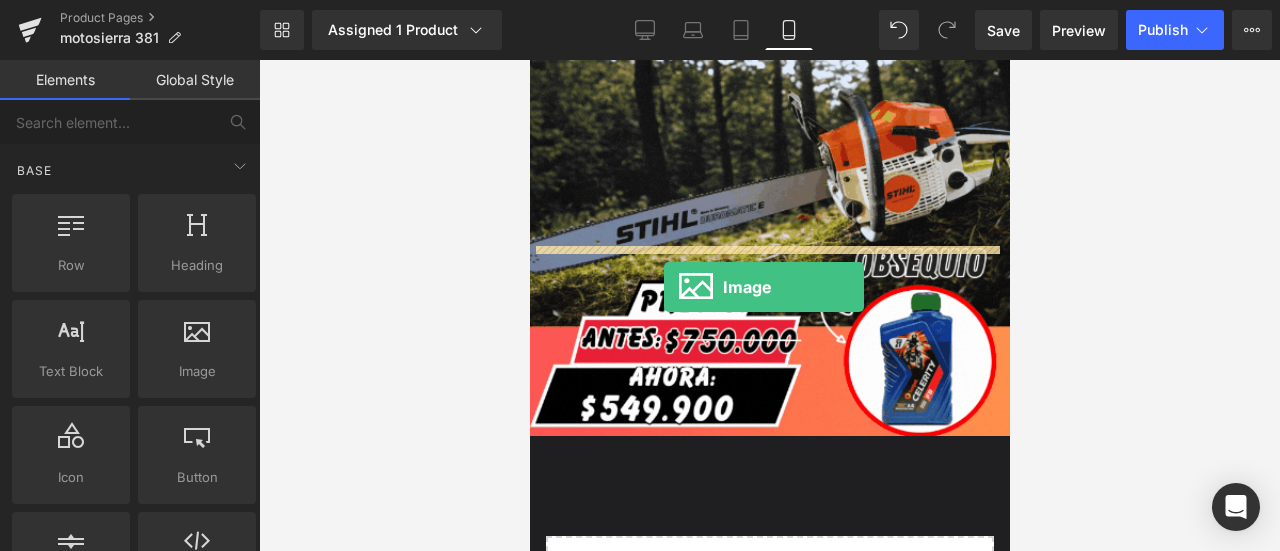 drag, startPoint x: 749, startPoint y: 443, endPoint x: 663, endPoint y: 282, distance: 182.52945 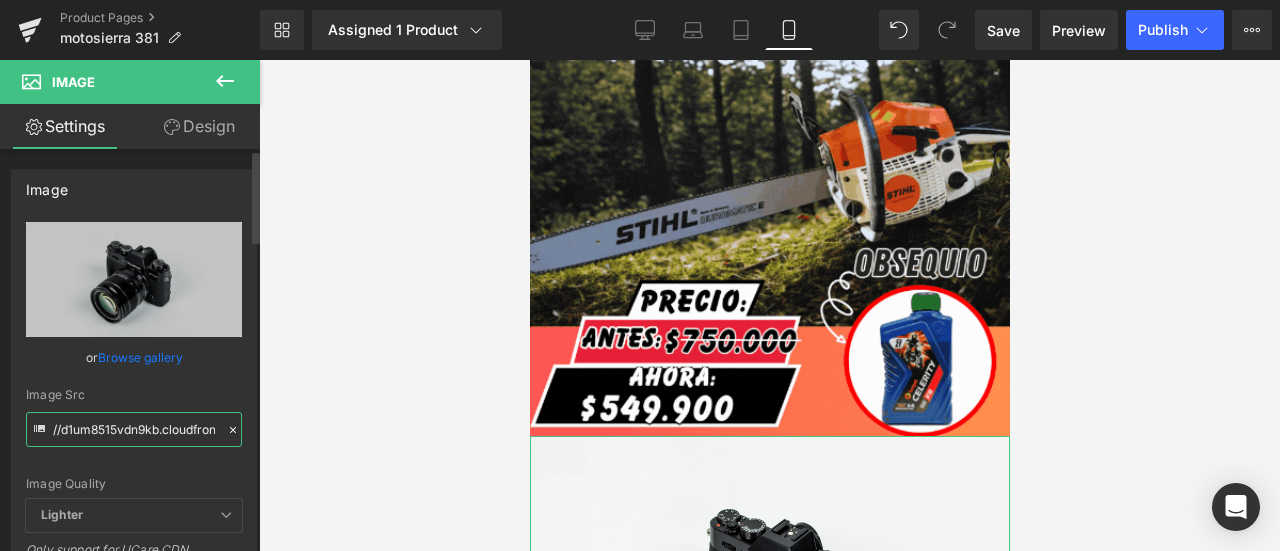click on "//d1um8515vdn9kb.cloudfront.net/images/parallax.jpg" at bounding box center (134, 429) 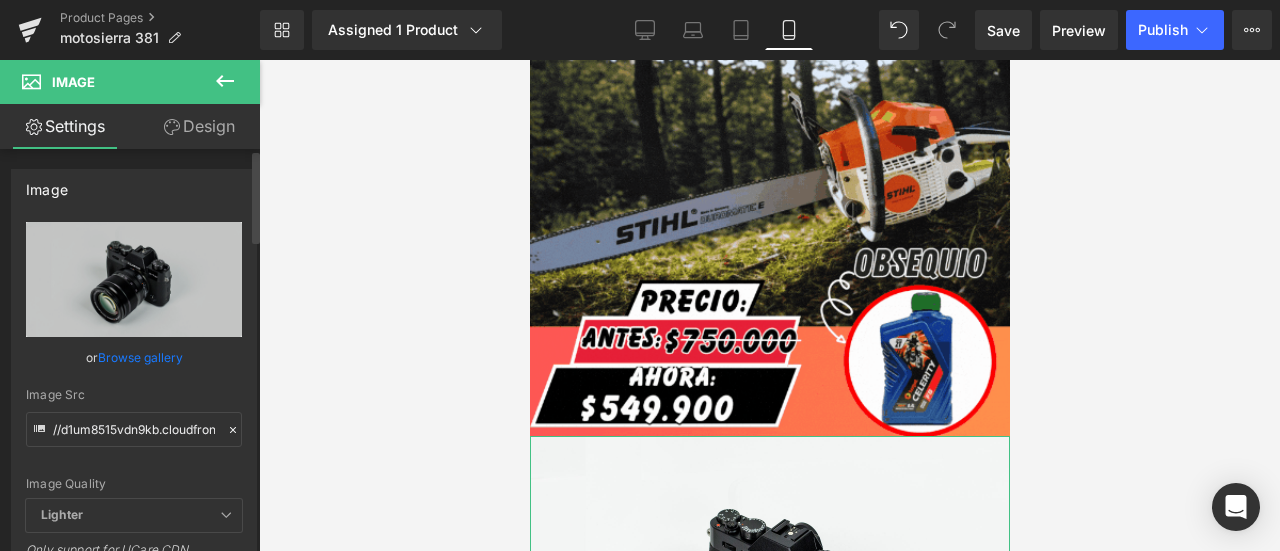 click 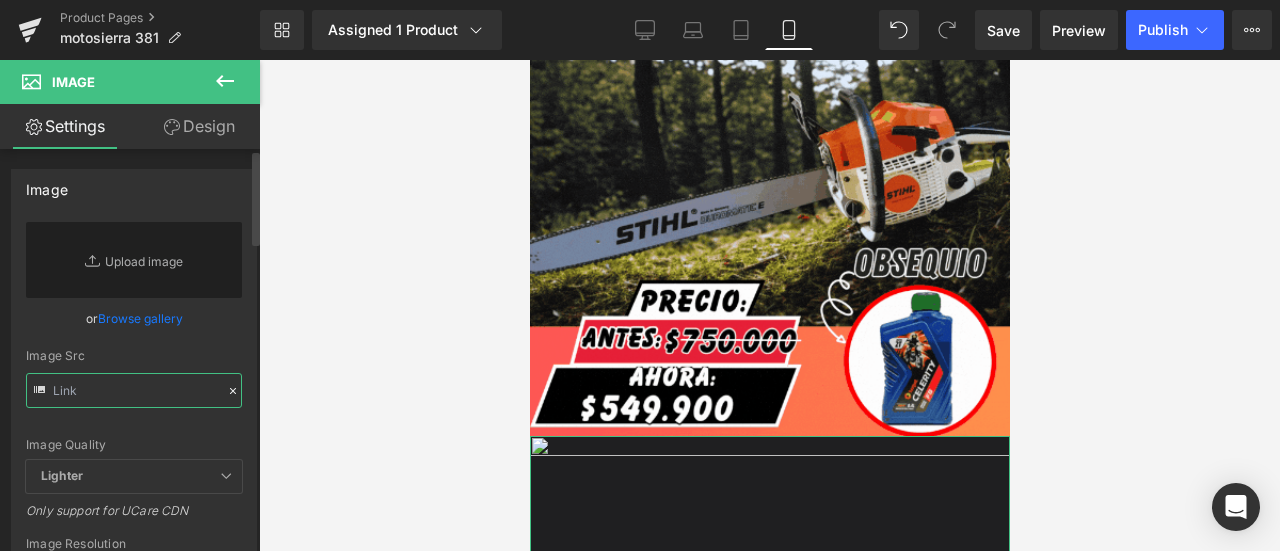 paste on "https://media1.giphy.com/media/v1.Y2lkPTc5MGI3NjExY3p2Mm43eDFsanhpbHFoZGZmMnN6MjM0azNscHN5bXl2djV3YWtyZiZlcD12MV9pbnRlcm5hbF9naWZfYnlfaWQmY3Q9Zw/l6vRTbEpmThXizXueU/giphy.gif" 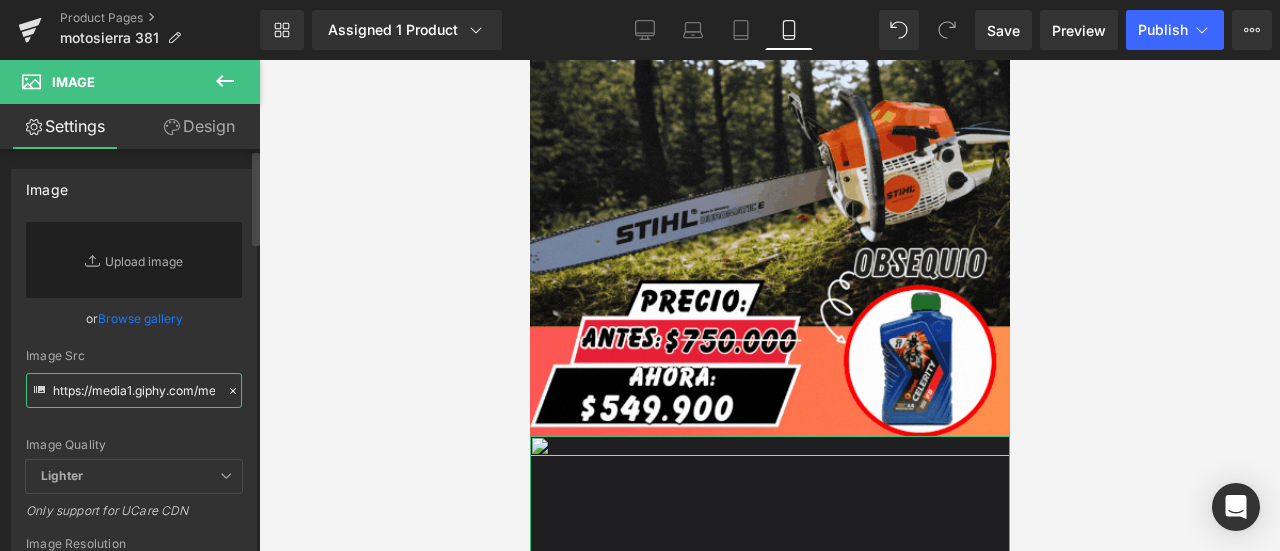 scroll, scrollTop: 0, scrollLeft: 1046, axis: horizontal 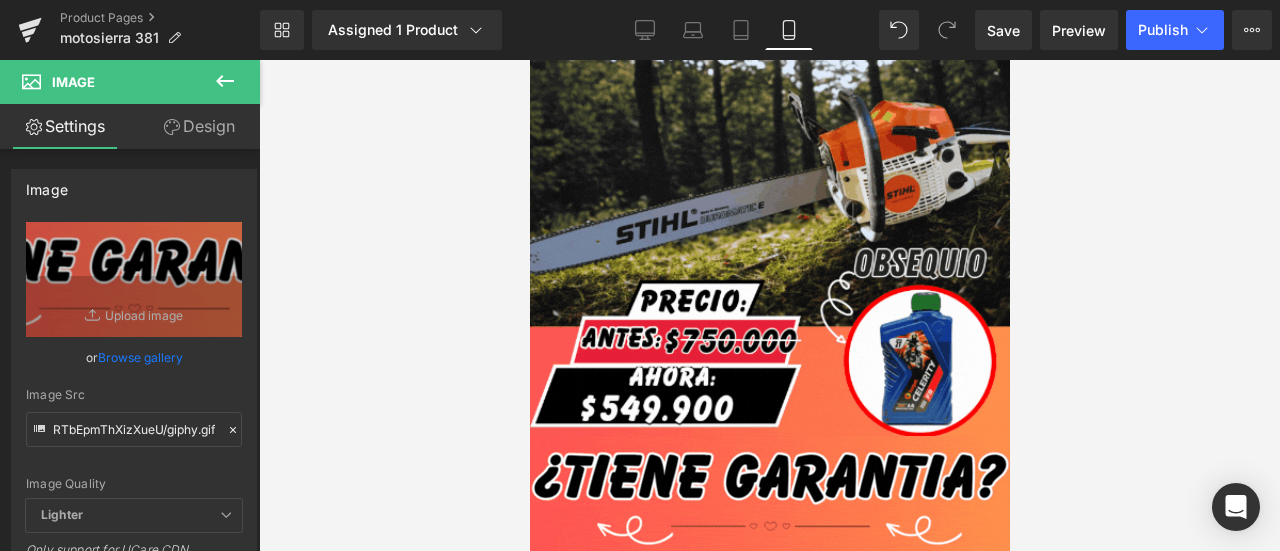 click at bounding box center [225, 82] 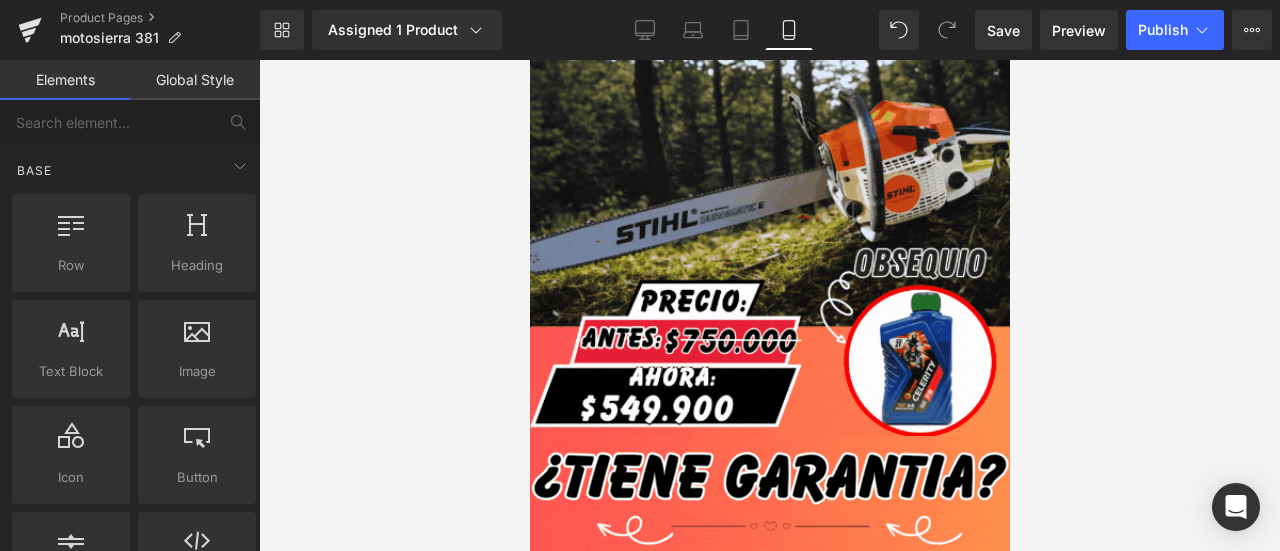 scroll, scrollTop: 0, scrollLeft: 0, axis: both 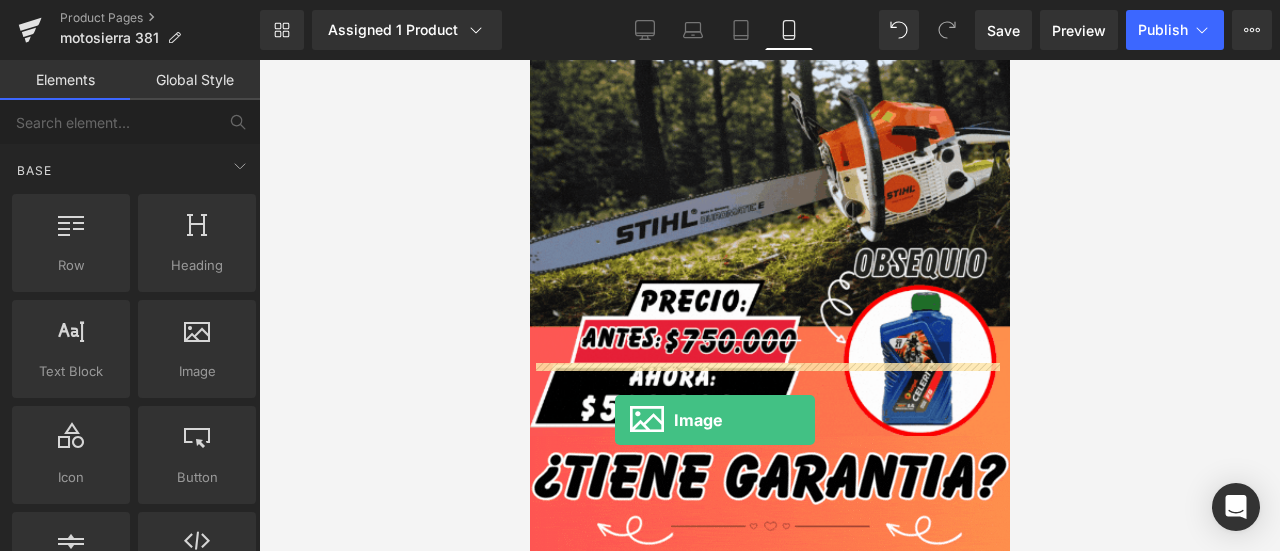 drag, startPoint x: 745, startPoint y: 404, endPoint x: 614, endPoint y: 439, distance: 135.59499 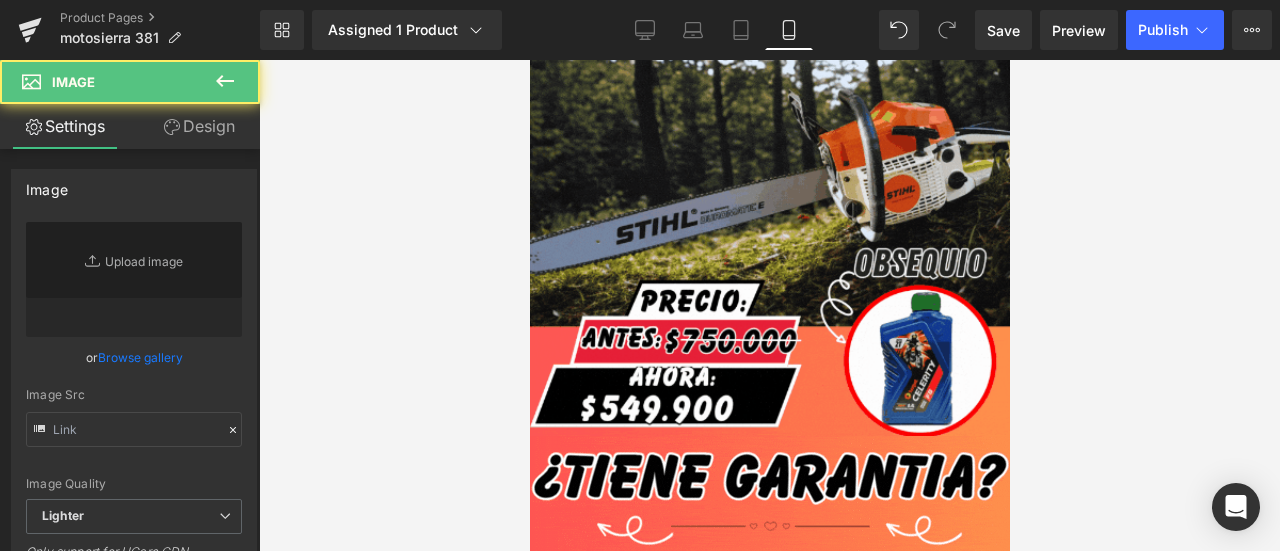 type on "//d1um8515vdn9kb.cloudfront.net/images/parallax.jpg" 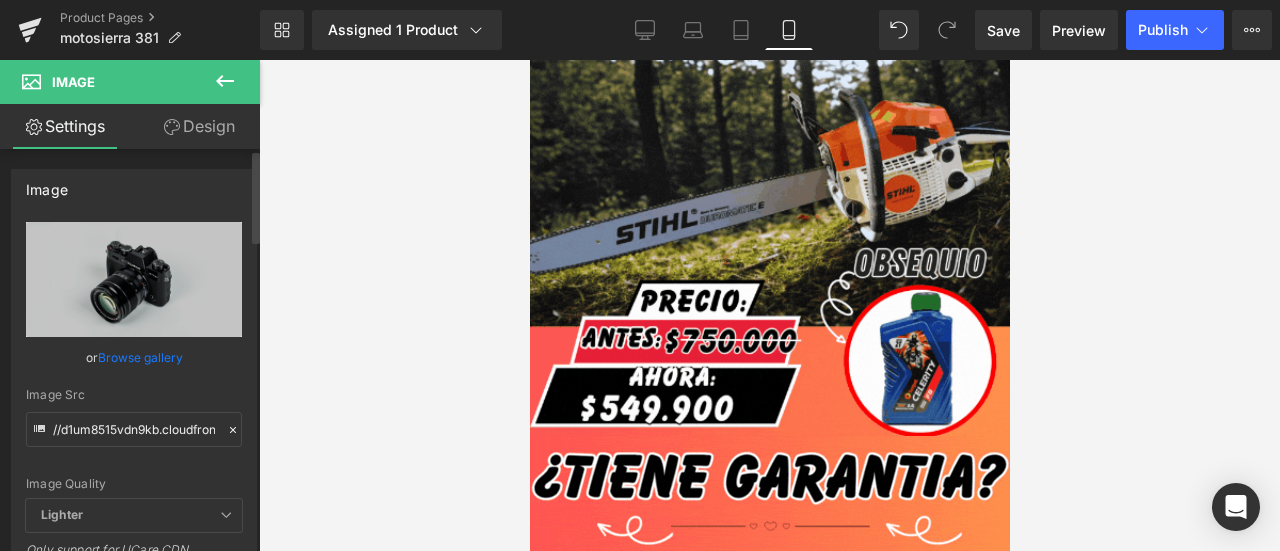 click 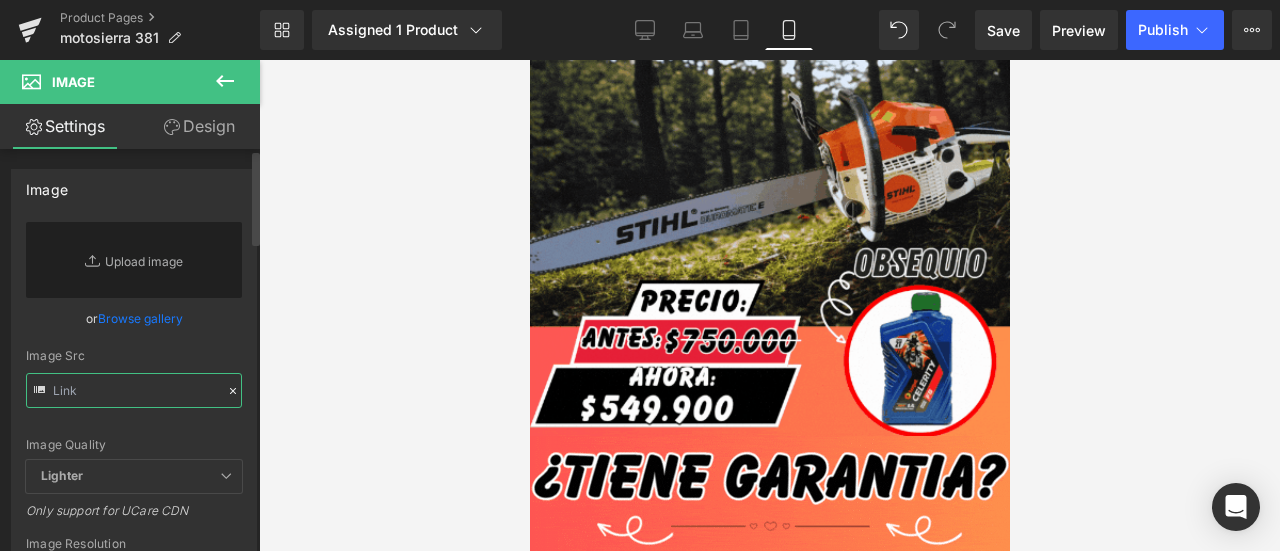 paste on "https://media4.giphy.com/media/v1.Y2lkPTc5MGI3NjExOWVhN2hpN2FvcmEwajM0bnMxdTYzbW50M3h2bnZ4d2NkZXoxcXNtZSZlcD12MV9pbnRlcm5hbF9naWZfYnlfaWQmY3Q9Zw/y4A06EbQYGlQlHerpH/giphy.gif" 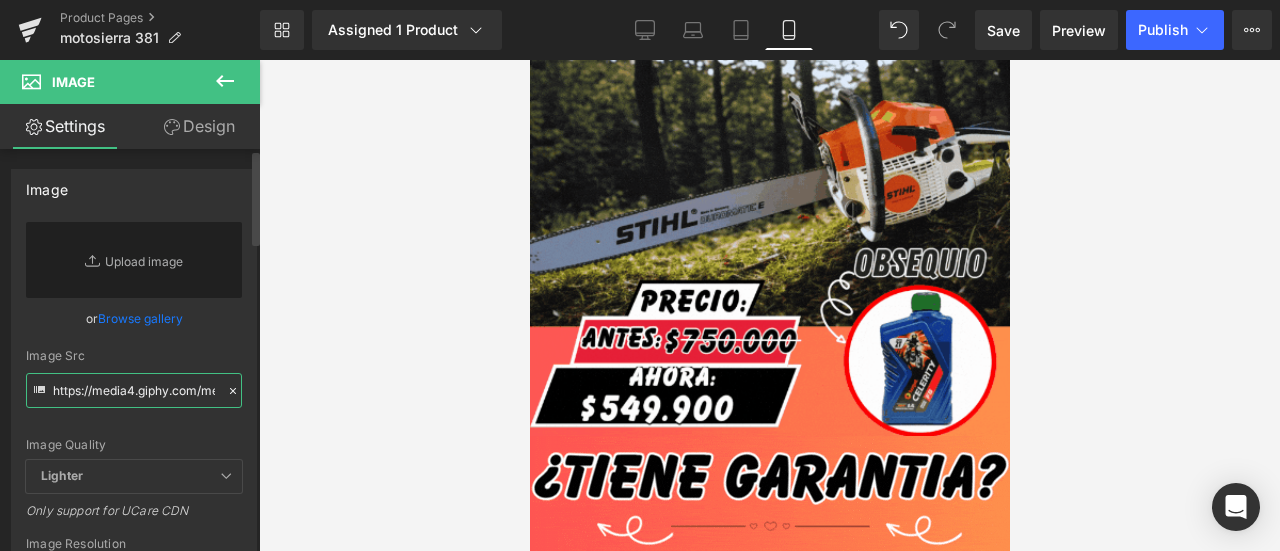 scroll, scrollTop: 0, scrollLeft: 1062, axis: horizontal 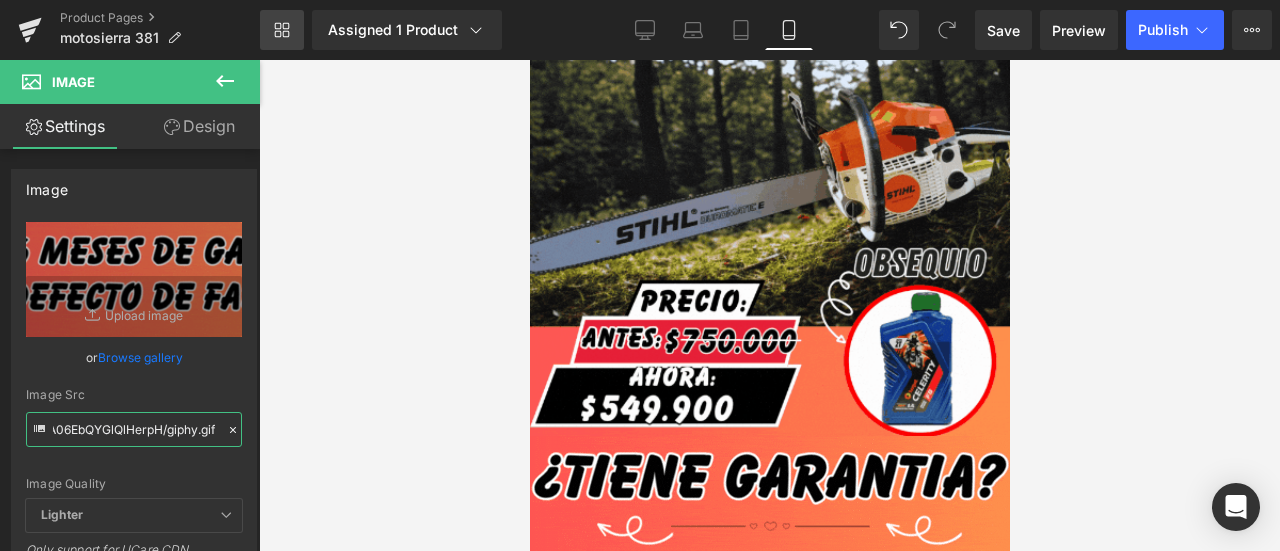 type on "https://media4.giphy.com/media/v1.Y2lkPTc5MGI3NjExOWVhN2hpN2FvcmEwajM0bnMxdTYzbW50M3h2bnZ4d2NkZXoxcXNtZSZlcD12MV9pbnRlcm5hbF9naWZfYnlfaWQmY3Q9Zw/y4A06EbQYGlQlHerpH/giphy.gif" 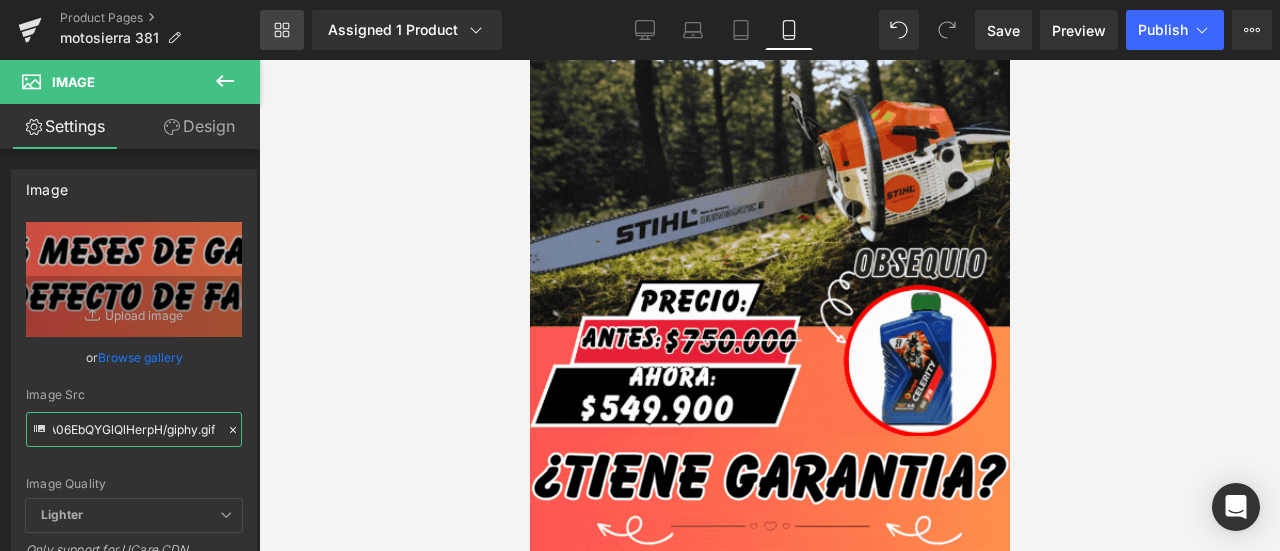 scroll, scrollTop: 0, scrollLeft: 0, axis: both 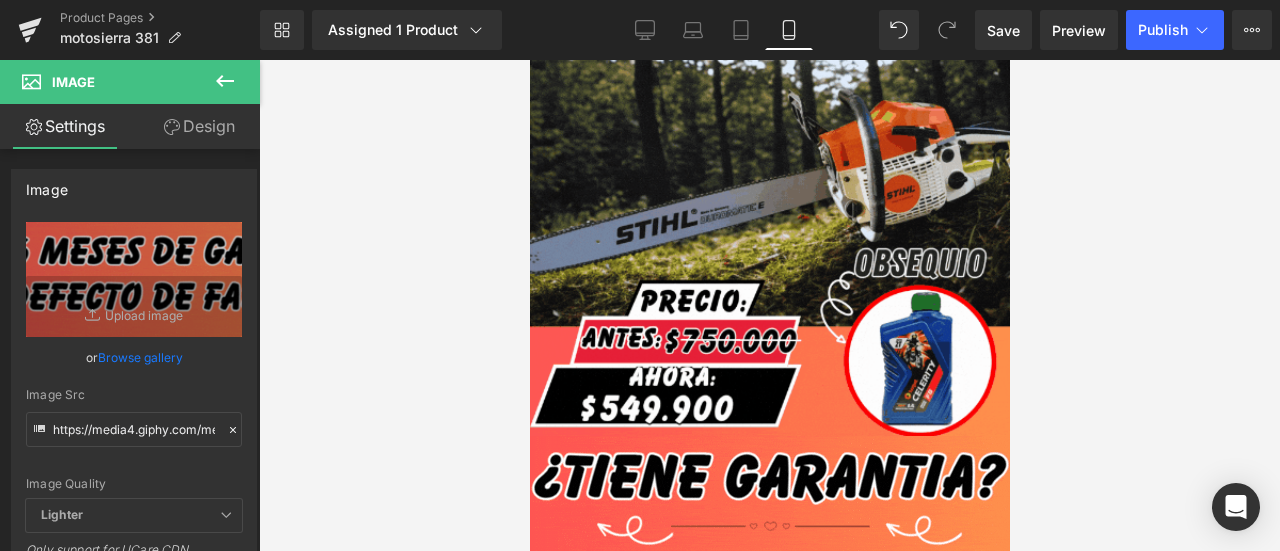 click at bounding box center (225, 82) 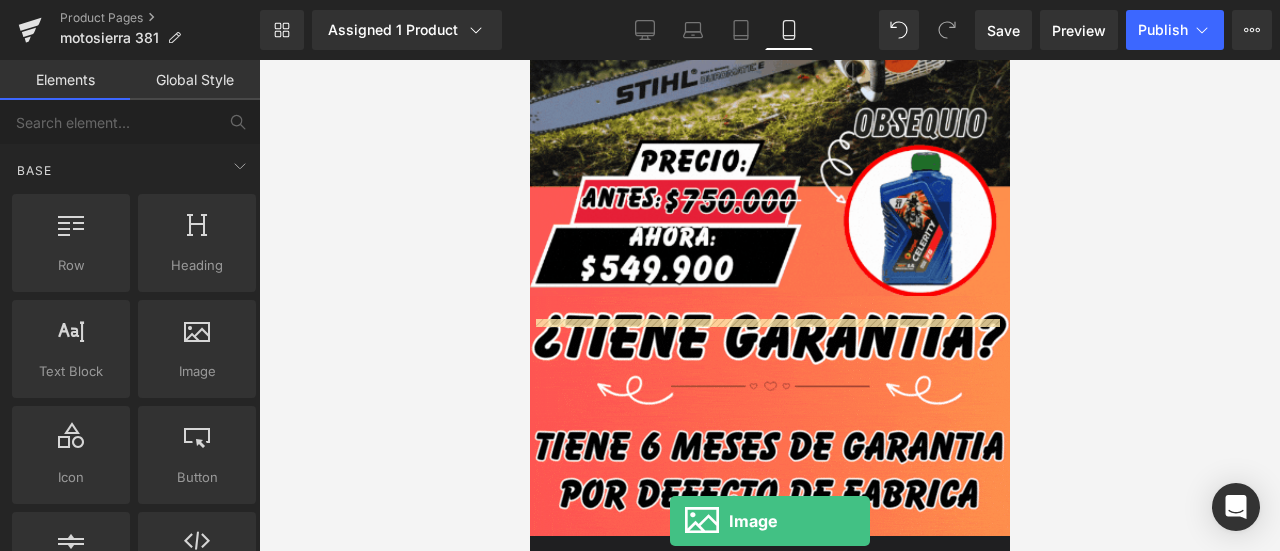 drag, startPoint x: 729, startPoint y: 395, endPoint x: 668, endPoint y: 536, distance: 153.62943 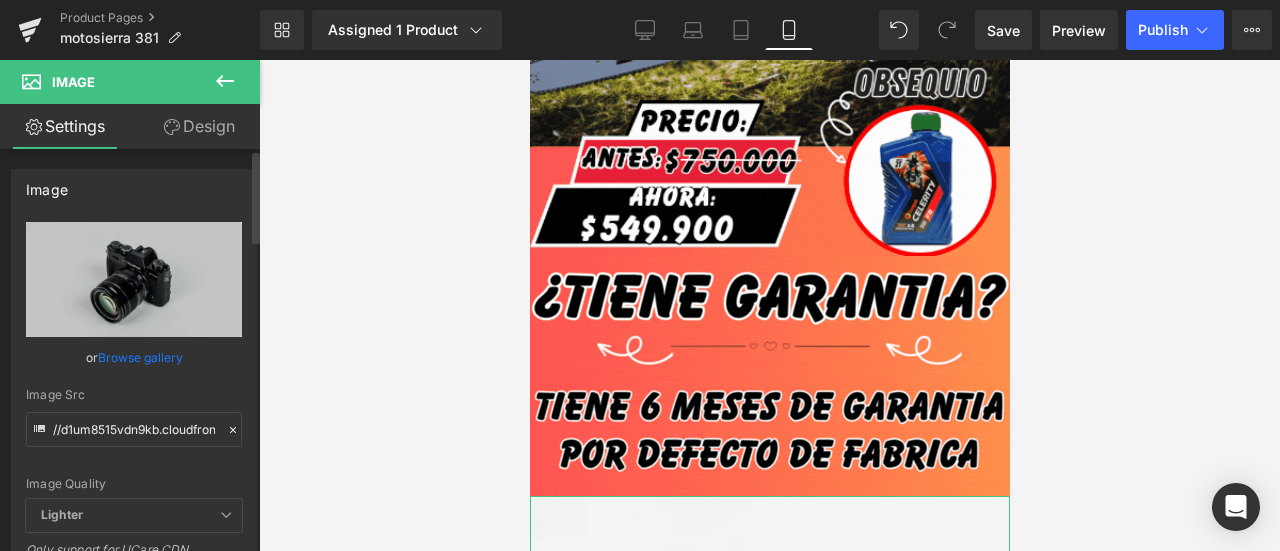click 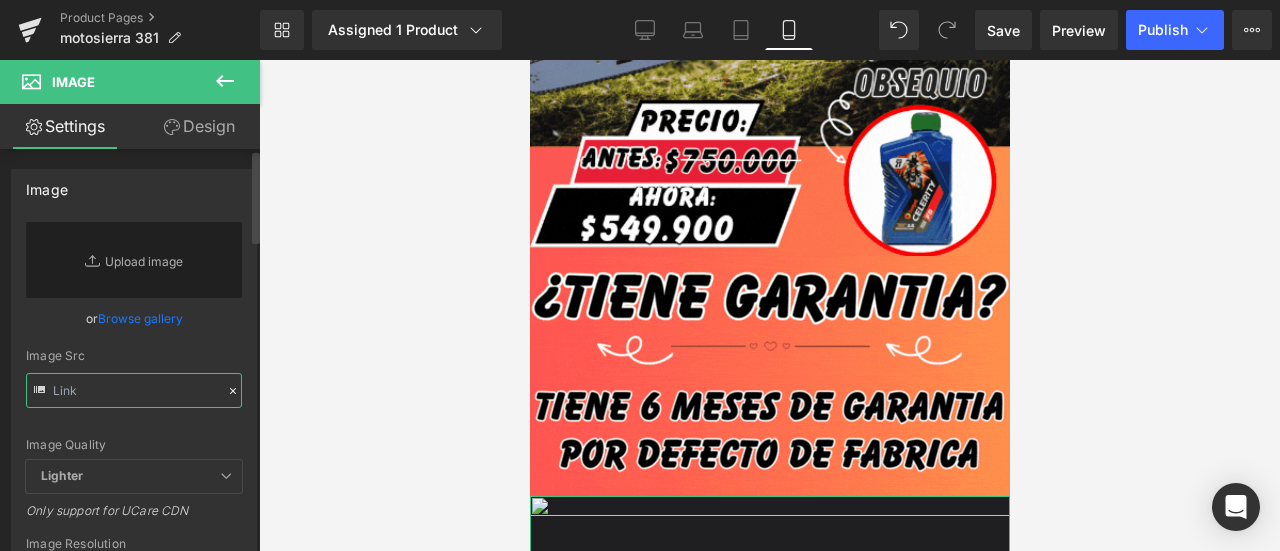 click at bounding box center [134, 390] 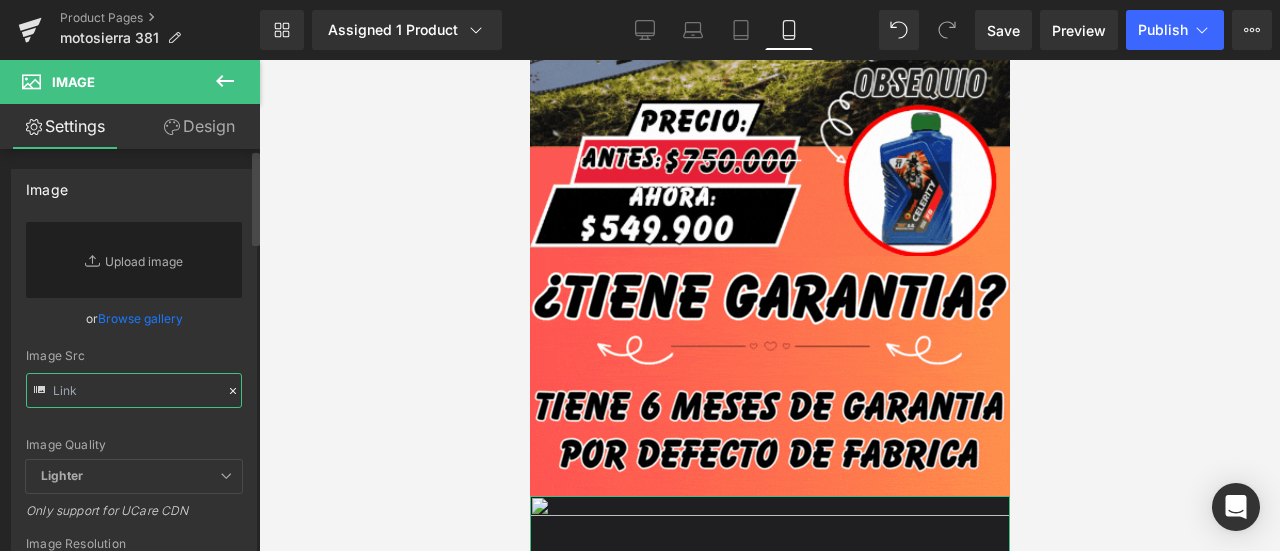 paste on "https://media4.giphy.com/media/v1.Y2lkPTc5MGI3NjExODJnZDNyZGdhemhtdjd4OTQ4ZjFtenc3dTM2MXI4N2g4Y3Iwa3V1eCZlcD12MV9pbnRlcm5hbF9naWZfYnlfaWQmY3Q9Zw/GDB9BSokGUh34TL2G2/giphy.gif" 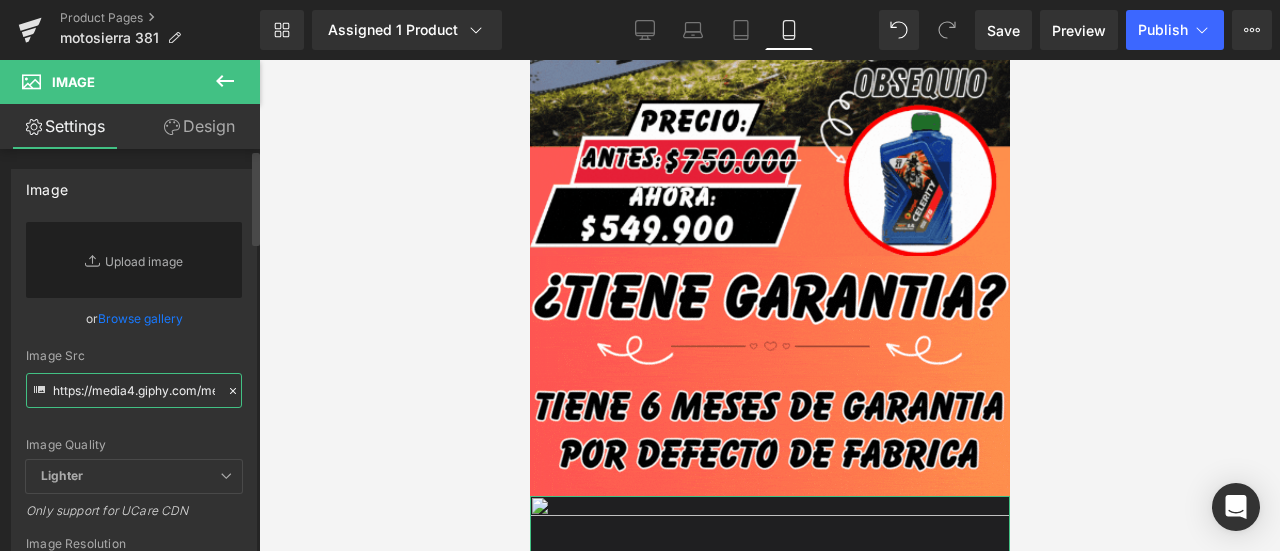 scroll, scrollTop: 0, scrollLeft: 1052, axis: horizontal 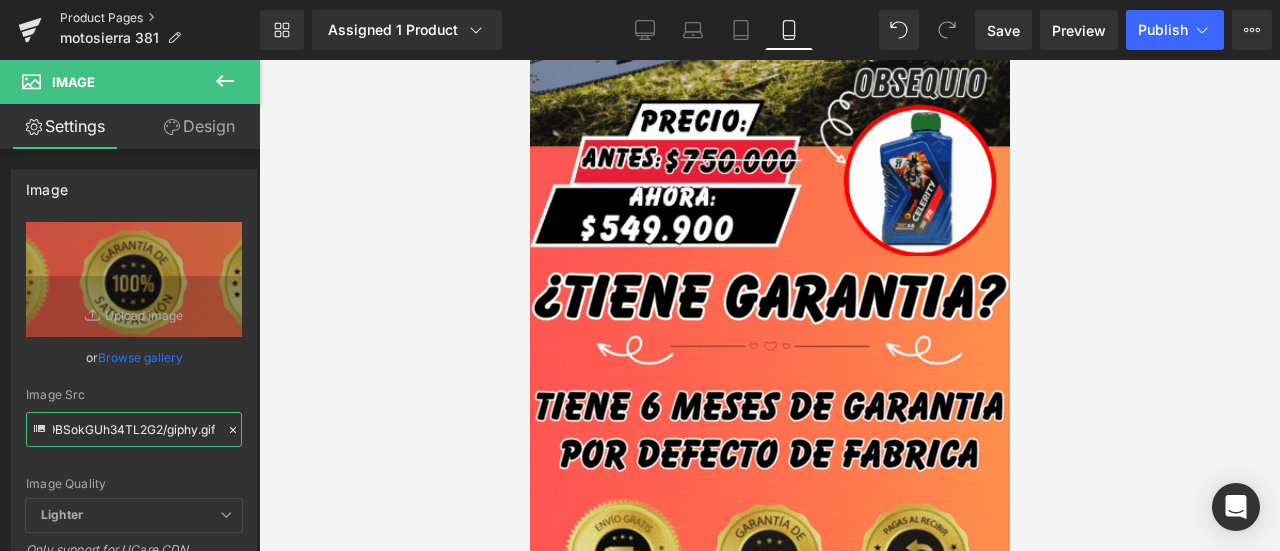type on "https://media4.giphy.com/media/v1.Y2lkPTc5MGI3NjExODJnZDNyZGdhemhtdjd4OTQ4ZjFtenc3dTM2MXI4N2g4Y3Iwa3V1eCZlcD12MV9pbnRlcm5hbF9naWZfYnlfaWQmY3Q9Zw/GDB9BSokGUh34TL2G2/giphy.gif" 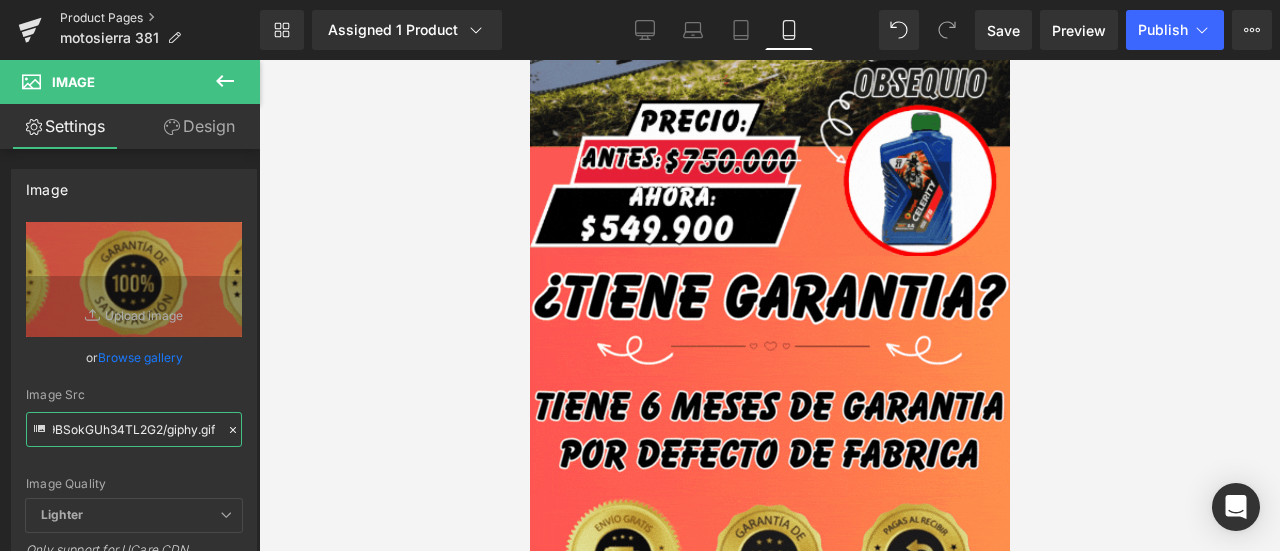 scroll, scrollTop: 0, scrollLeft: 0, axis: both 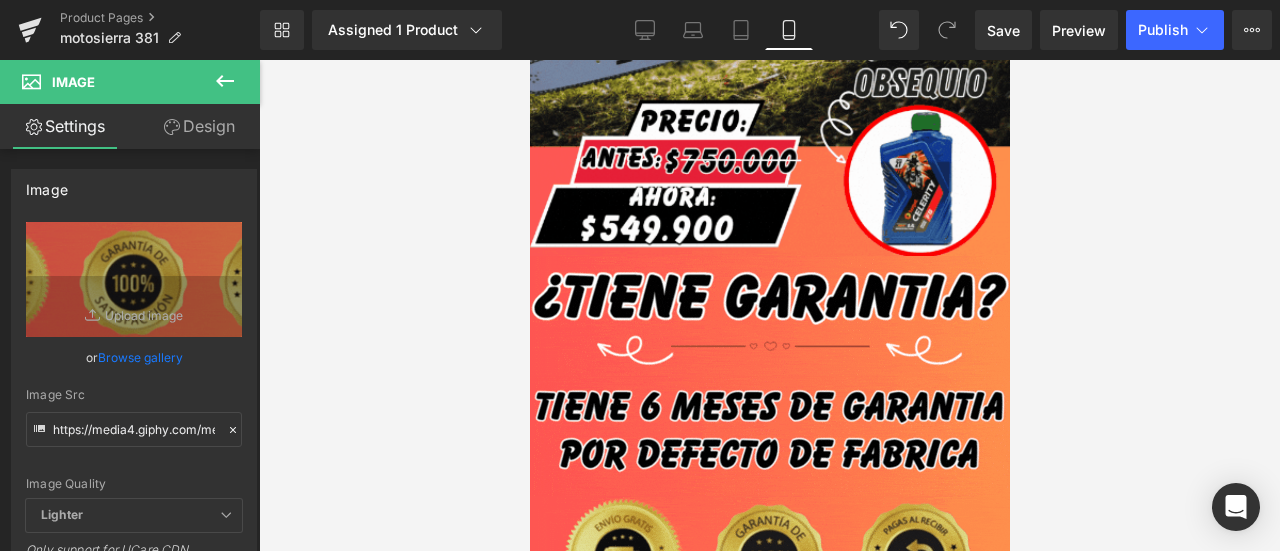 click at bounding box center (225, 82) 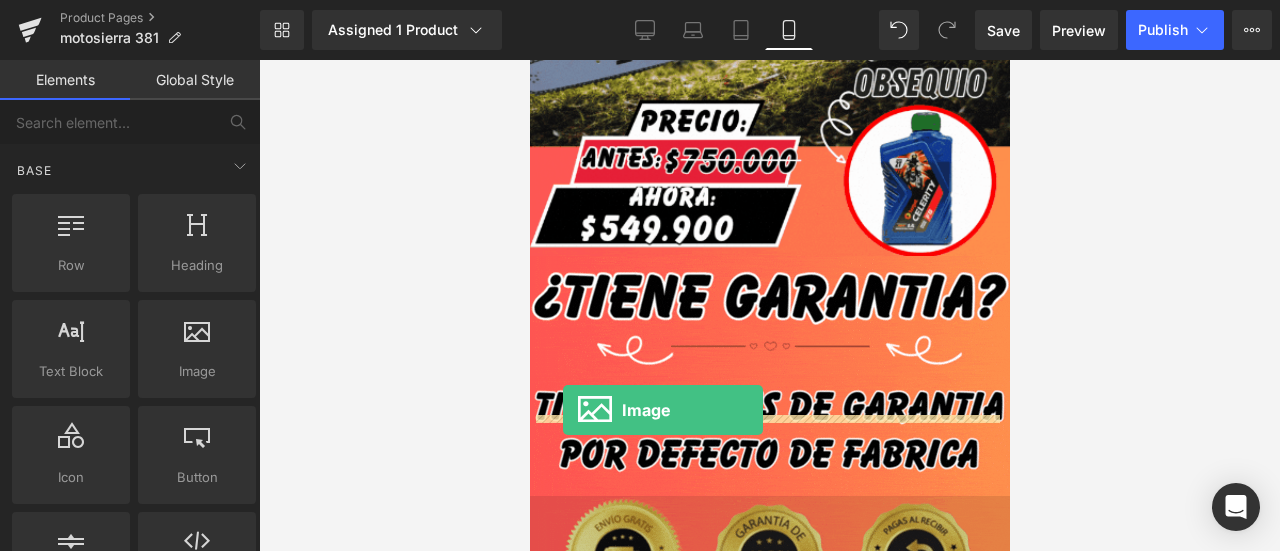 drag, startPoint x: 742, startPoint y: 408, endPoint x: 562, endPoint y: 410, distance: 180.01111 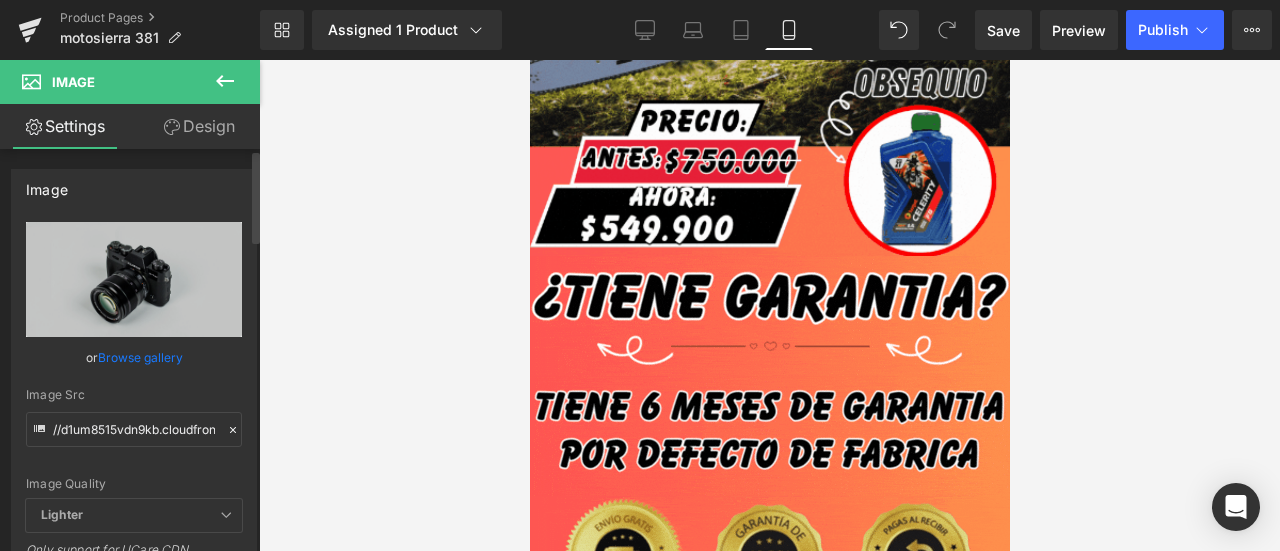 click 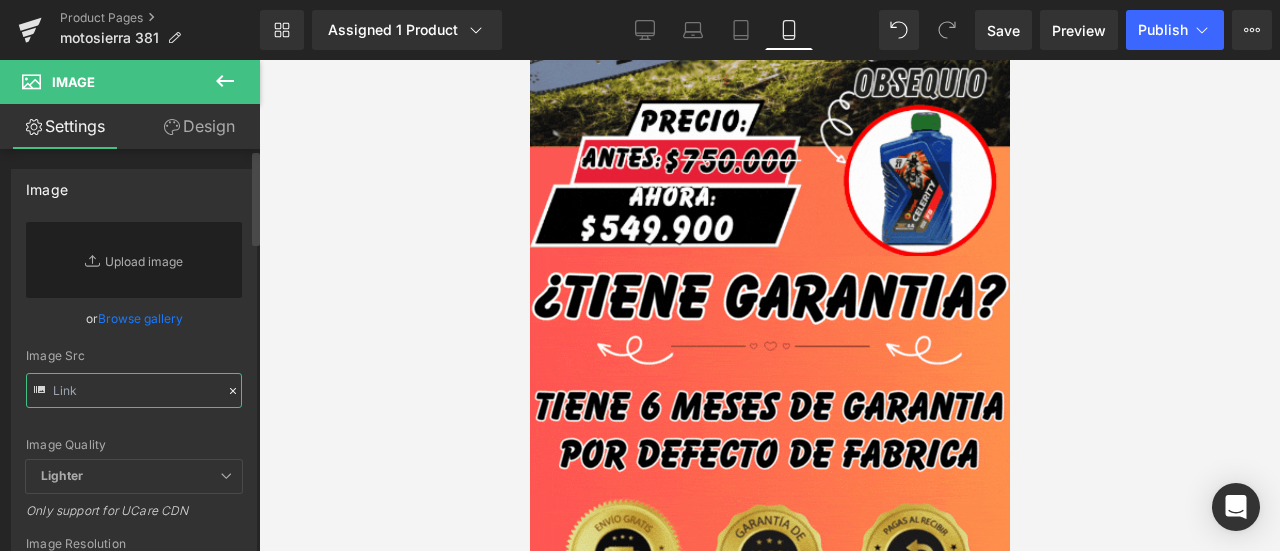 paste on "https://media3.giphy.com/media/v1.Y2lkPTc5MGI3NjExMDU5b3FkNWxjemxkeDdydGF1ZXQ4dXRlcDJoMmhya3JydTg0a2lheCZlcD12MV9pbnRlcm5hbF9naWZfYnlfaWQmY3Q9Zw/eI4IlZroBMY9p0QXRX/giphy.gif" 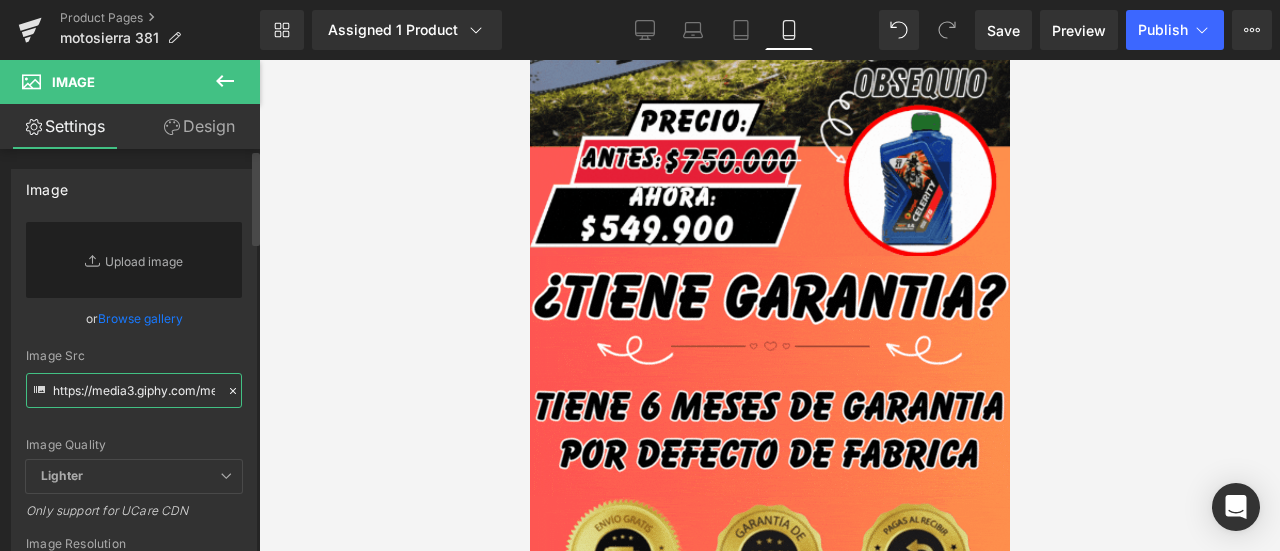 scroll, scrollTop: 0, scrollLeft: 1040, axis: horizontal 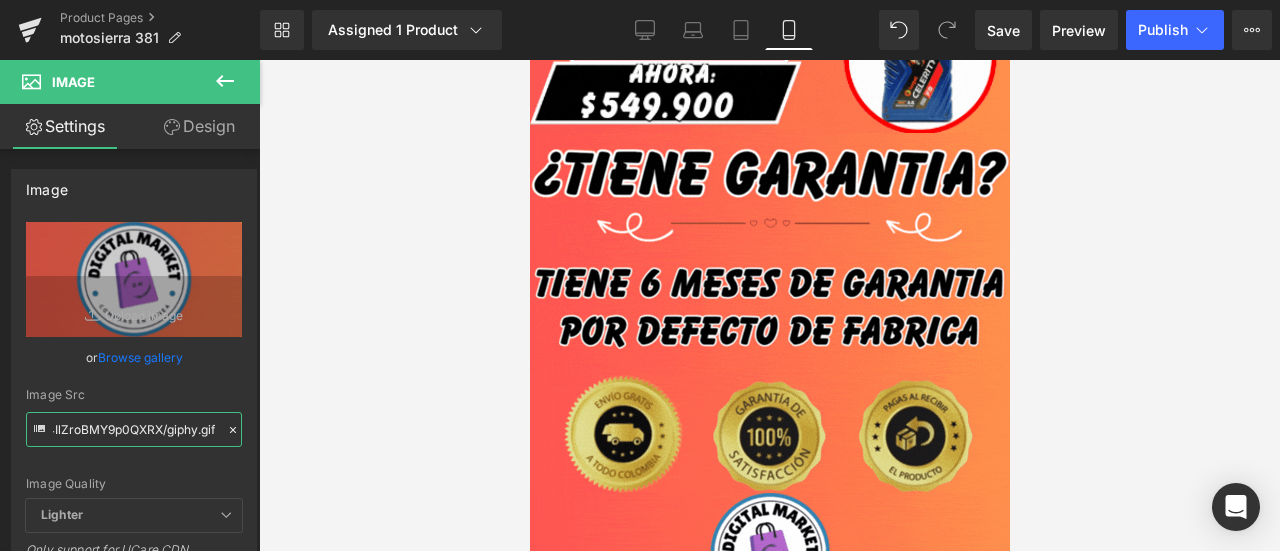 type on "https://media3.giphy.com/media/v1.Y2lkPTc5MGI3NjExMDU5b3FkNWxjemxkeDdydGF1ZXQ4dXRlcDJoMmhya3JydTg0a2lheCZlcD12MV9pbnRlcm5hbF9naWZfYnlfaWQmY3Q9Zw/eI4IlZroBMY9p0QXRX/giphy.gif" 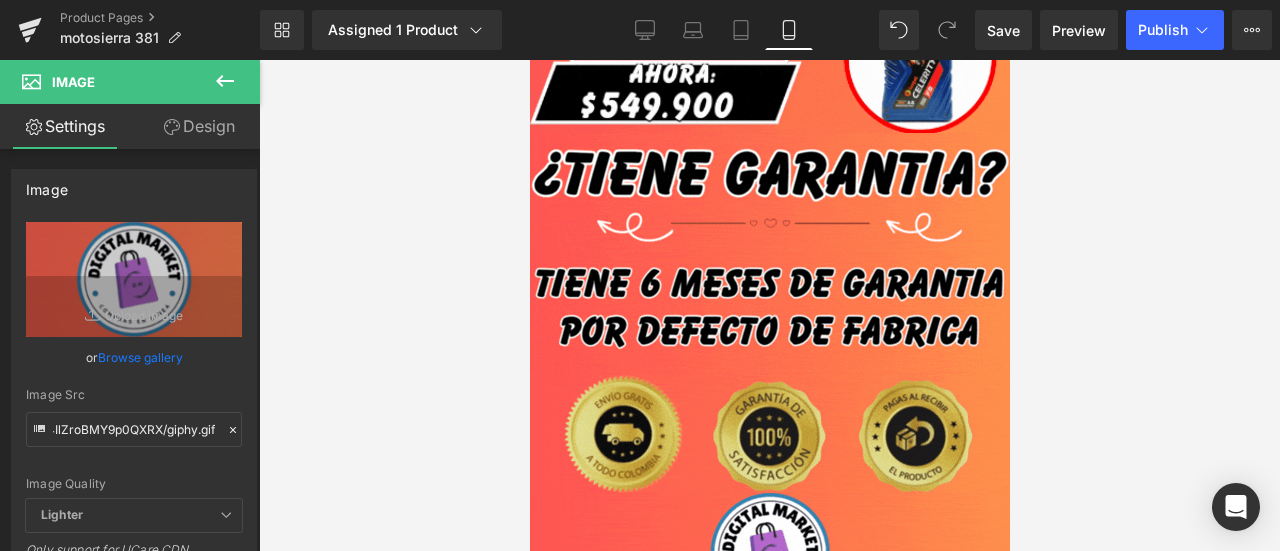 click at bounding box center (769, 305) 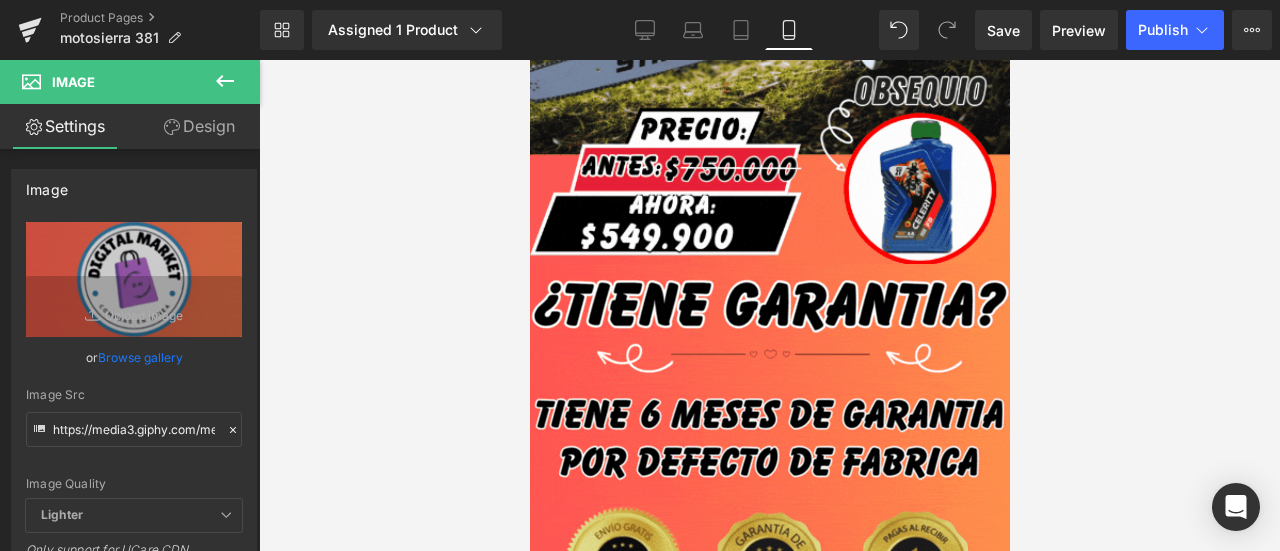 scroll, scrollTop: 6253, scrollLeft: 0, axis: vertical 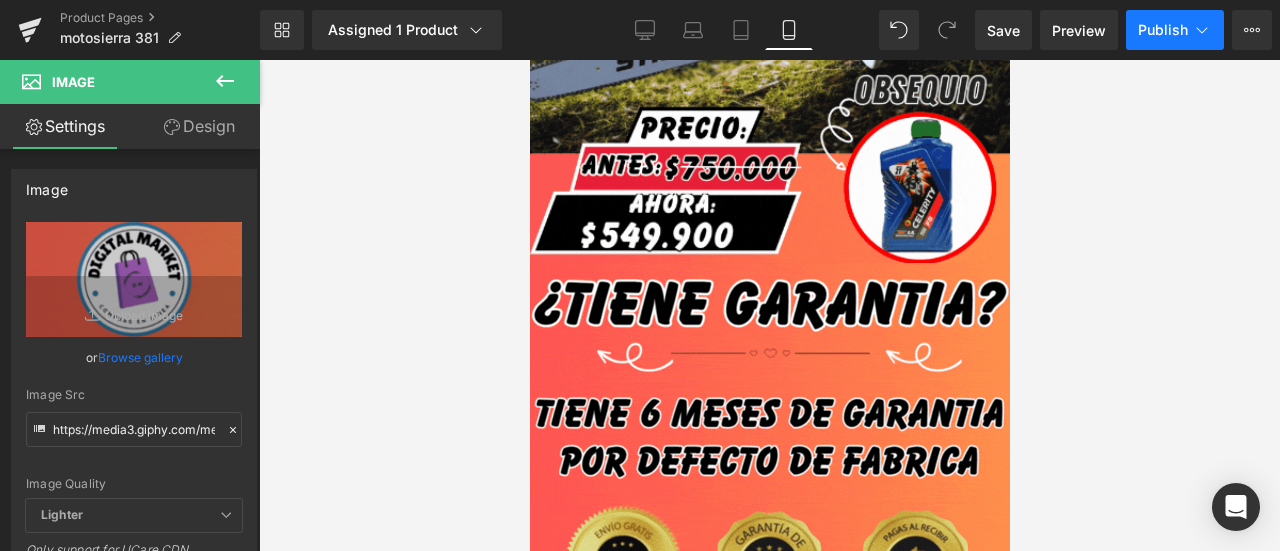 click on "Publish" at bounding box center (1175, 30) 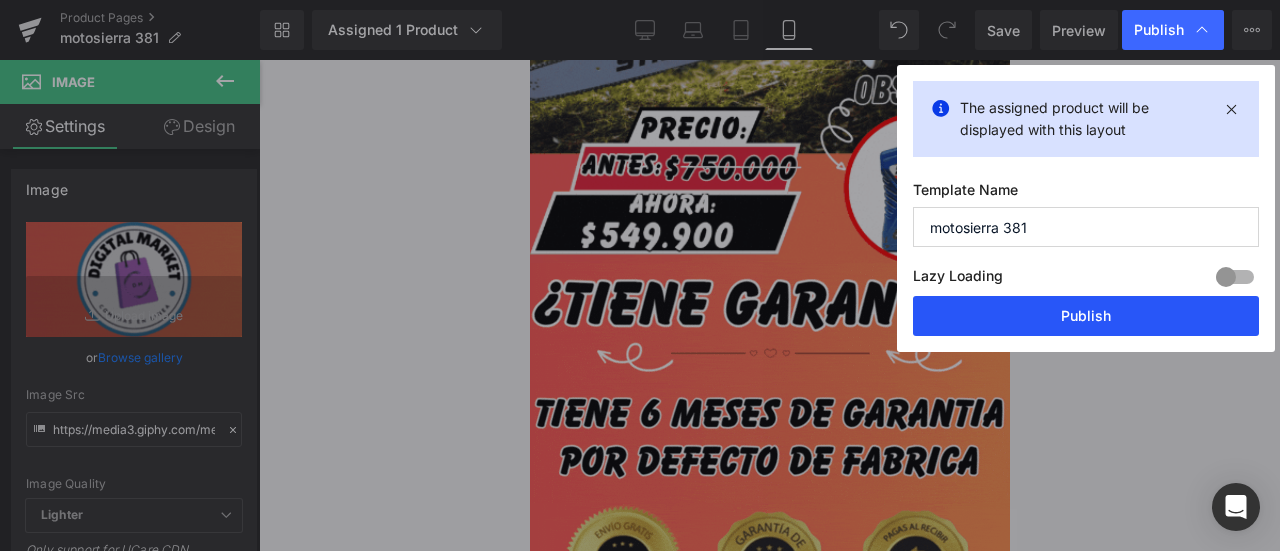 click on "Publish" at bounding box center [1086, 316] 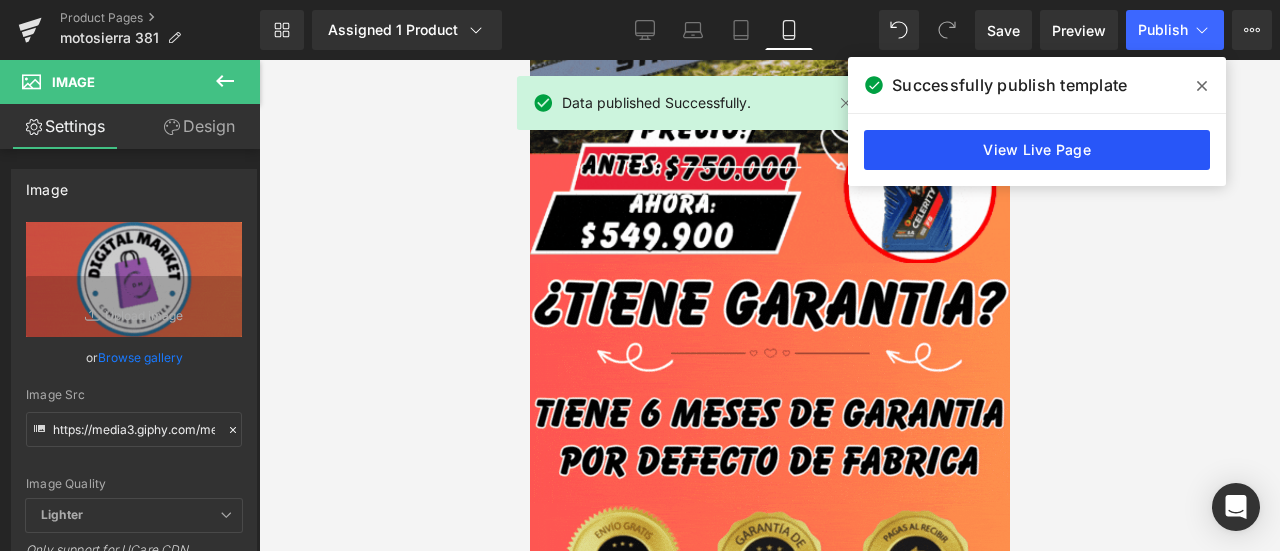 click on "View Live Page" at bounding box center [1037, 150] 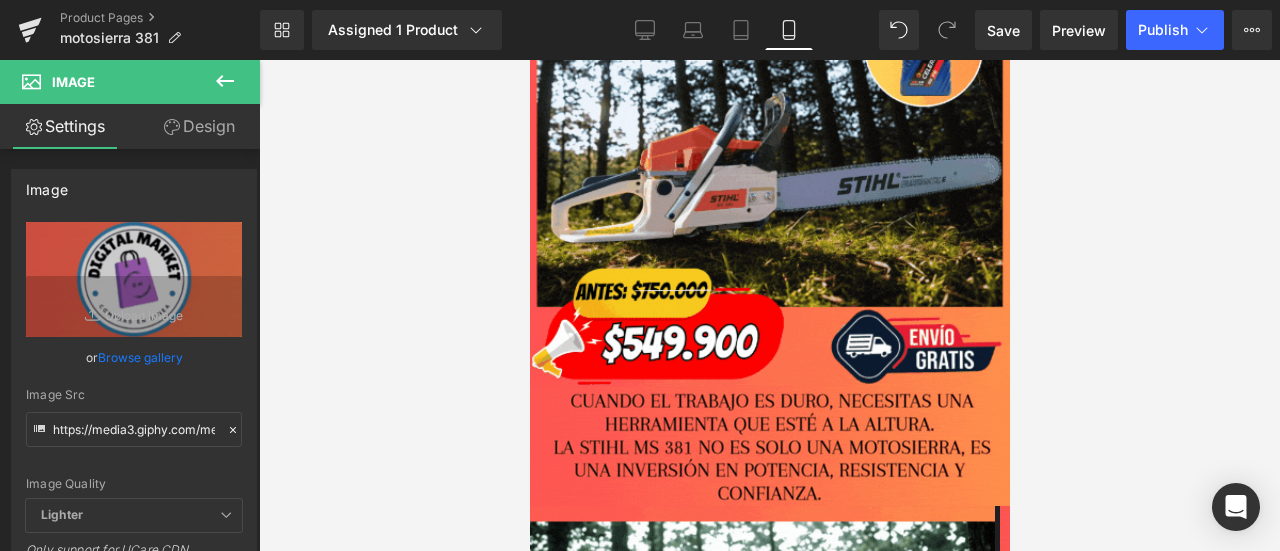 scroll, scrollTop: 0, scrollLeft: 0, axis: both 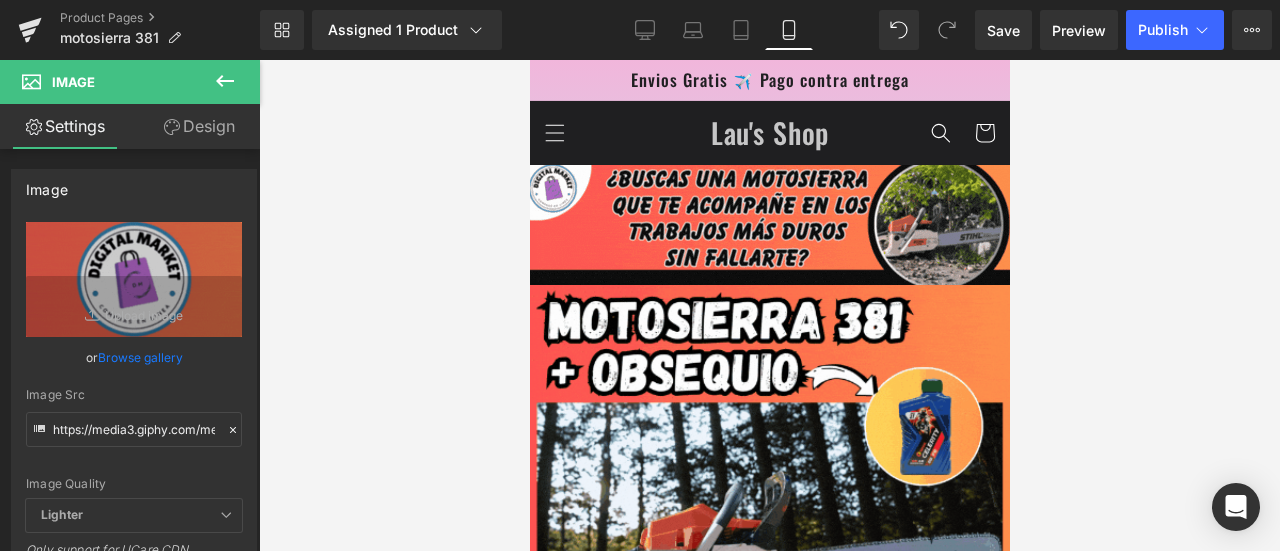 click on "Design" at bounding box center [199, 126] 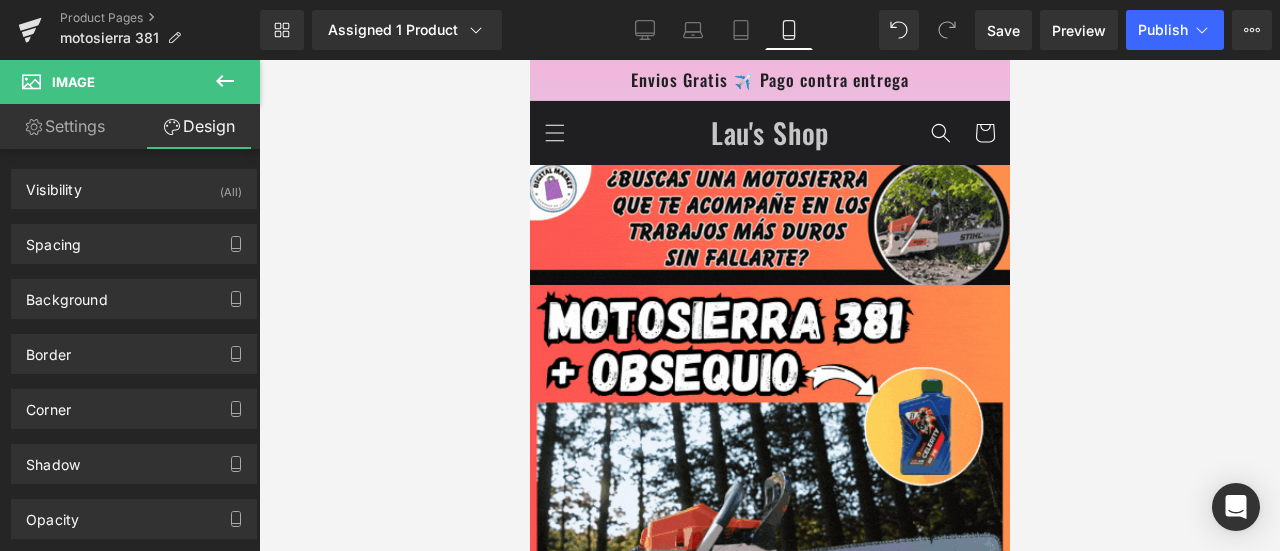click 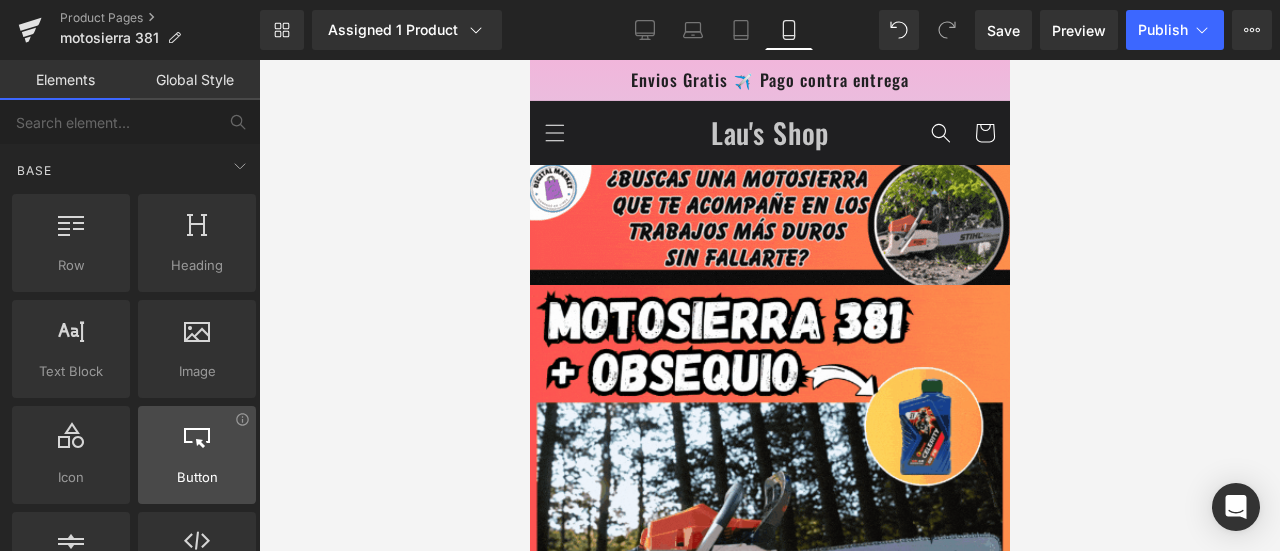 scroll, scrollTop: 69, scrollLeft: 0, axis: vertical 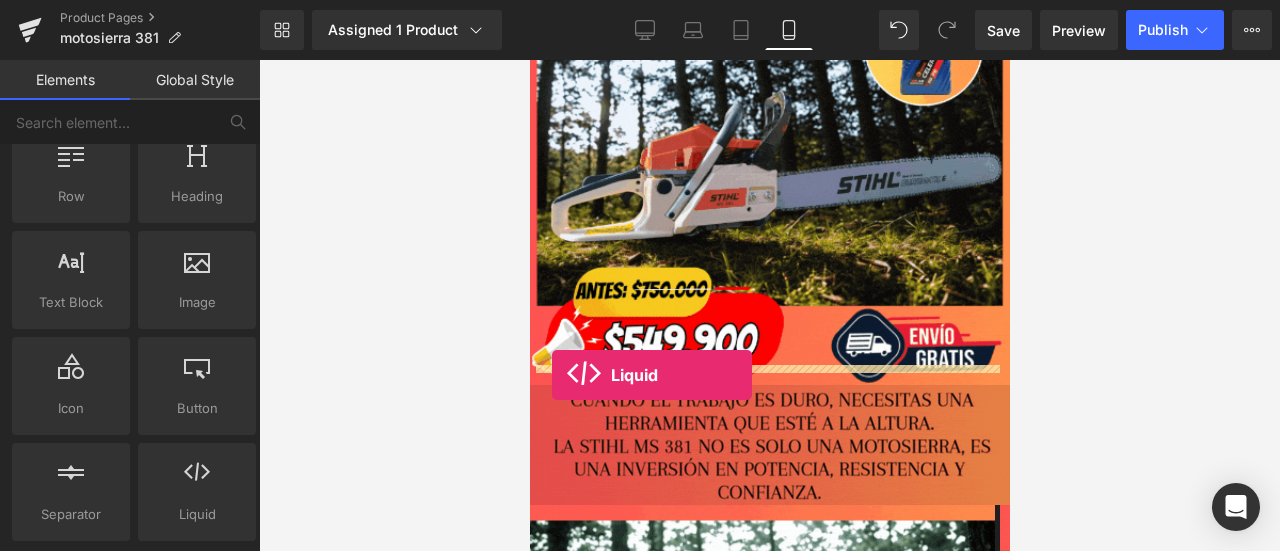 drag, startPoint x: 737, startPoint y: 535, endPoint x: 551, endPoint y: 375, distance: 245.34872 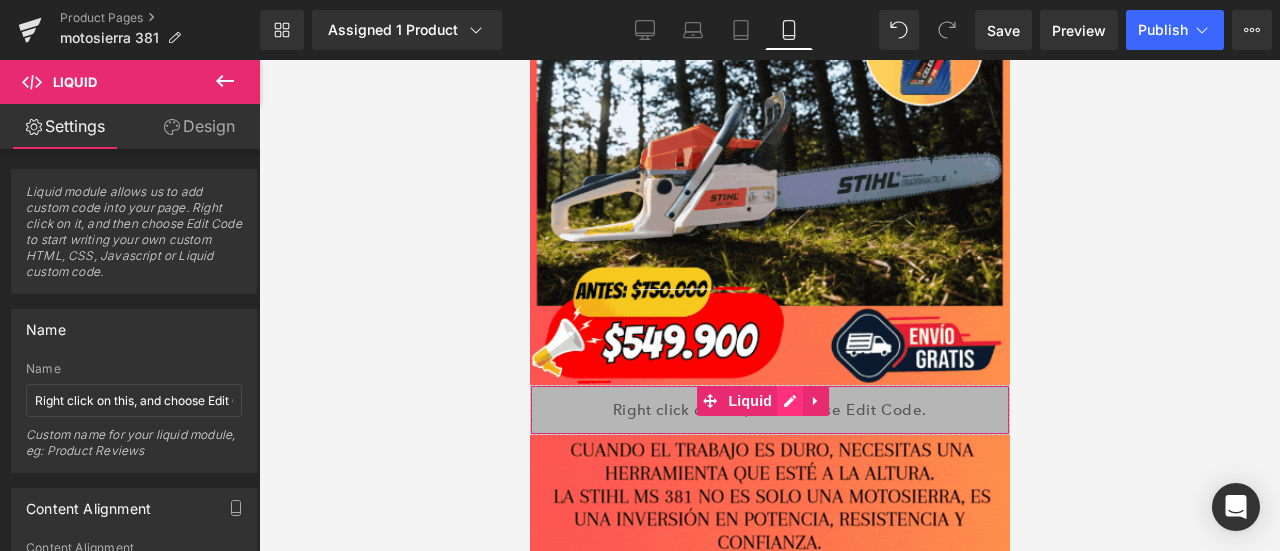 click on "Liquid" at bounding box center (769, 410) 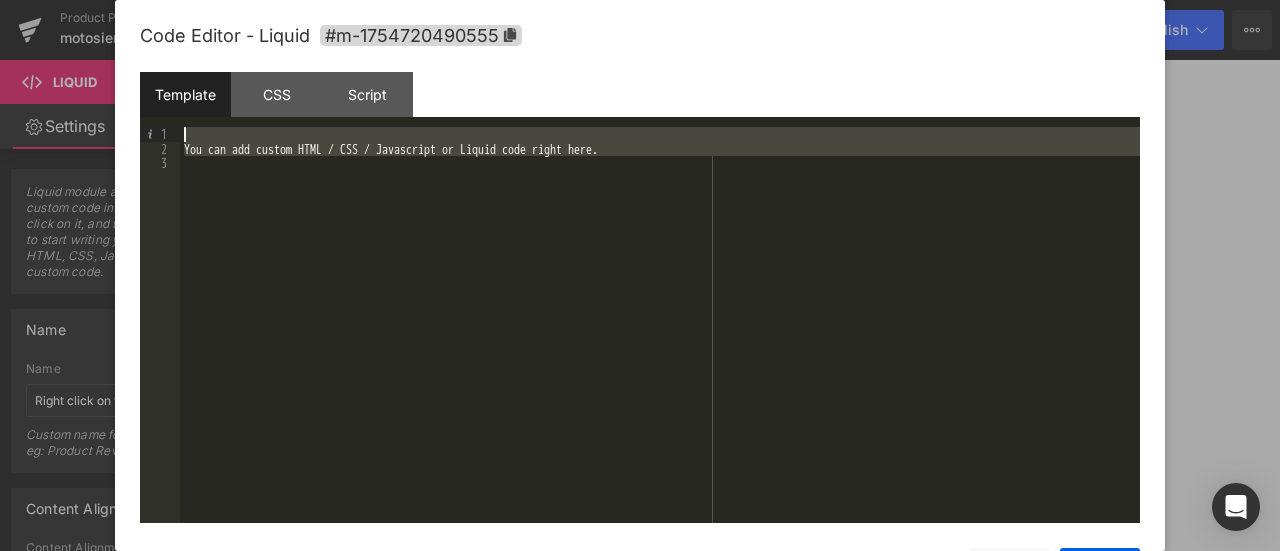 drag, startPoint x: 416, startPoint y: 262, endPoint x: 278, endPoint y: 131, distance: 190.27611 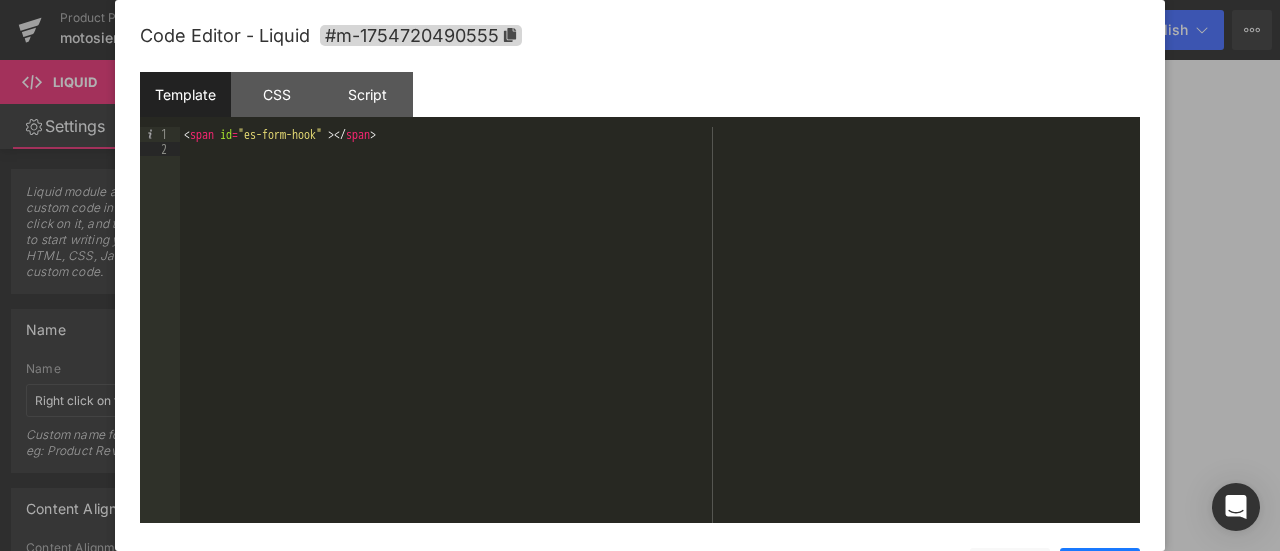 click on "Save" at bounding box center [1100, 568] 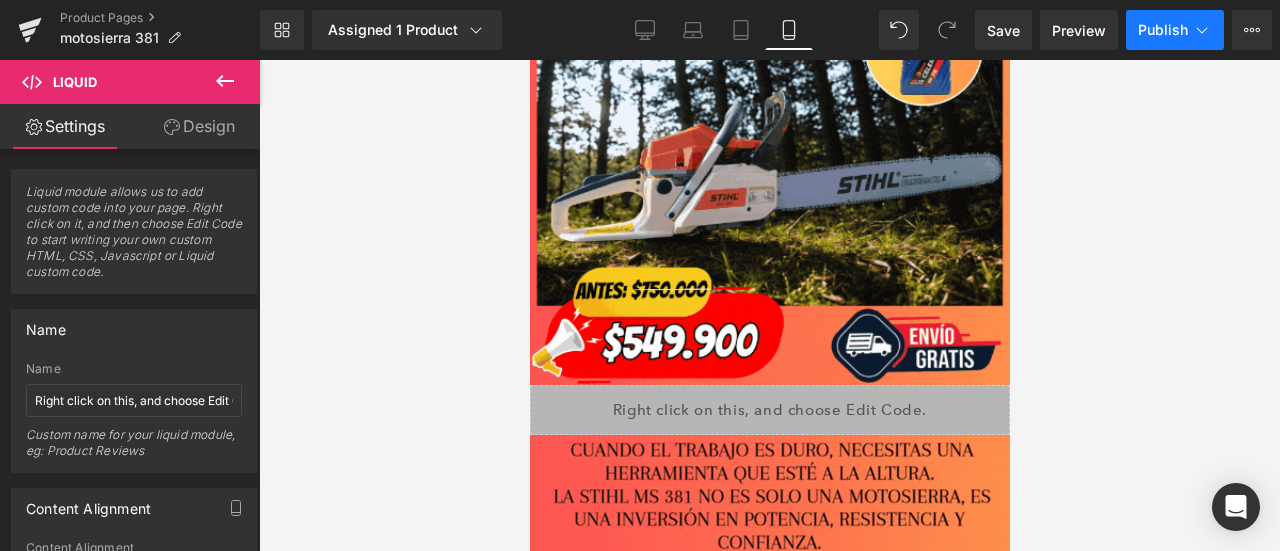 click on "Publish" at bounding box center [1163, 30] 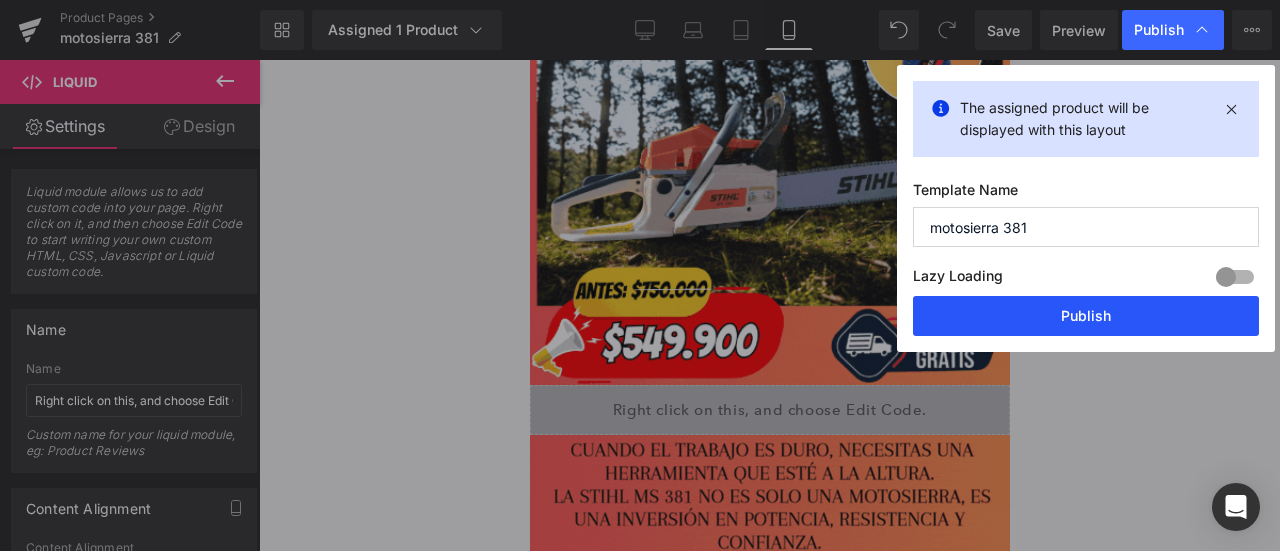 click on "Publish" at bounding box center [1086, 316] 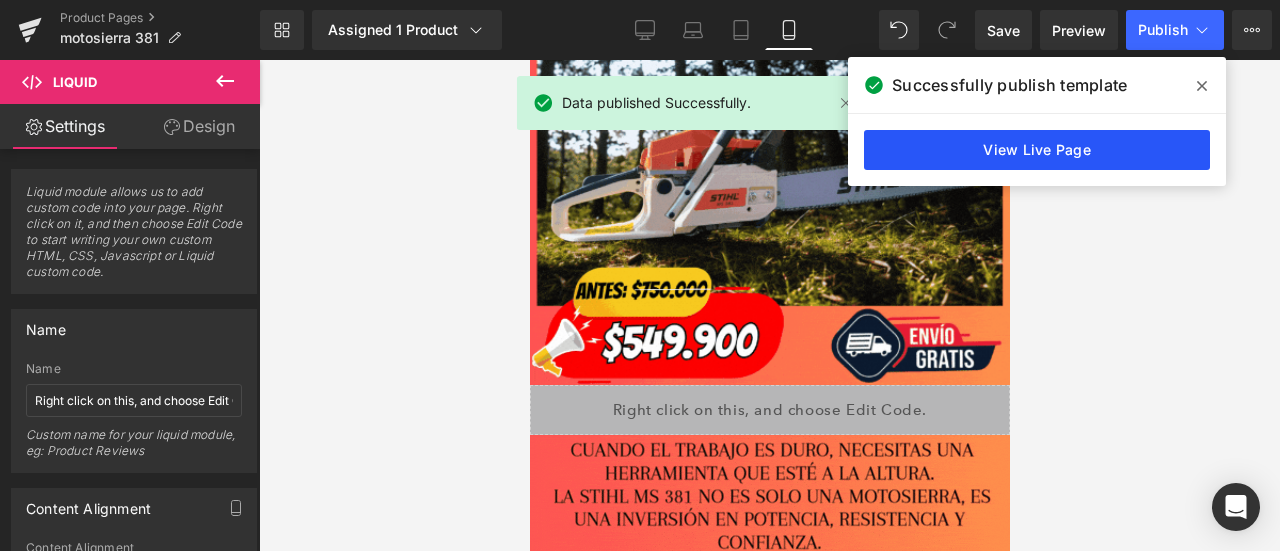 click on "View Live Page" at bounding box center [1037, 150] 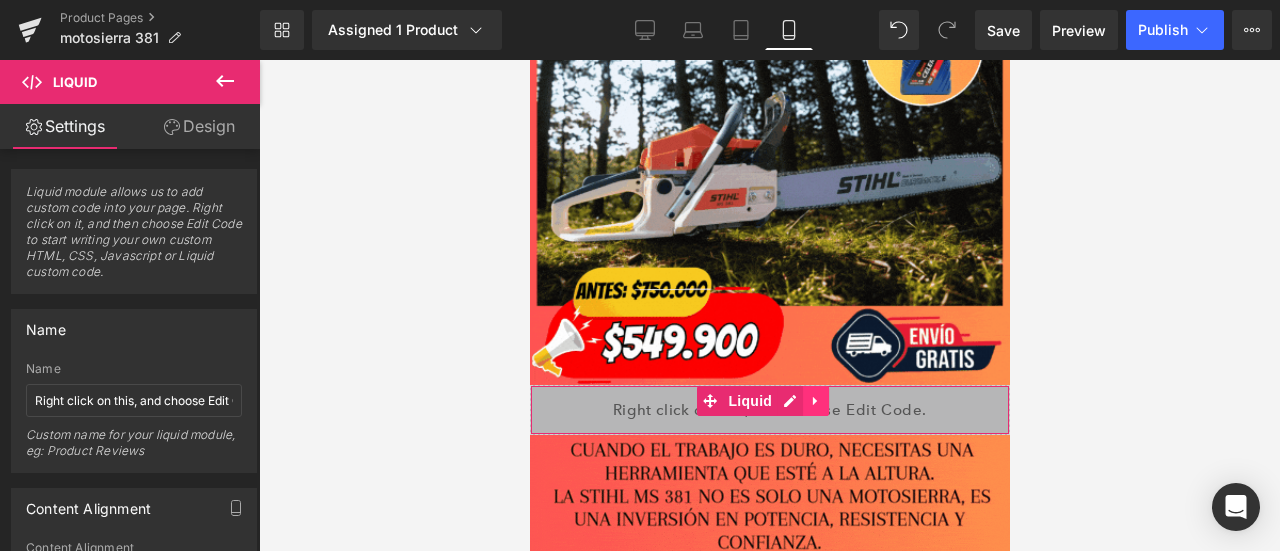 click at bounding box center [815, 401] 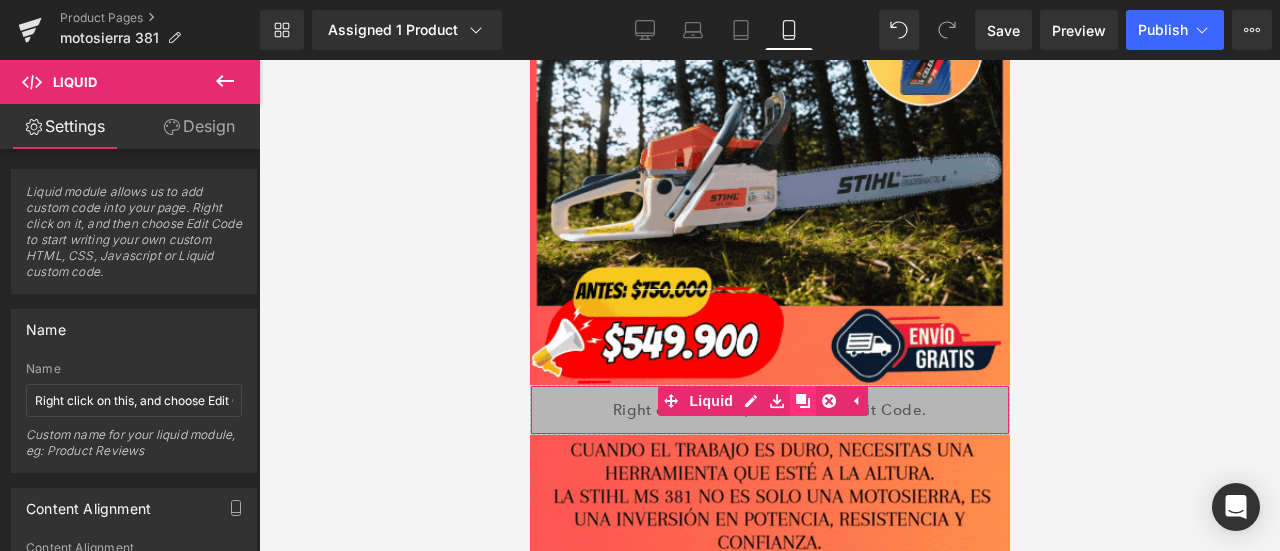 click at bounding box center (802, 401) 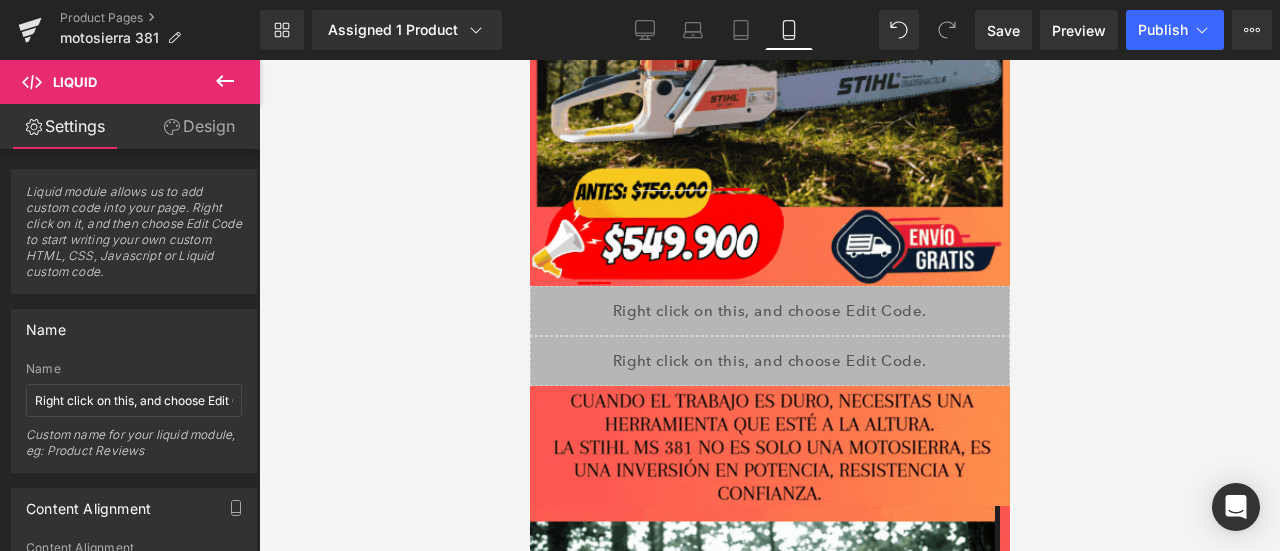 scroll, scrollTop: 655, scrollLeft: 0, axis: vertical 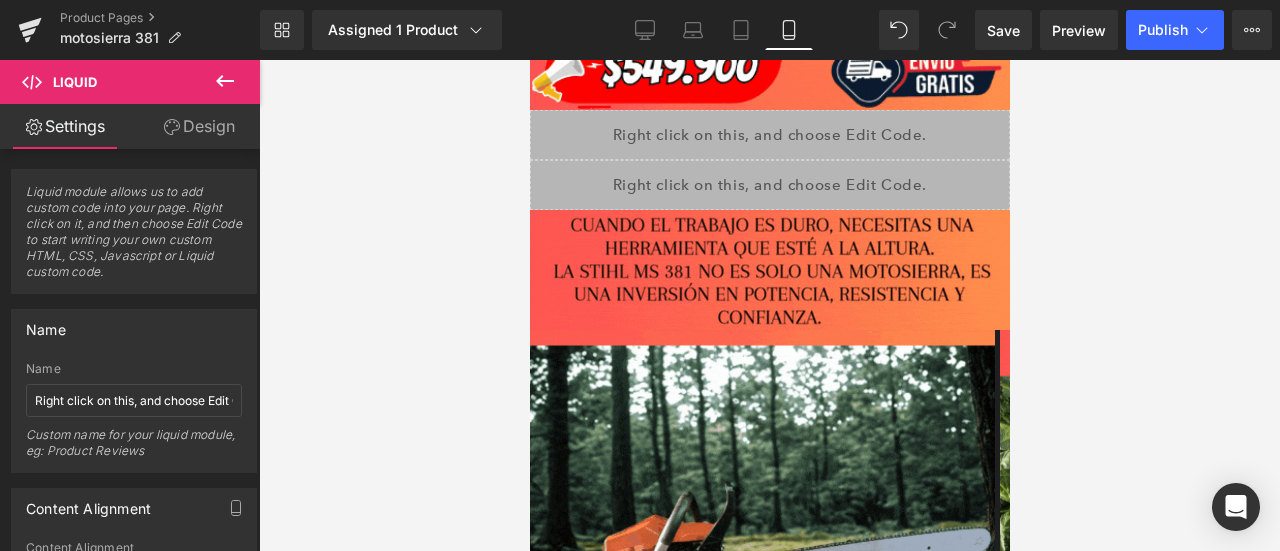 click on "Liquid" at bounding box center [769, 185] 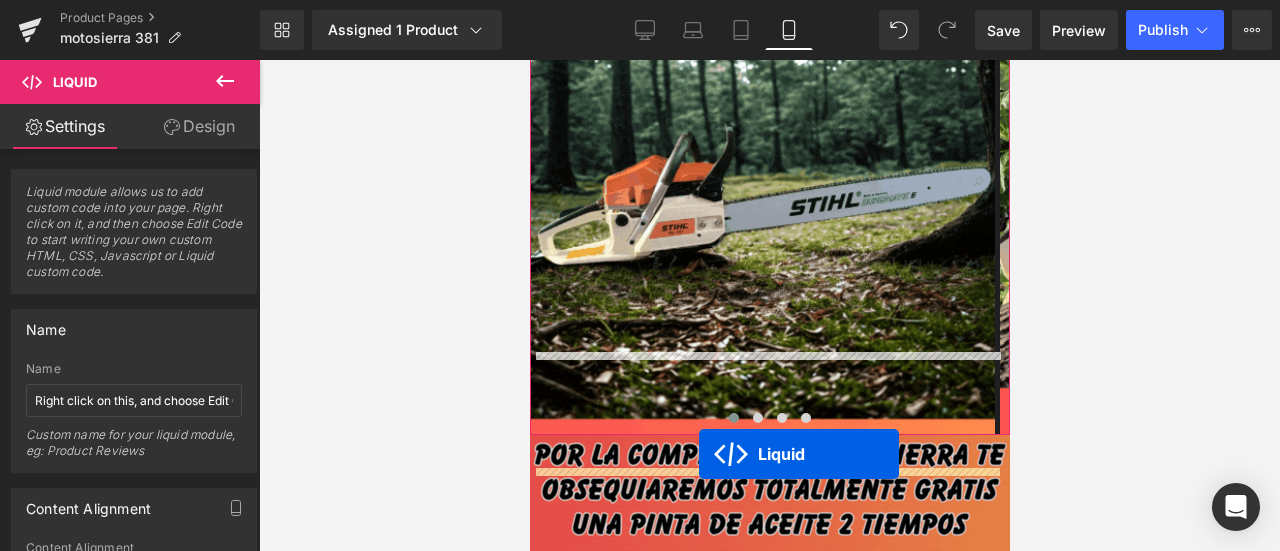 scroll, scrollTop: 1074, scrollLeft: 0, axis: vertical 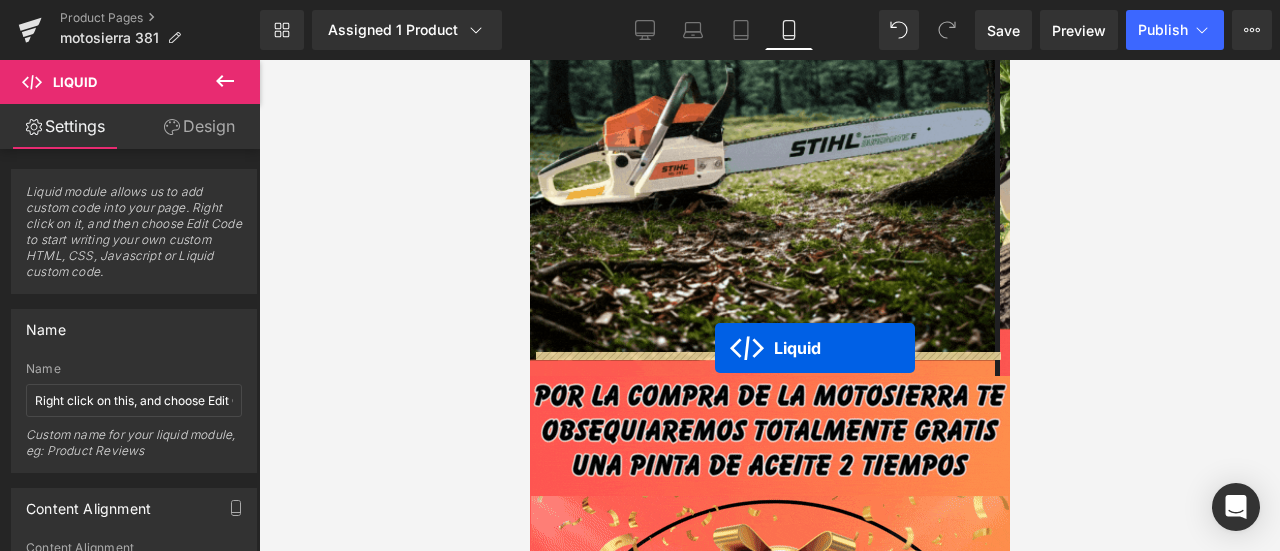drag, startPoint x: 713, startPoint y: 153, endPoint x: 714, endPoint y: 349, distance: 196.00255 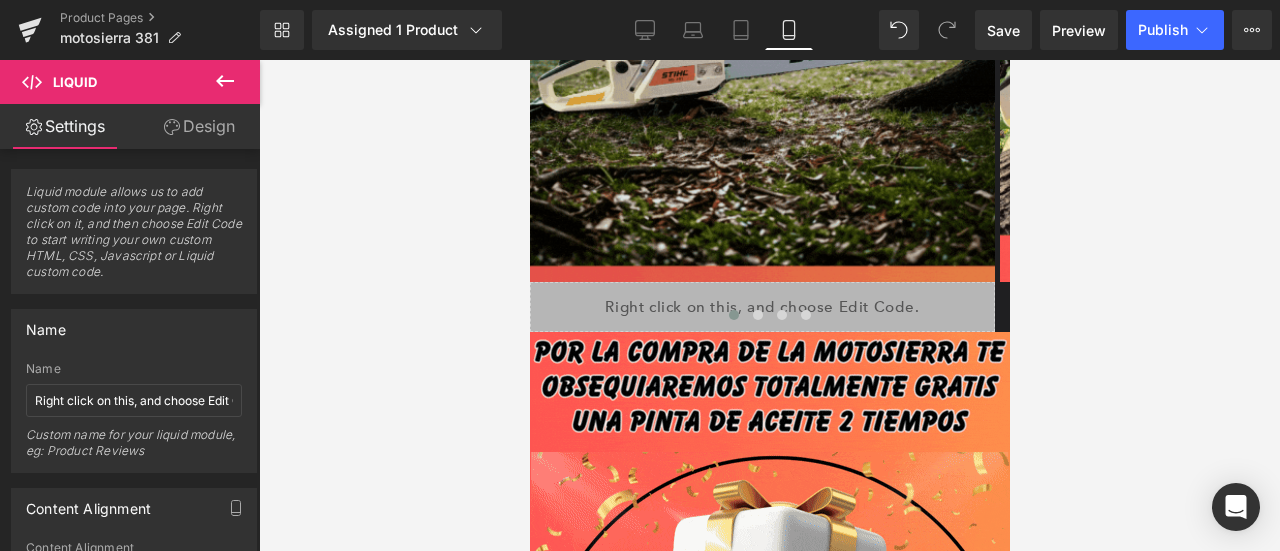 scroll, scrollTop: 1120, scrollLeft: 0, axis: vertical 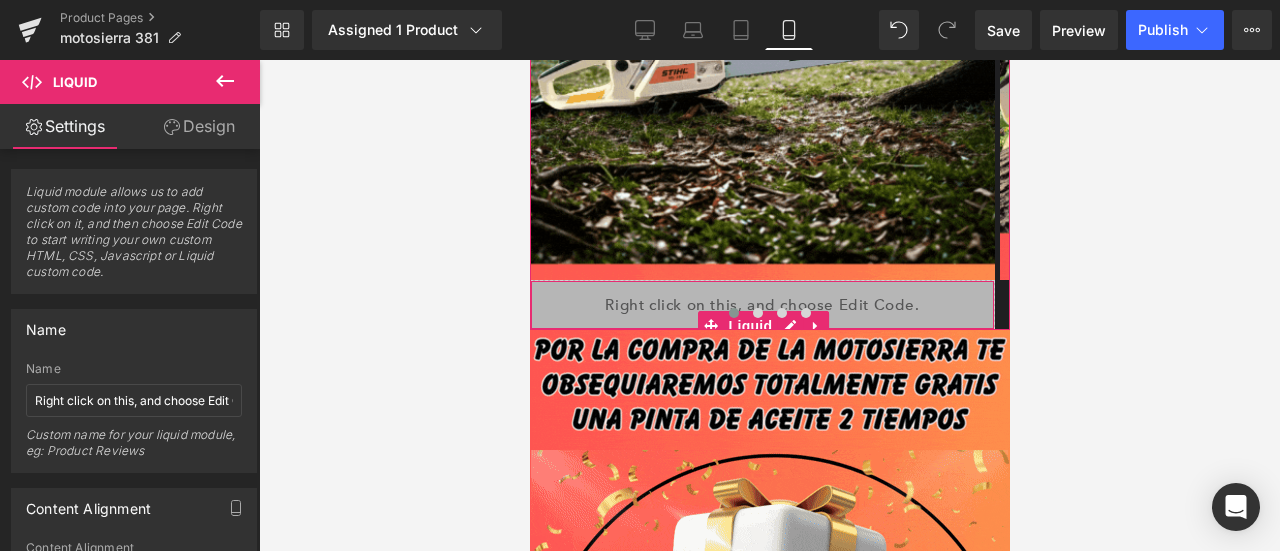 click on "Liquid" at bounding box center [761, 305] 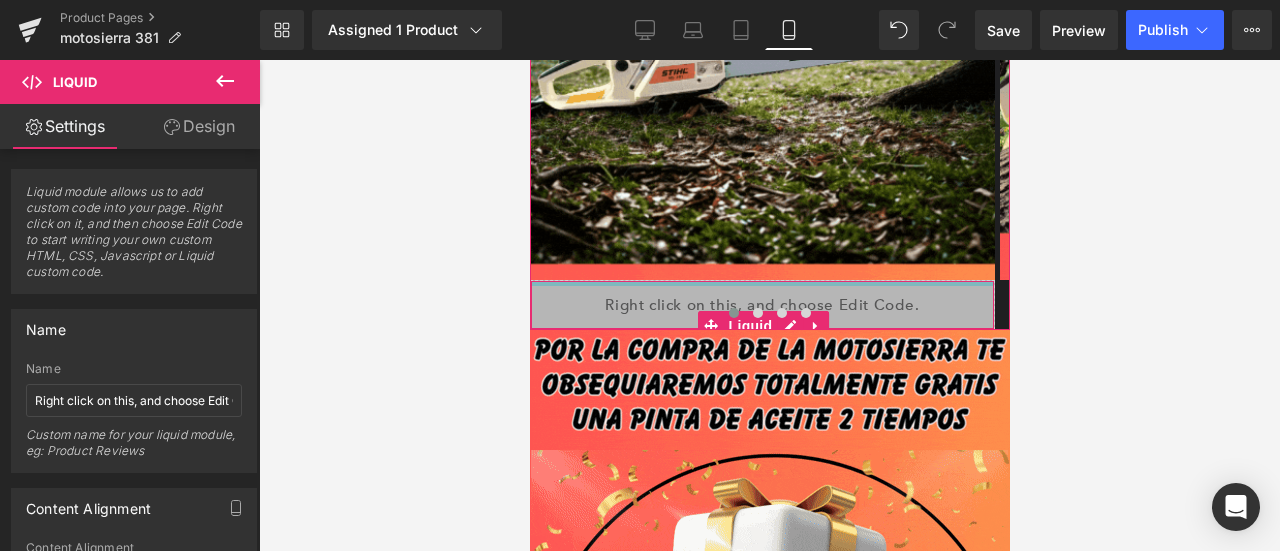 click at bounding box center [761, 283] 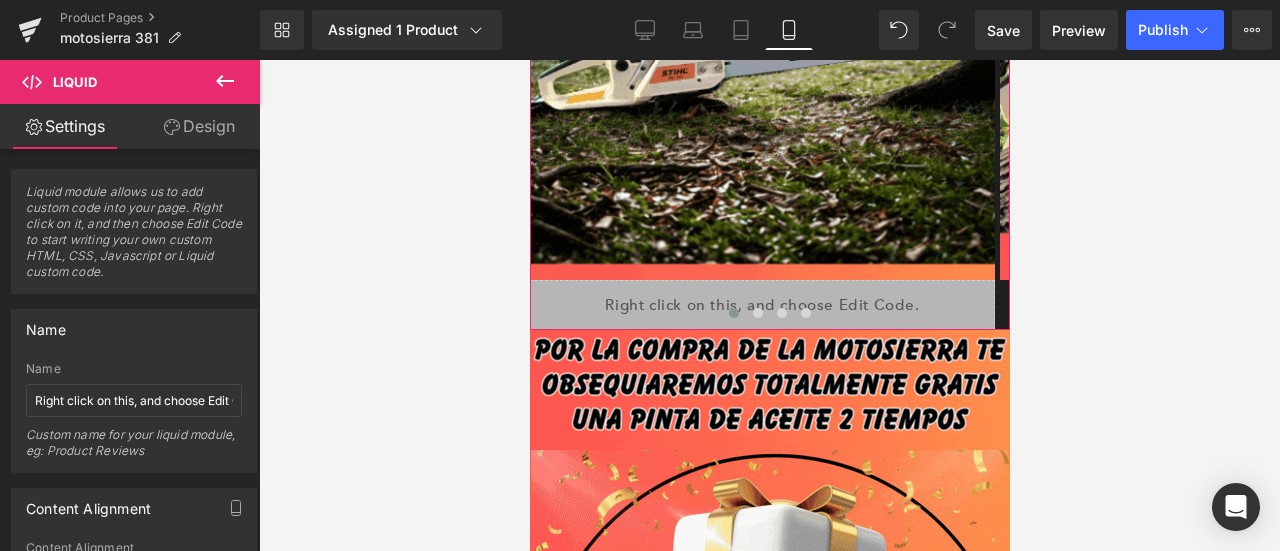 click at bounding box center [769, 317] 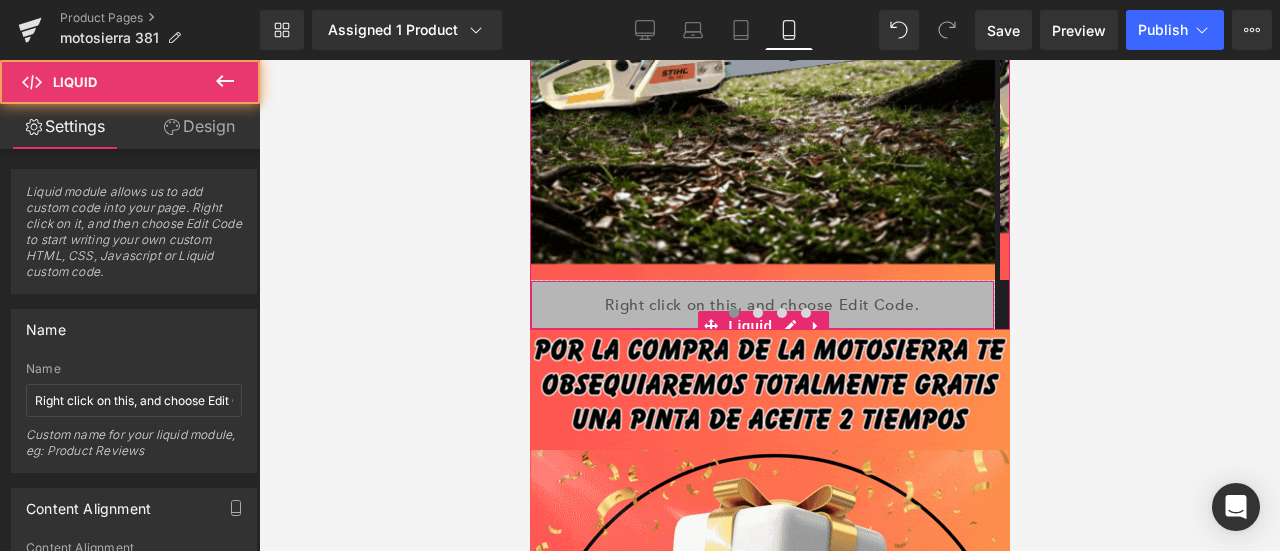 drag, startPoint x: 720, startPoint y: 265, endPoint x: 772, endPoint y: 276, distance: 53.15073 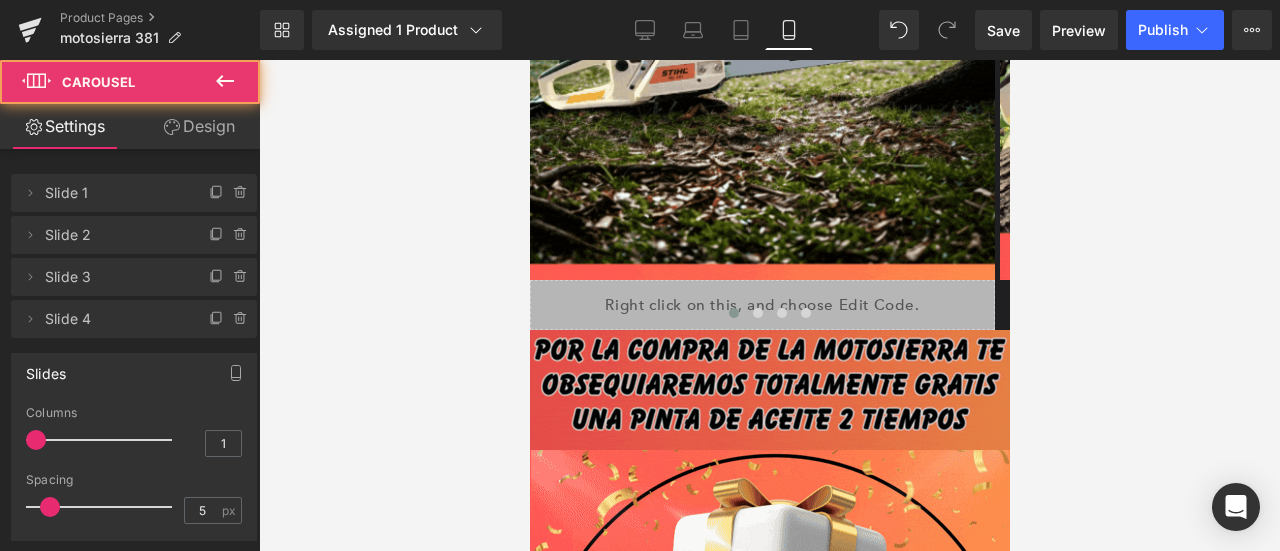 drag, startPoint x: 711, startPoint y: 293, endPoint x: 630, endPoint y: 339, distance: 93.15041 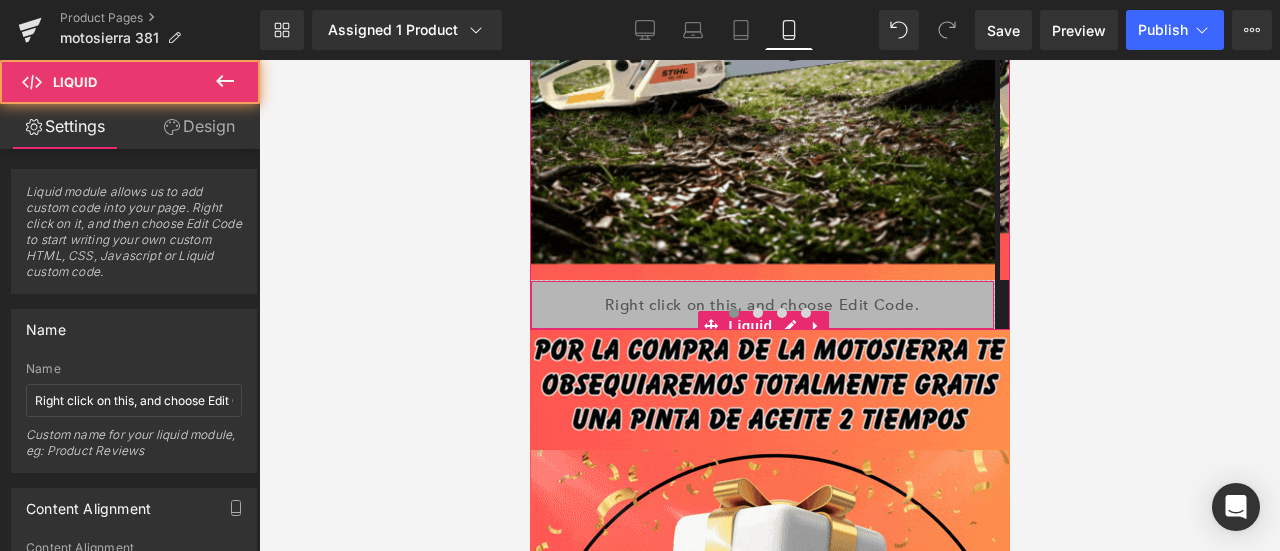 click on "Liquid" at bounding box center [761, 305] 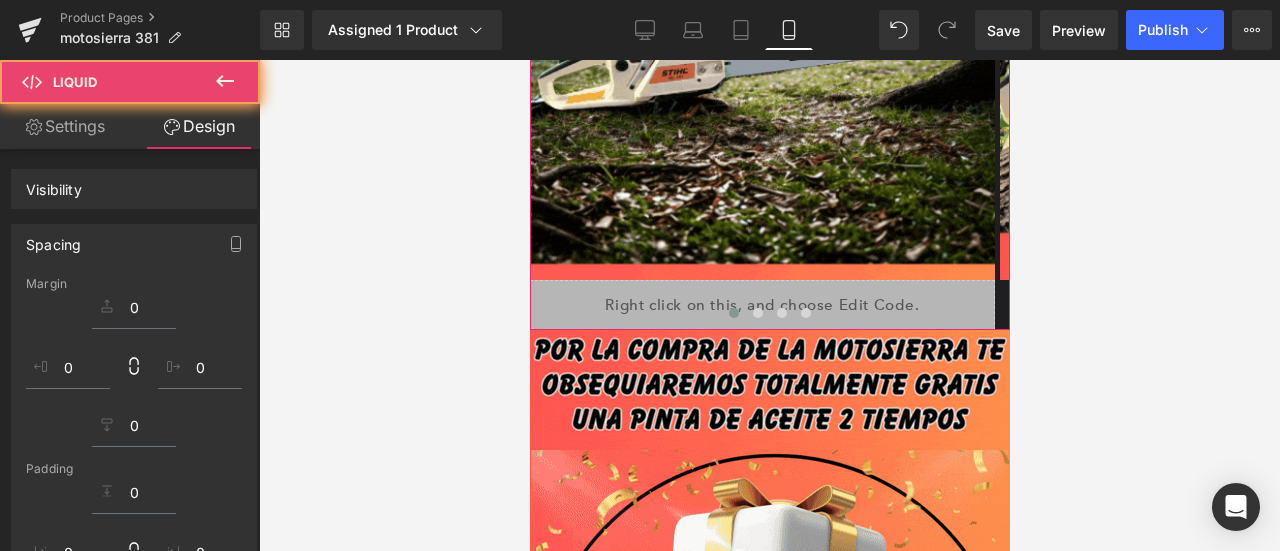 click on "Liquid" at bounding box center (761, 305) 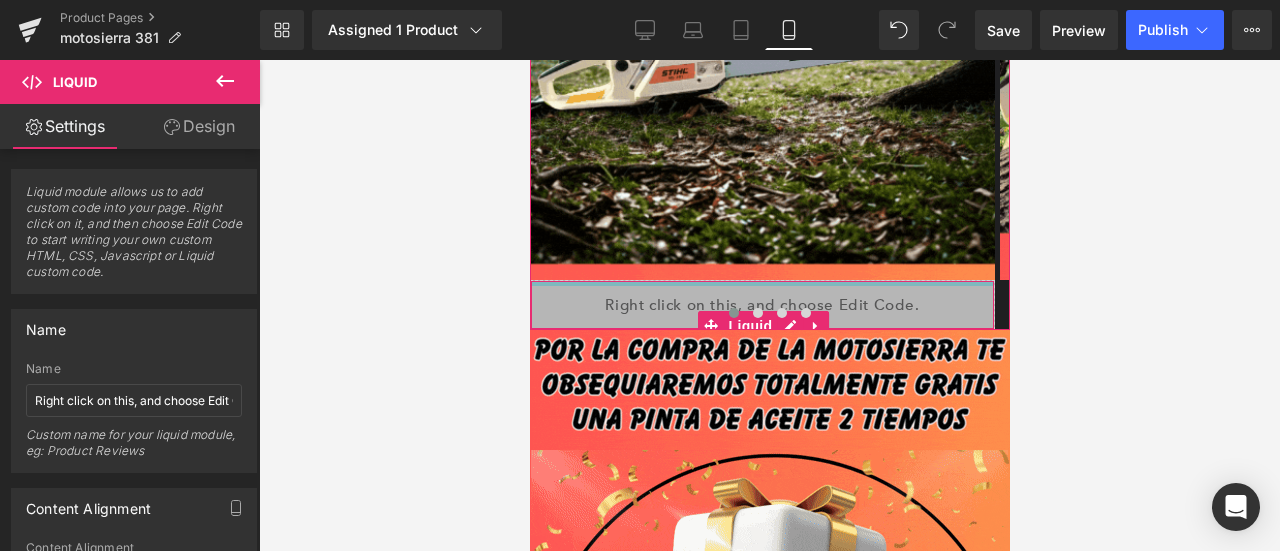 drag, startPoint x: 688, startPoint y: 260, endPoint x: 718, endPoint y: 287, distance: 40.36087 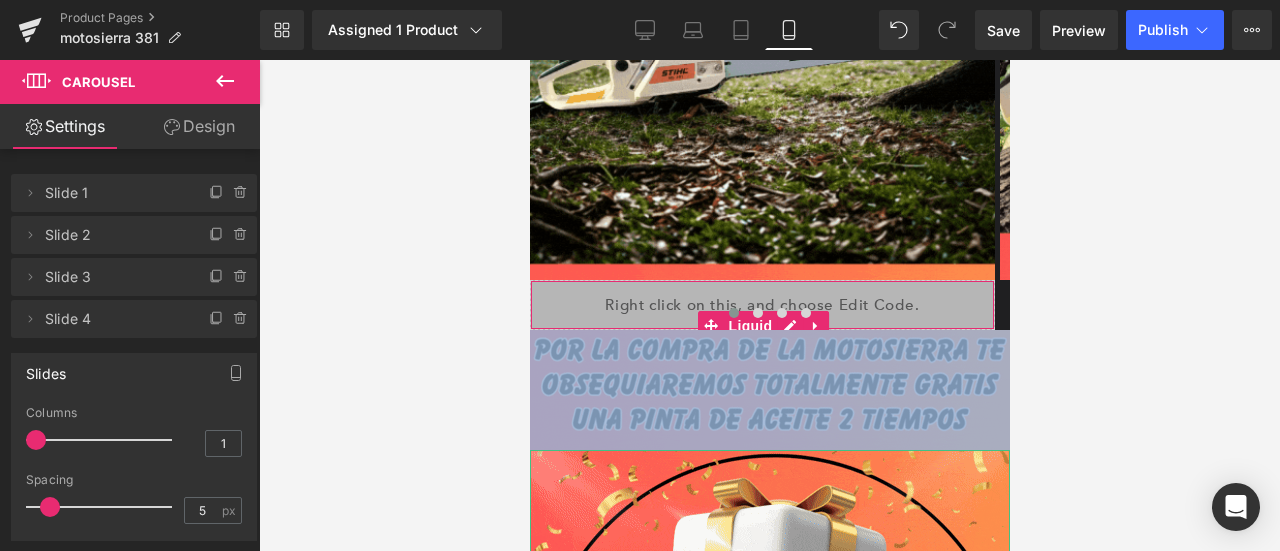 drag, startPoint x: 703, startPoint y: 300, endPoint x: 703, endPoint y: 339, distance: 39 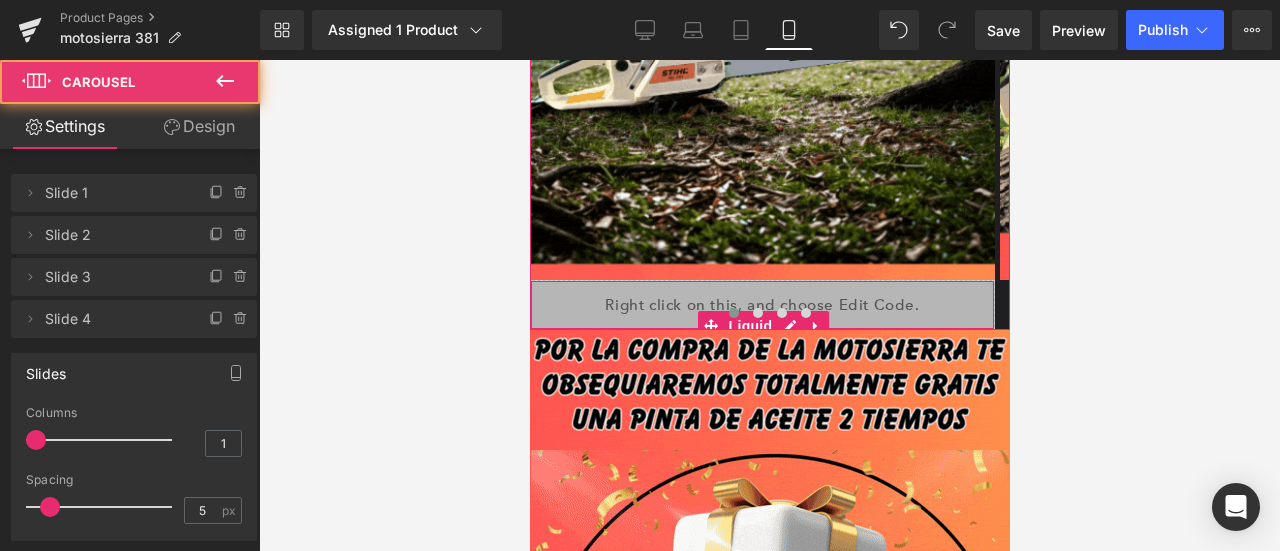 drag, startPoint x: 704, startPoint y: 293, endPoint x: 679, endPoint y: 297, distance: 25.317978 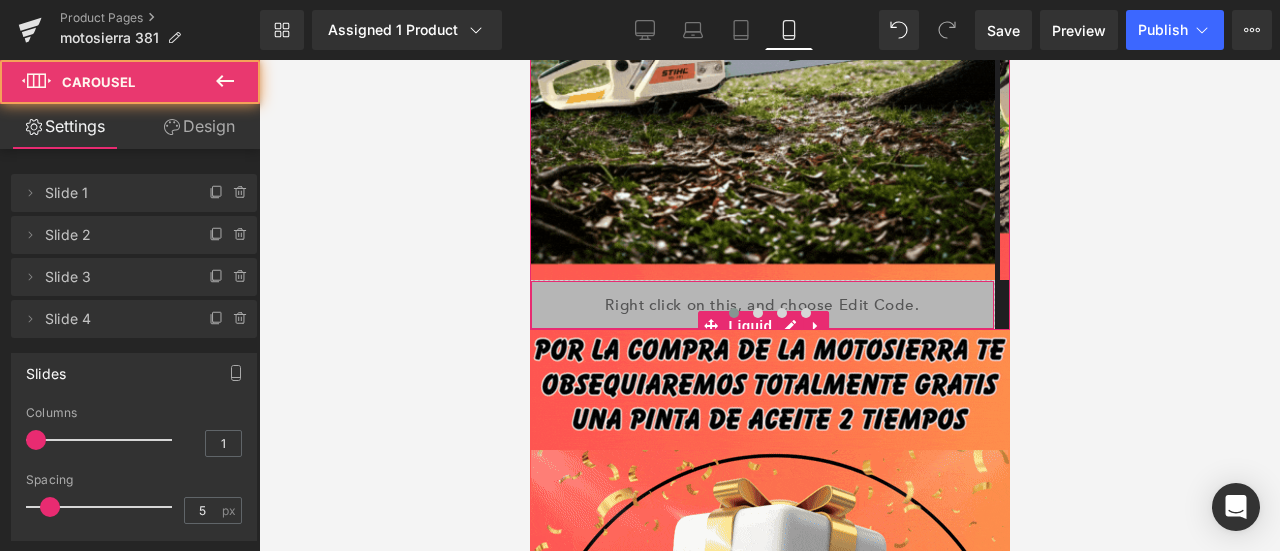 click at bounding box center [769, 317] 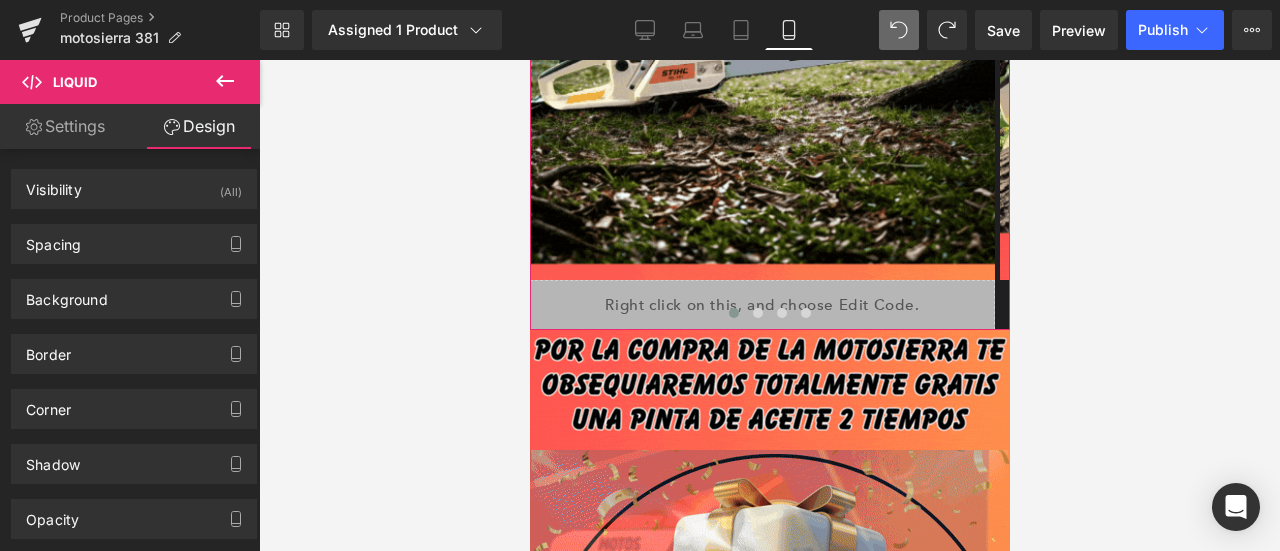 scroll, scrollTop: 1000, scrollLeft: 0, axis: vertical 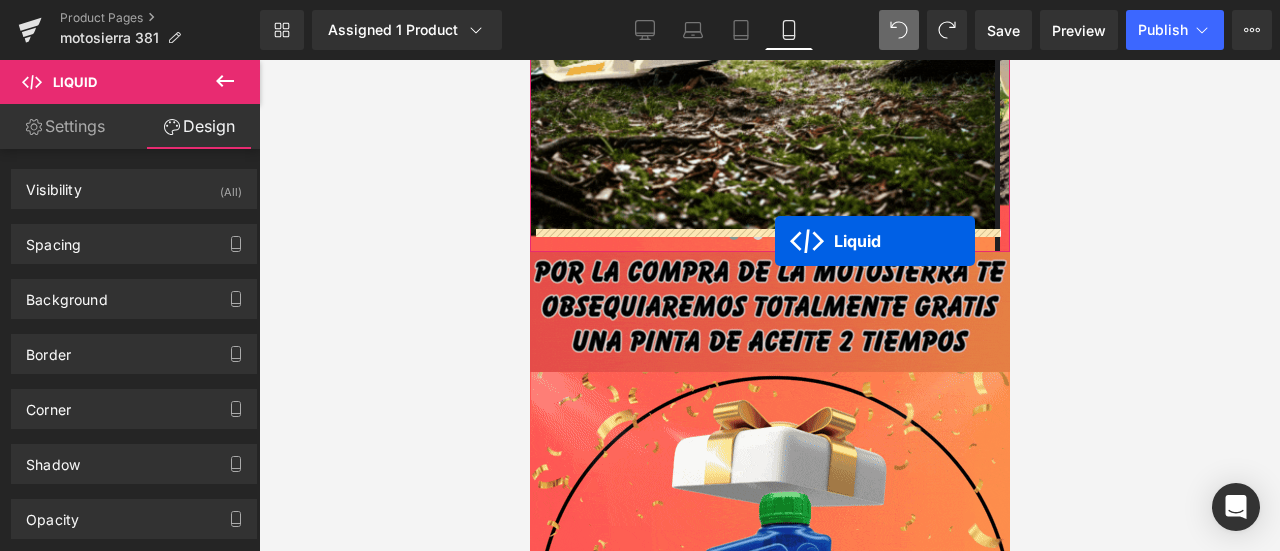 drag, startPoint x: 708, startPoint y: 299, endPoint x: 774, endPoint y: 241, distance: 87.86353 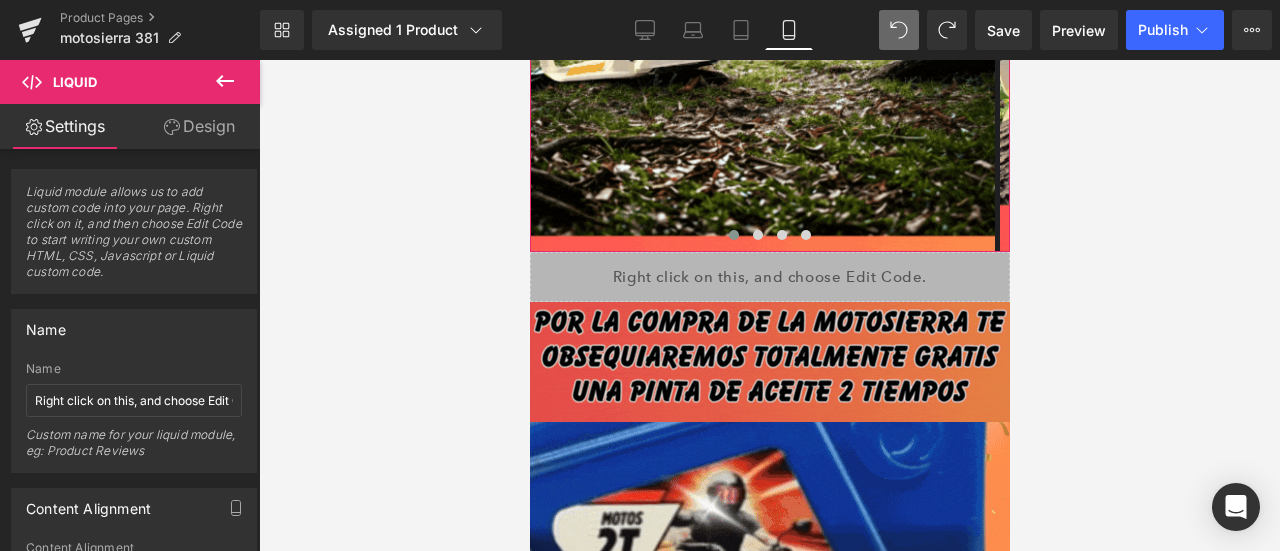 scroll, scrollTop: 1208, scrollLeft: 0, axis: vertical 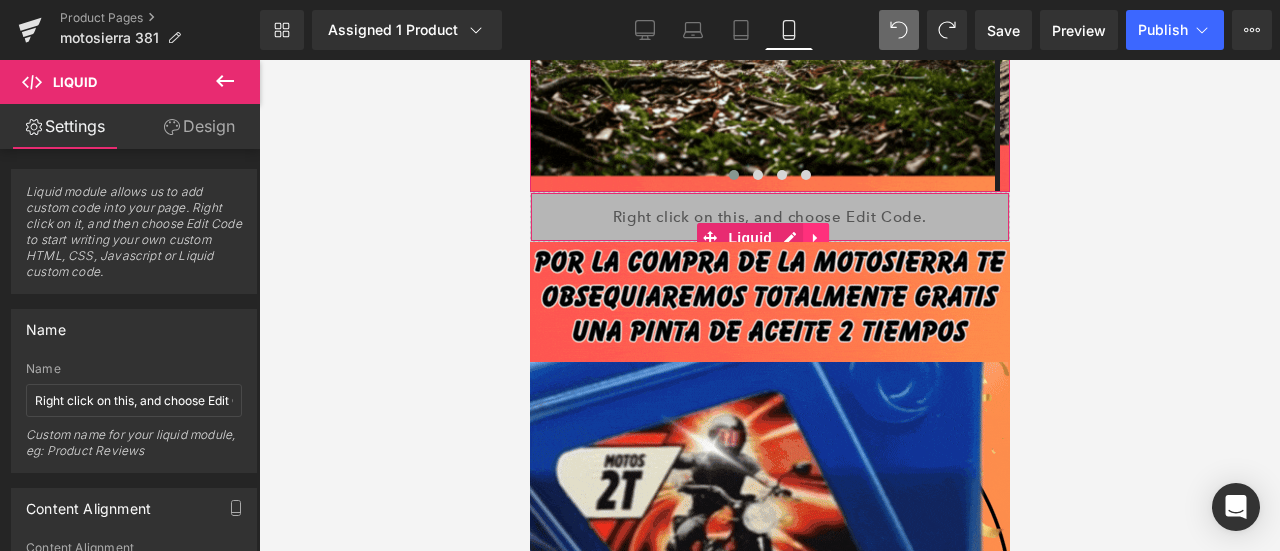 click 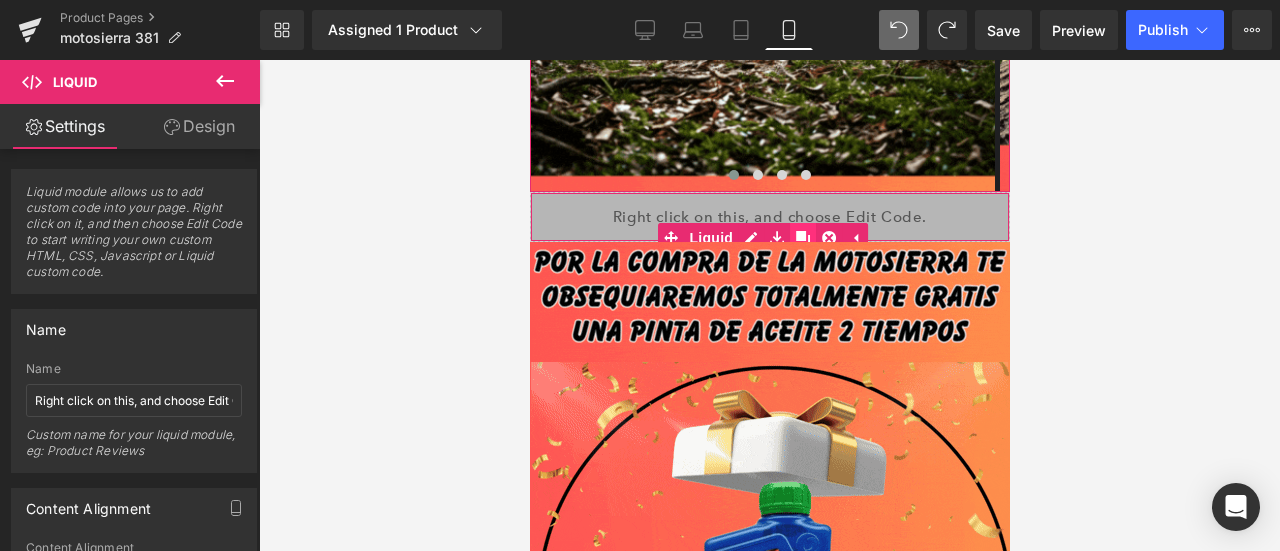 click 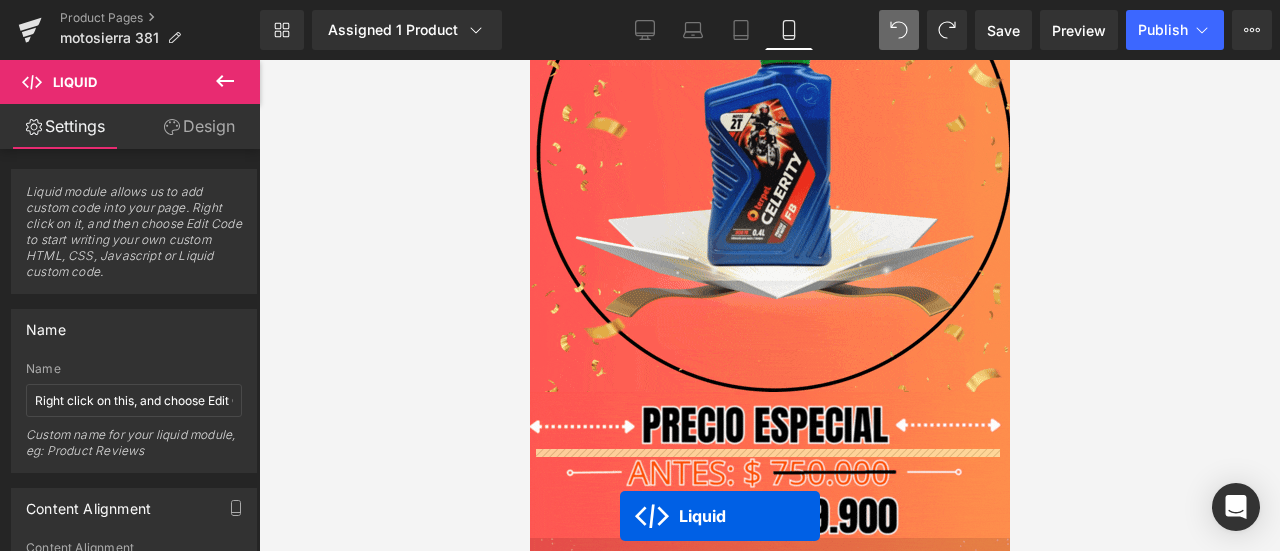 scroll, scrollTop: 1788, scrollLeft: 0, axis: vertical 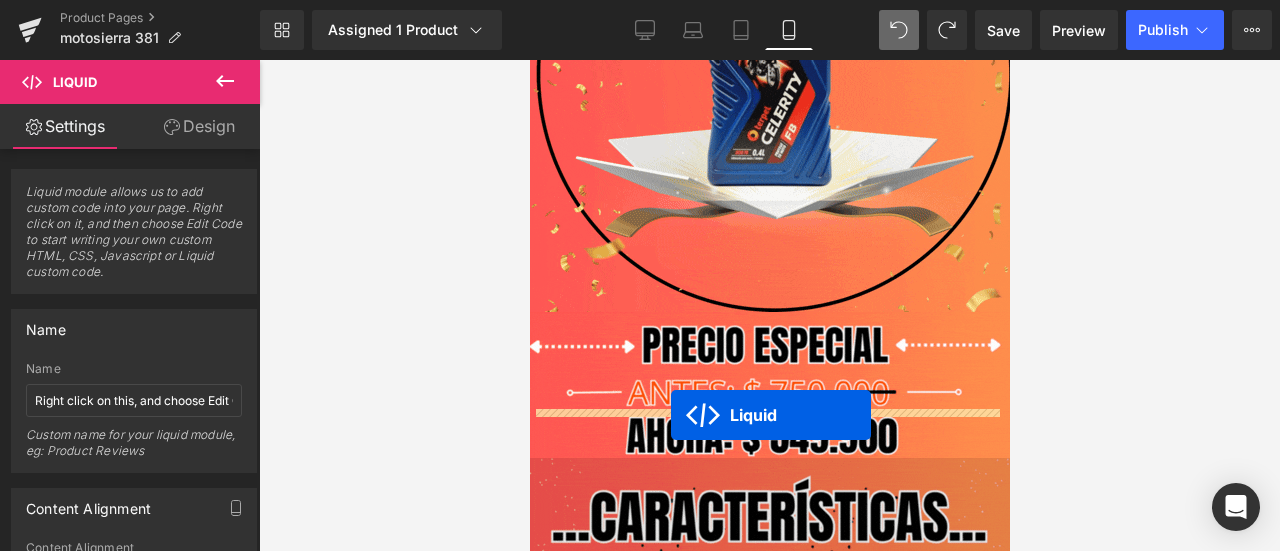drag, startPoint x: 710, startPoint y: 229, endPoint x: 670, endPoint y: 415, distance: 190.25246 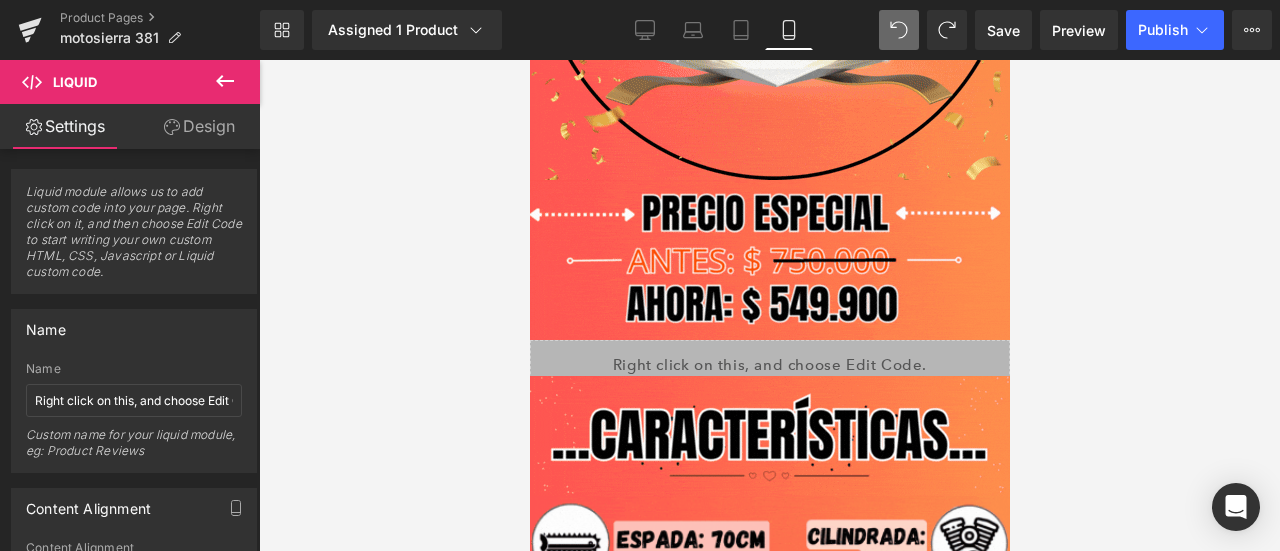 scroll, scrollTop: 1872, scrollLeft: 0, axis: vertical 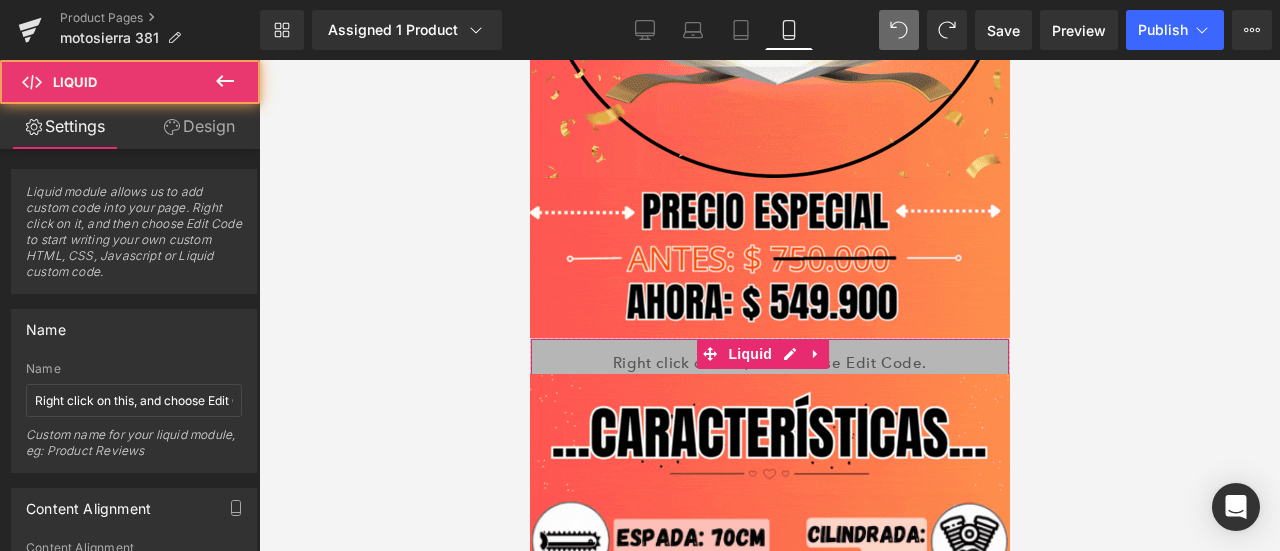 click on "Liquid" at bounding box center (769, 363) 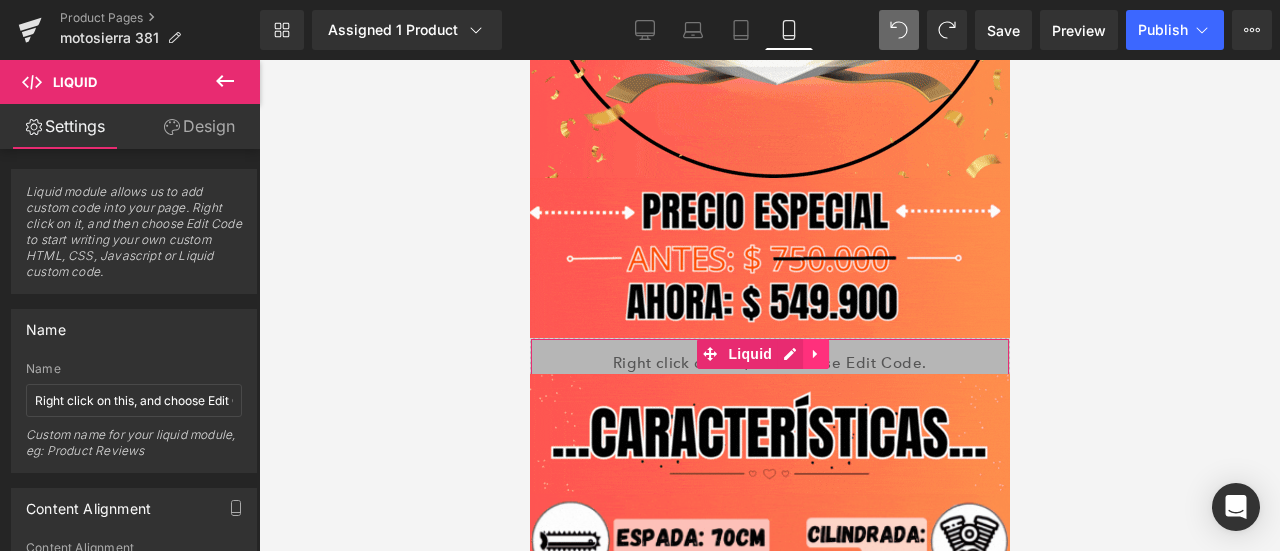 click 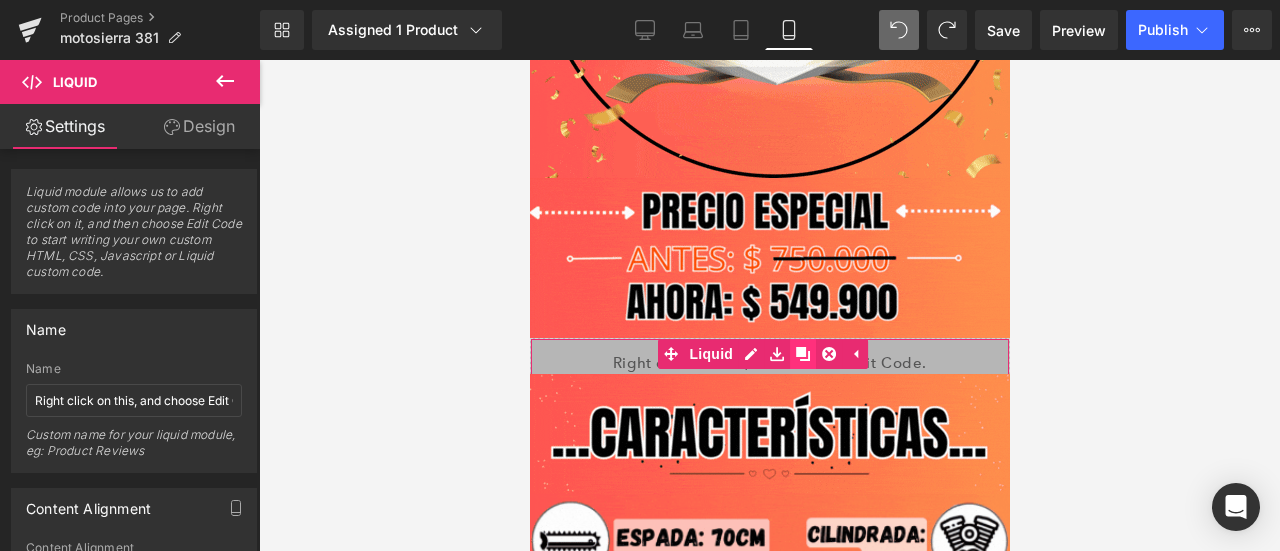 click 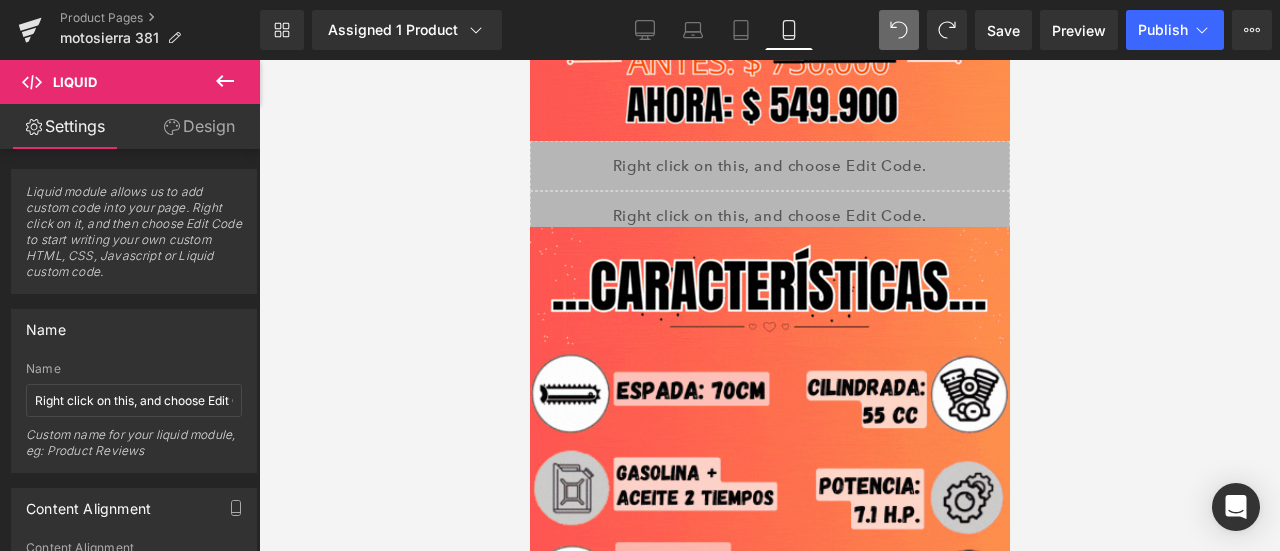 scroll, scrollTop: 2072, scrollLeft: 0, axis: vertical 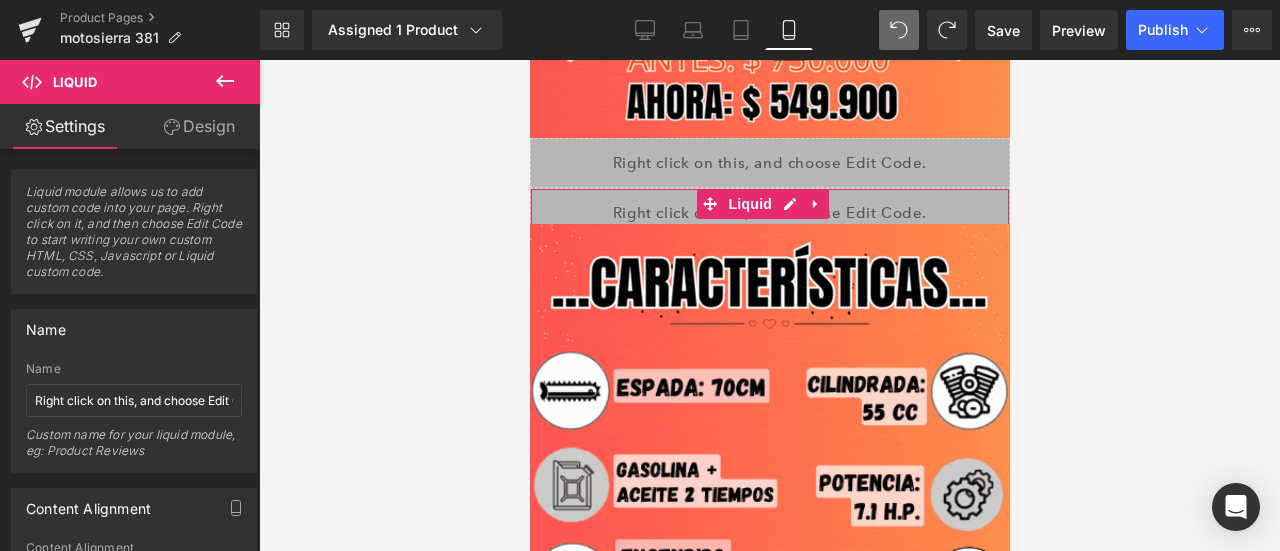 click on "Liquid" at bounding box center (769, 213) 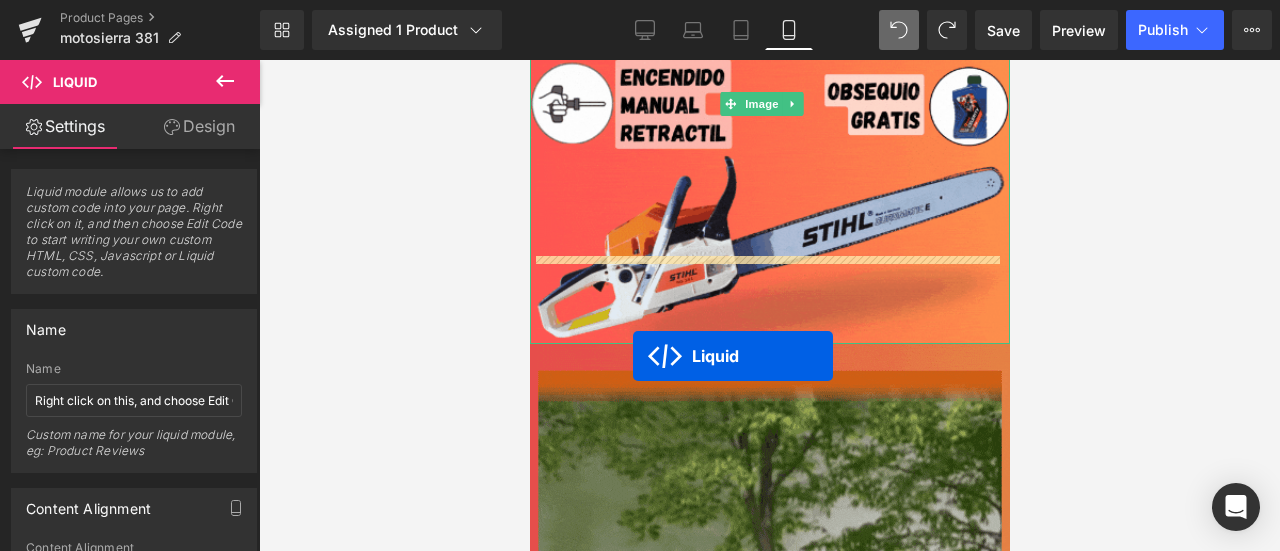 scroll, scrollTop: 2572, scrollLeft: 0, axis: vertical 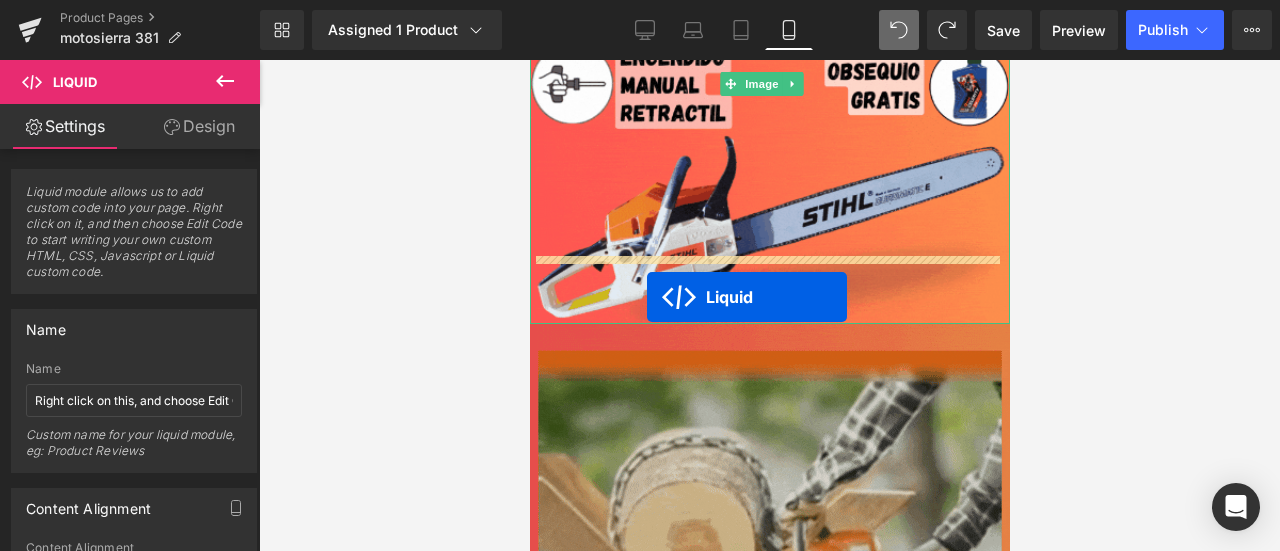 drag, startPoint x: 698, startPoint y: 150, endPoint x: 646, endPoint y: 297, distance: 155.92627 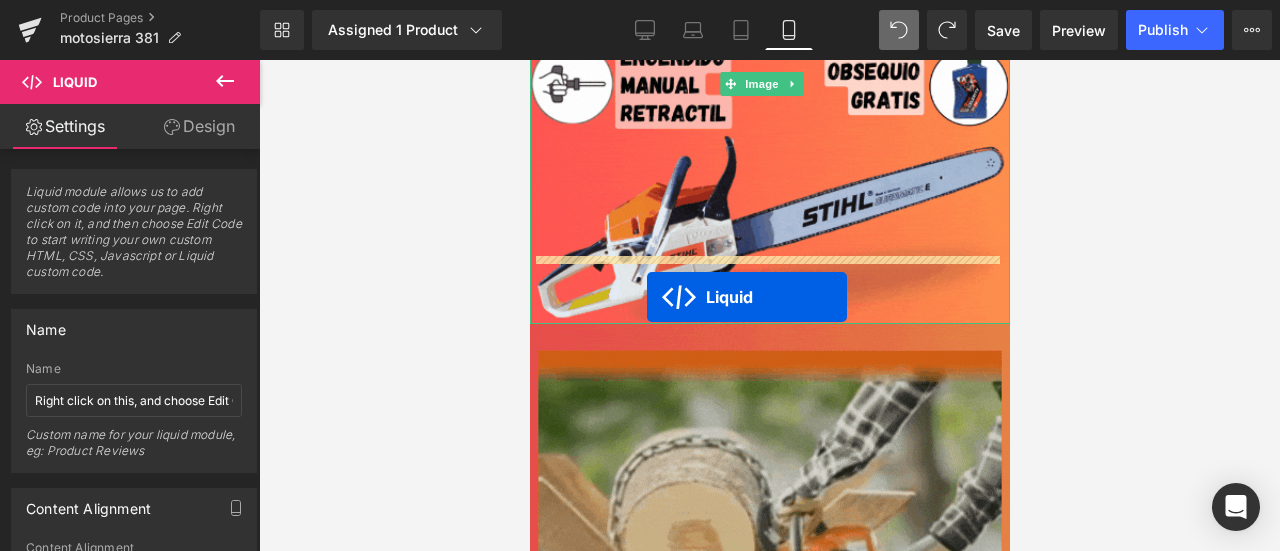 scroll, scrollTop: 2522, scrollLeft: 0, axis: vertical 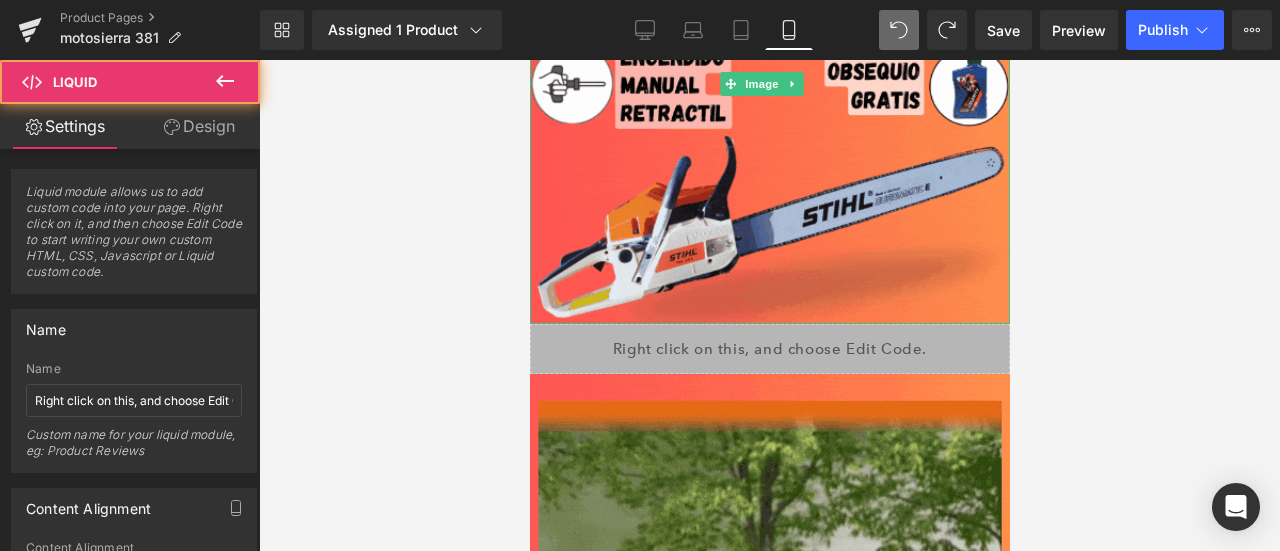 click on "Liquid" at bounding box center (769, 349) 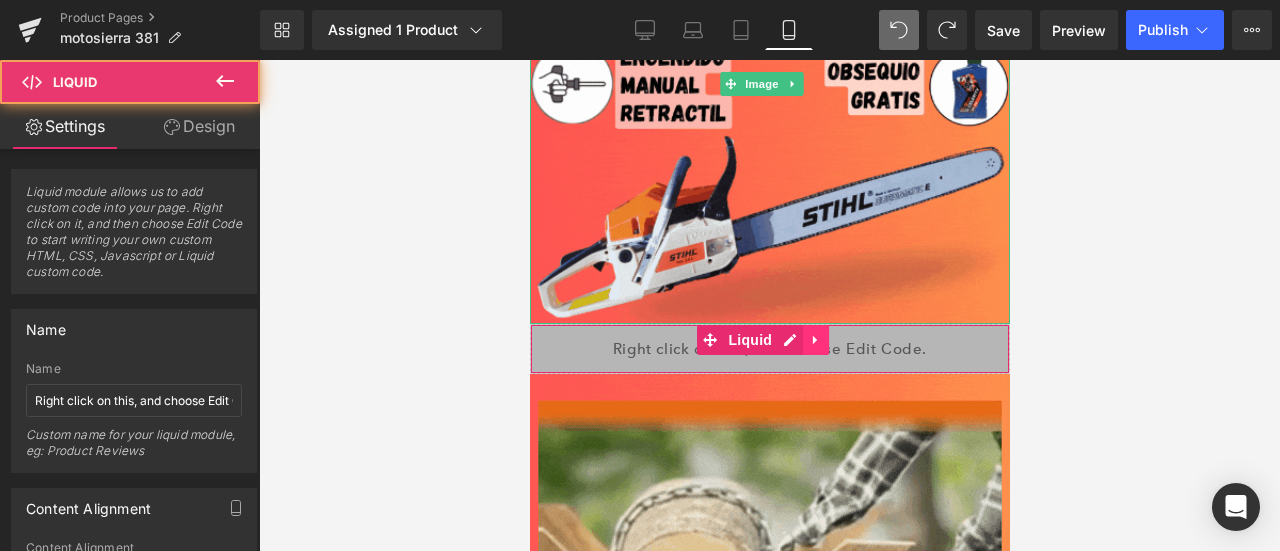 click 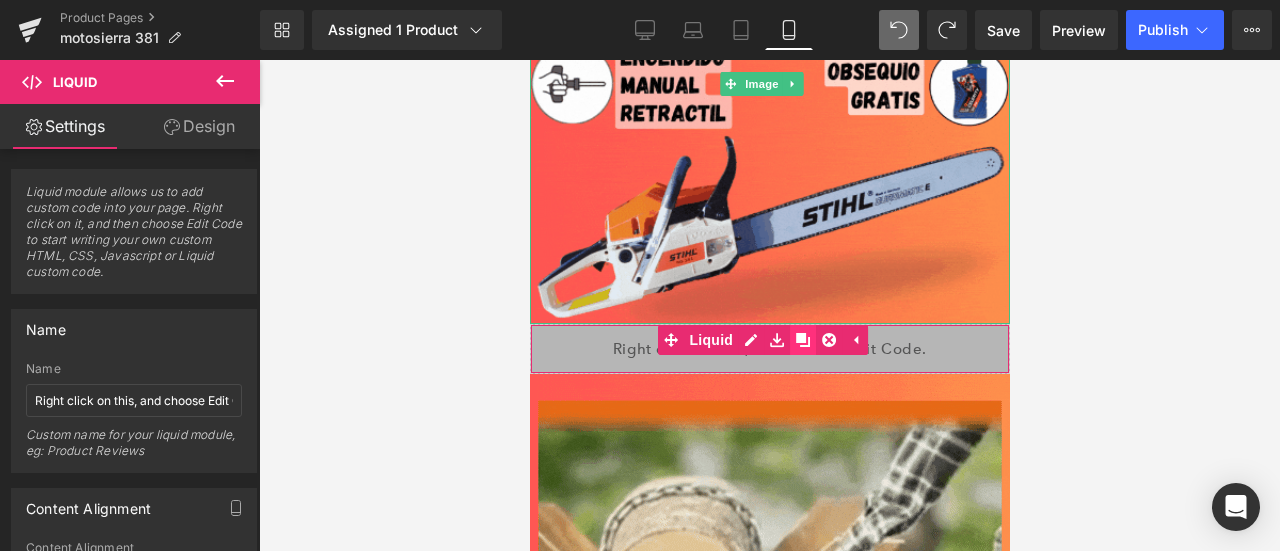 click 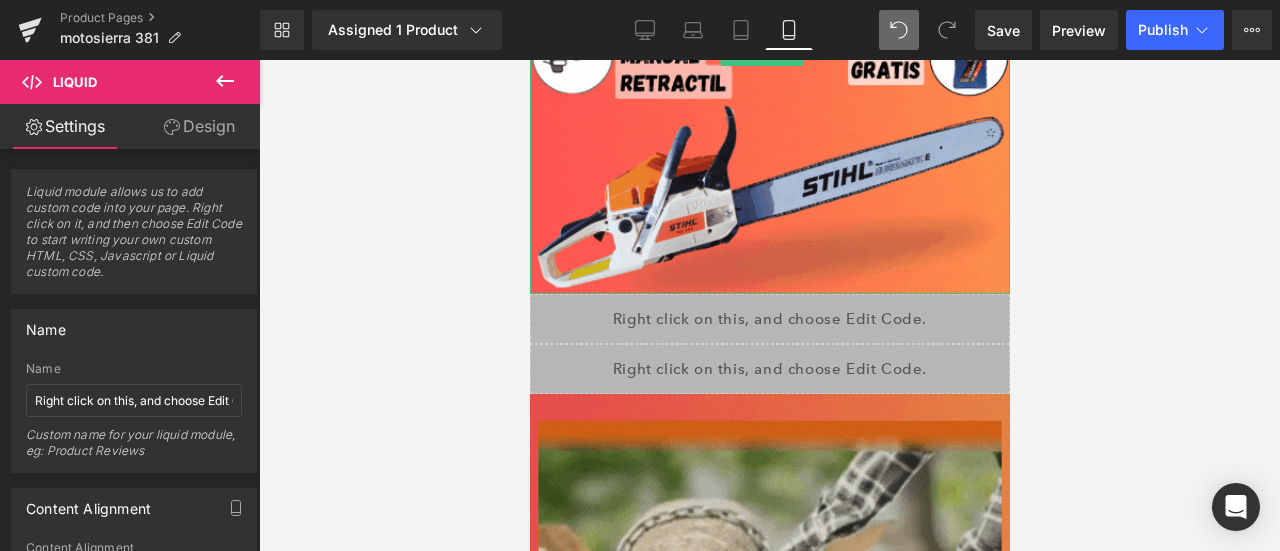 scroll, scrollTop: 2689, scrollLeft: 0, axis: vertical 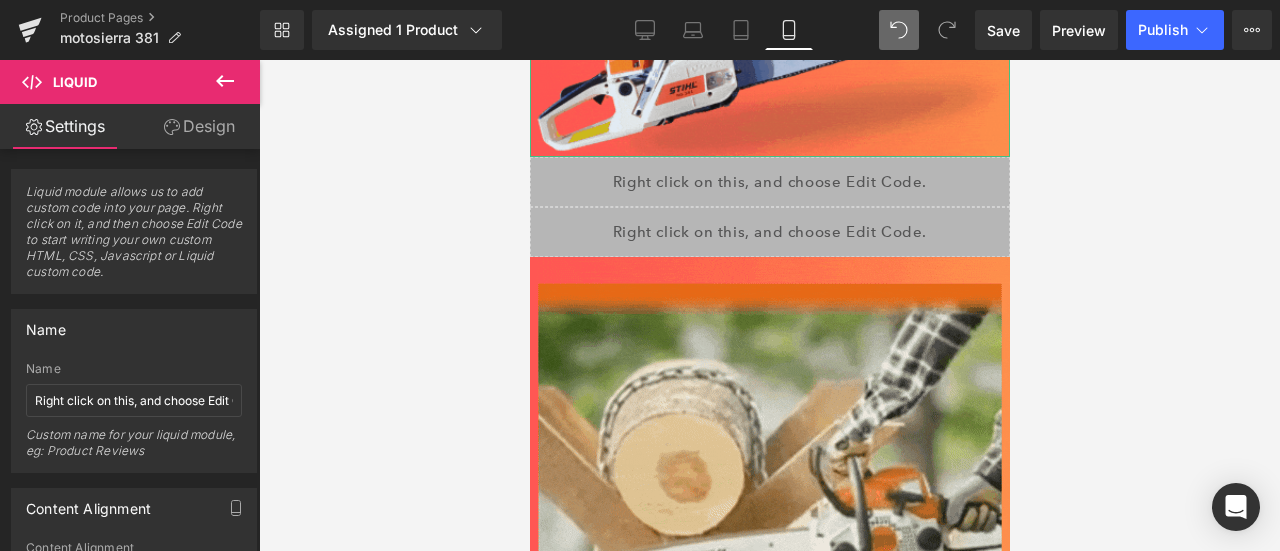 click on "Liquid" at bounding box center (769, 232) 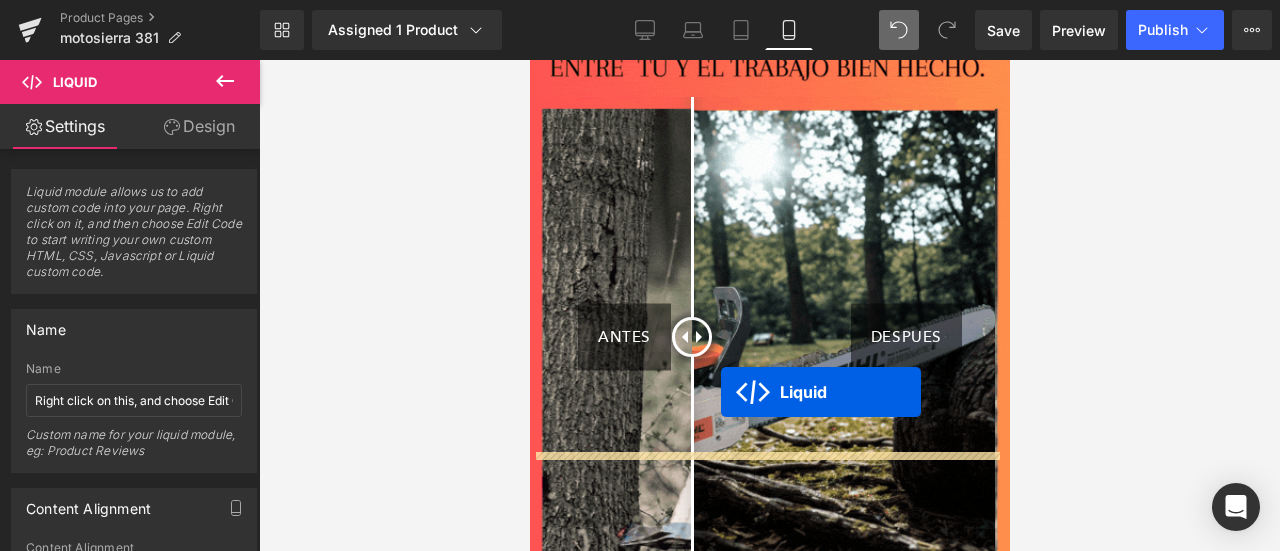 scroll, scrollTop: 3569, scrollLeft: 0, axis: vertical 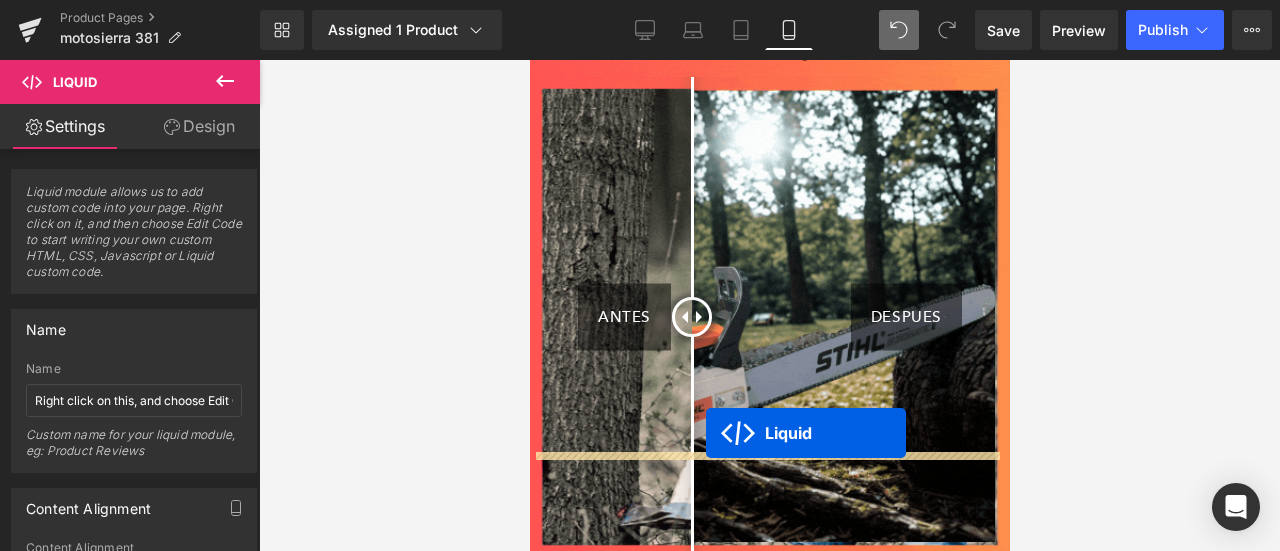 drag, startPoint x: 713, startPoint y: 158, endPoint x: 705, endPoint y: 437, distance: 279.1147 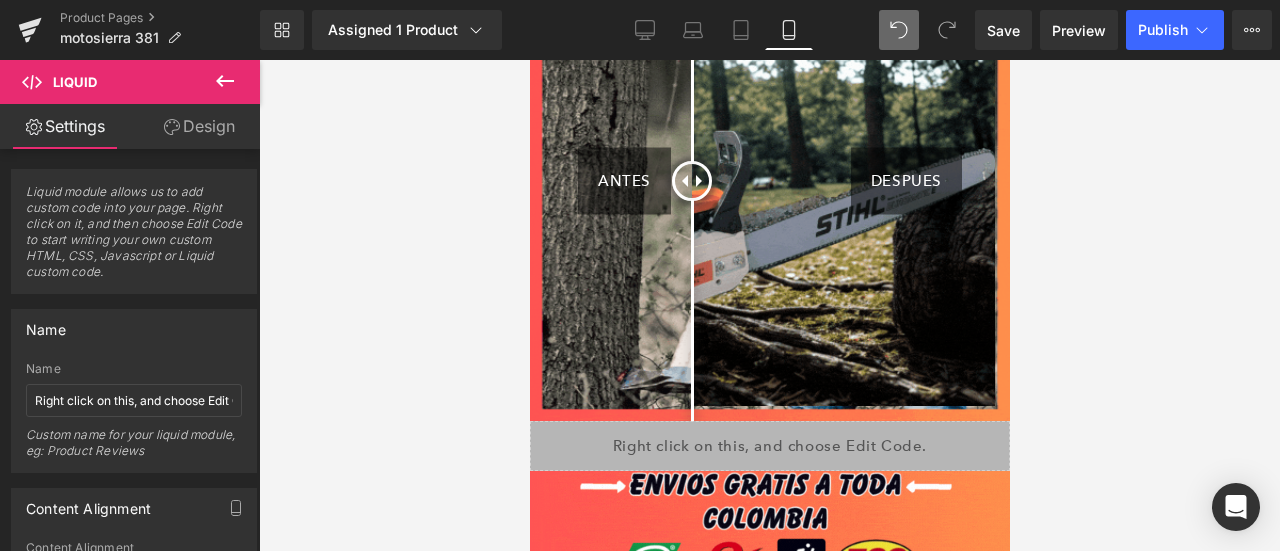 scroll, scrollTop: 3662, scrollLeft: 0, axis: vertical 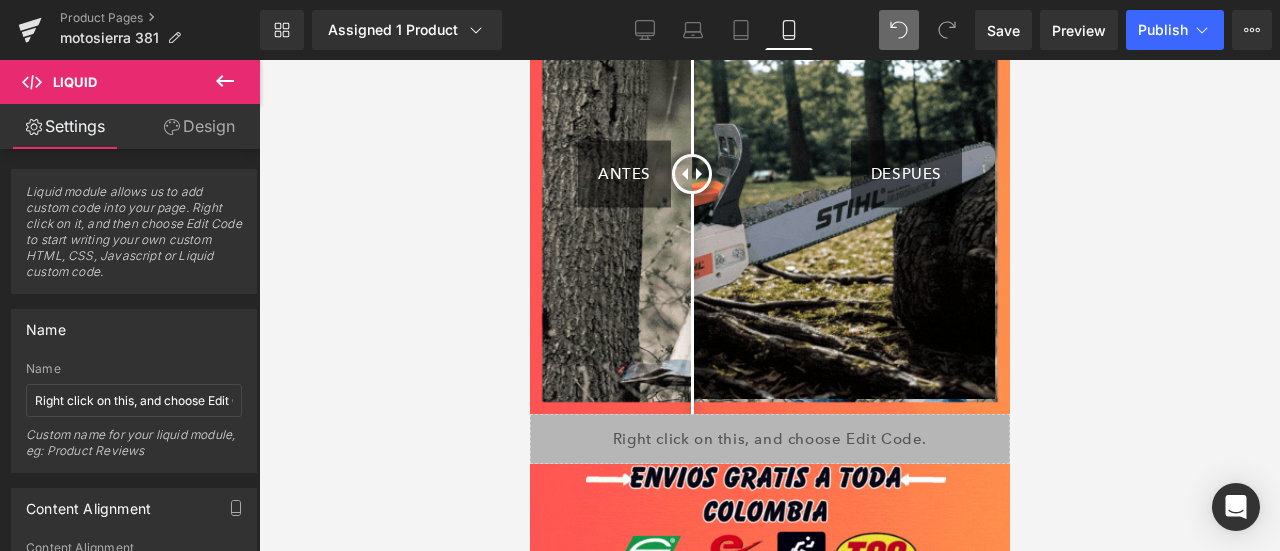 click on "Liquid" at bounding box center [769, 439] 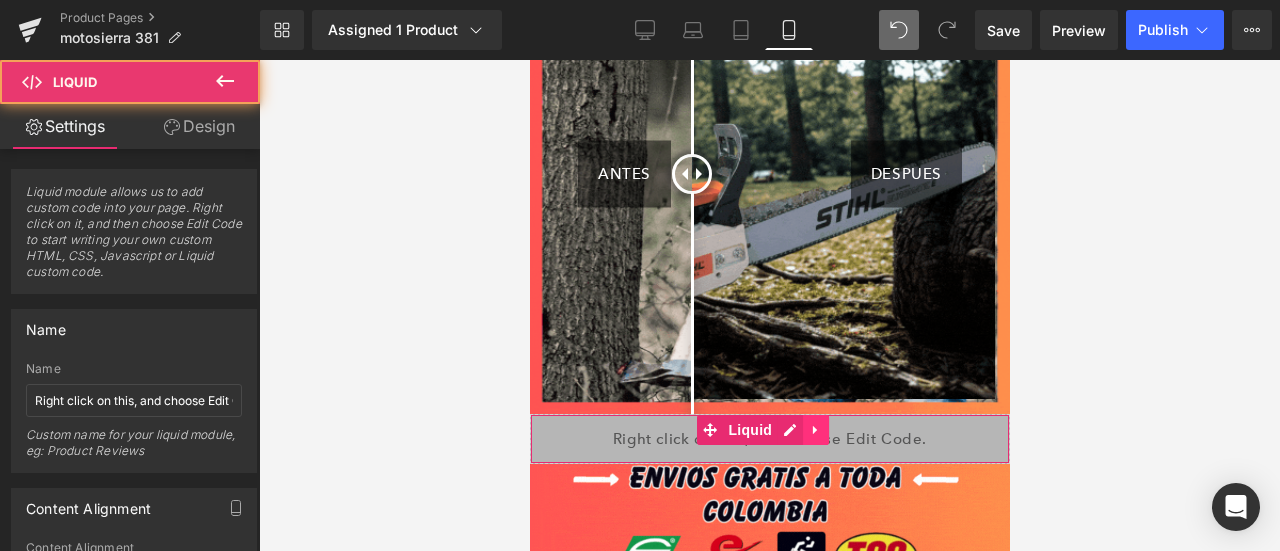 click 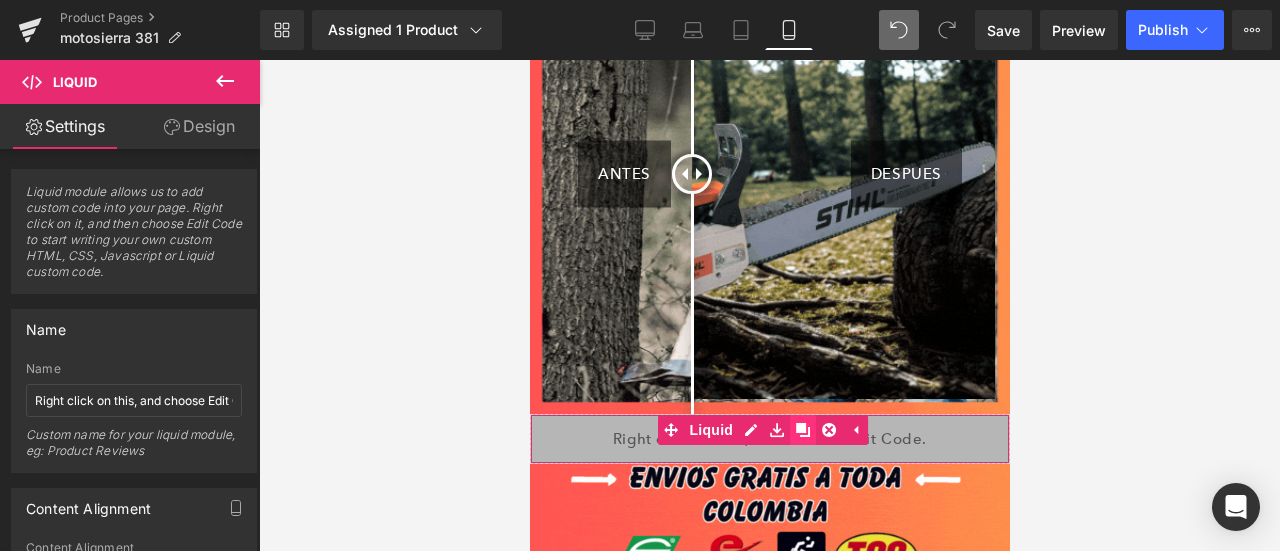 click 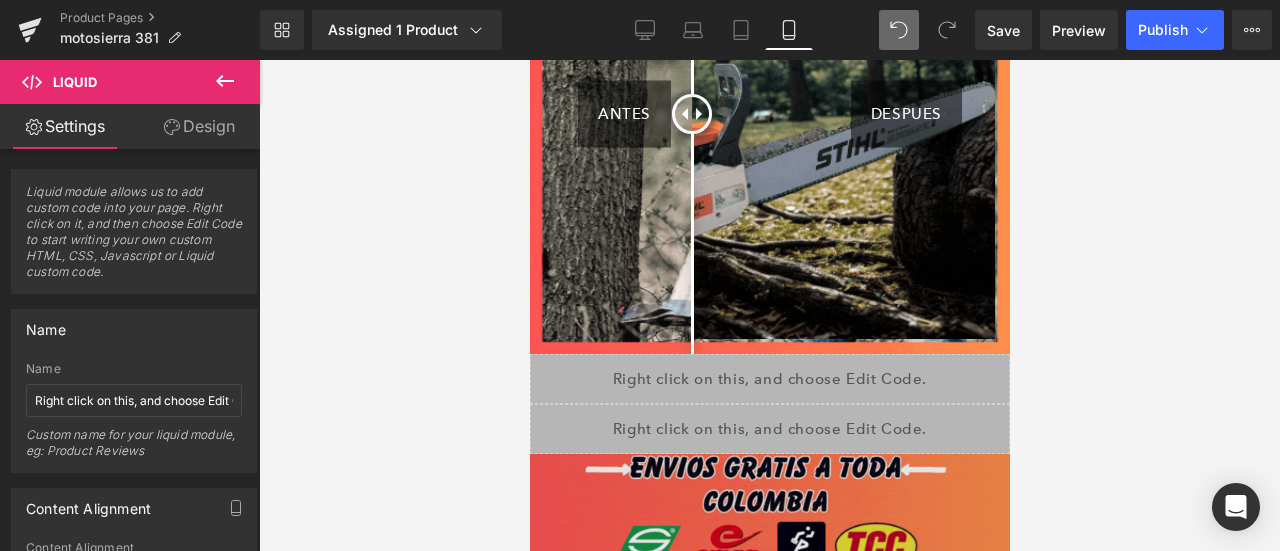 scroll, scrollTop: 3880, scrollLeft: 0, axis: vertical 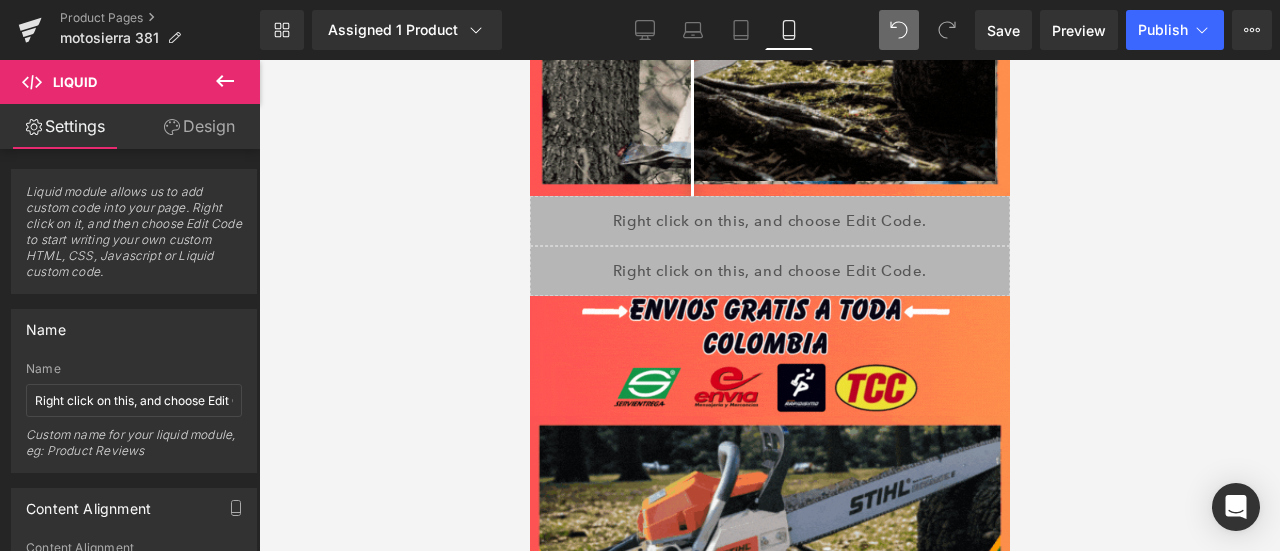 click on "Liquid" at bounding box center [769, 271] 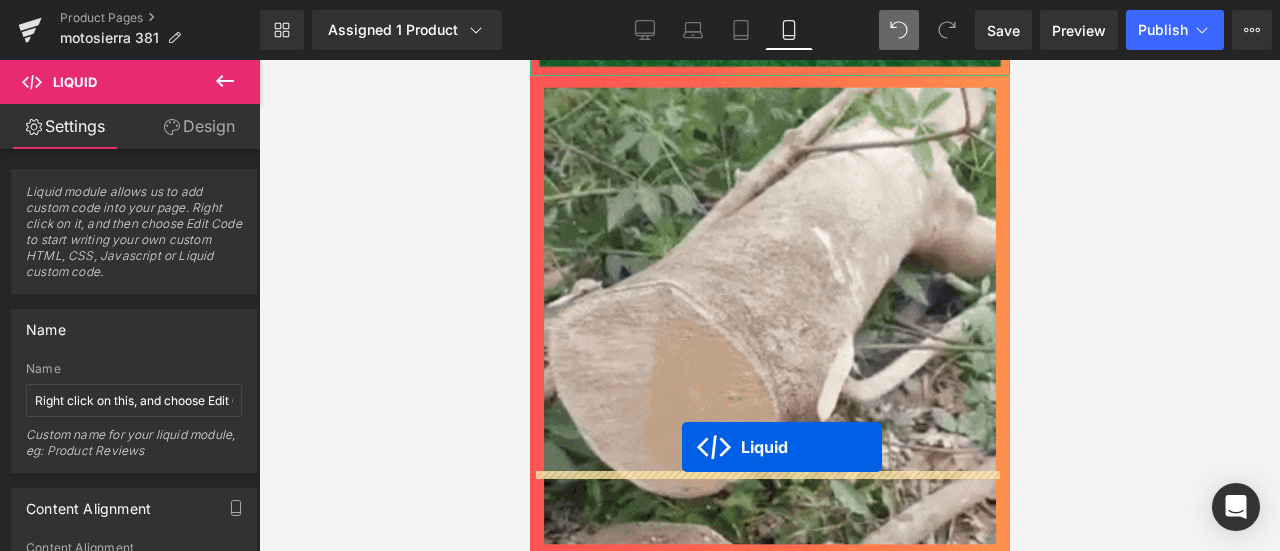 scroll, scrollTop: 4760, scrollLeft: 0, axis: vertical 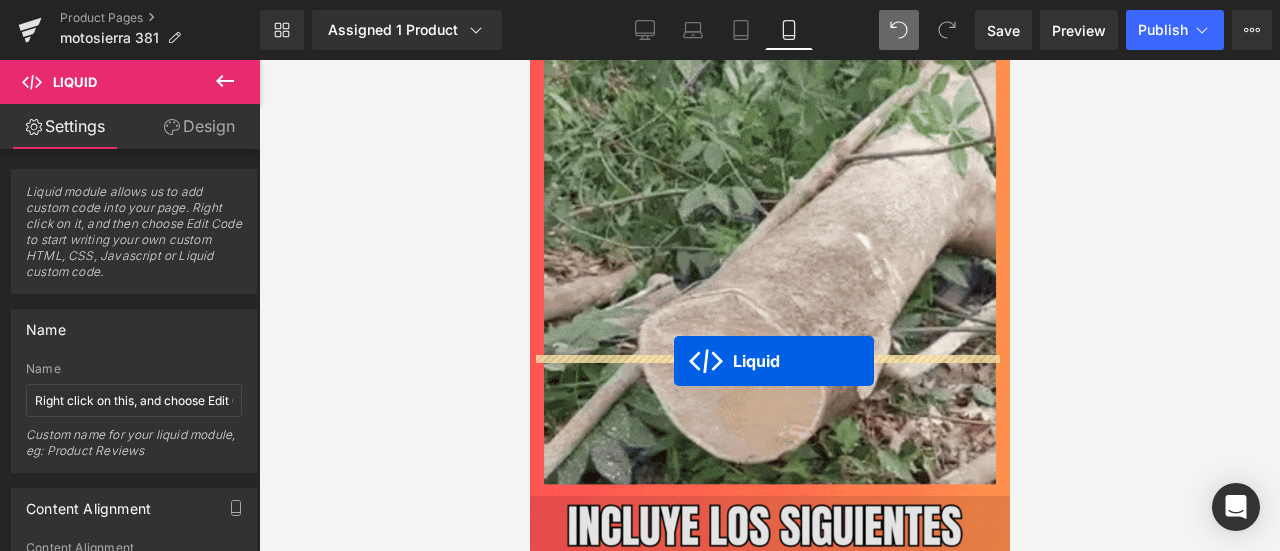 drag, startPoint x: 712, startPoint y: 157, endPoint x: 673, endPoint y: 361, distance: 207.69449 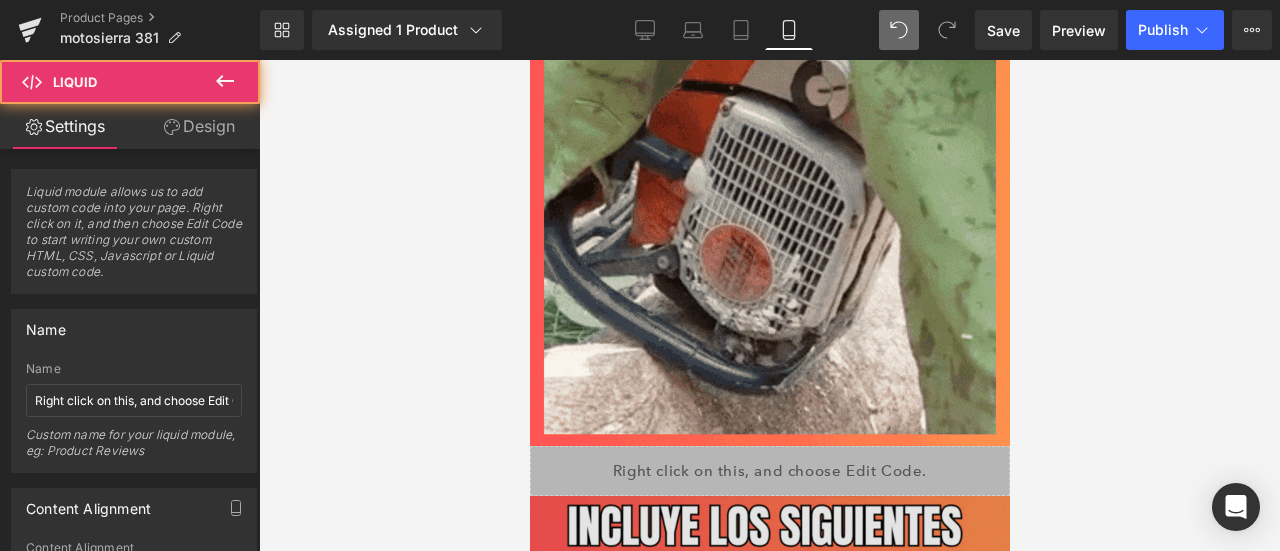 scroll, scrollTop: 4710, scrollLeft: 0, axis: vertical 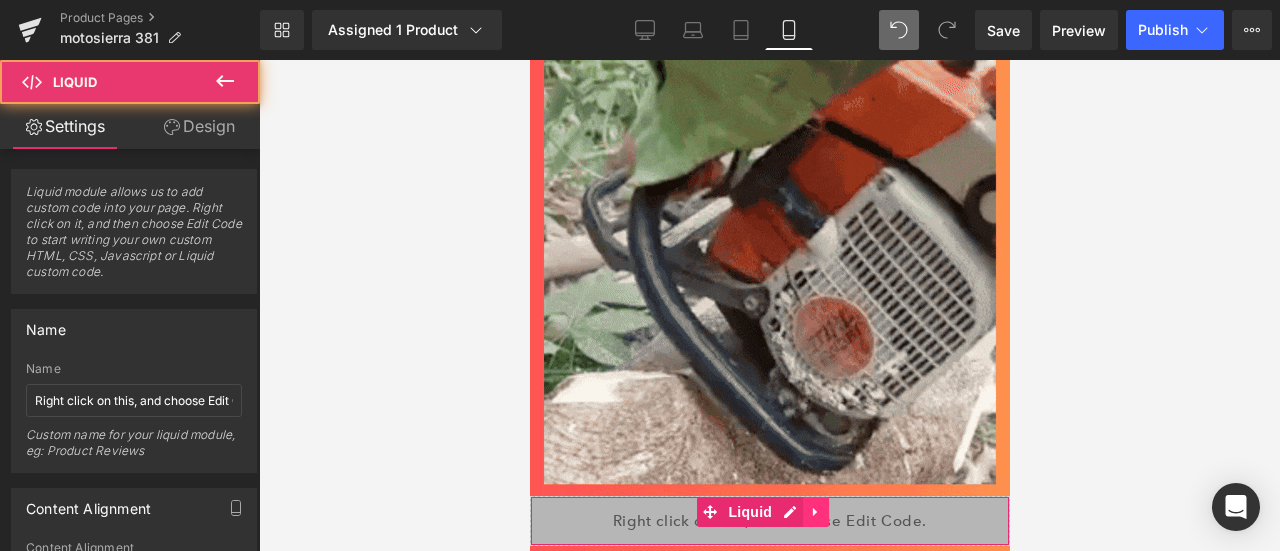 click 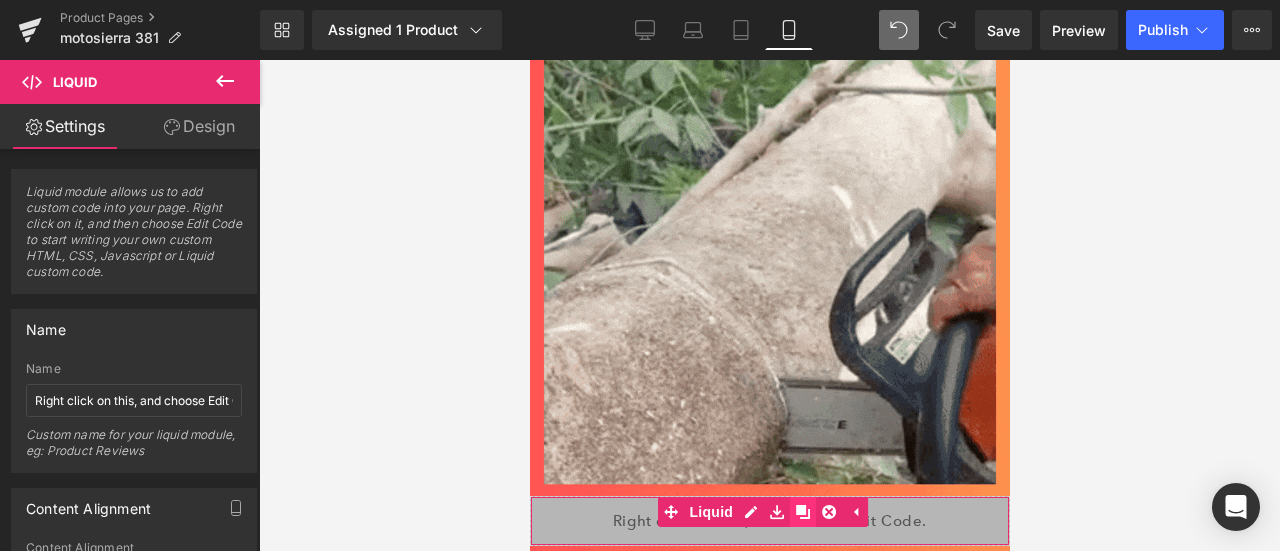 click 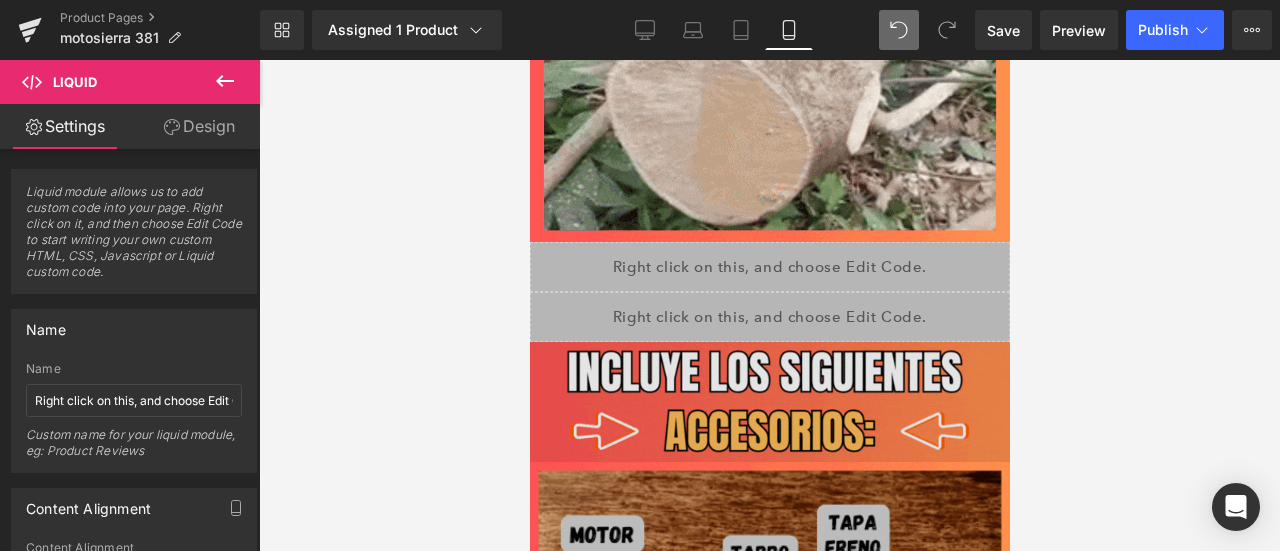 scroll, scrollTop: 4976, scrollLeft: 0, axis: vertical 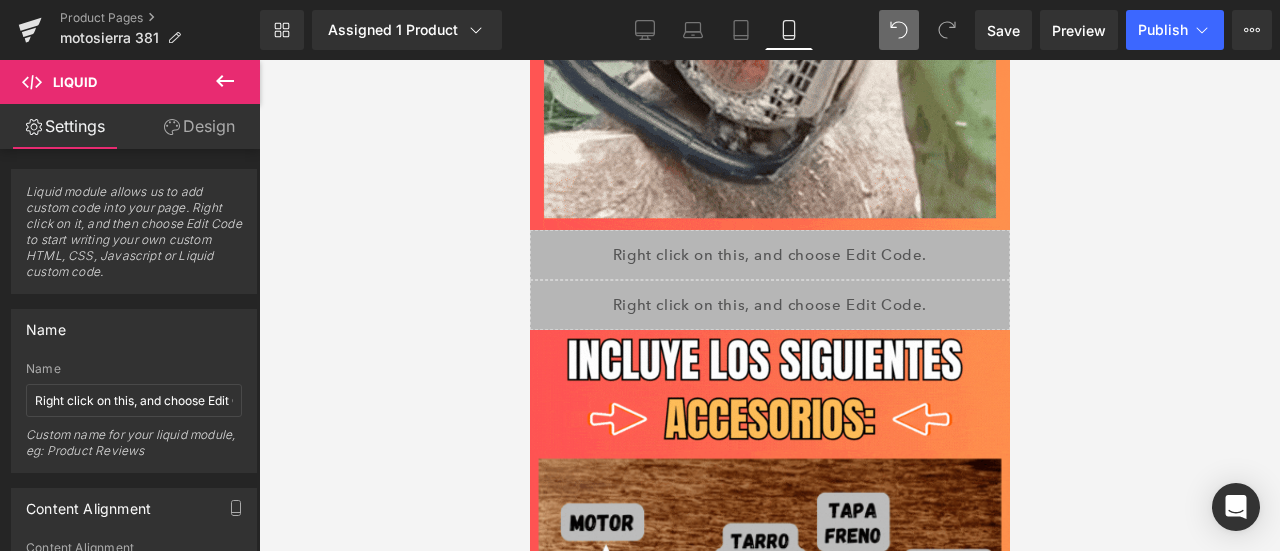 click on "Liquid" at bounding box center [769, 305] 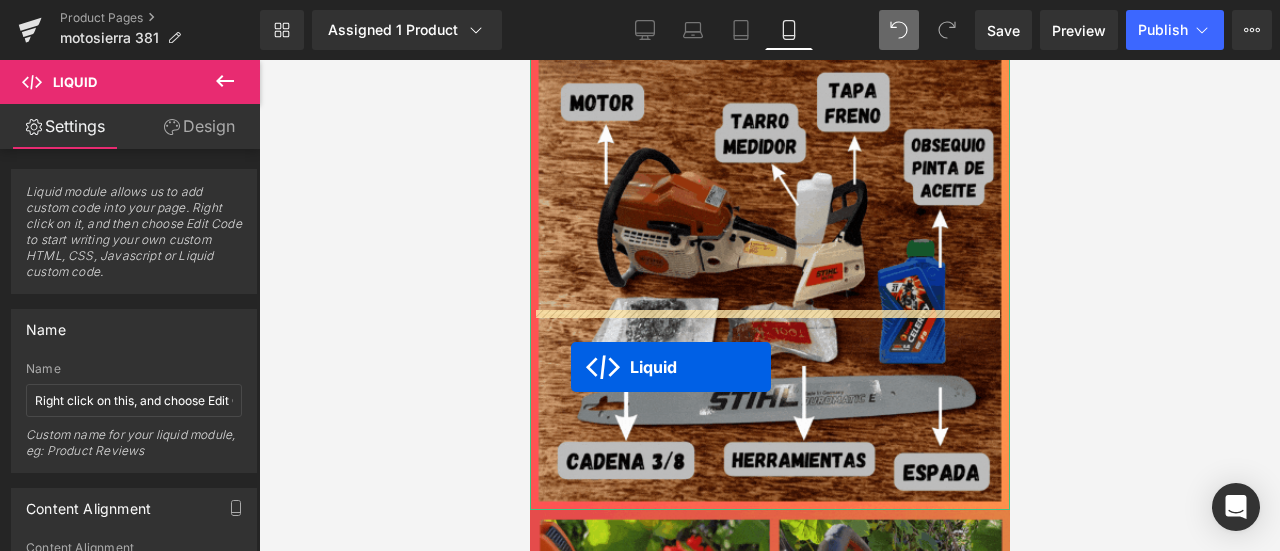 scroll, scrollTop: 5436, scrollLeft: 0, axis: vertical 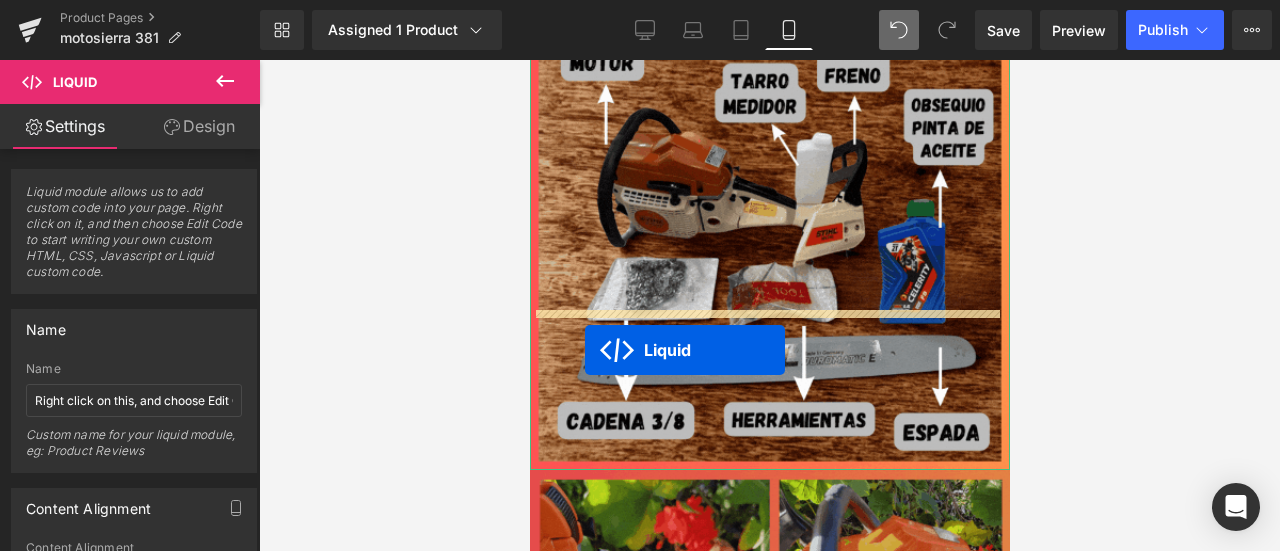 drag, startPoint x: 710, startPoint y: 151, endPoint x: 586, endPoint y: 336, distance: 222.71281 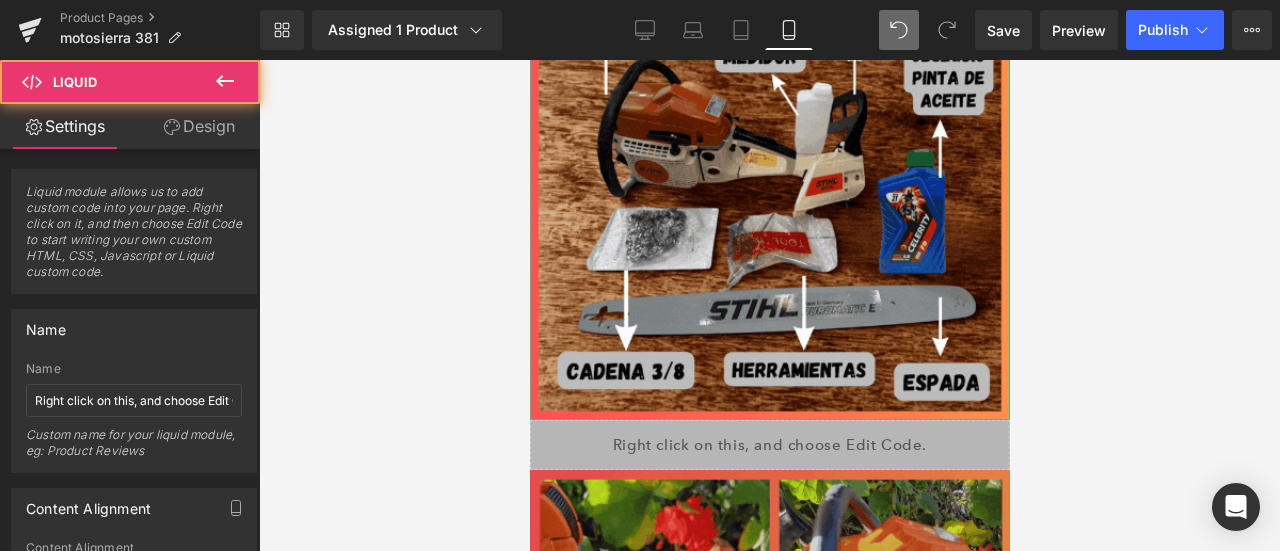 scroll, scrollTop: 5386, scrollLeft: 0, axis: vertical 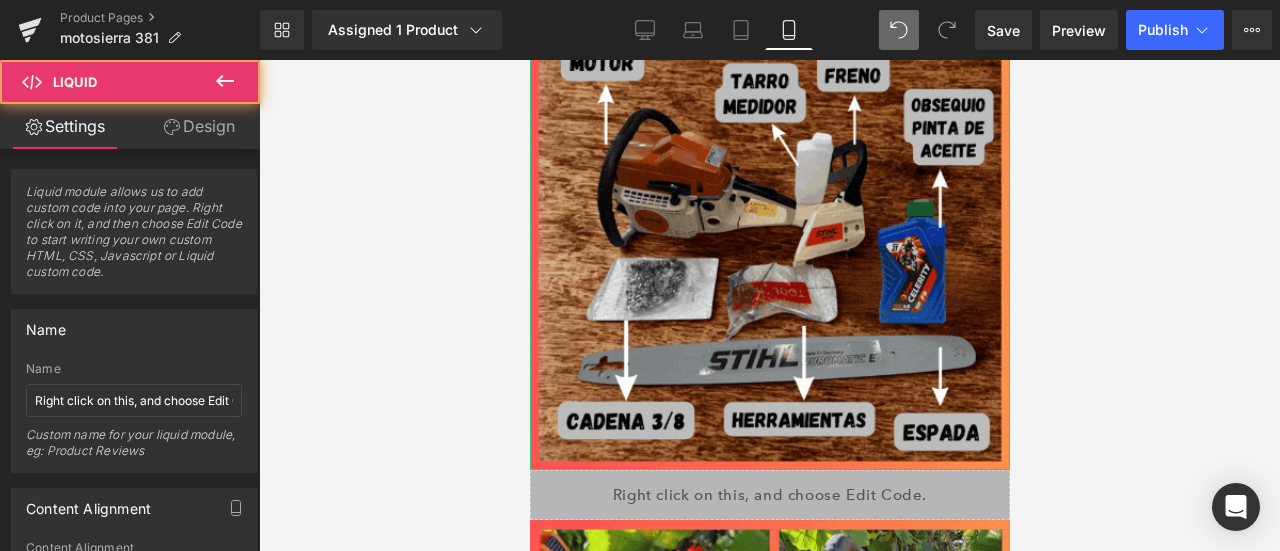 click on "Liquid" at bounding box center (769, 495) 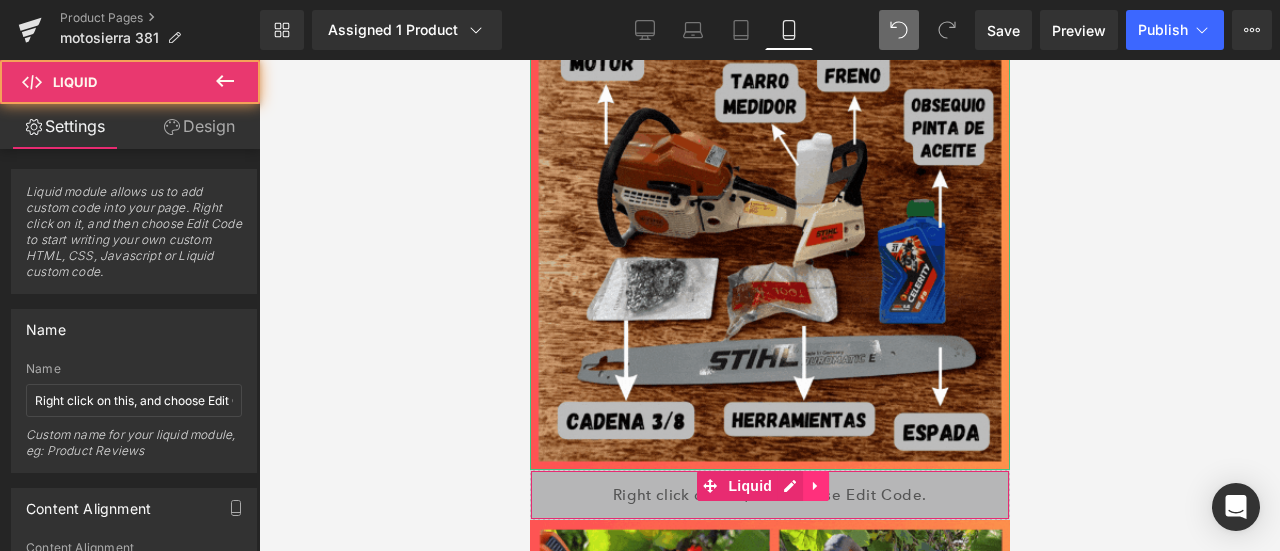 click 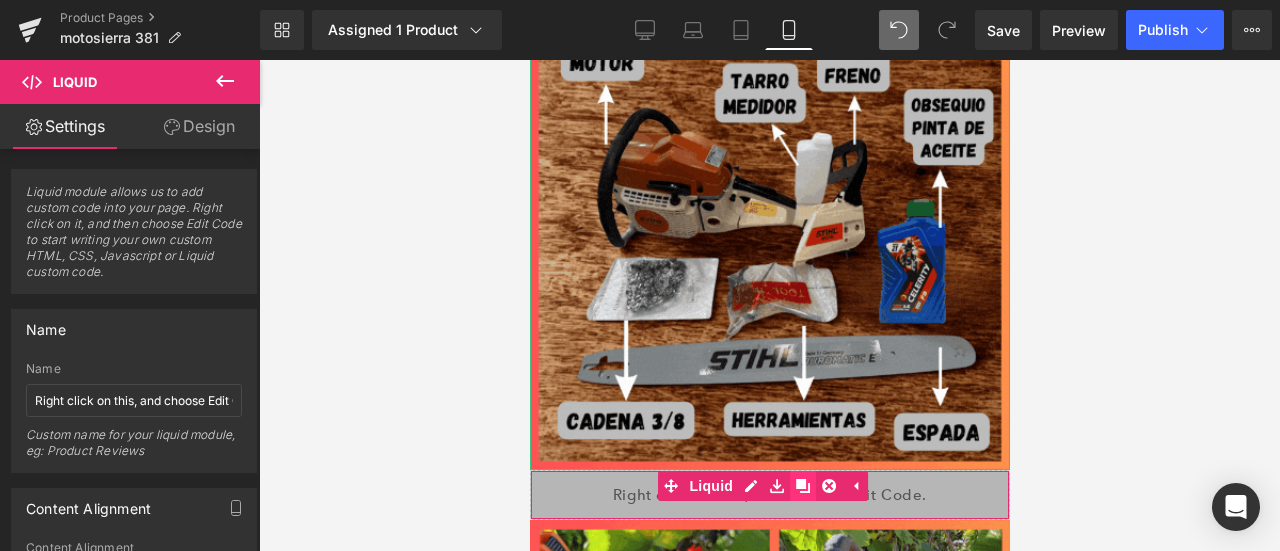 click 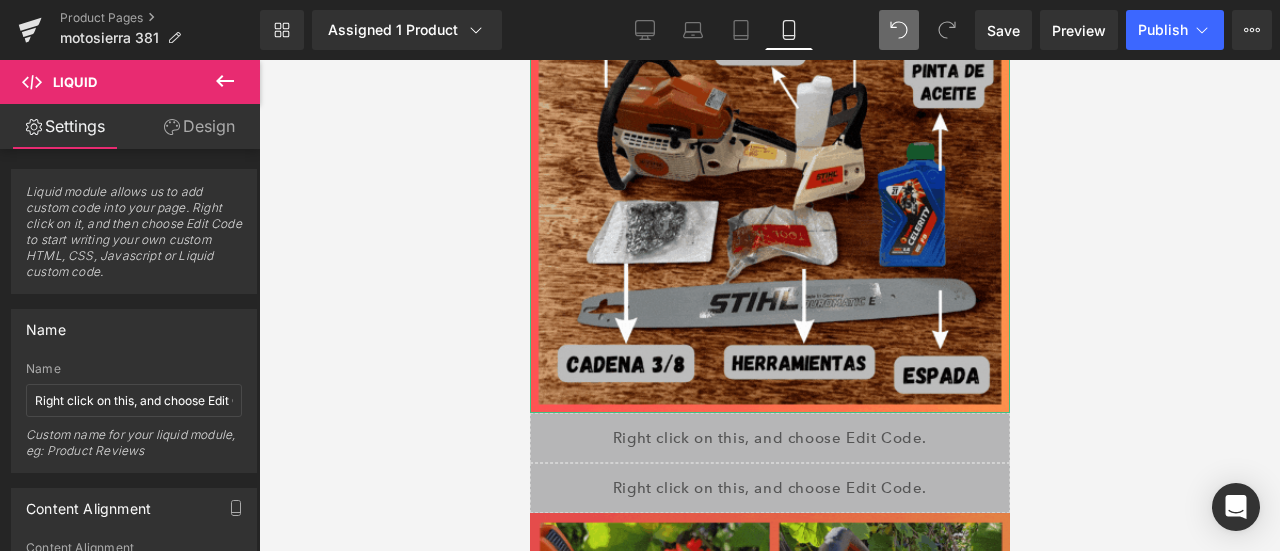 scroll, scrollTop: 5607, scrollLeft: 0, axis: vertical 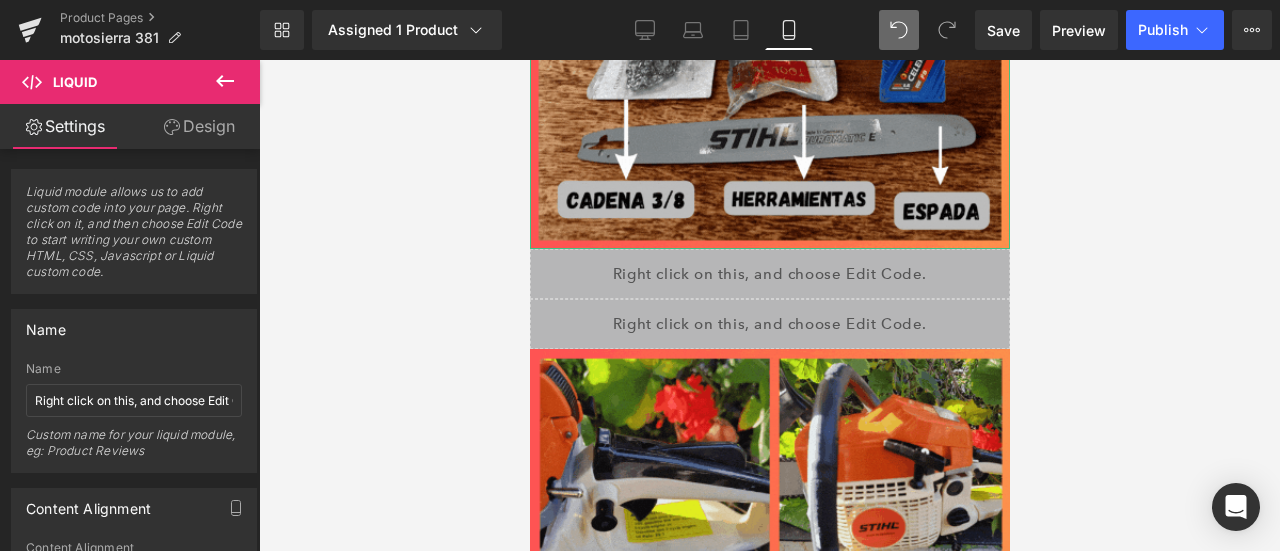 click on "Liquid" at bounding box center (769, 324) 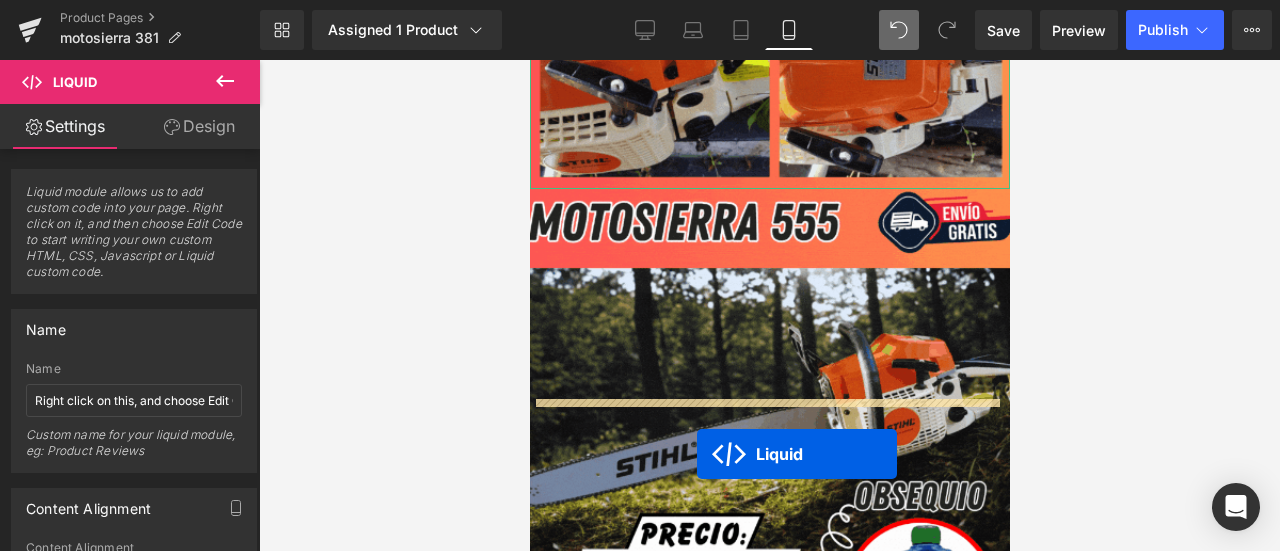 scroll, scrollTop: 6327, scrollLeft: 0, axis: vertical 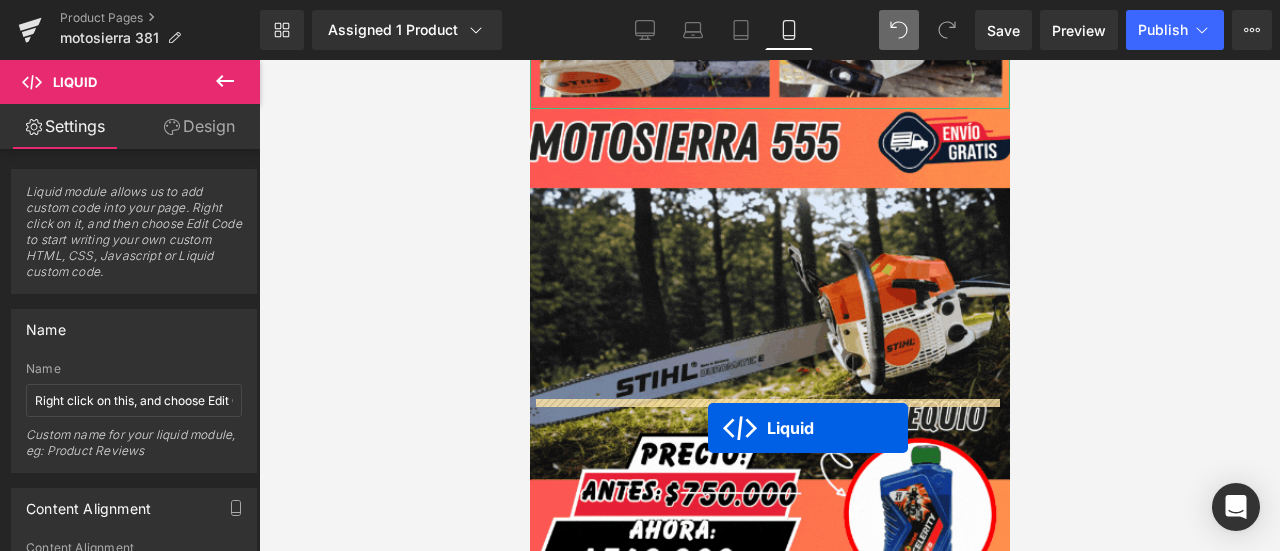 drag, startPoint x: 710, startPoint y: 159, endPoint x: 707, endPoint y: 427, distance: 268.01678 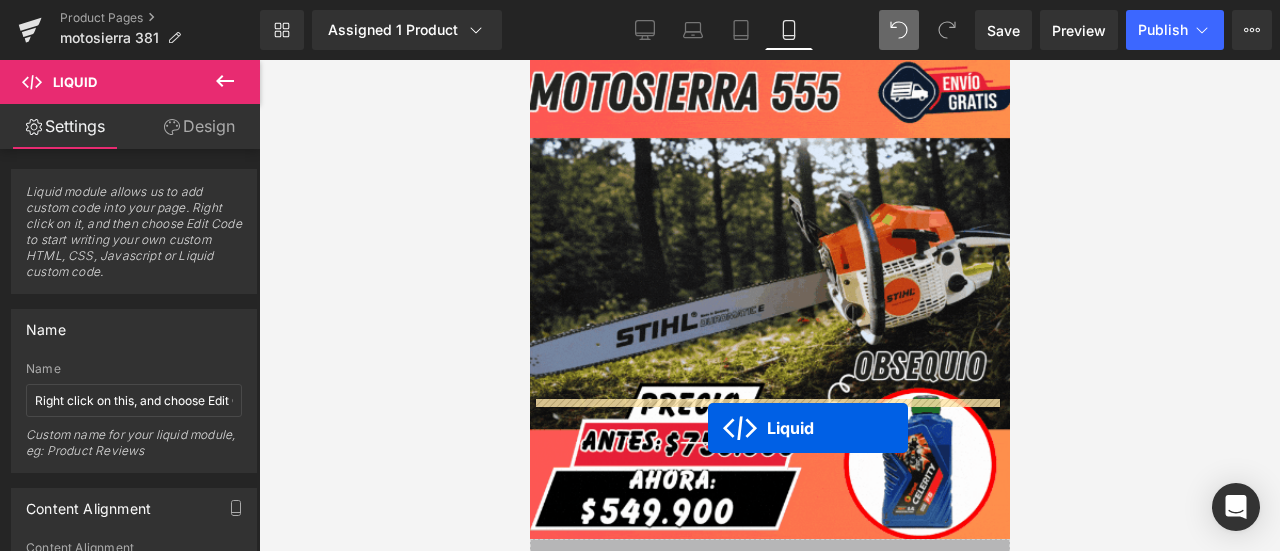 scroll, scrollTop: 6277, scrollLeft: 0, axis: vertical 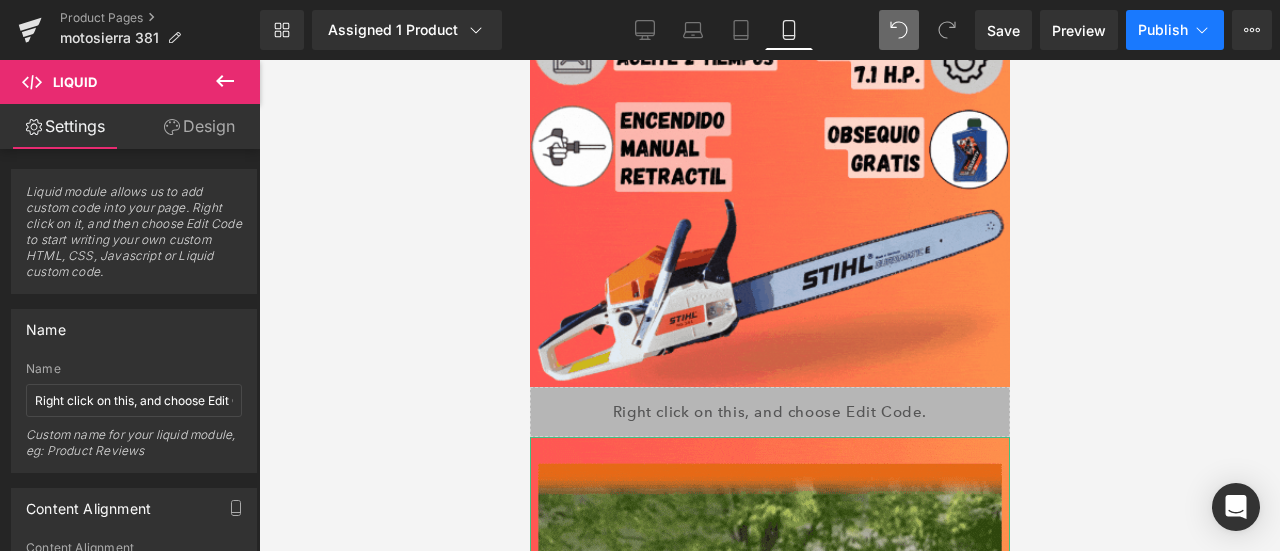 click on "Publish" at bounding box center (1175, 30) 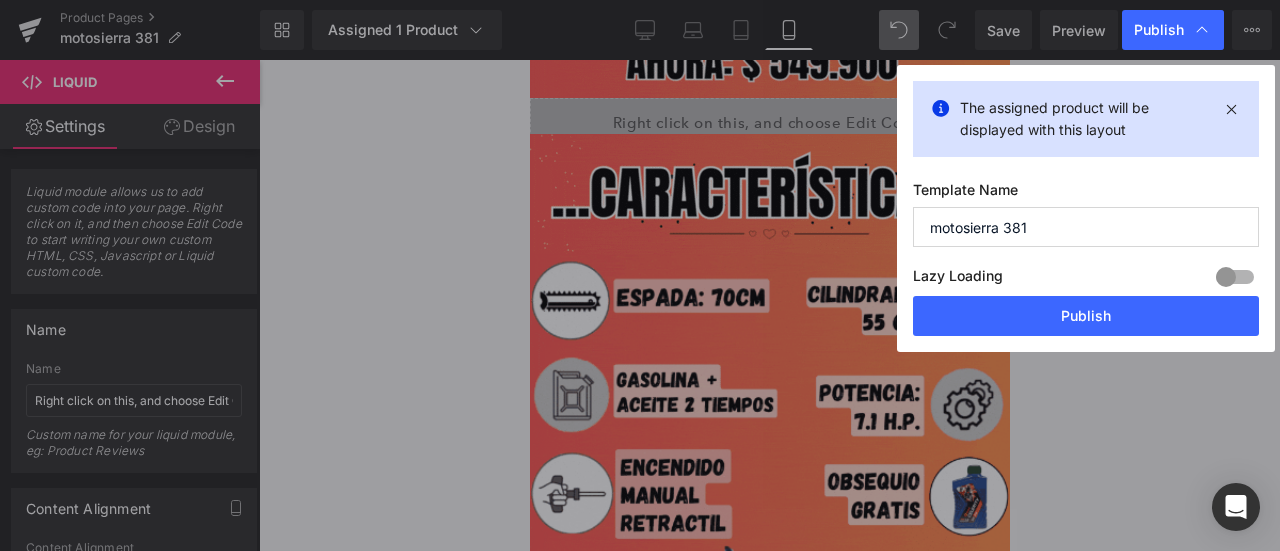 scroll, scrollTop: 2110, scrollLeft: 0, axis: vertical 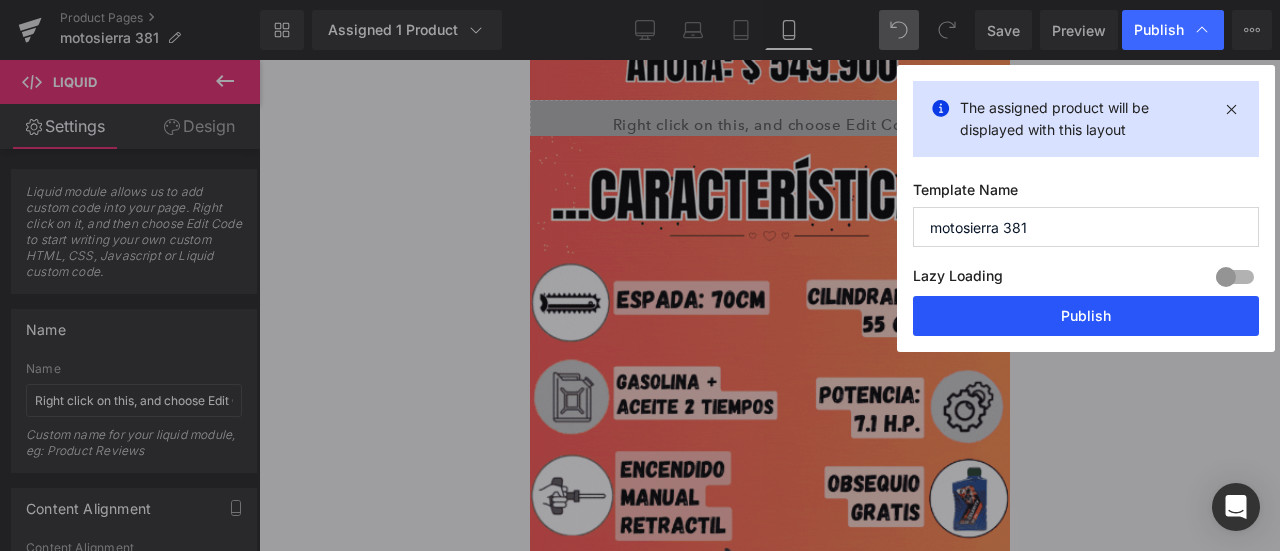 click on "Publish" at bounding box center [1086, 316] 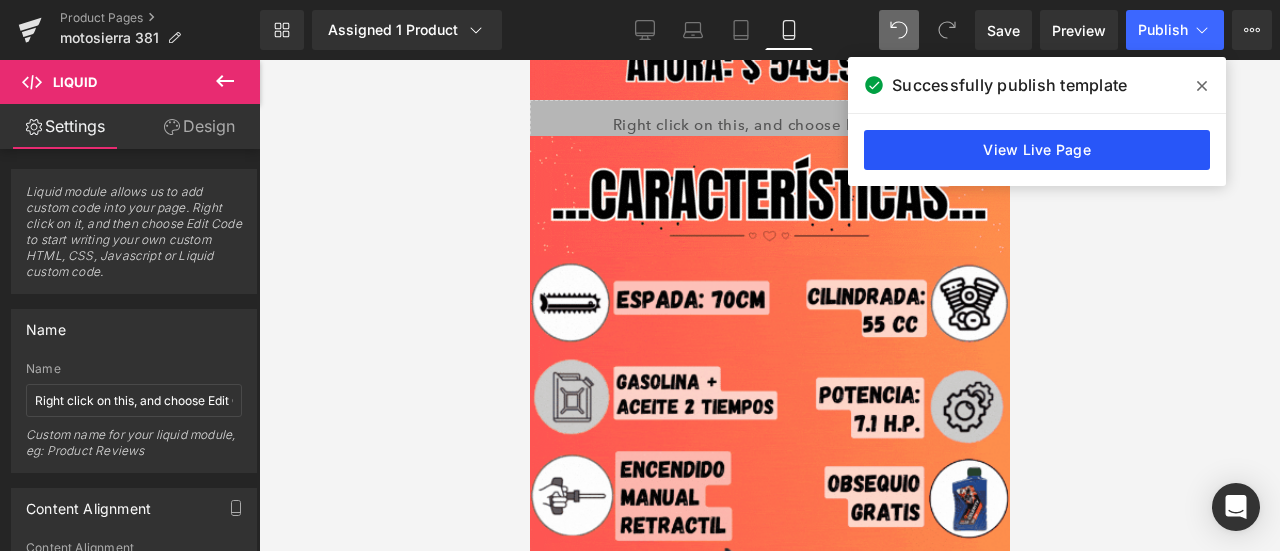 click on "View Live Page" at bounding box center [1037, 150] 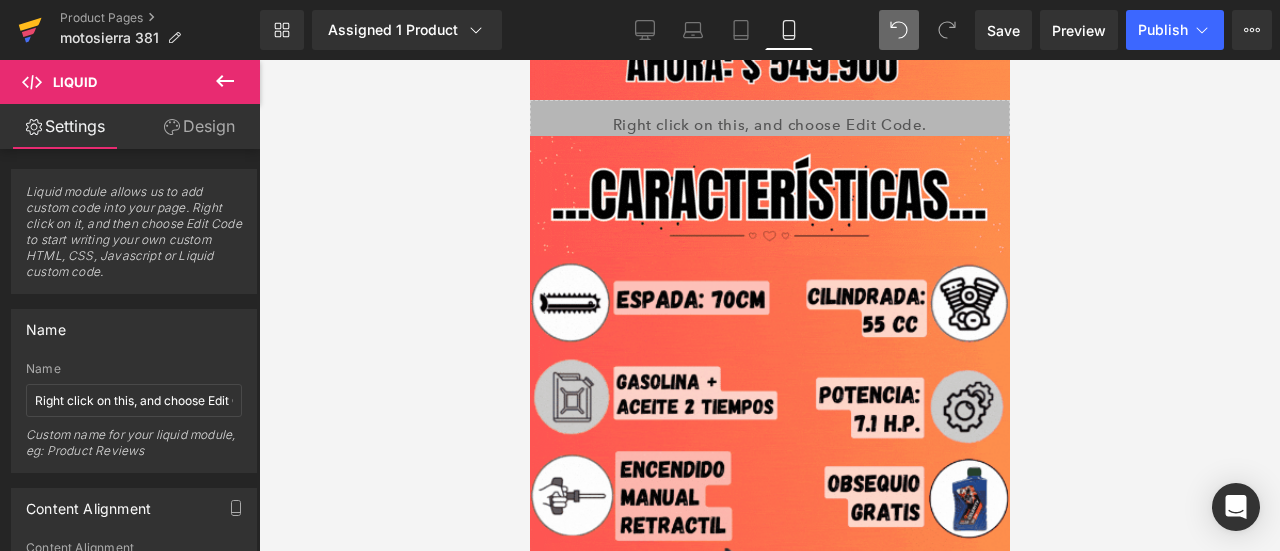 click 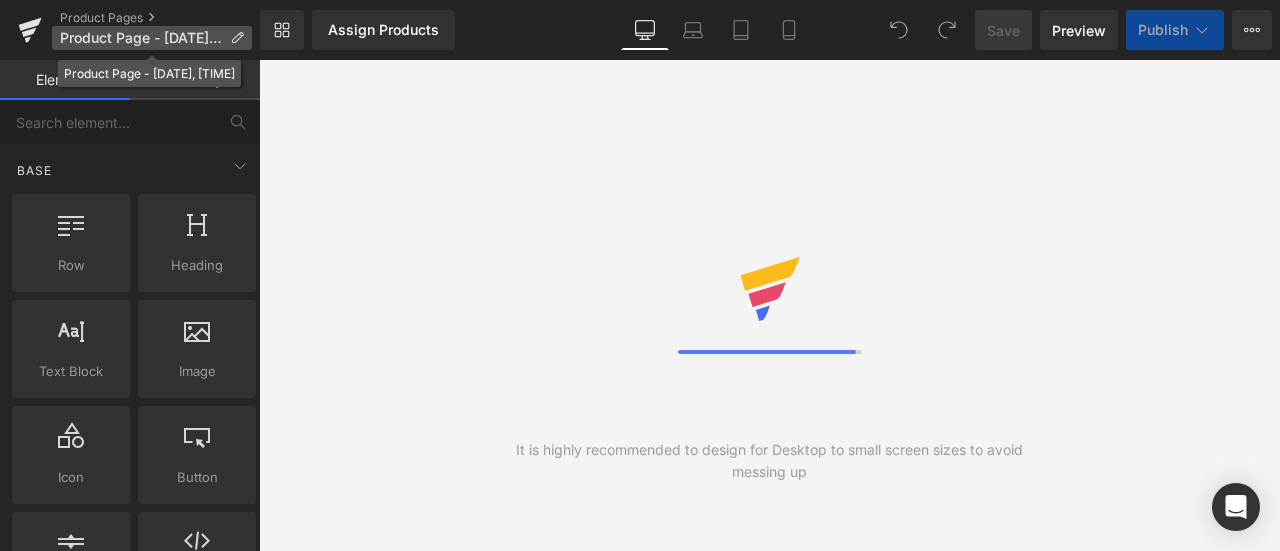scroll, scrollTop: 0, scrollLeft: 0, axis: both 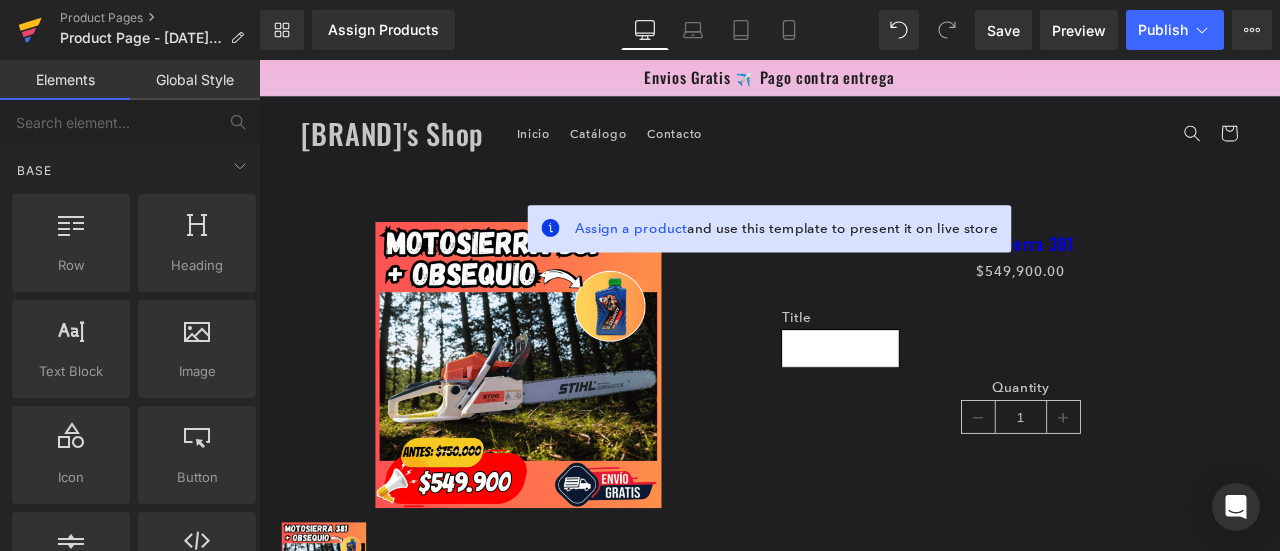 click 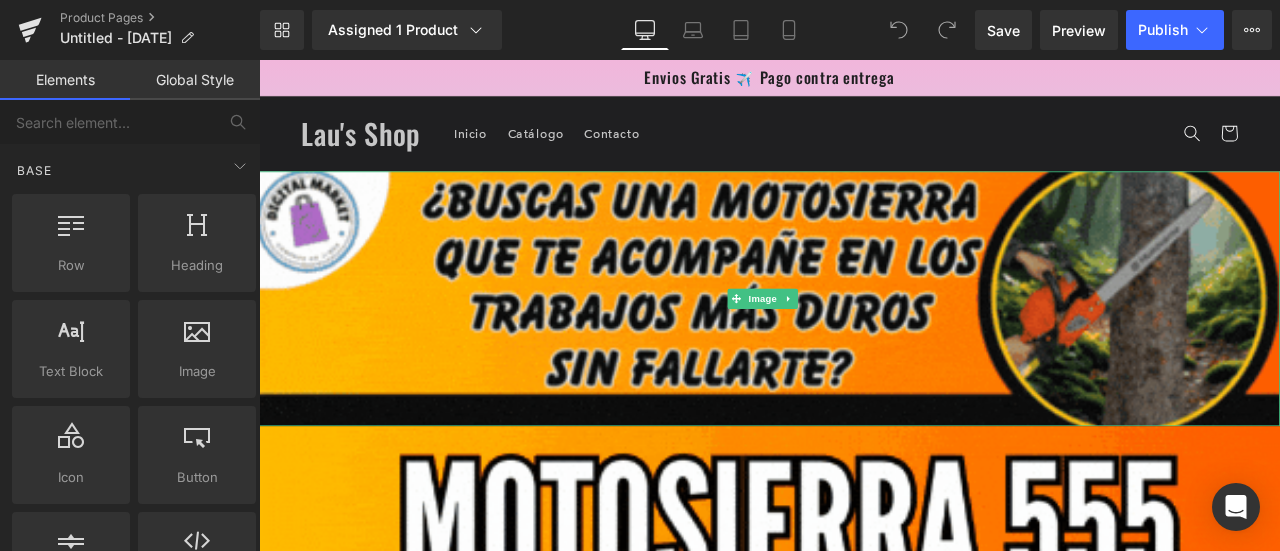 scroll, scrollTop: 0, scrollLeft: 0, axis: both 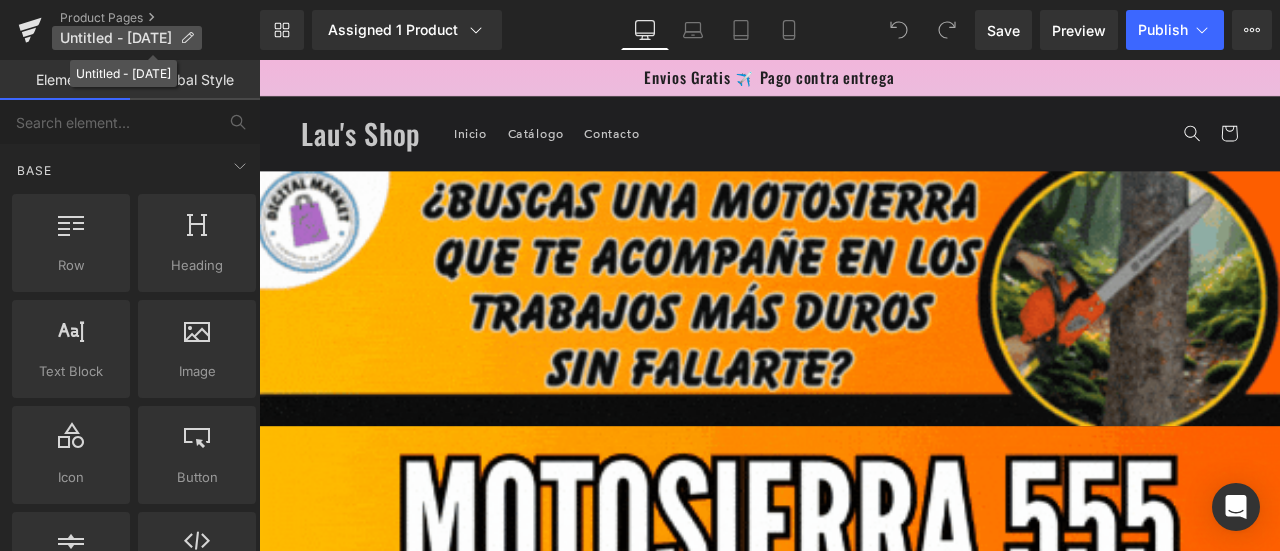 click at bounding box center [187, 38] 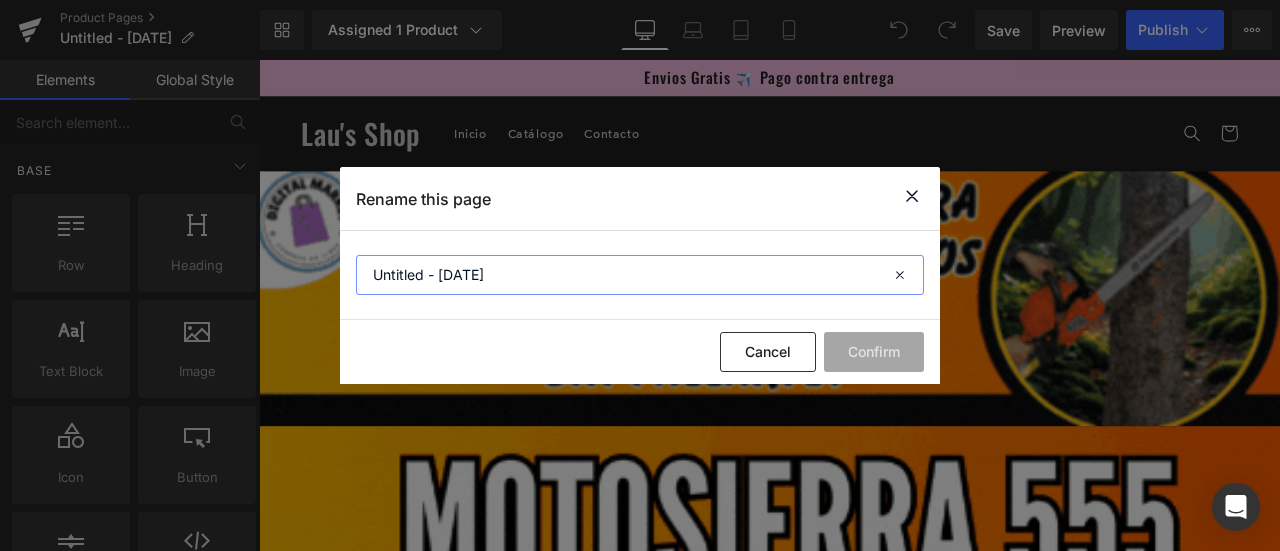click on "Untitled - May 11, 22:33:54" at bounding box center (640, 275) 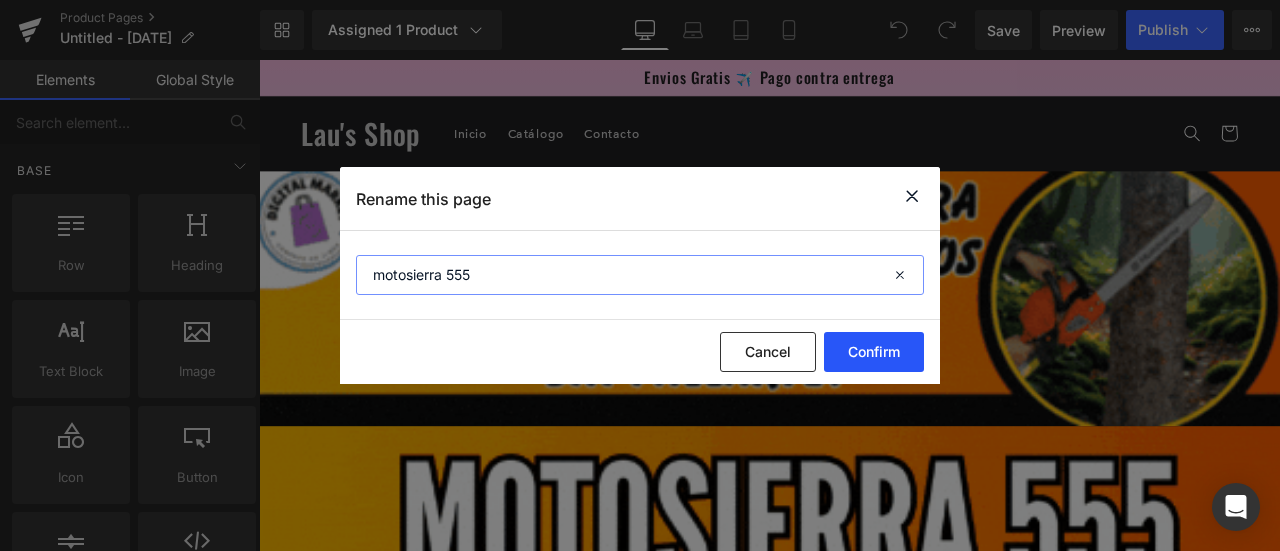 type on "motosierra 555" 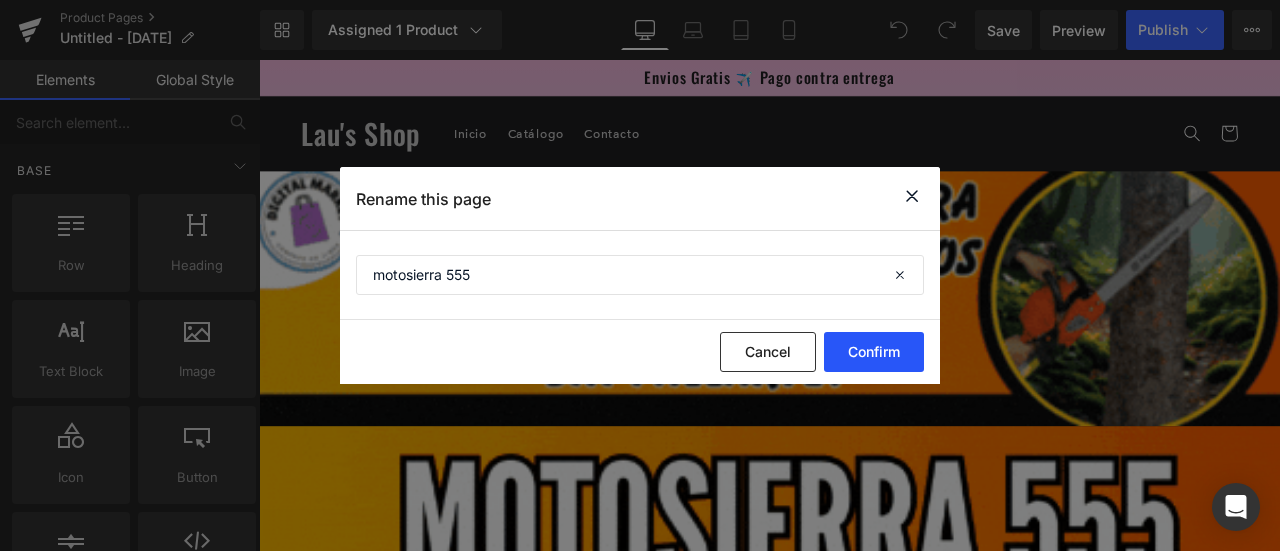 click on "Confirm" at bounding box center [874, 352] 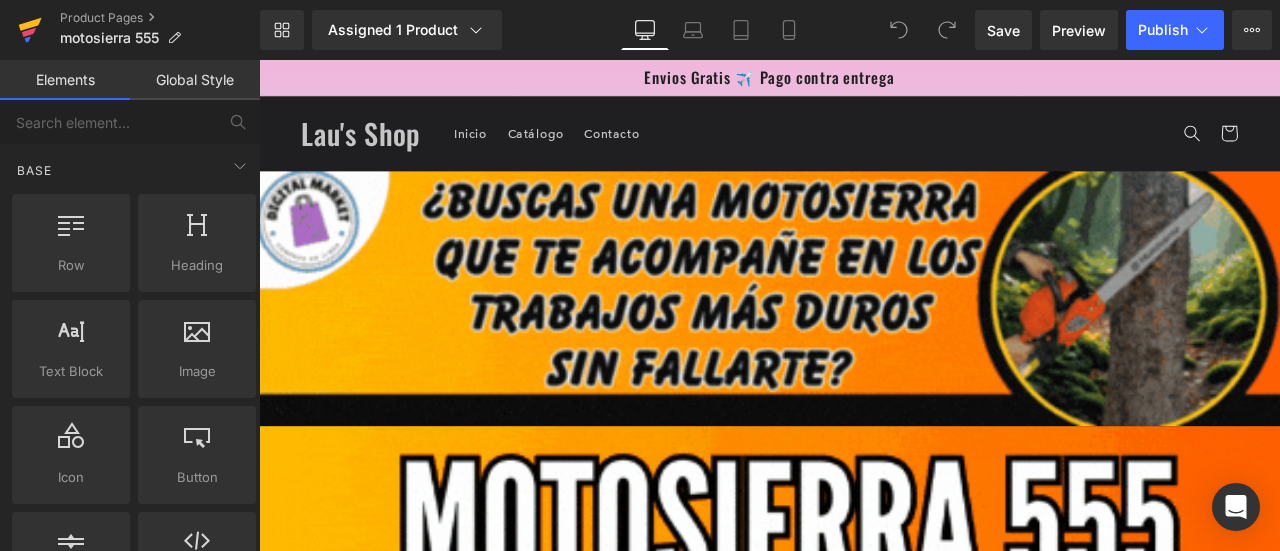 click 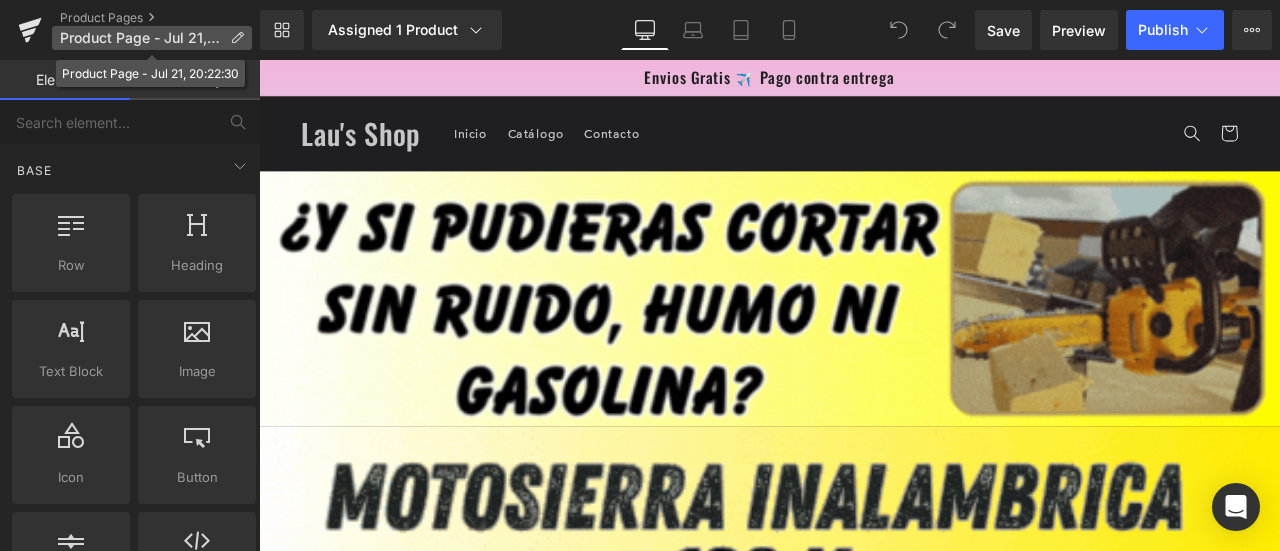 scroll, scrollTop: 0, scrollLeft: 0, axis: both 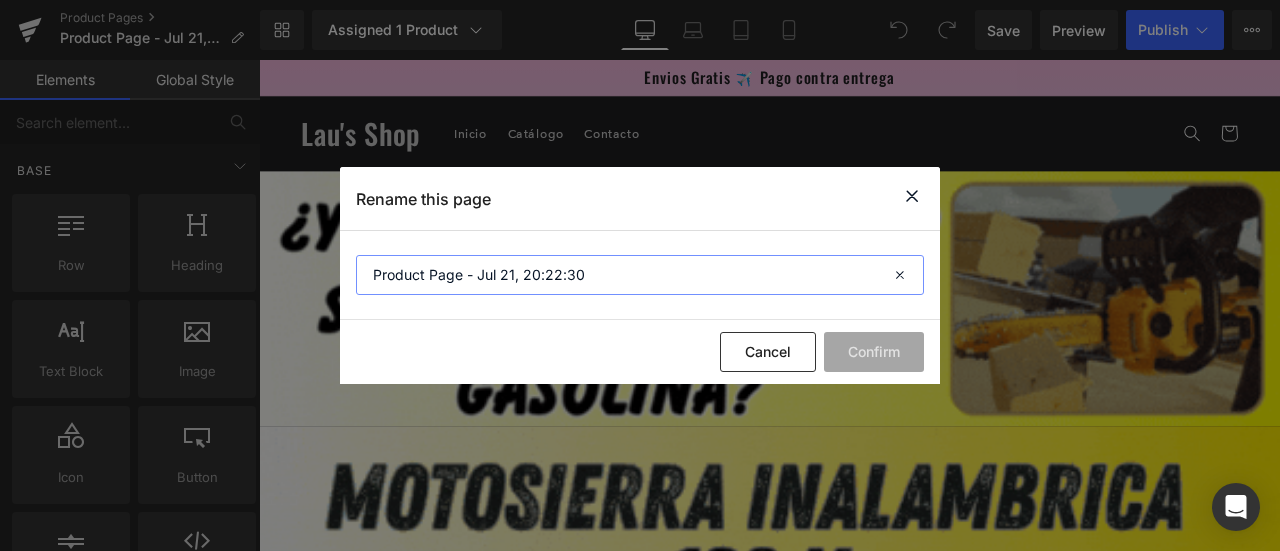 click on "Product Page - Jul 21, 20:22:30" at bounding box center (640, 275) 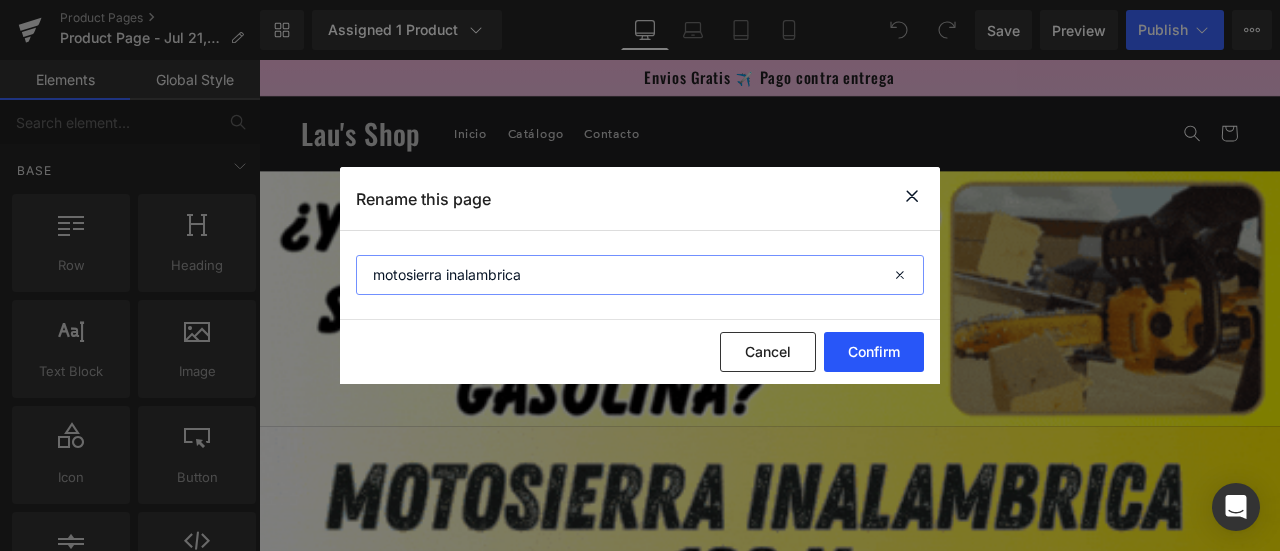 type on "motosierra inalambrica" 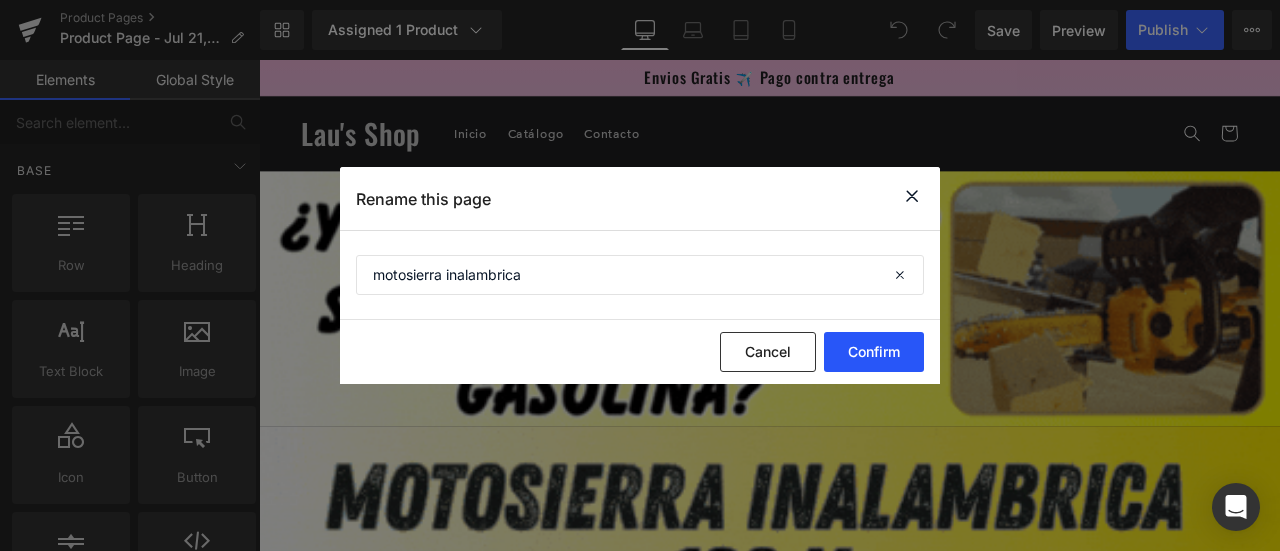 click on "Confirm" at bounding box center [874, 352] 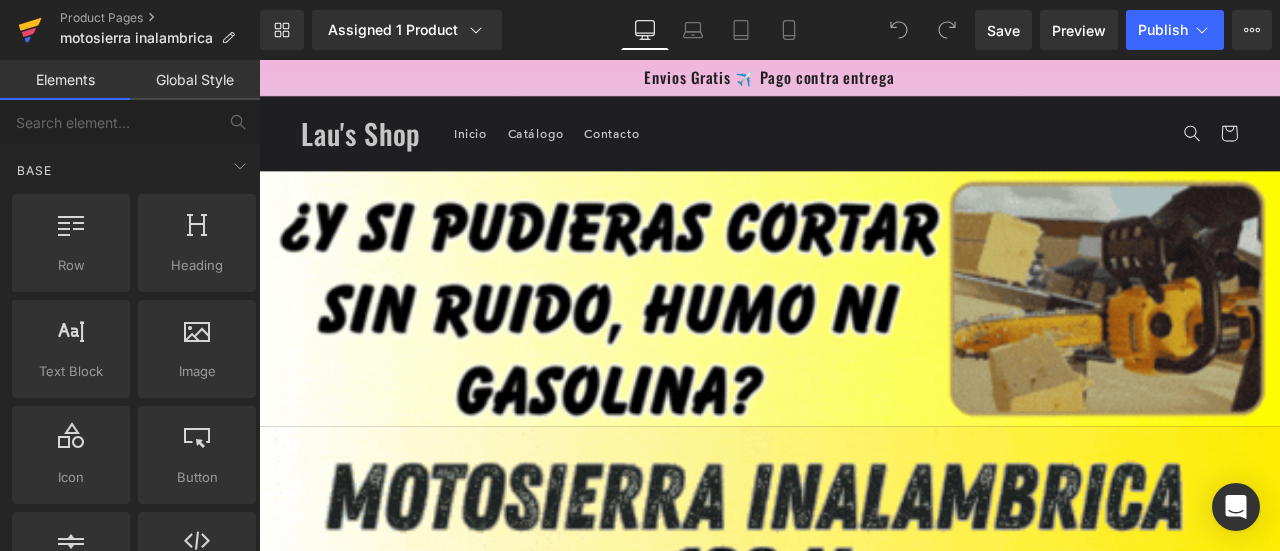 click 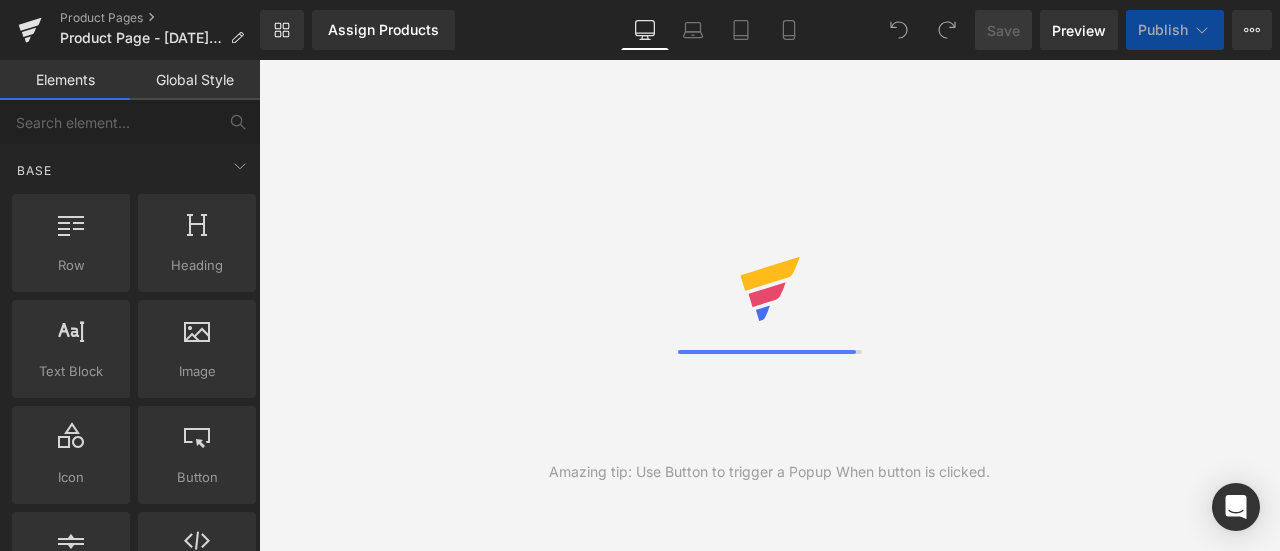 scroll, scrollTop: 0, scrollLeft: 0, axis: both 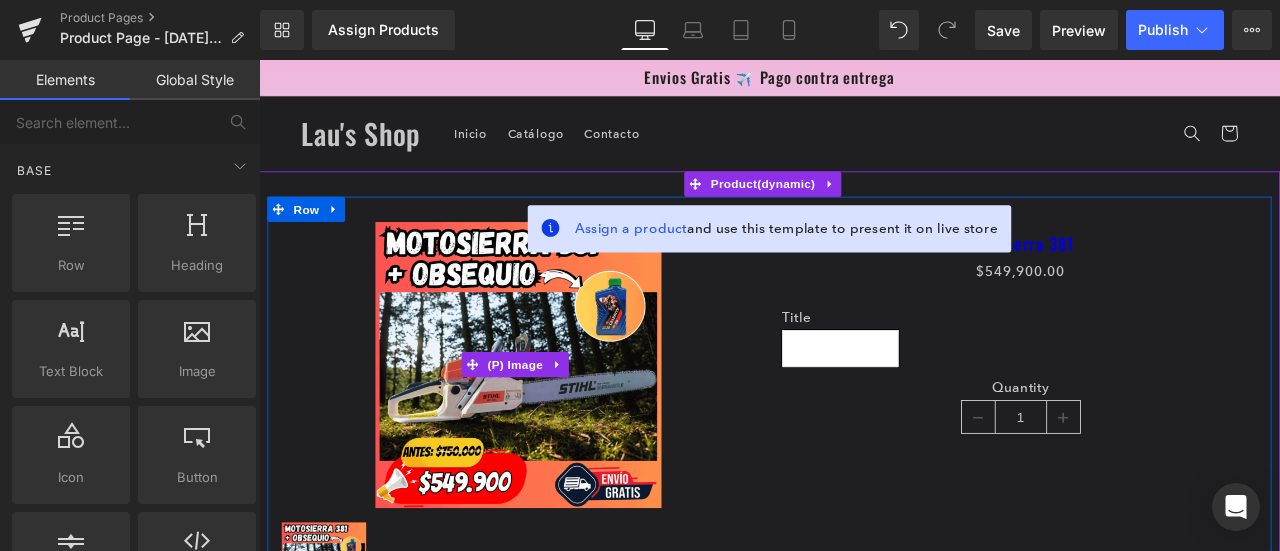 click at bounding box center [566, 421] 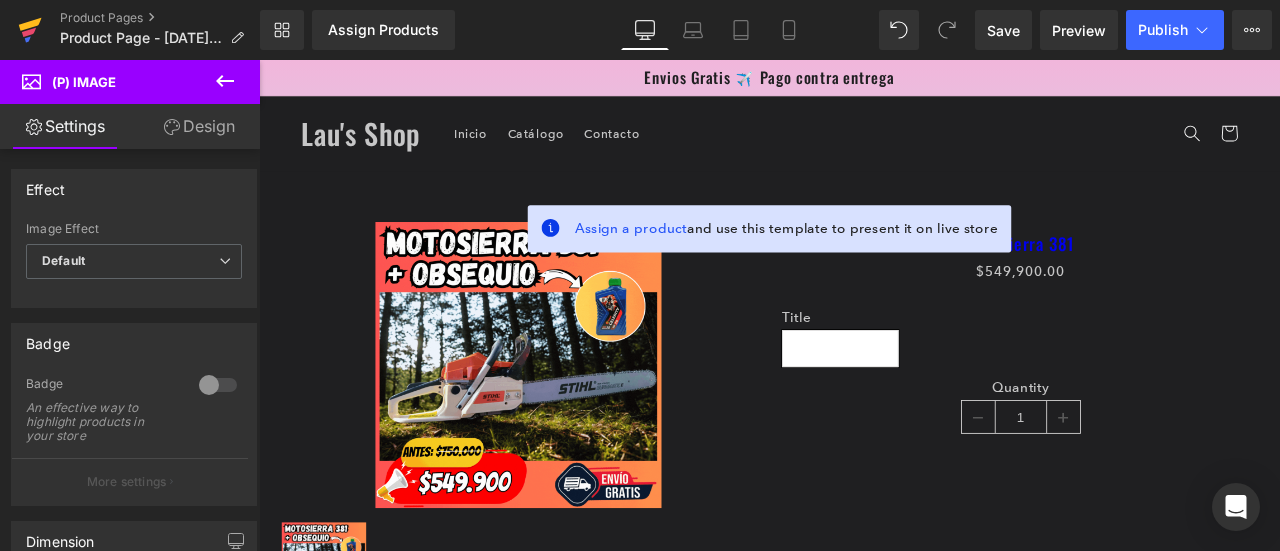 click 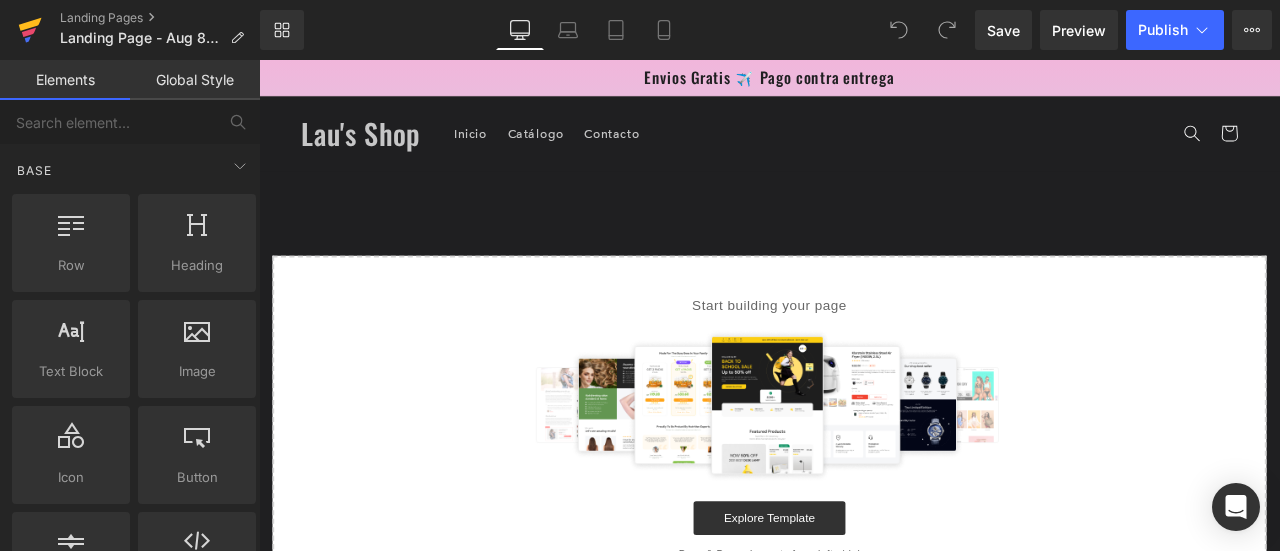 scroll, scrollTop: 0, scrollLeft: 0, axis: both 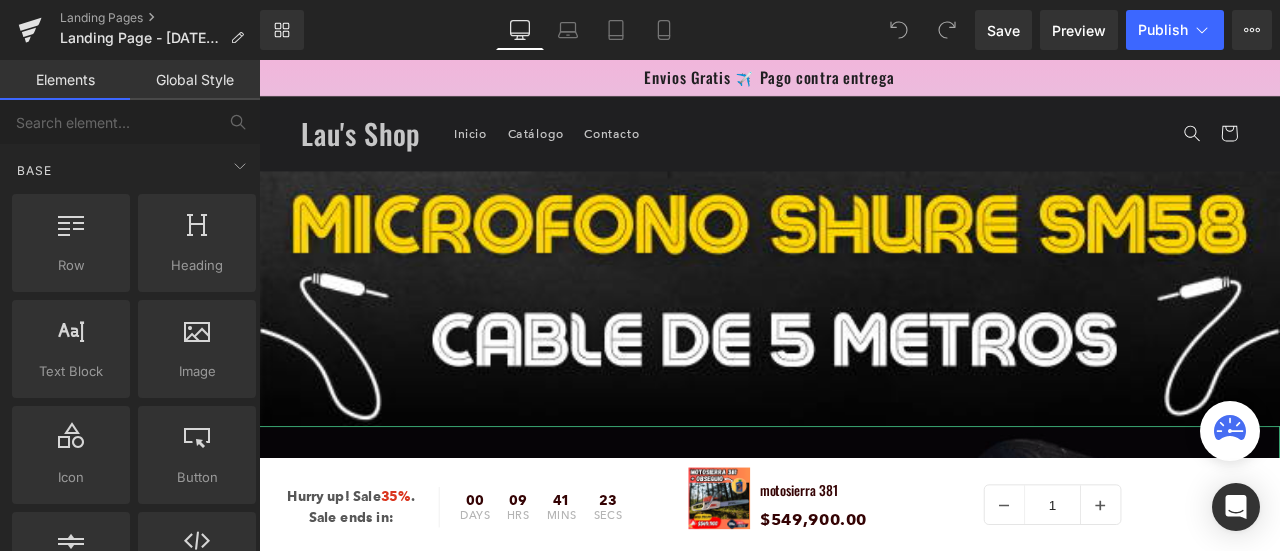 click at bounding box center [864, 1362] 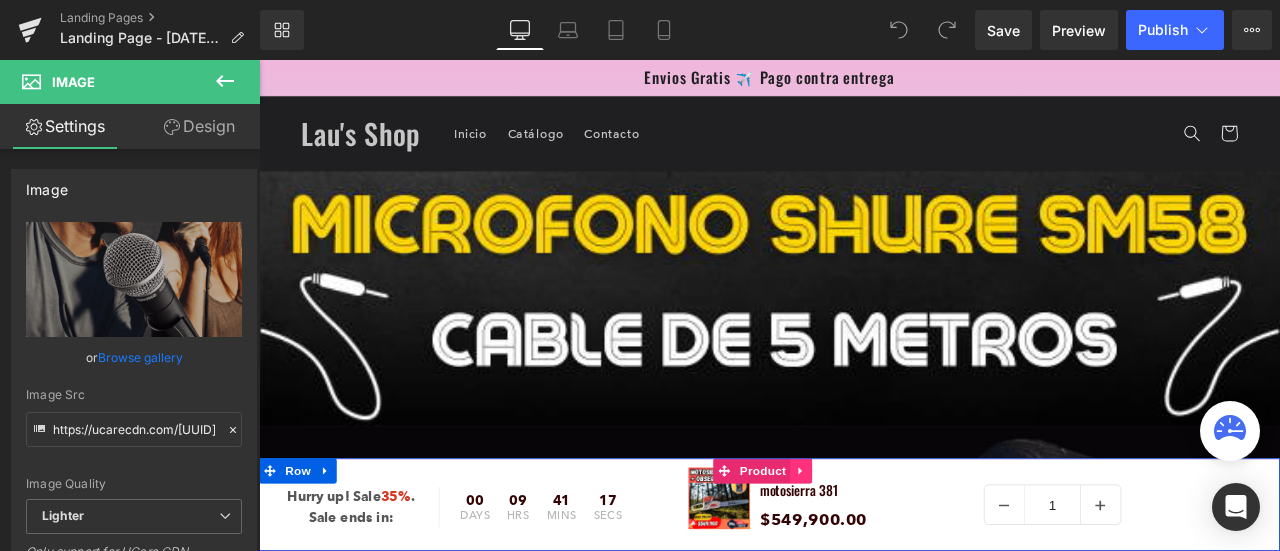 click at bounding box center [902, 547] 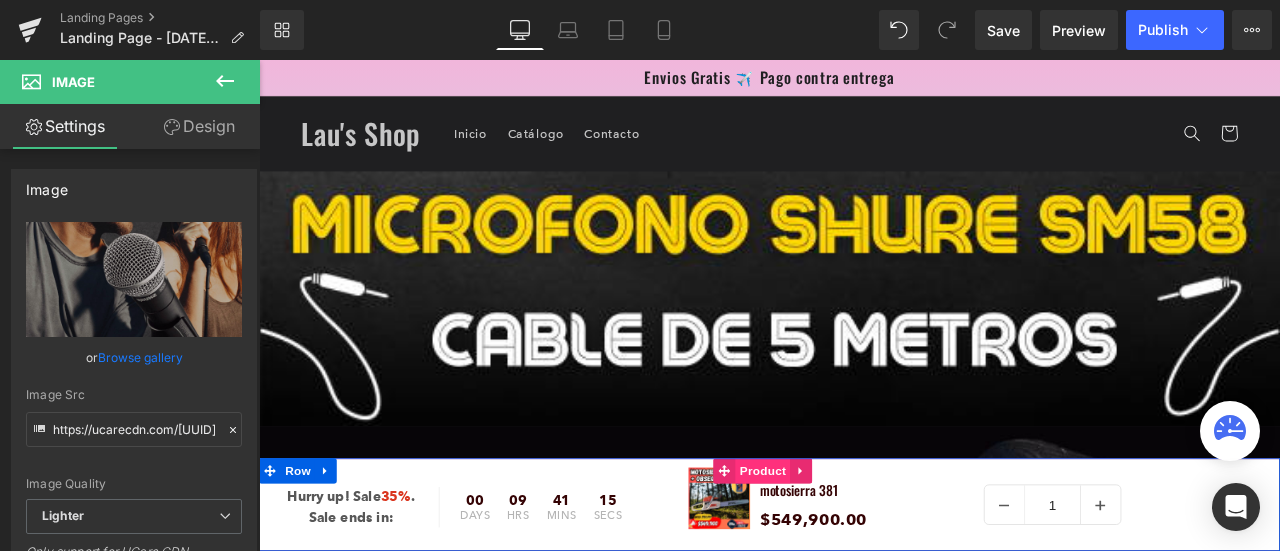 click on "Product" at bounding box center [856, 547] 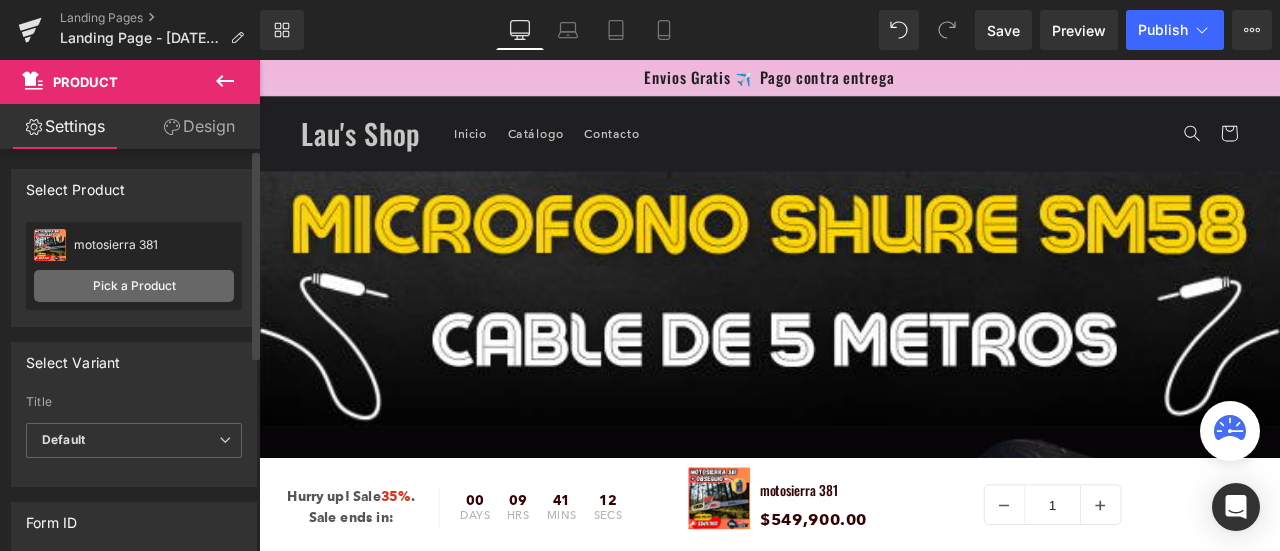 click on "Pick a Product" at bounding box center [134, 286] 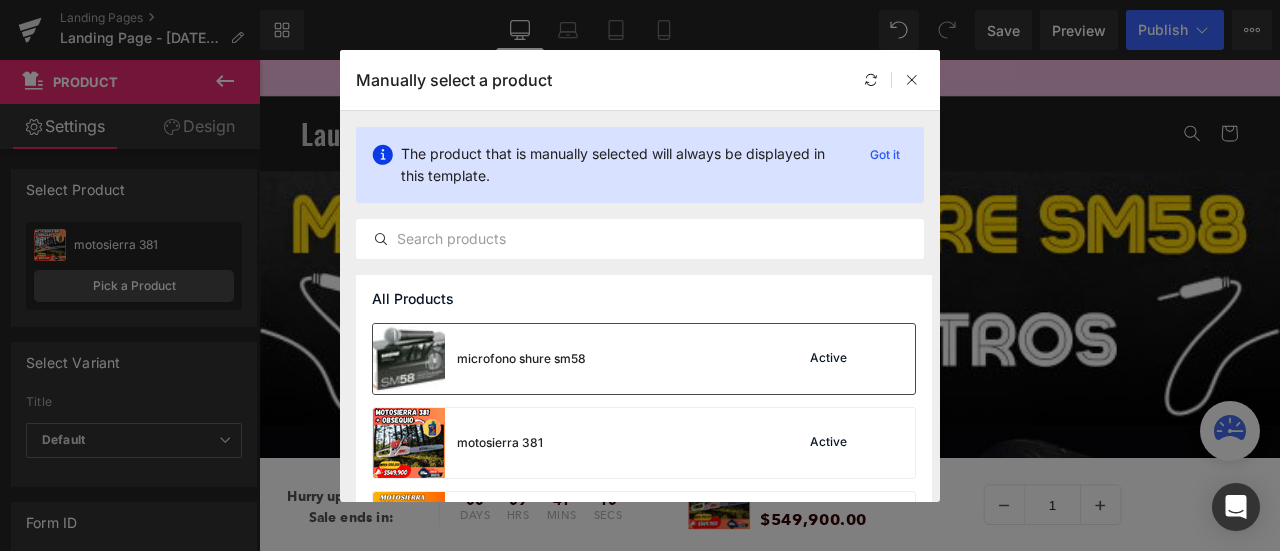 click on "microfono shure sm58" at bounding box center [521, 359] 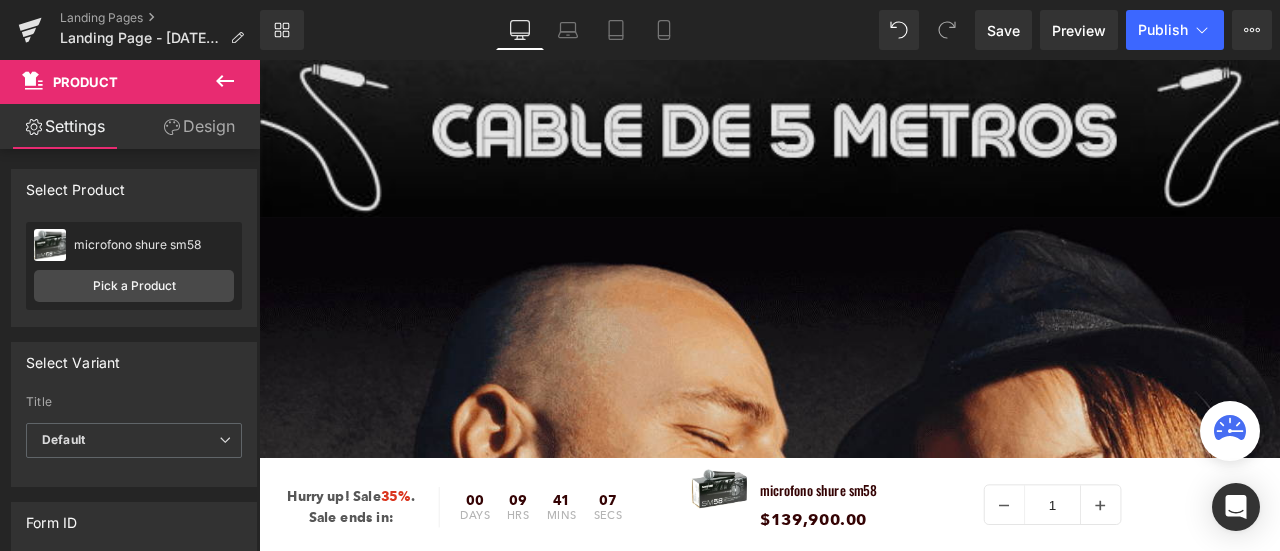 scroll, scrollTop: 0, scrollLeft: 0, axis: both 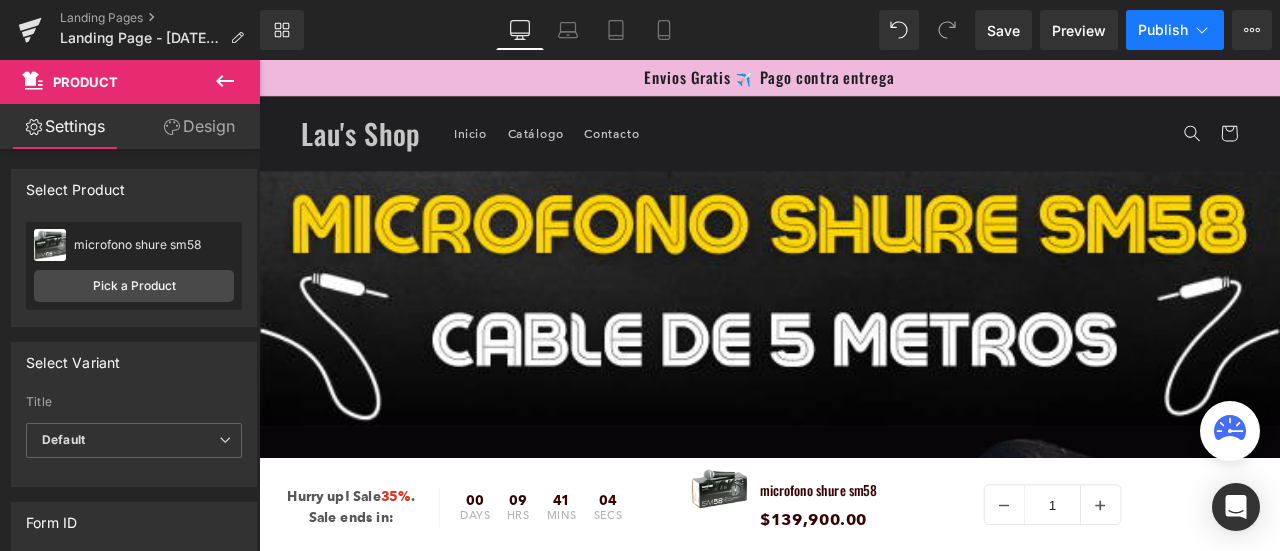 click on "Publish" at bounding box center (1163, 30) 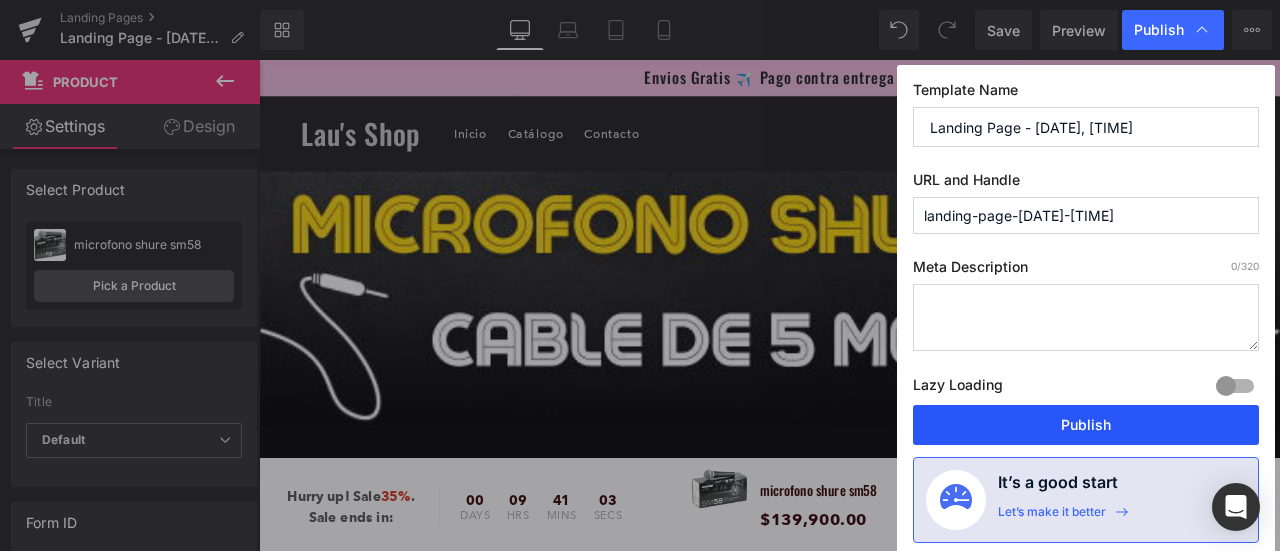 click on "Publish" at bounding box center [1086, 425] 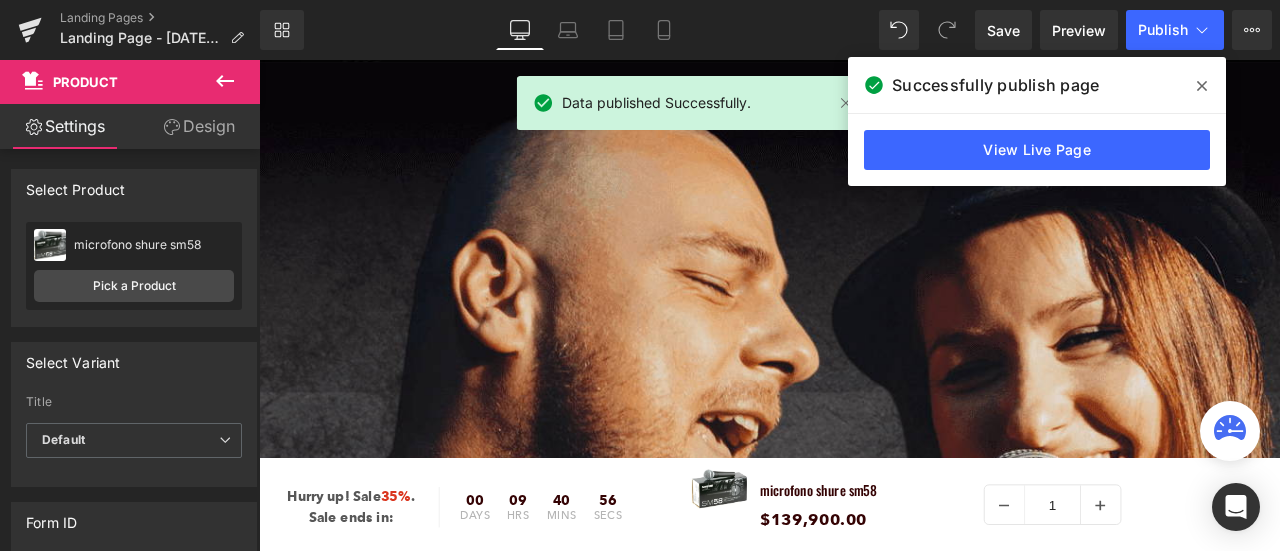 scroll, scrollTop: 432, scrollLeft: 0, axis: vertical 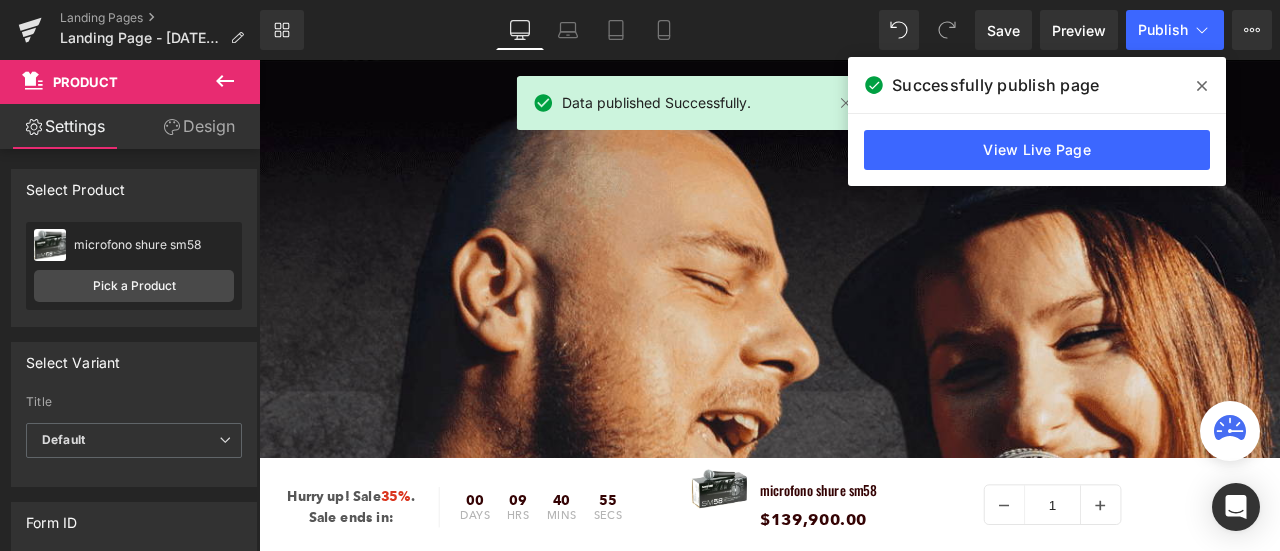 click 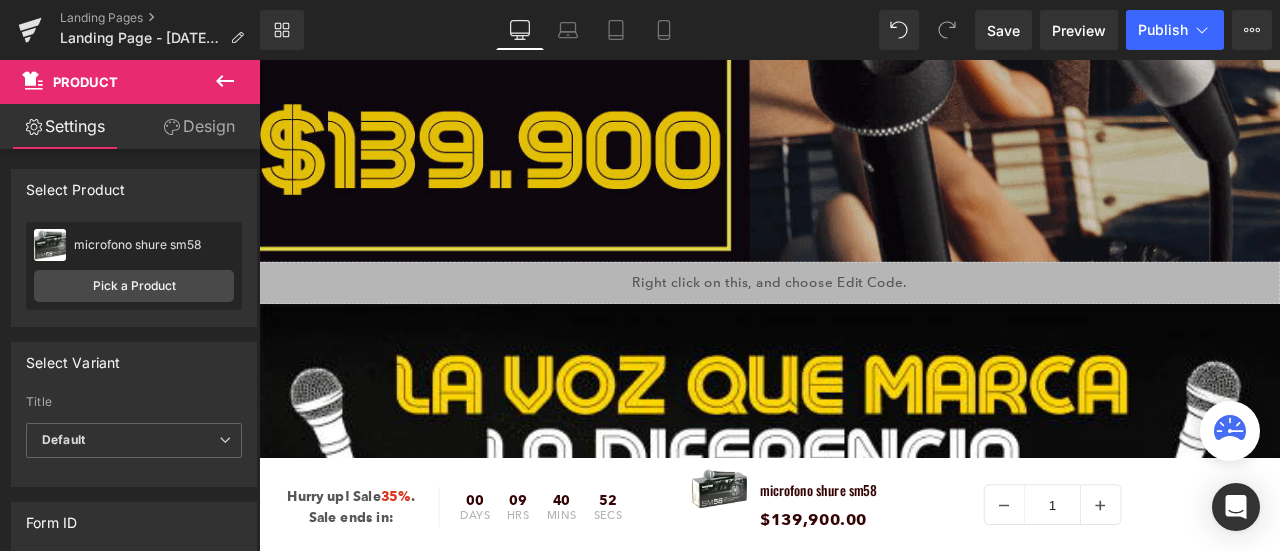 scroll, scrollTop: 2216, scrollLeft: 0, axis: vertical 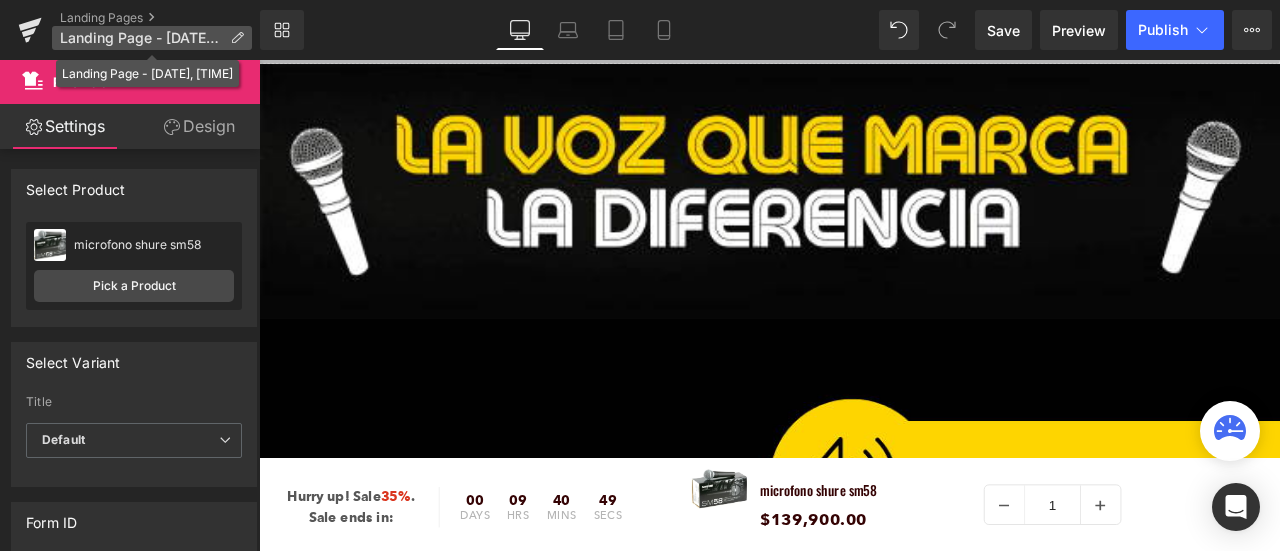 click at bounding box center [237, 38] 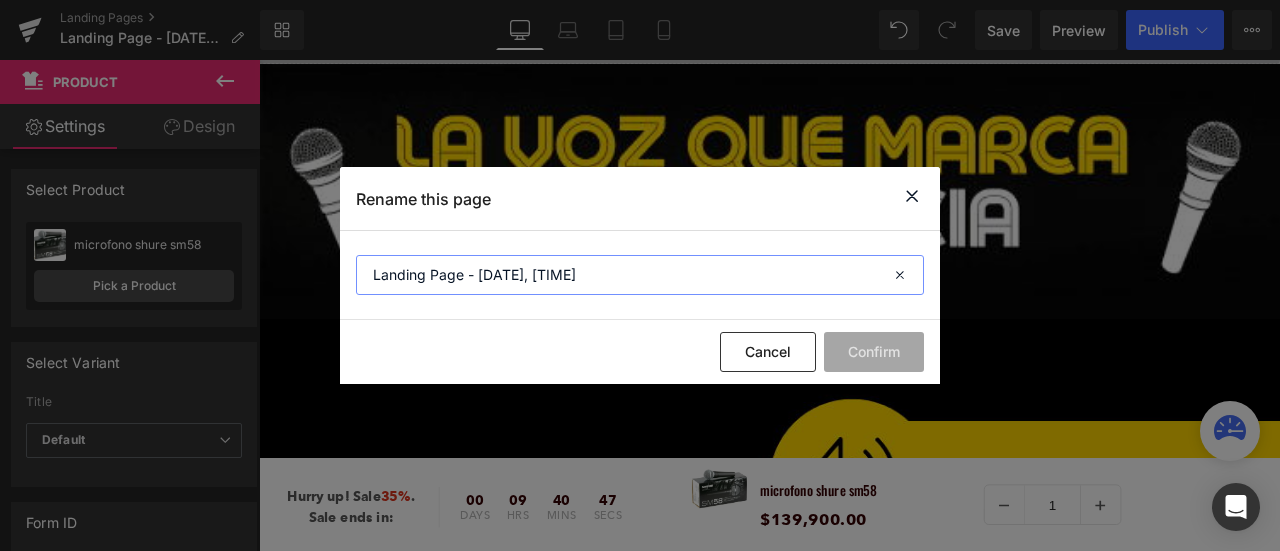 click on "Landing Page - Jun 12, 11:33:35" at bounding box center (640, 275) 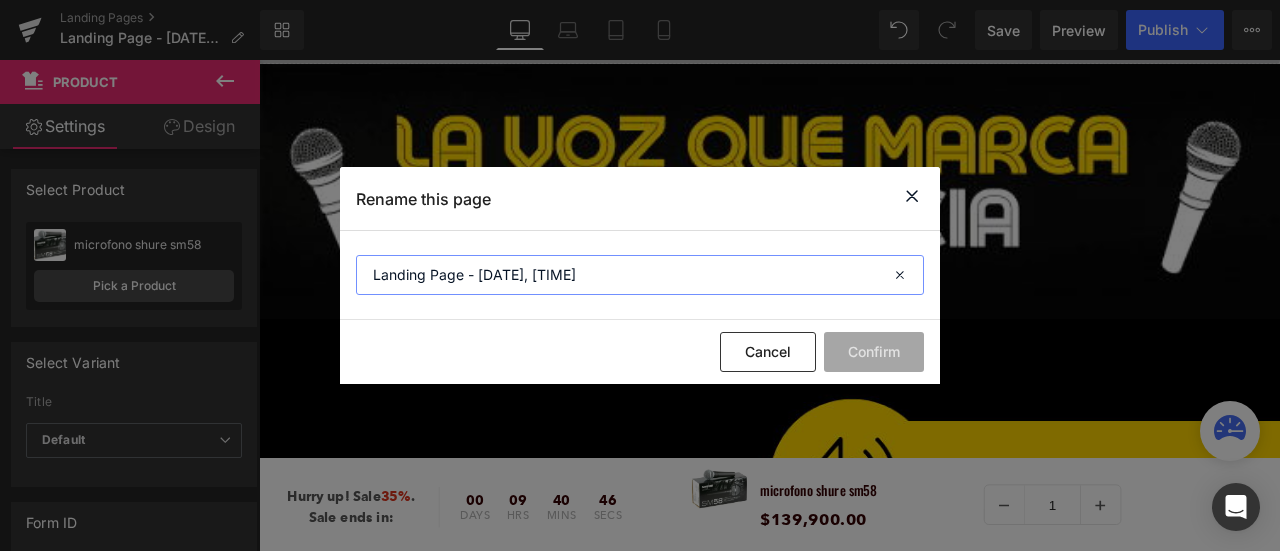 click on "Landing Page - Jun 12, 11:33:35" at bounding box center [640, 275] 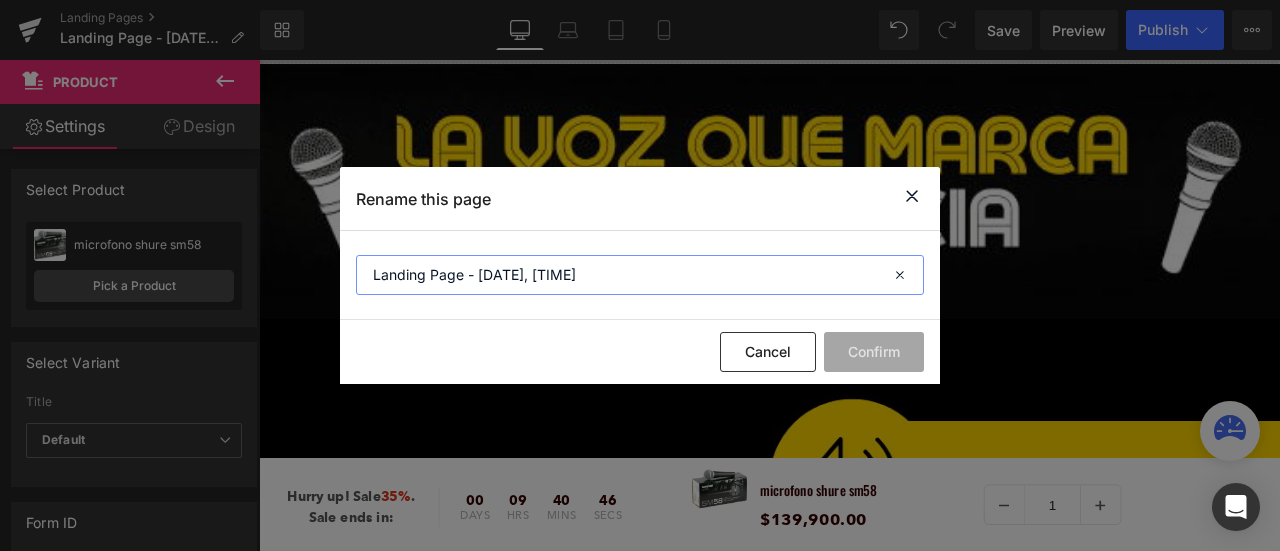 click on "Landing Page - Jun 12, 11:33:35" at bounding box center (640, 275) 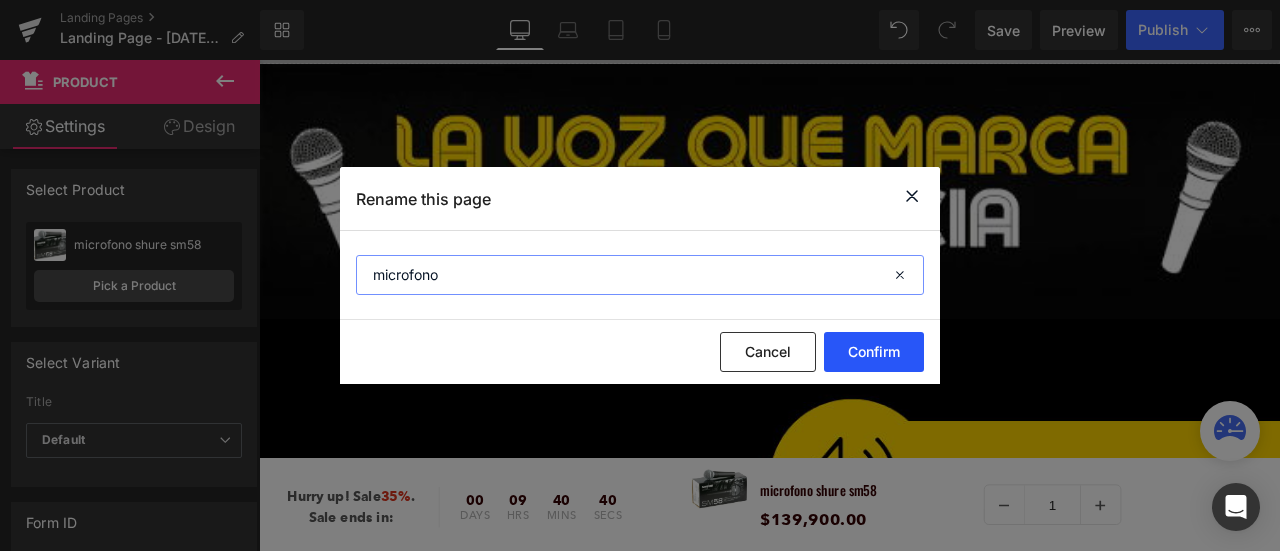 type on "microfono" 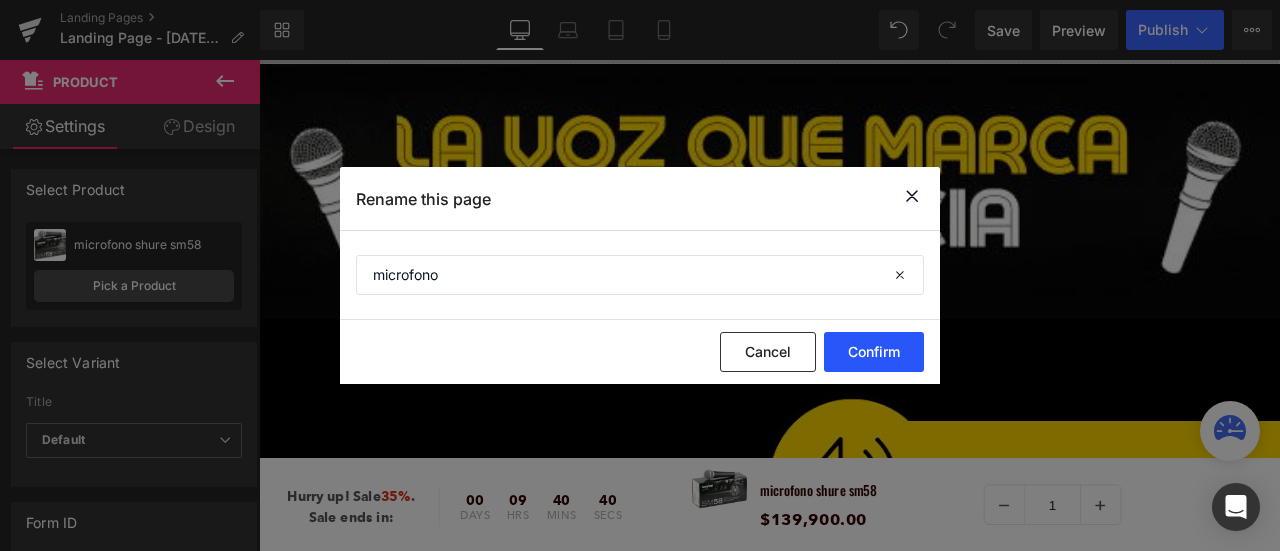click on "Confirm" at bounding box center [874, 352] 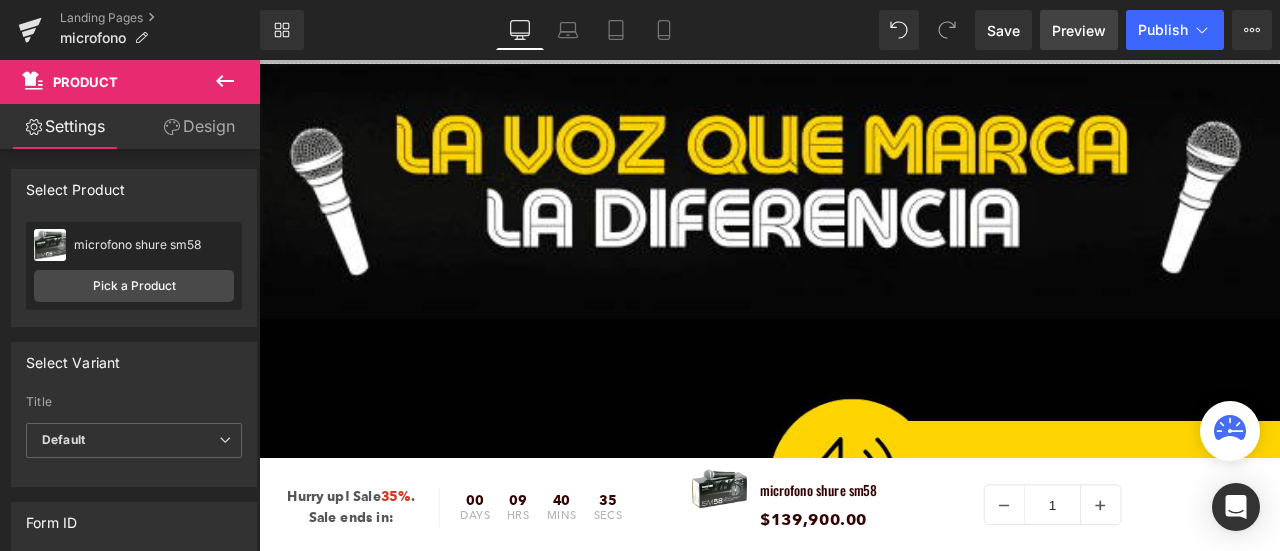click on "Preview" at bounding box center [1079, 30] 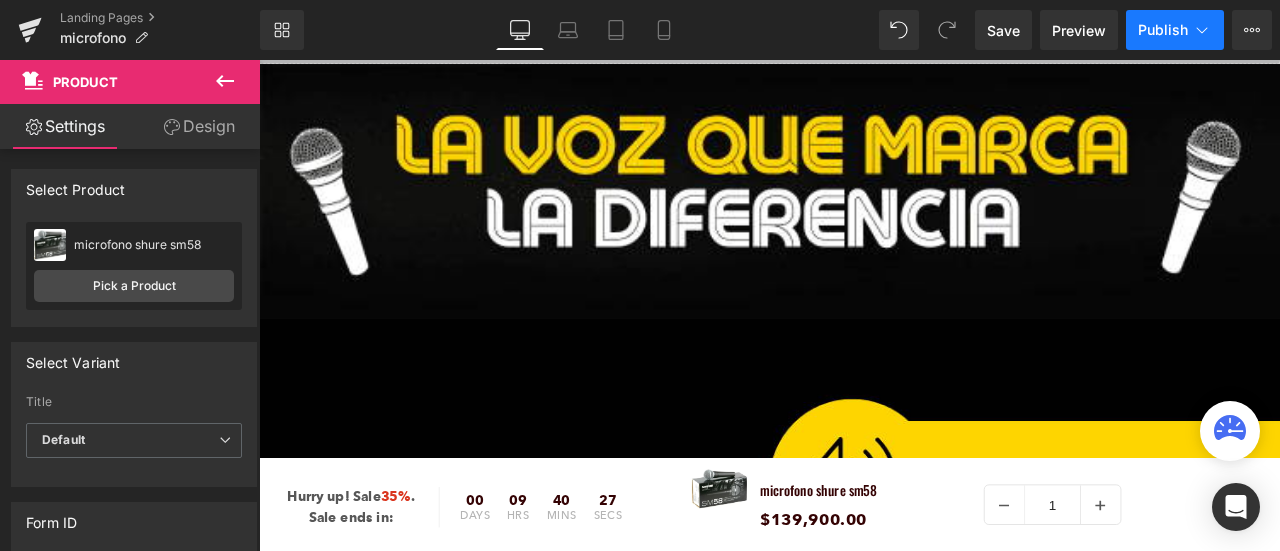 click on "Publish" at bounding box center [1175, 30] 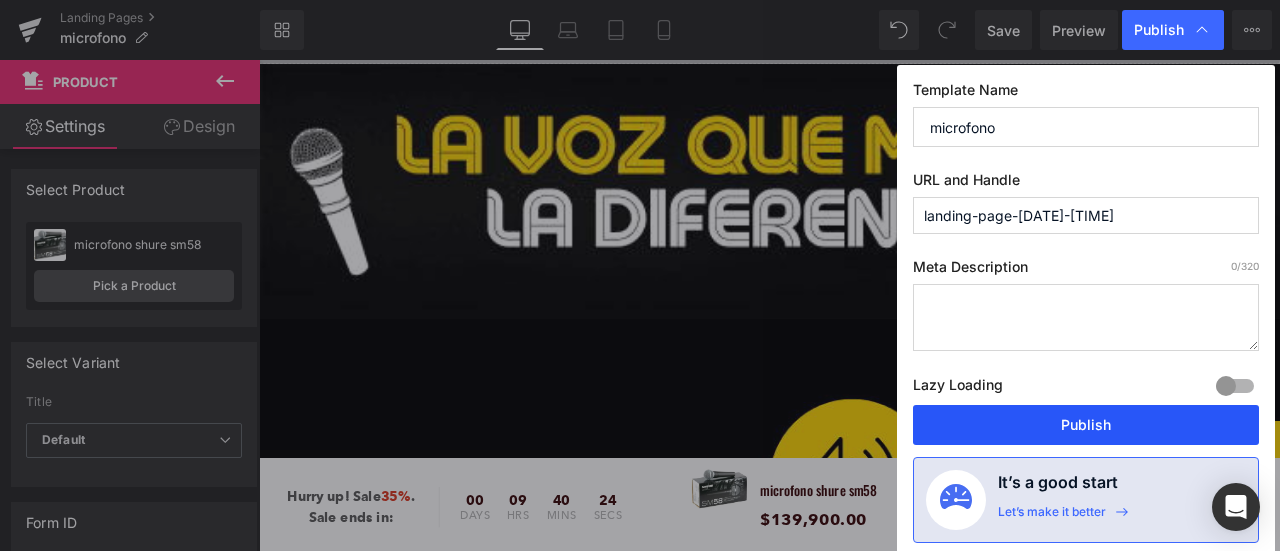 click on "Publish" at bounding box center [1086, 425] 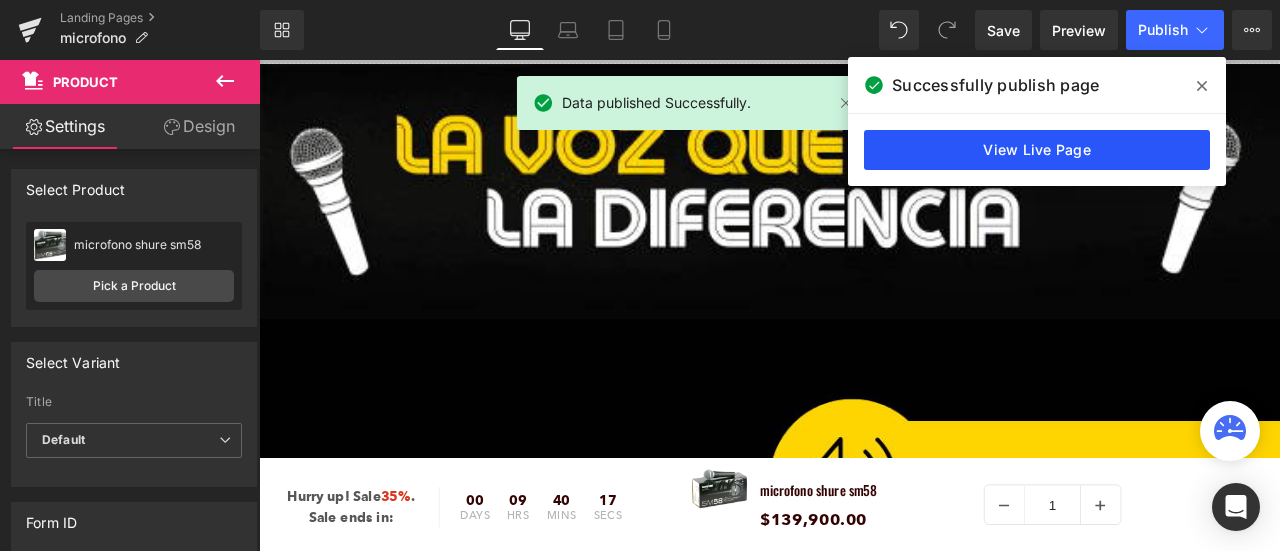 click on "View Live Page" at bounding box center (1037, 150) 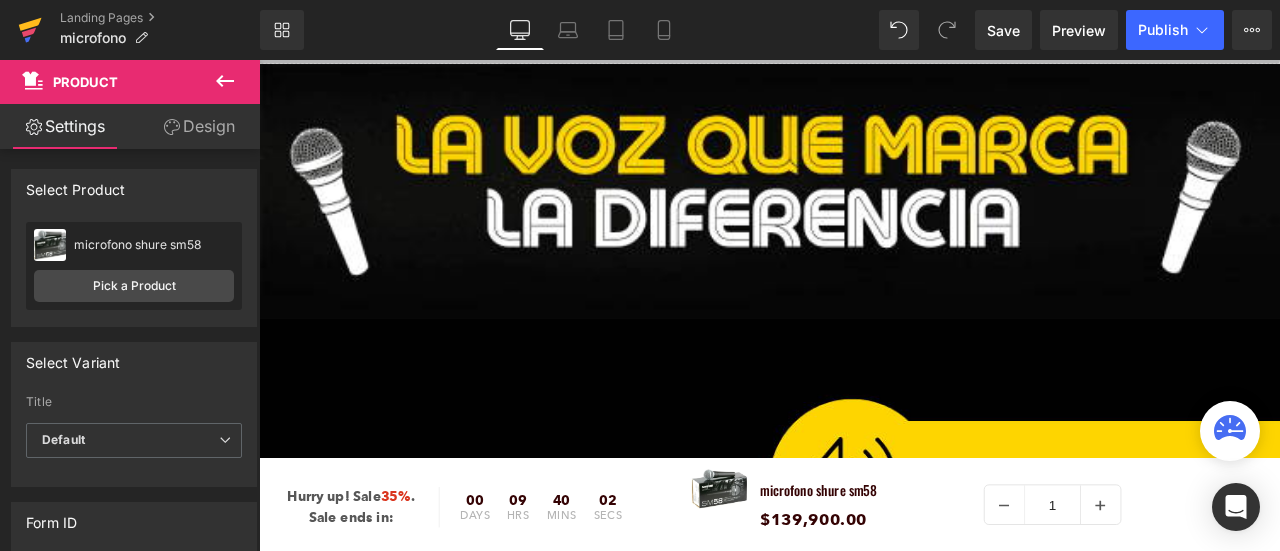click at bounding box center [30, 30] 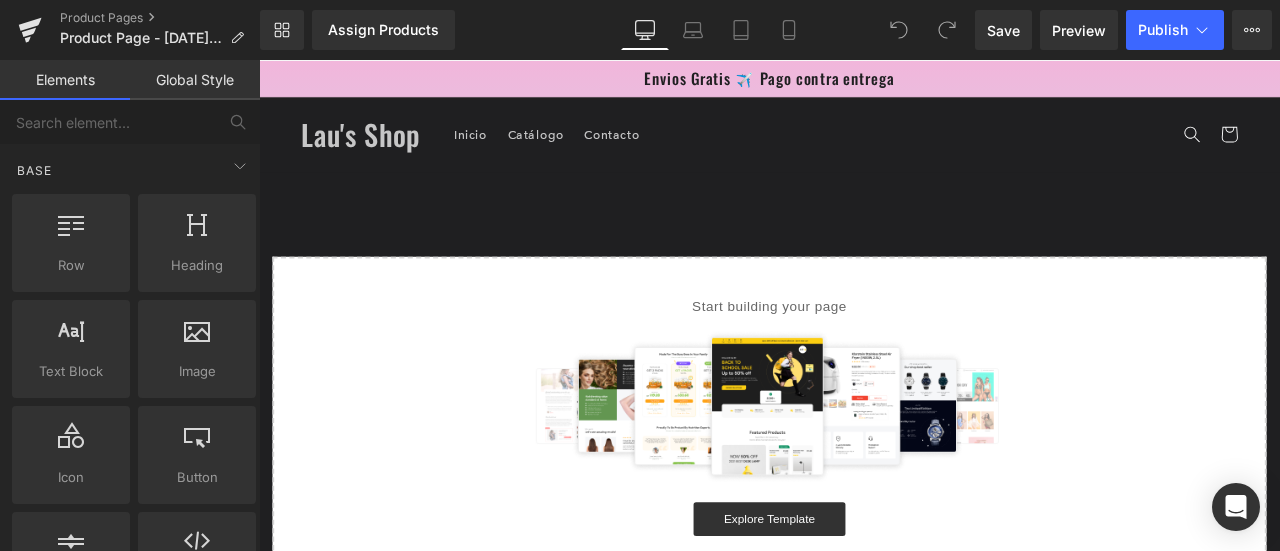 scroll, scrollTop: 0, scrollLeft: 0, axis: both 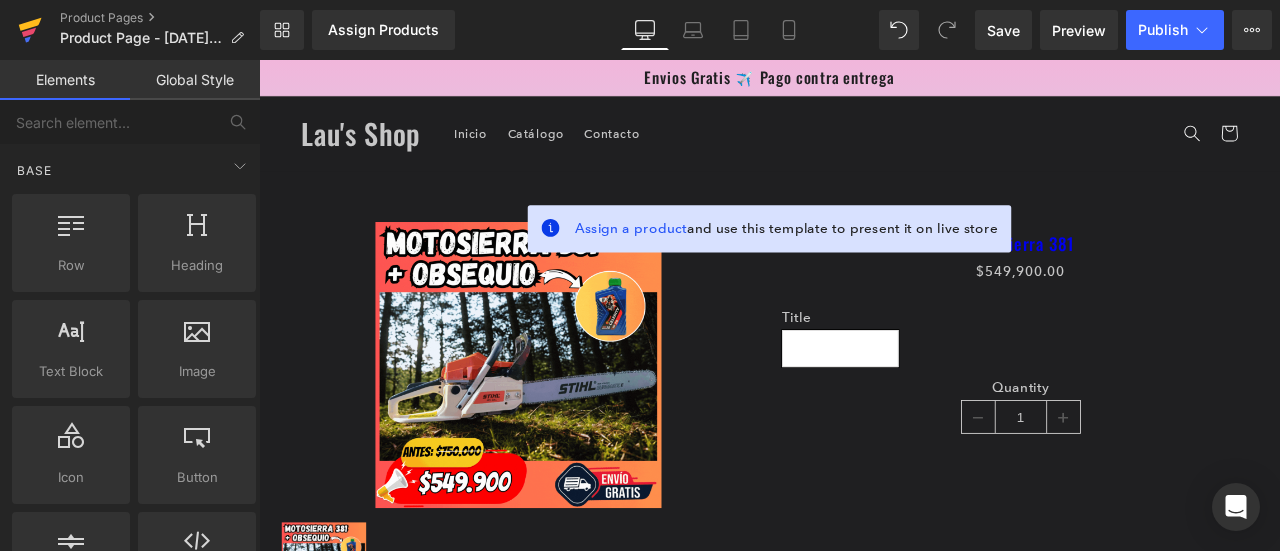 click 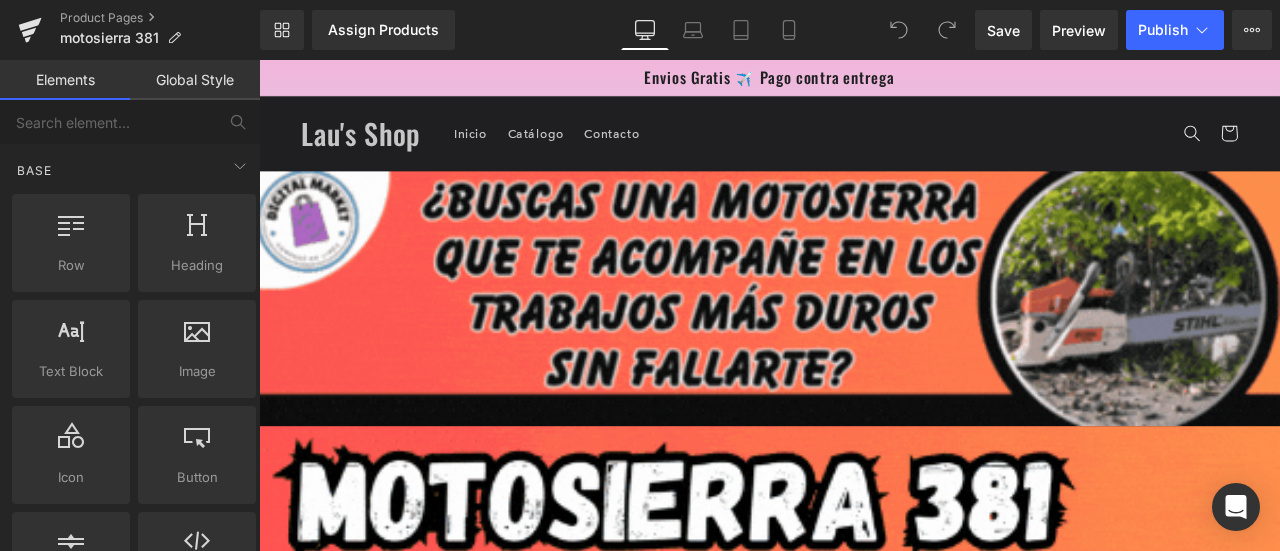 scroll, scrollTop: 0, scrollLeft: 0, axis: both 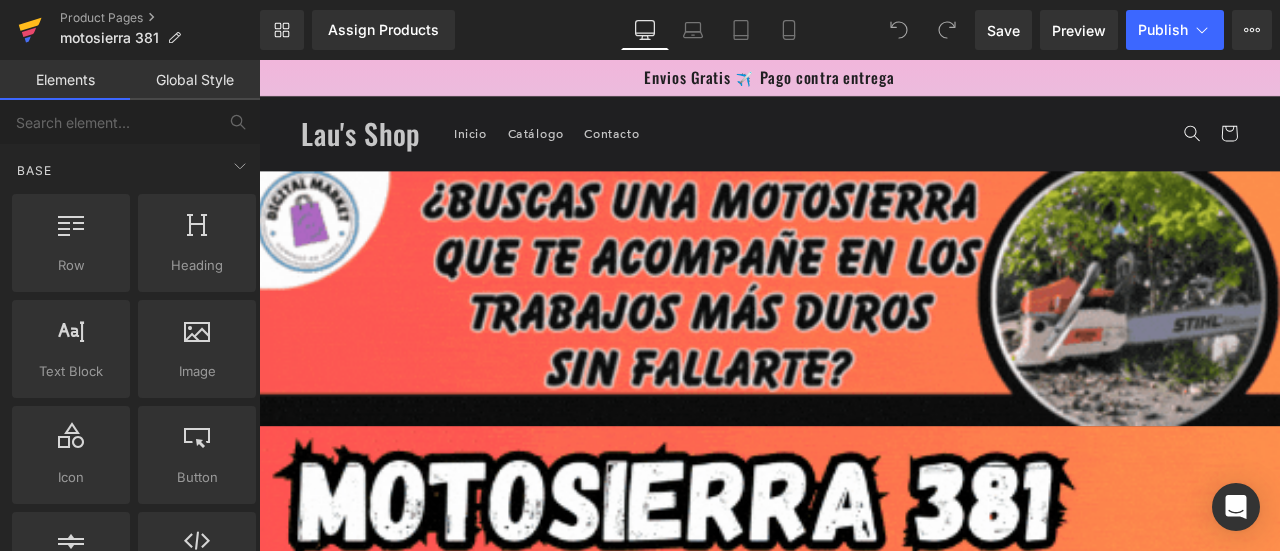 click 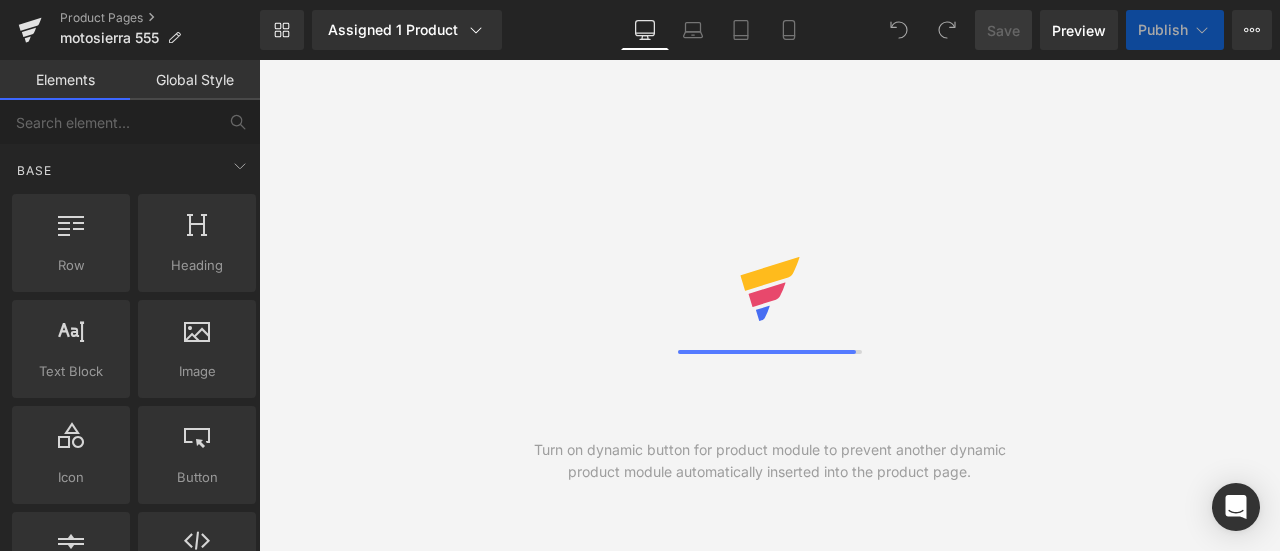 scroll, scrollTop: 0, scrollLeft: 0, axis: both 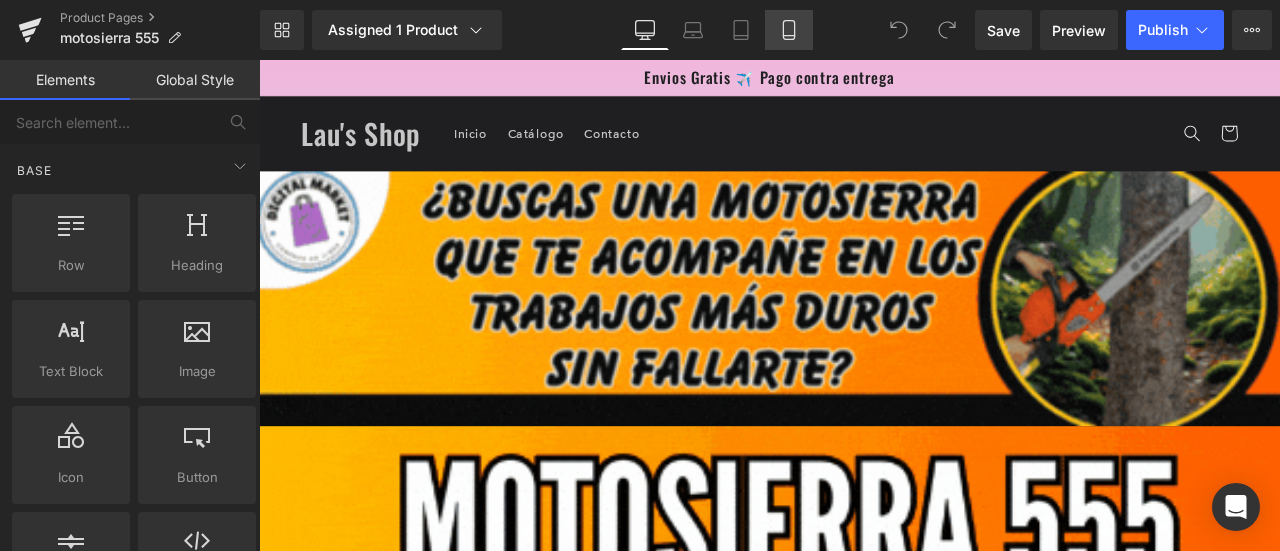 click 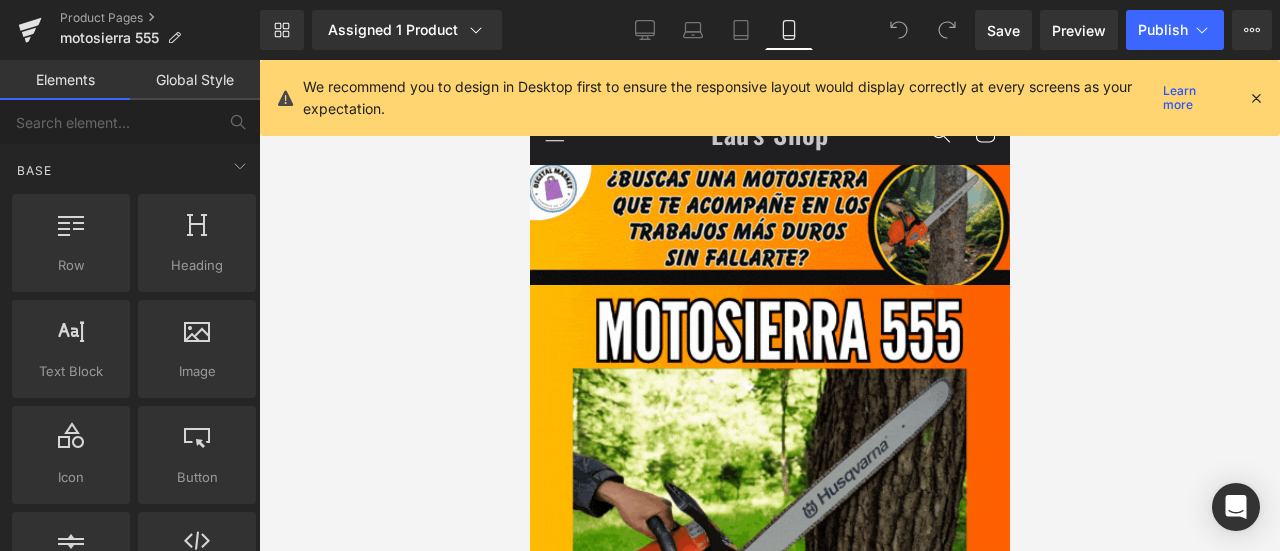 scroll, scrollTop: 104, scrollLeft: 0, axis: vertical 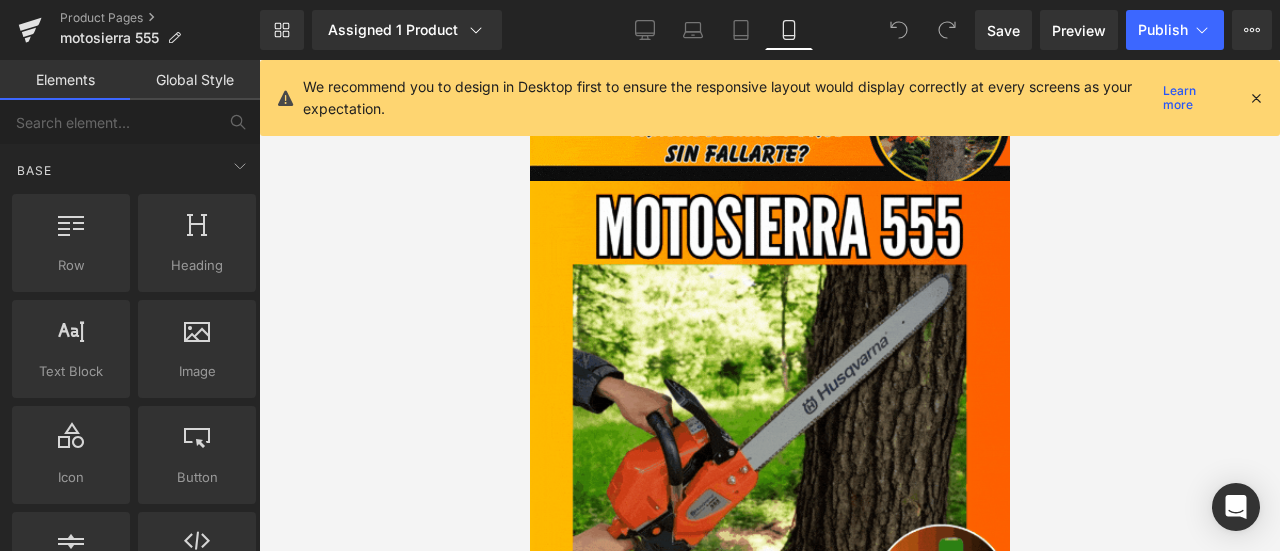 click at bounding box center (1256, 98) 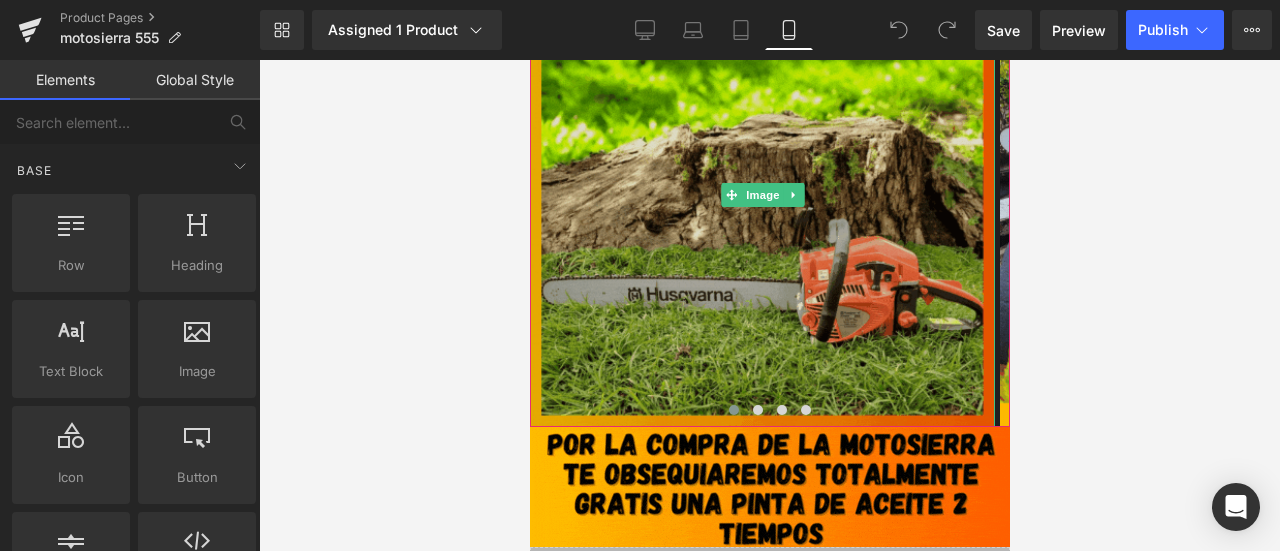 scroll, scrollTop: 996, scrollLeft: 0, axis: vertical 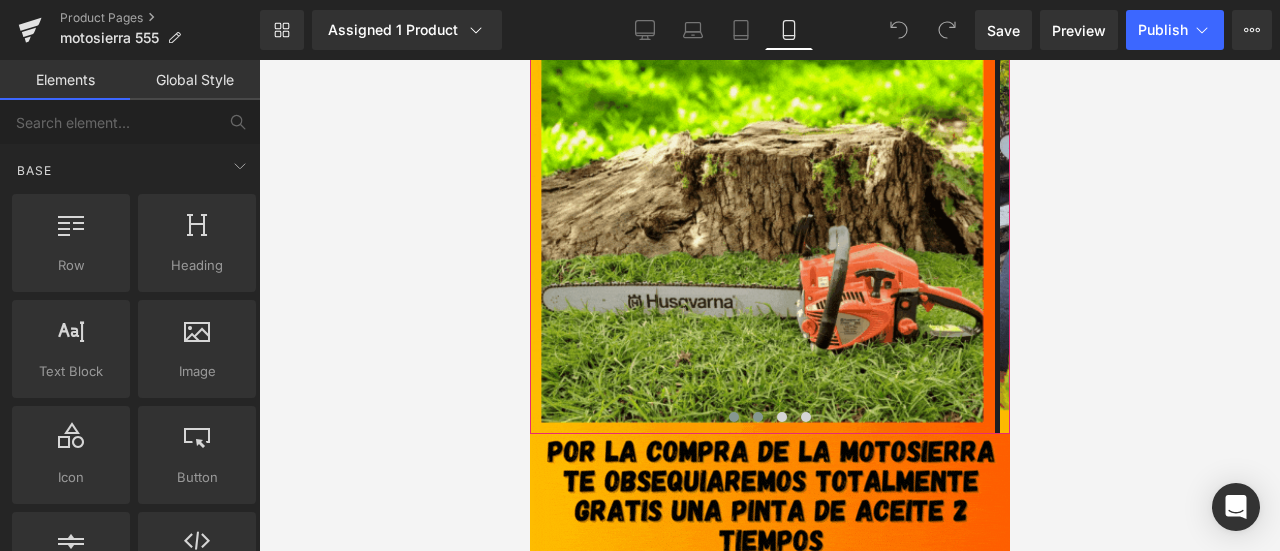 click at bounding box center [757, 417] 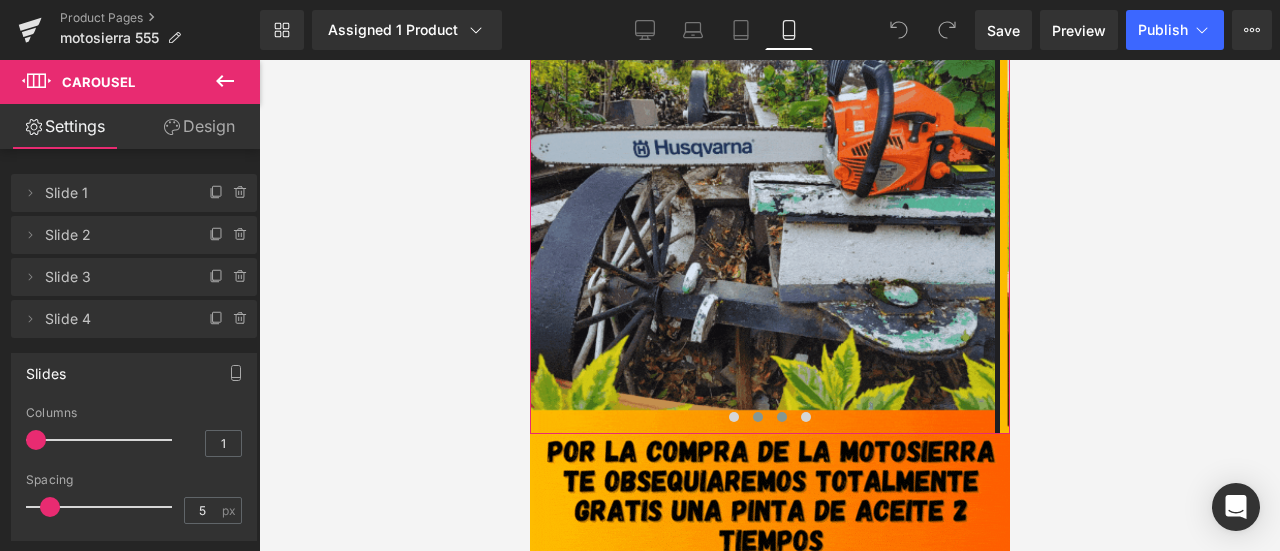 click at bounding box center [781, 417] 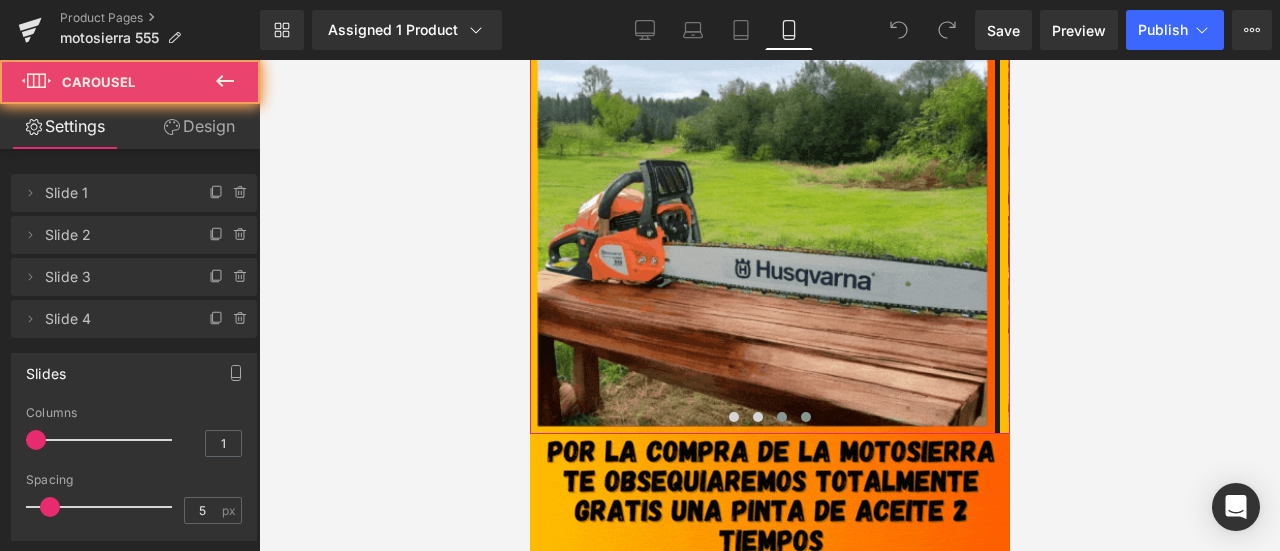 click at bounding box center (805, 417) 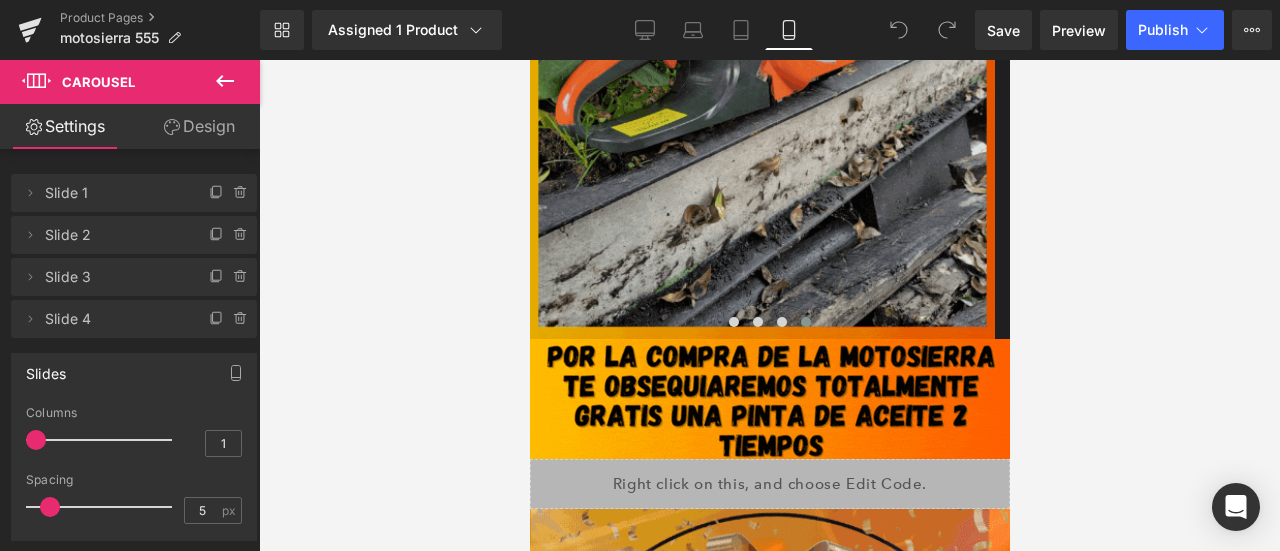 scroll, scrollTop: 1095, scrollLeft: 0, axis: vertical 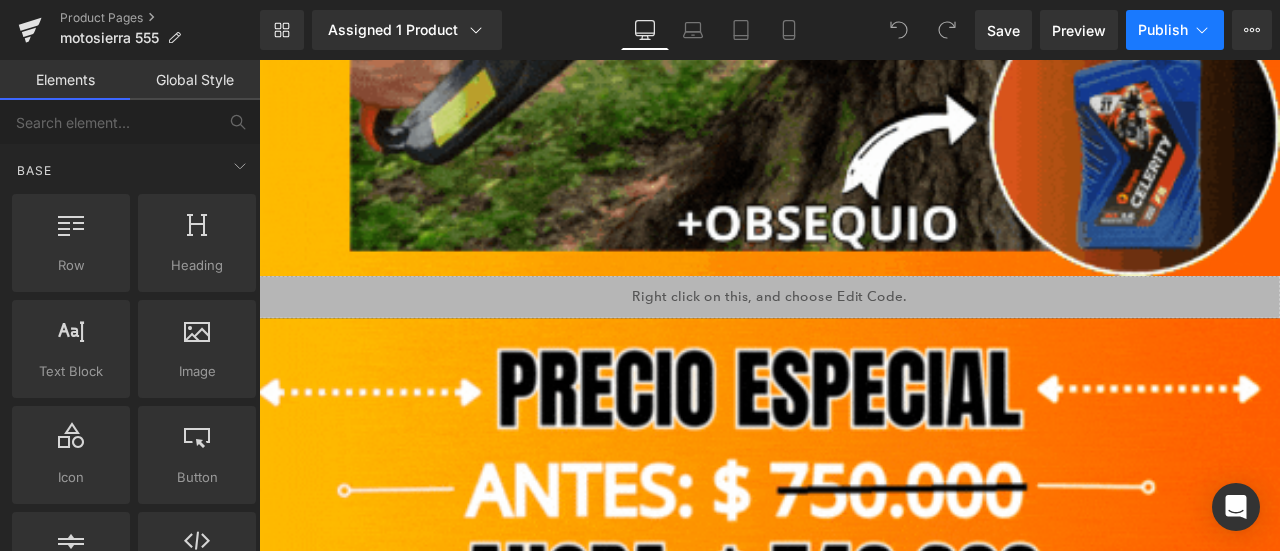 click on "Publish" at bounding box center (1163, 30) 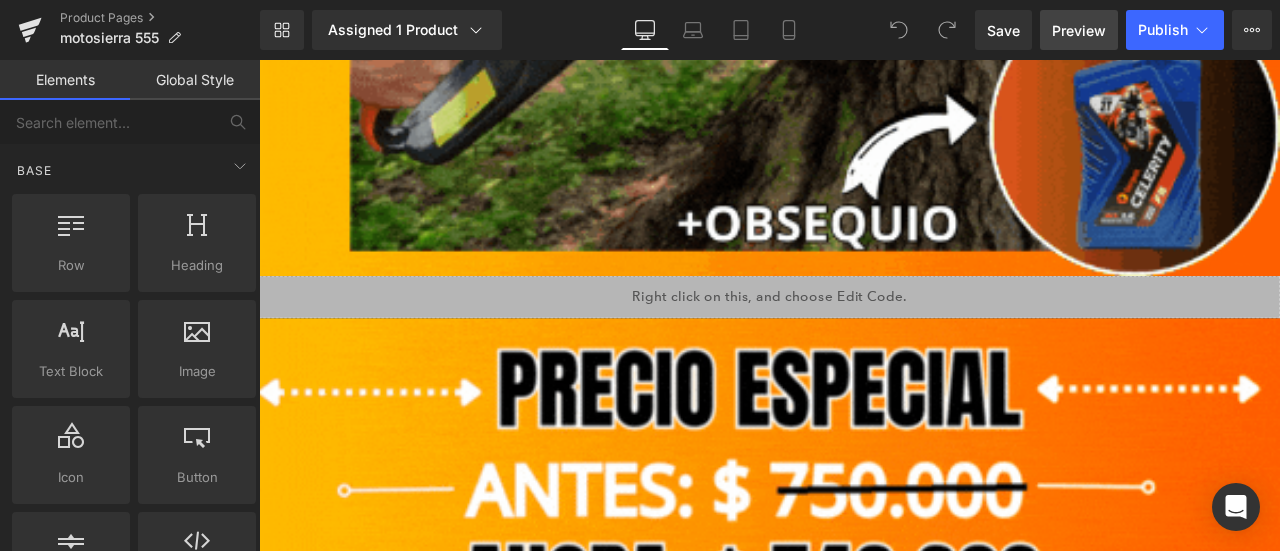 click on "Preview" at bounding box center (1079, 30) 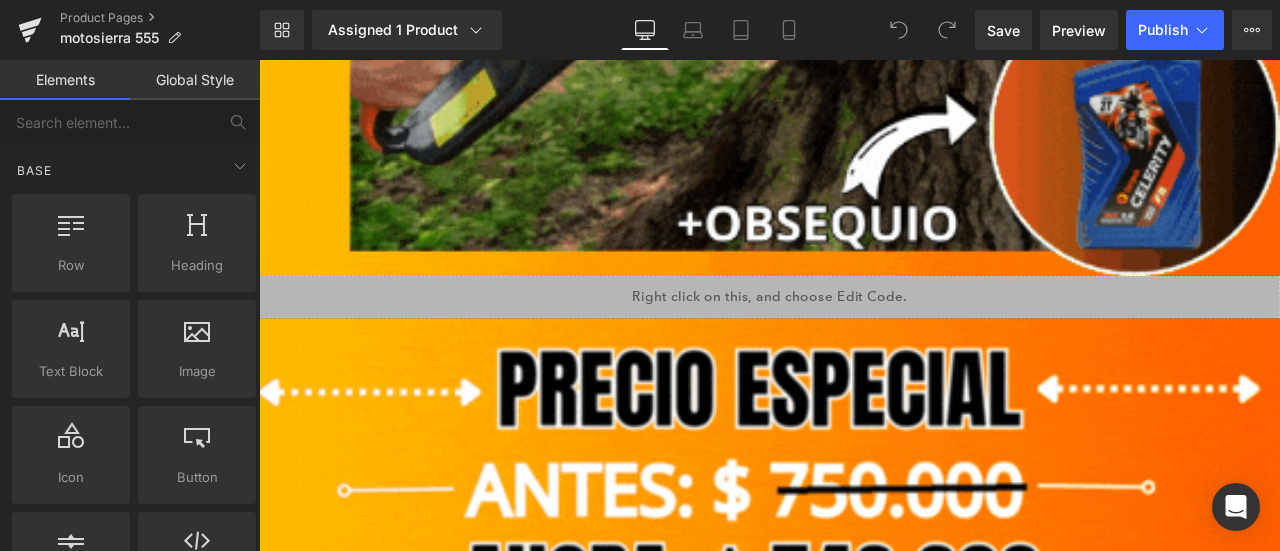 click on "Library Assigned 1 Product  Product Preview
MOTOSIERRA 555 Manage assigned products Desktop Desktop Laptop Tablet Mobile Save Preview Publish Scheduled View Live Page View with current Template Save Template to Library Schedule Publish  Optimize  Publish Settings Shortcuts  Your page can’t be published   You've reached the maximum number of published pages on your plan  (3/999999).  You need to upgrade your plan or unpublish all your pages to get 1 publish slot.   Unpublish pages   Upgrade plan" at bounding box center [770, 30] 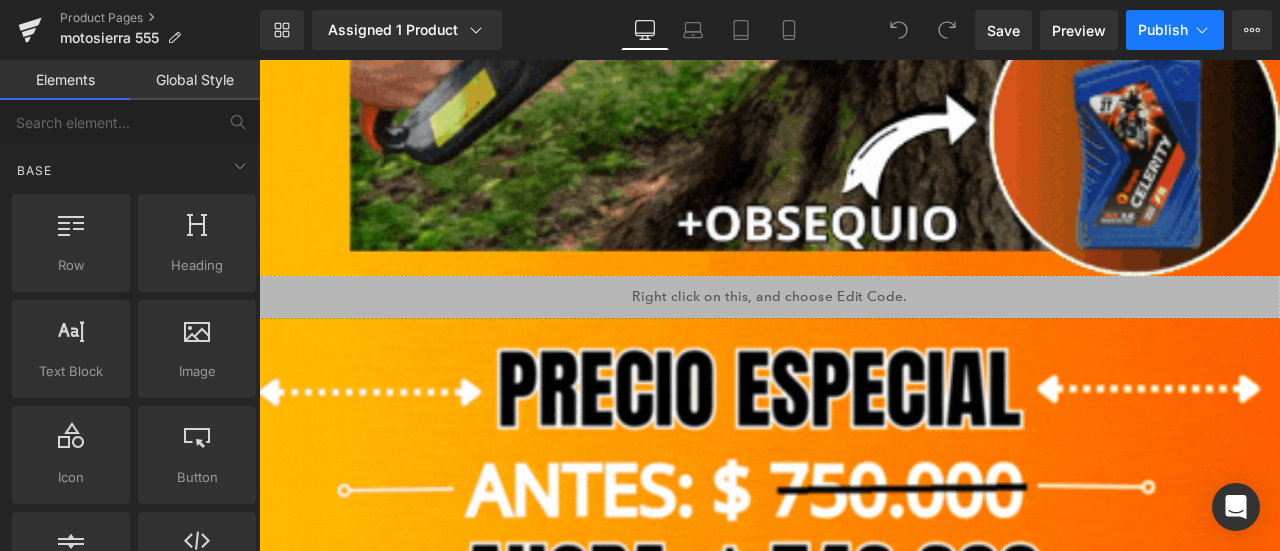 click on "Publish" at bounding box center [1175, 30] 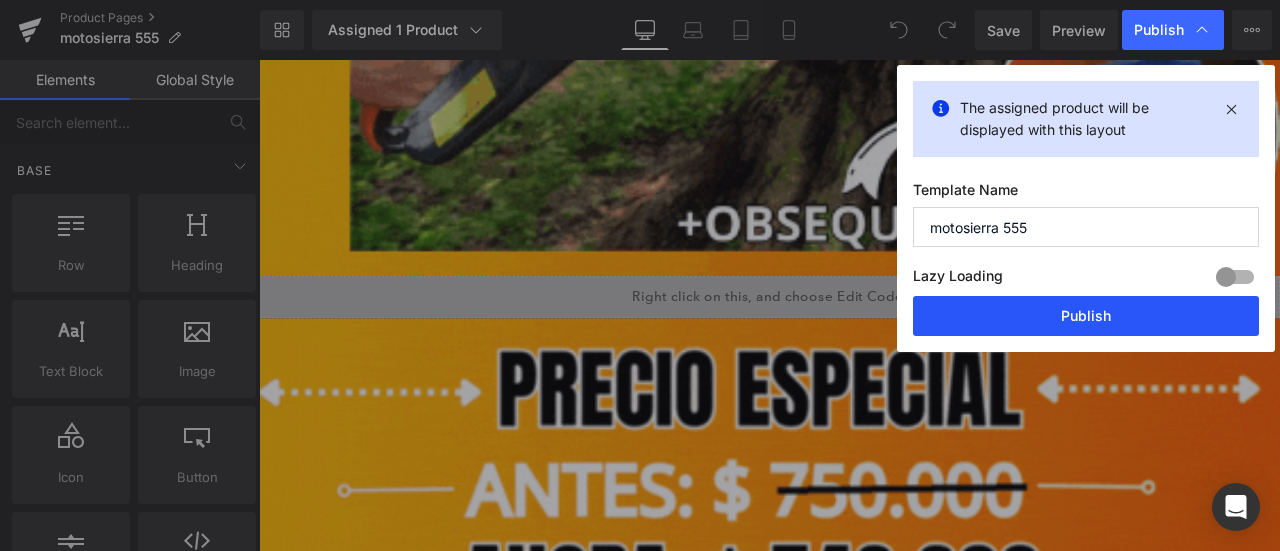 click on "Publish" at bounding box center (1086, 316) 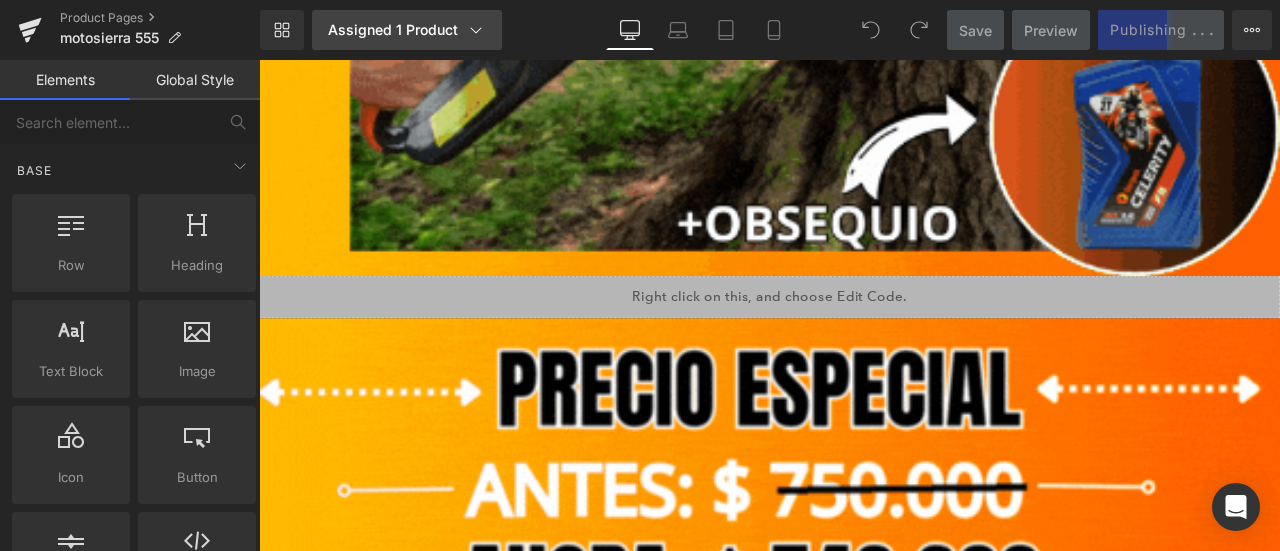 click 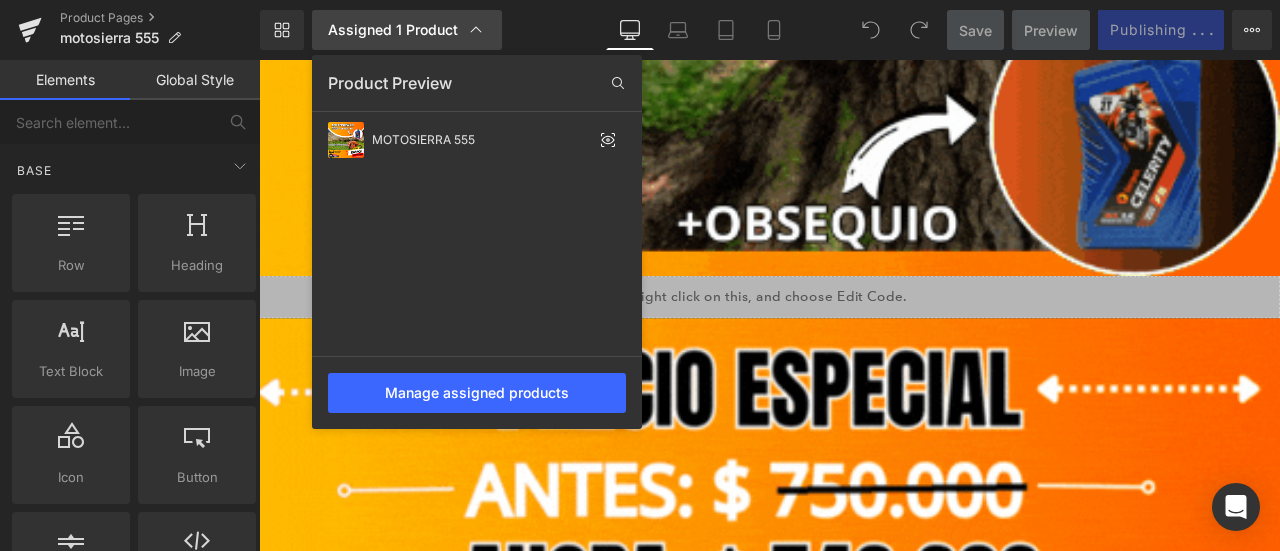 click 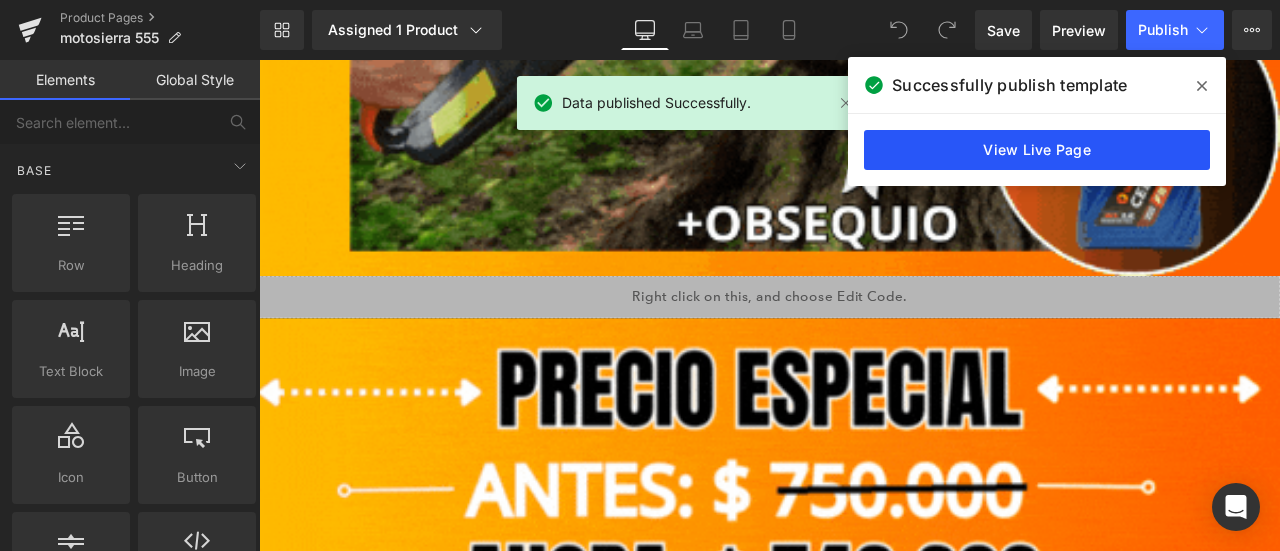 click on "View Live Page" at bounding box center (1037, 150) 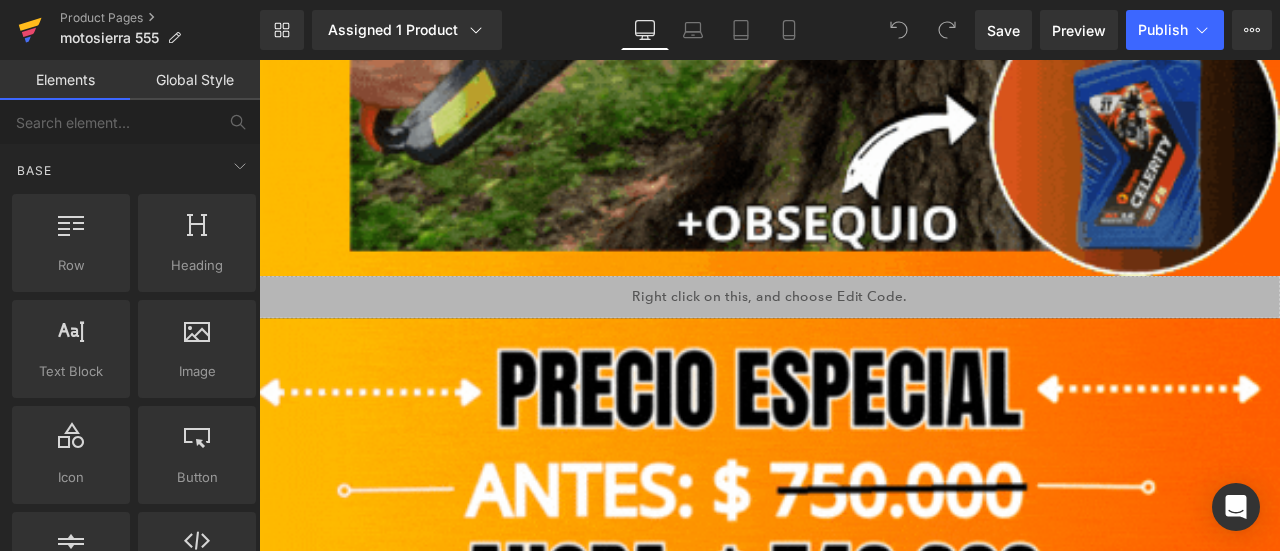 click 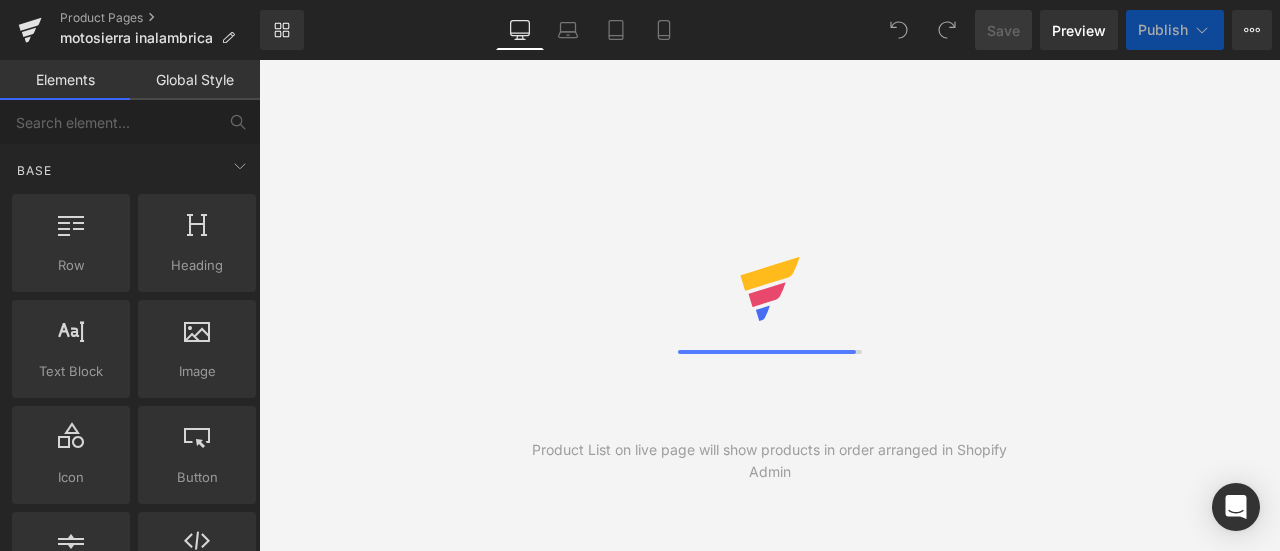 scroll, scrollTop: 0, scrollLeft: 0, axis: both 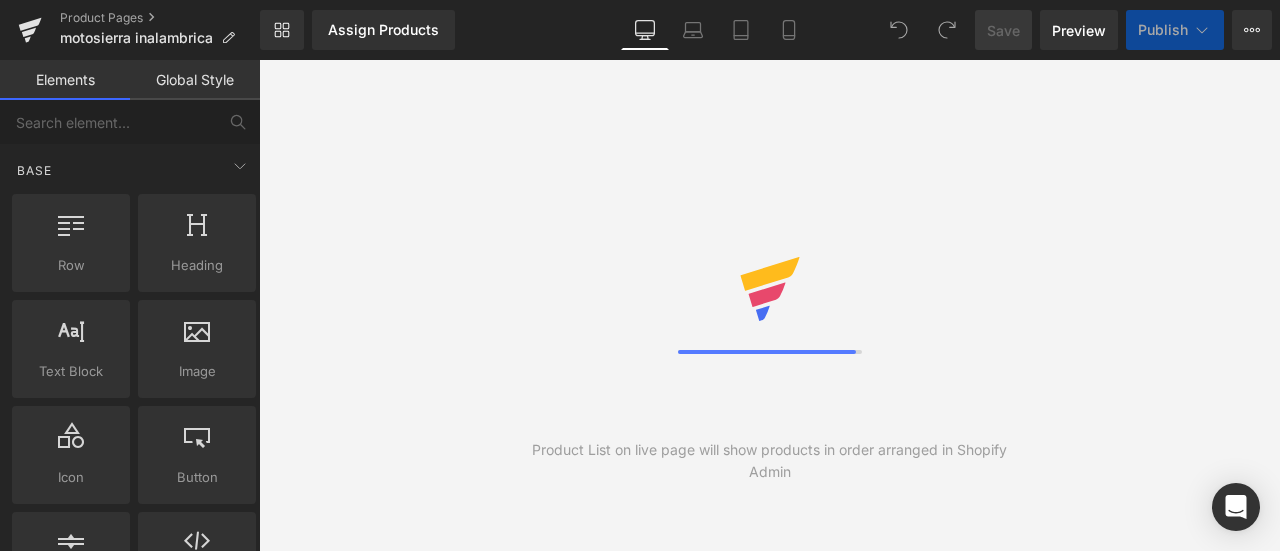 click on "Preview" at bounding box center [1079, 30] 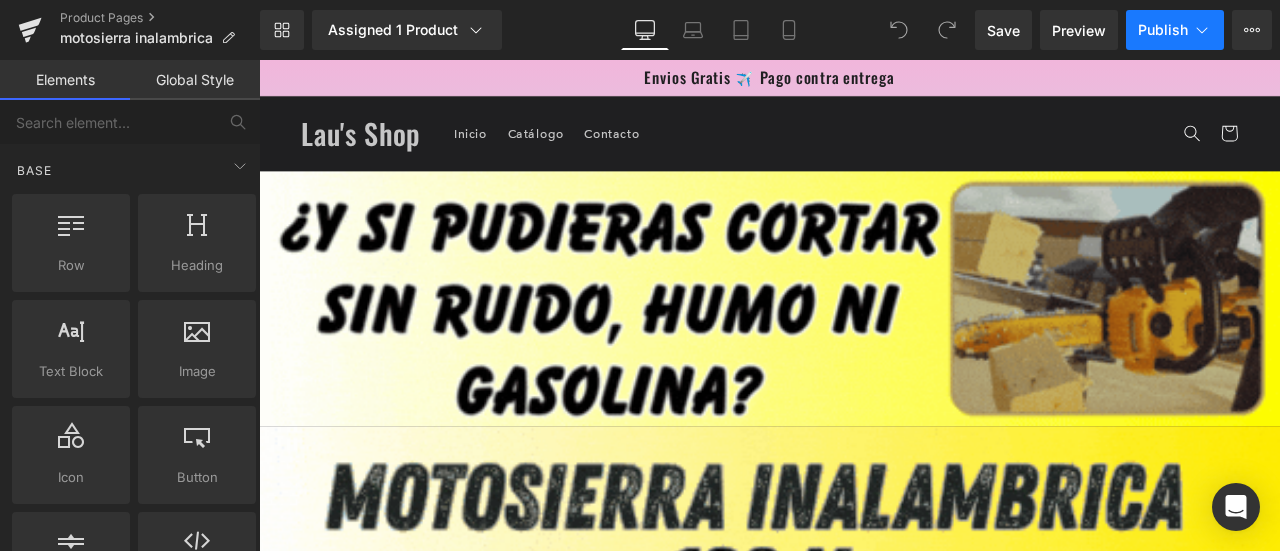 click 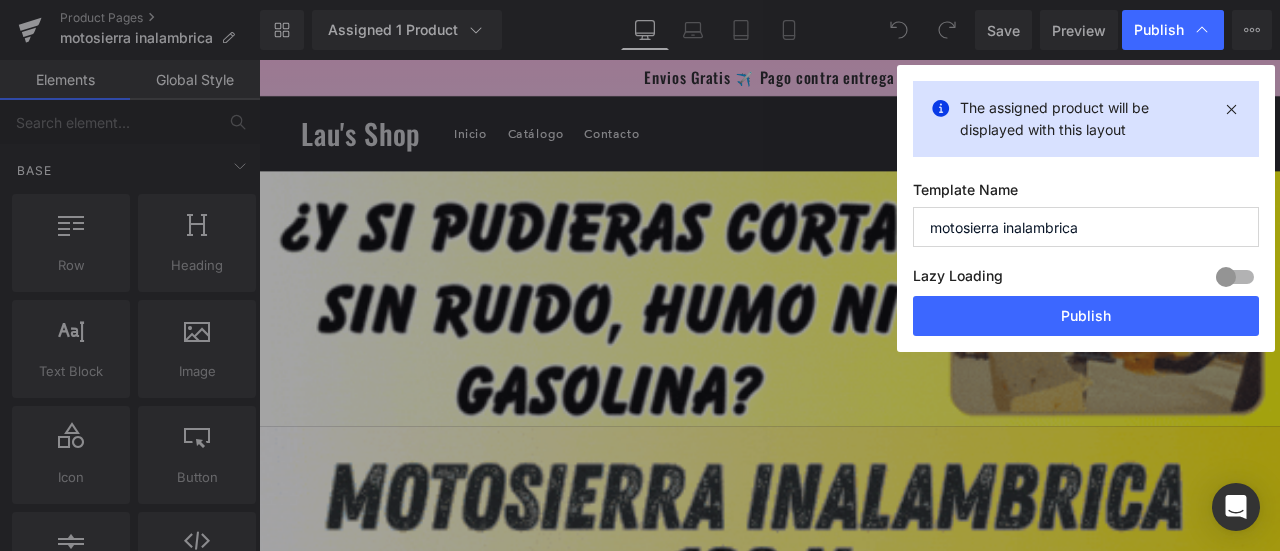 click on "The assigned product will be displayed with this layout" at bounding box center [1086, 119] 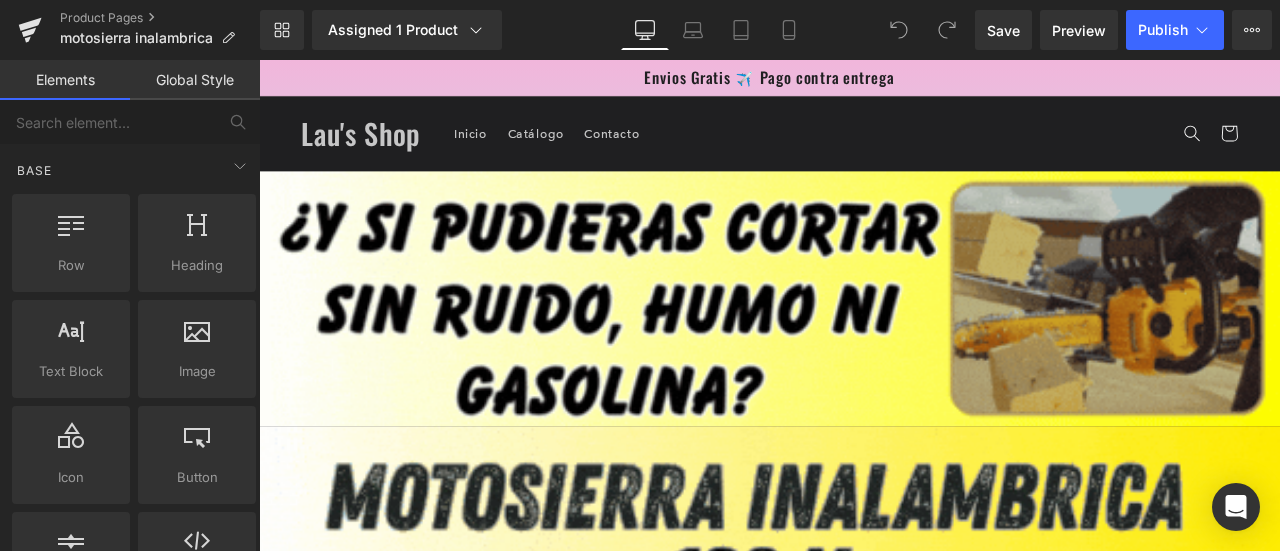 click on "Save" at bounding box center [1003, 30] 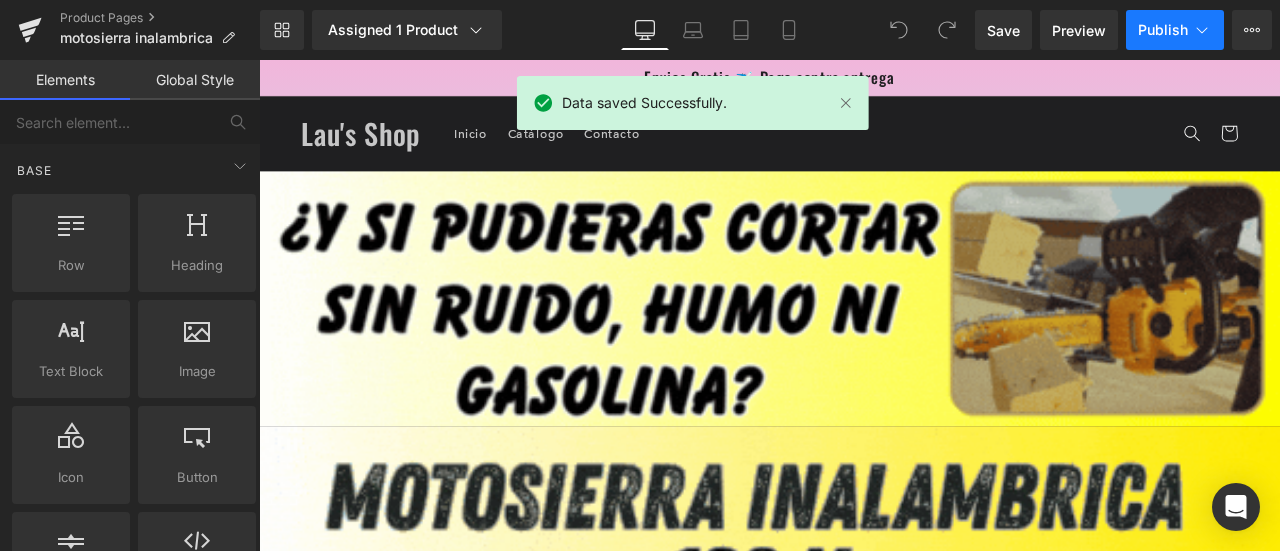 click on "Publish" at bounding box center [1163, 30] 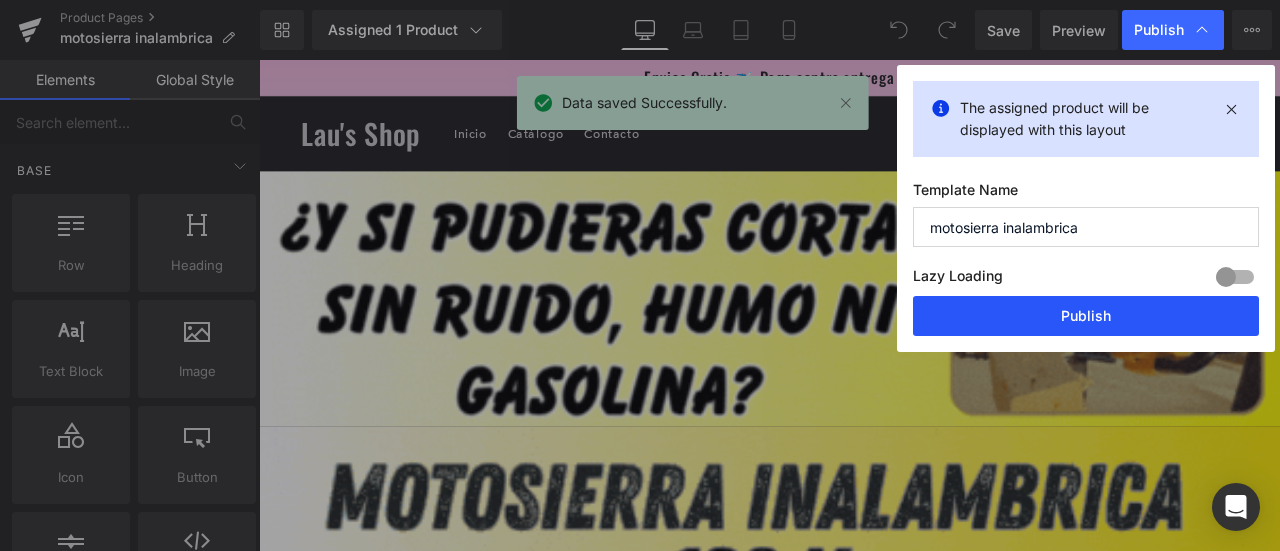 click on "Publish" at bounding box center [1086, 316] 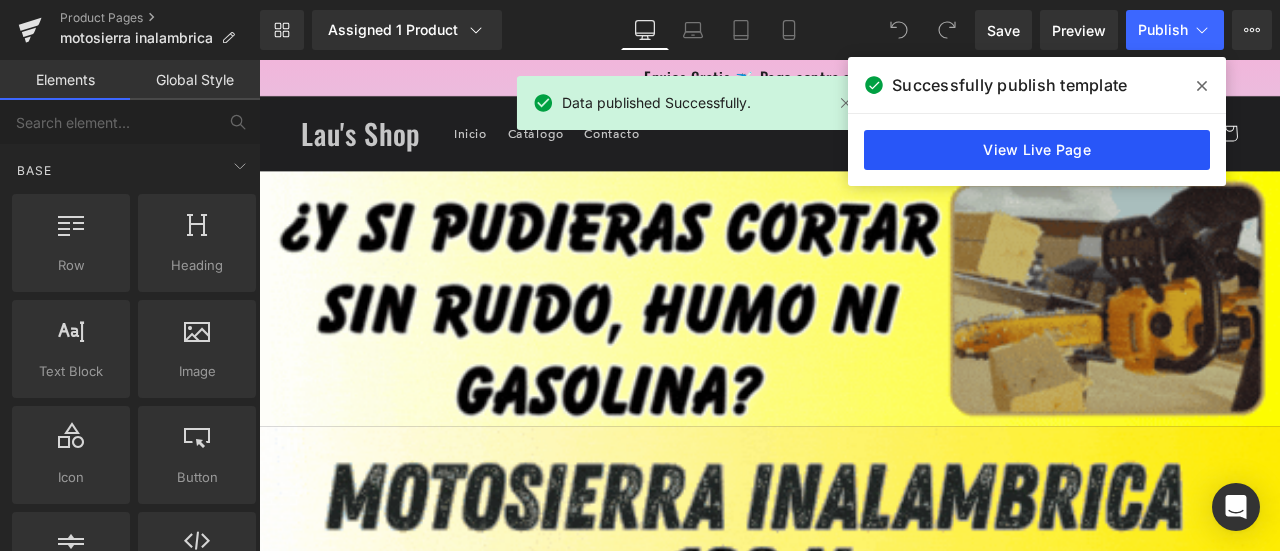 click on "View Live Page" at bounding box center (1037, 150) 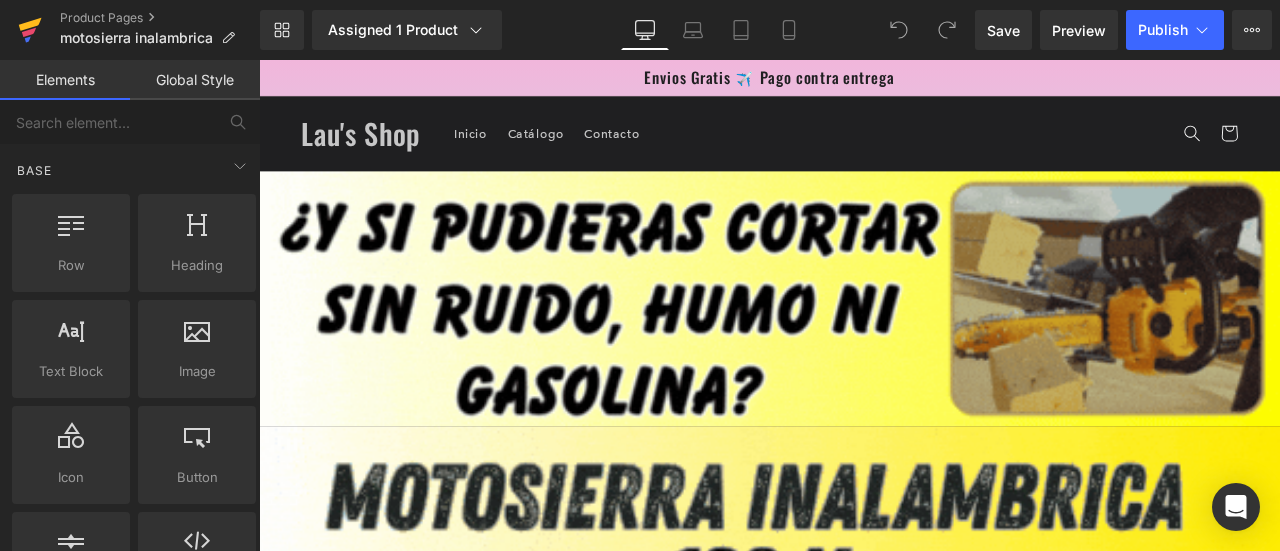 click on "motosierra inalambrica" at bounding box center [147, 38] 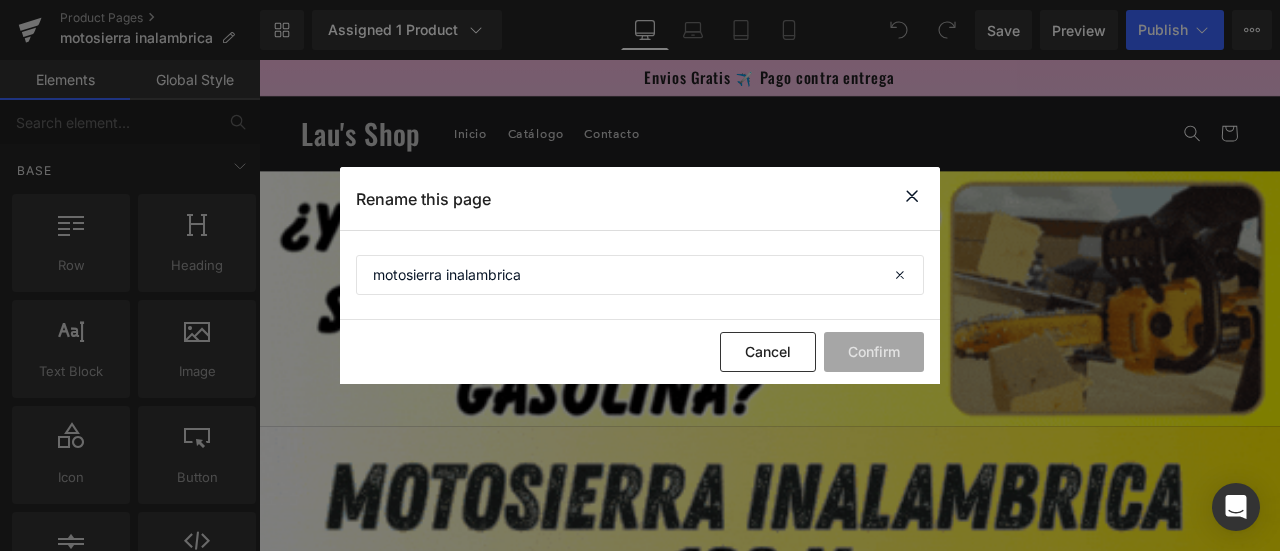 click at bounding box center [912, 196] 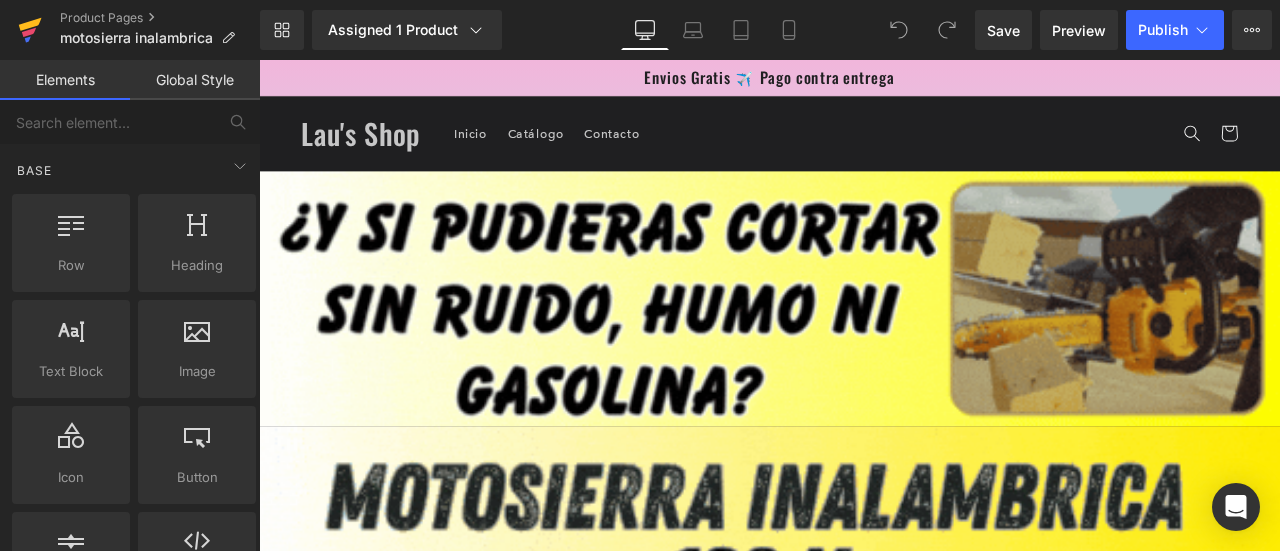 click 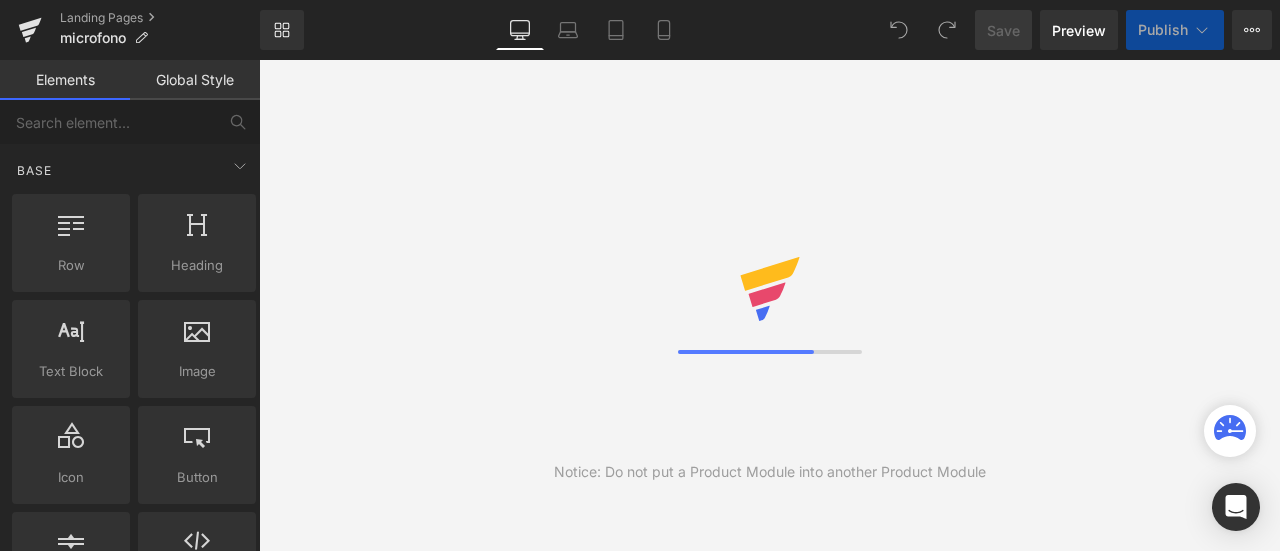 scroll, scrollTop: 0, scrollLeft: 0, axis: both 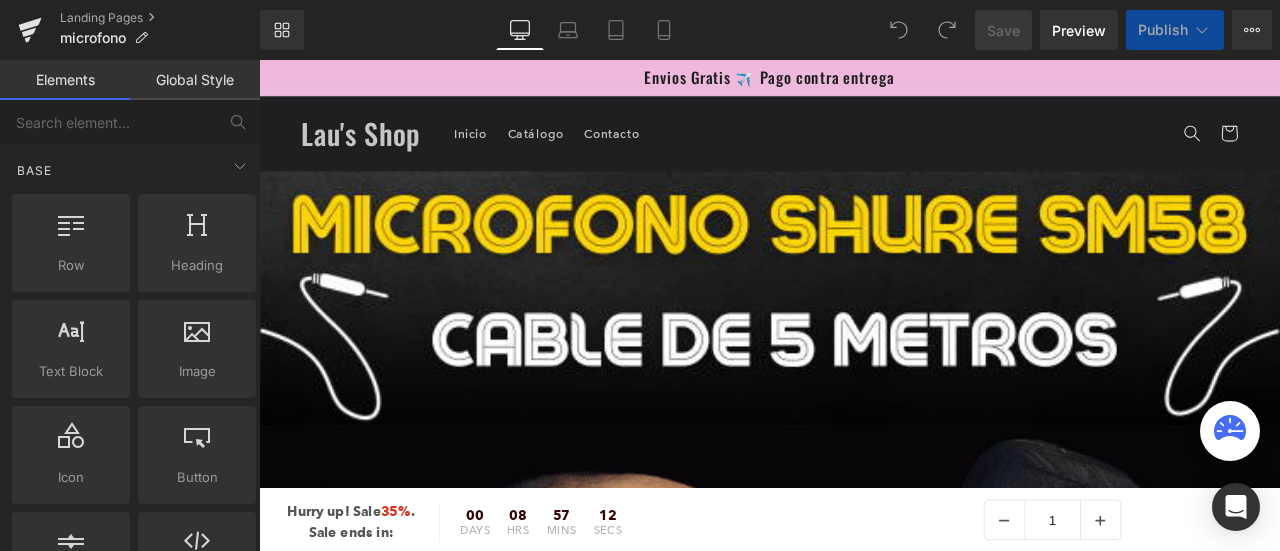 click on "Publish" at bounding box center (1163, 30) 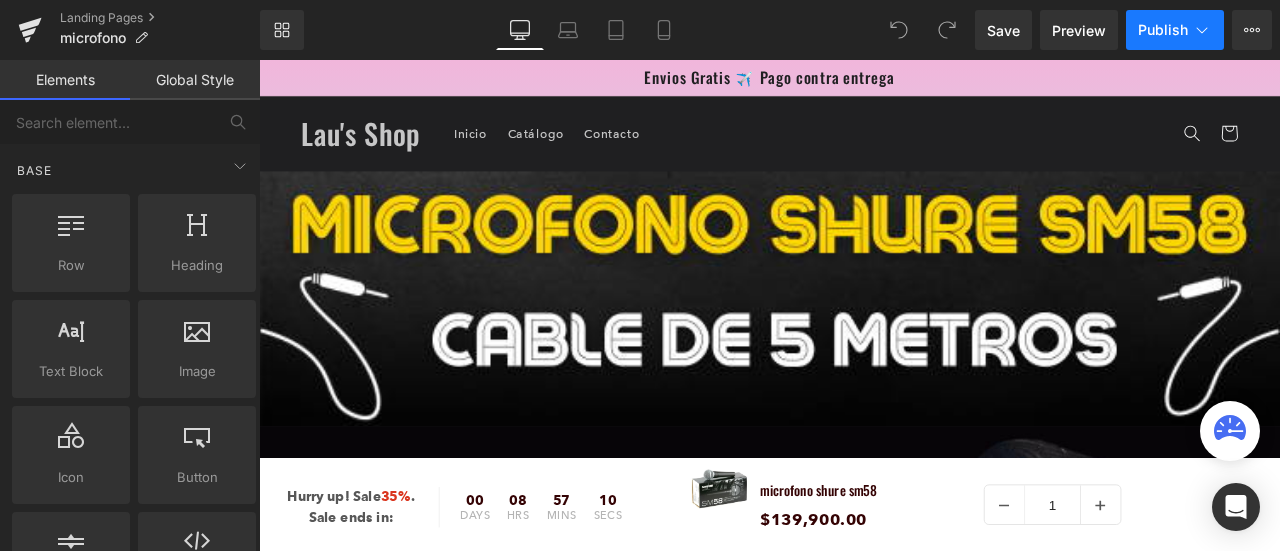 click on "Publish" at bounding box center (1175, 30) 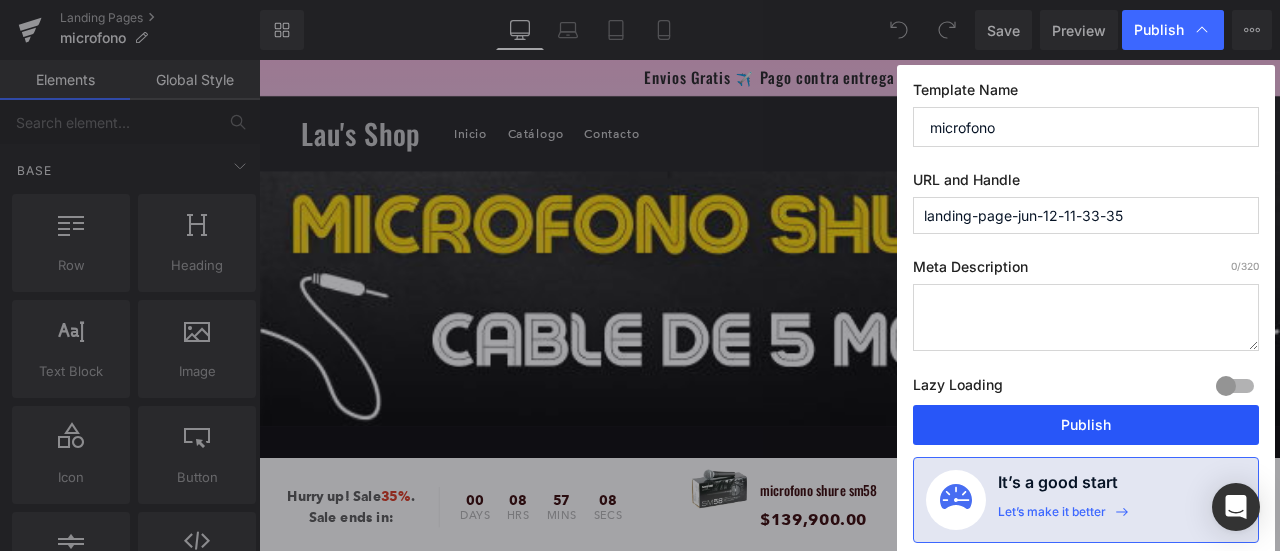 click on "Publish" at bounding box center (1086, 425) 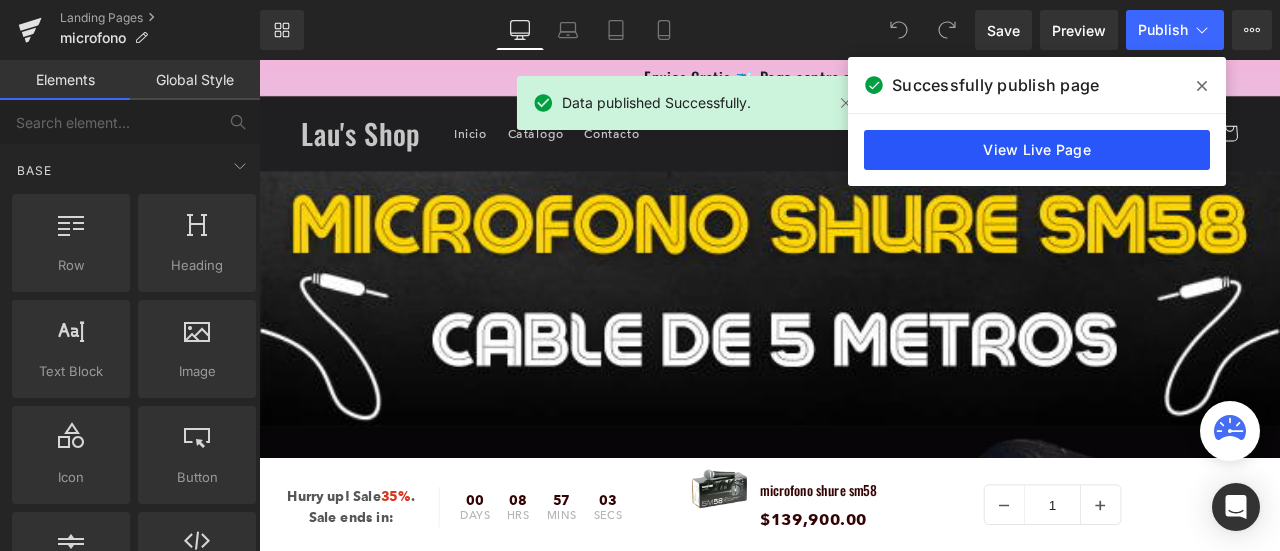 click on "View Live Page" at bounding box center (1037, 150) 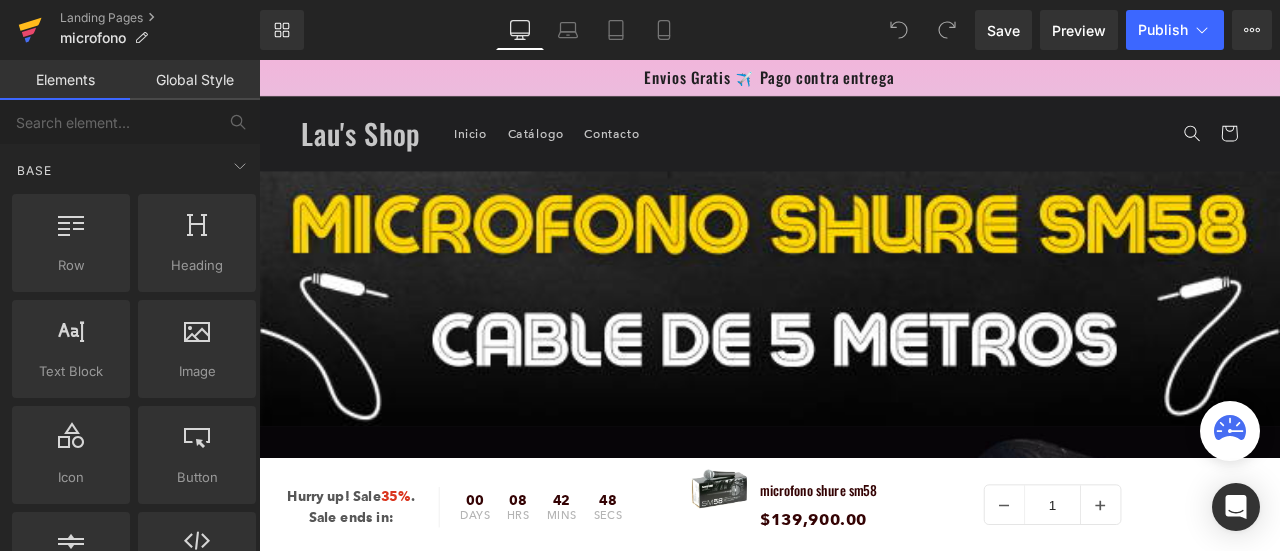 click 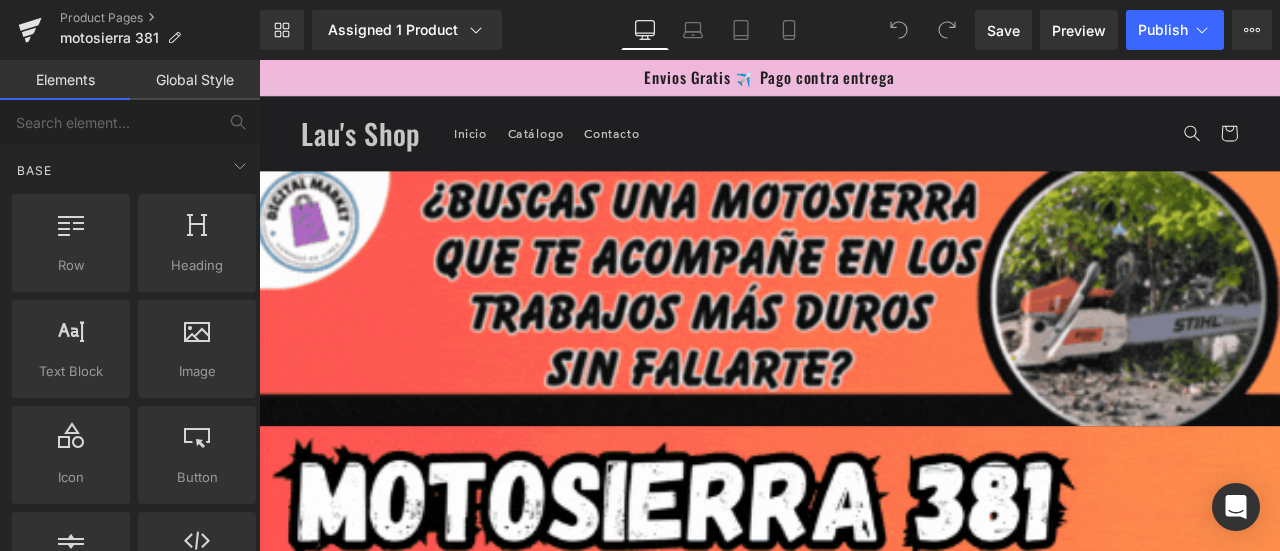 scroll, scrollTop: 0, scrollLeft: 0, axis: both 